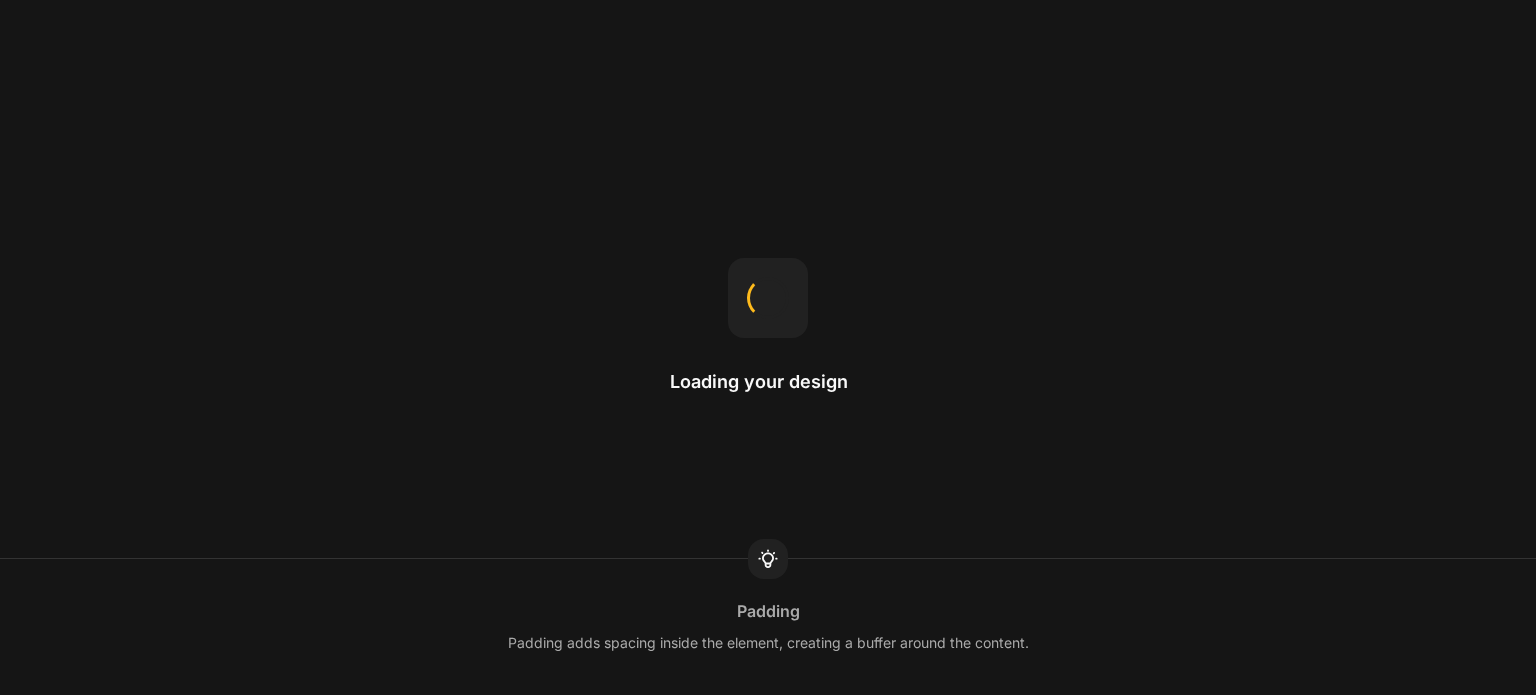 scroll, scrollTop: 0, scrollLeft: 0, axis: both 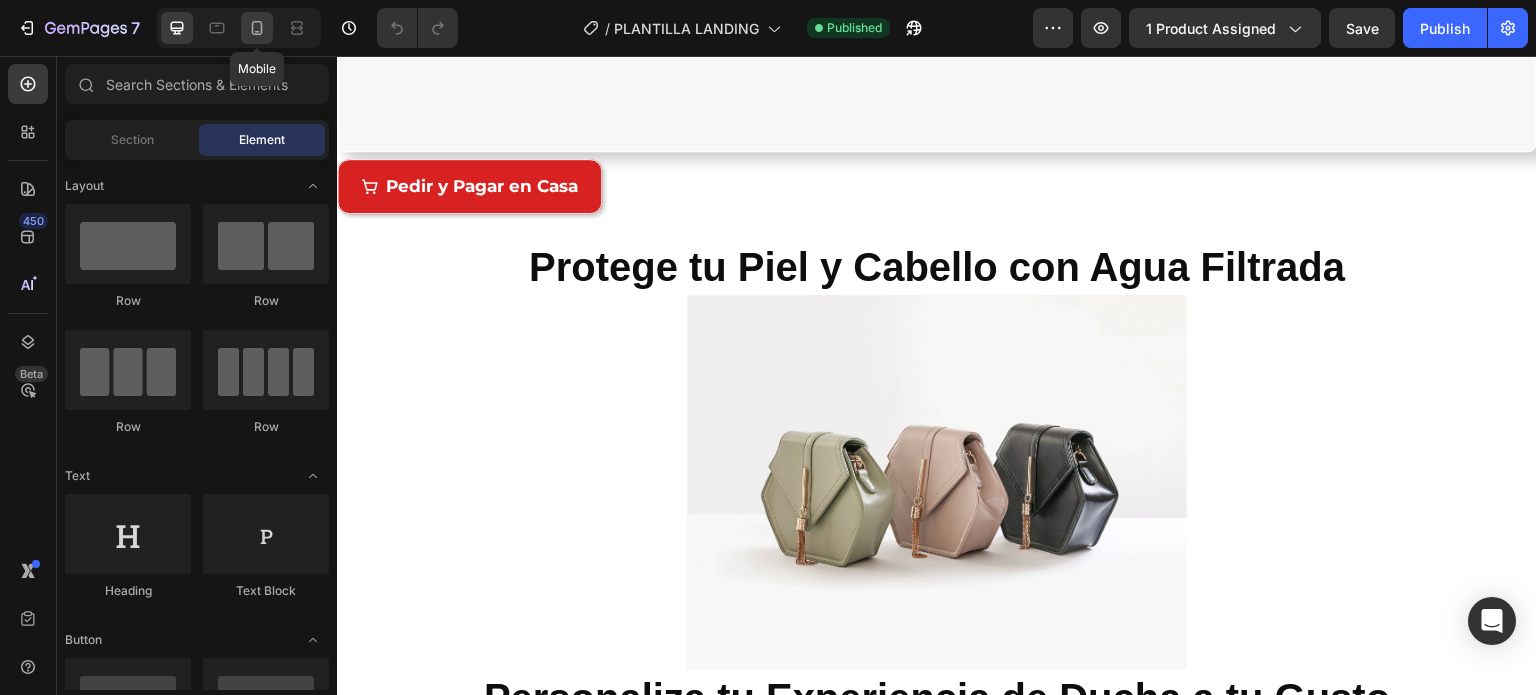 click 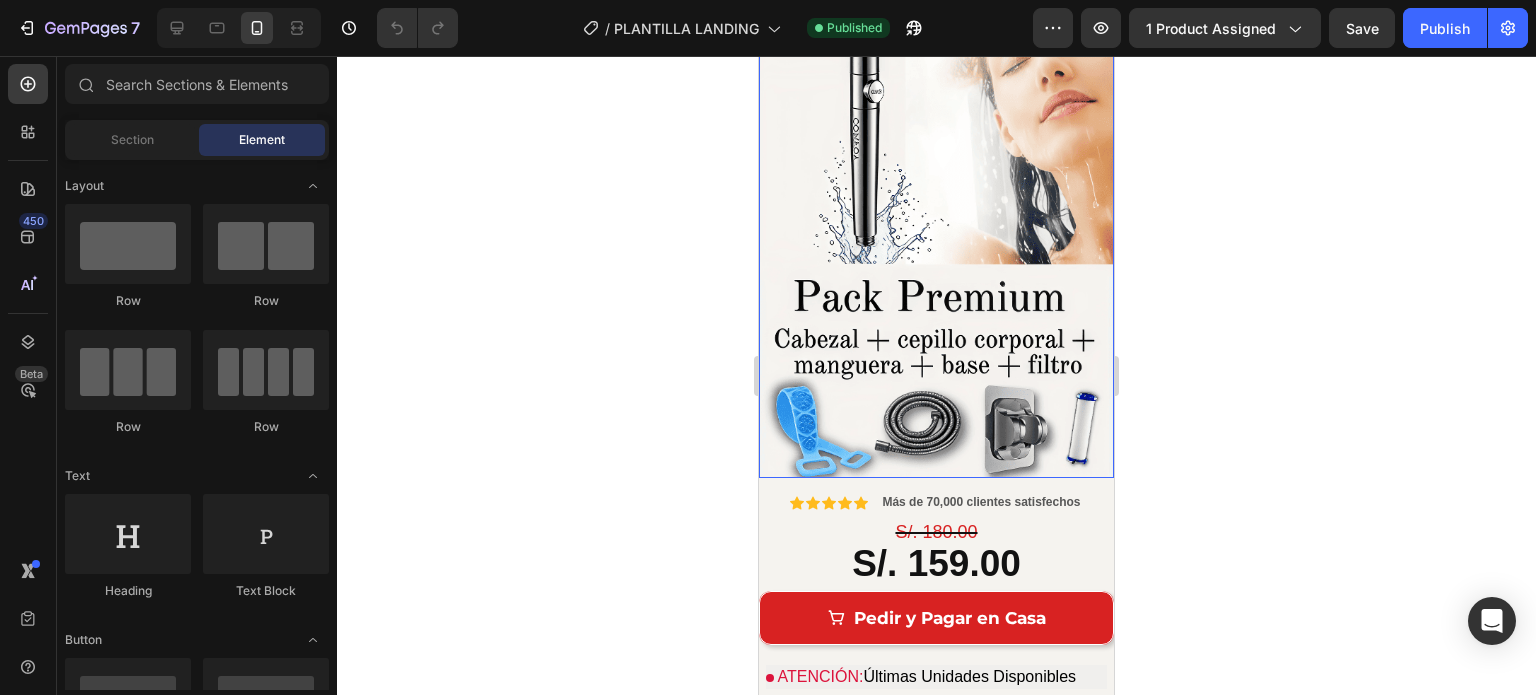 scroll, scrollTop: 500, scrollLeft: 0, axis: vertical 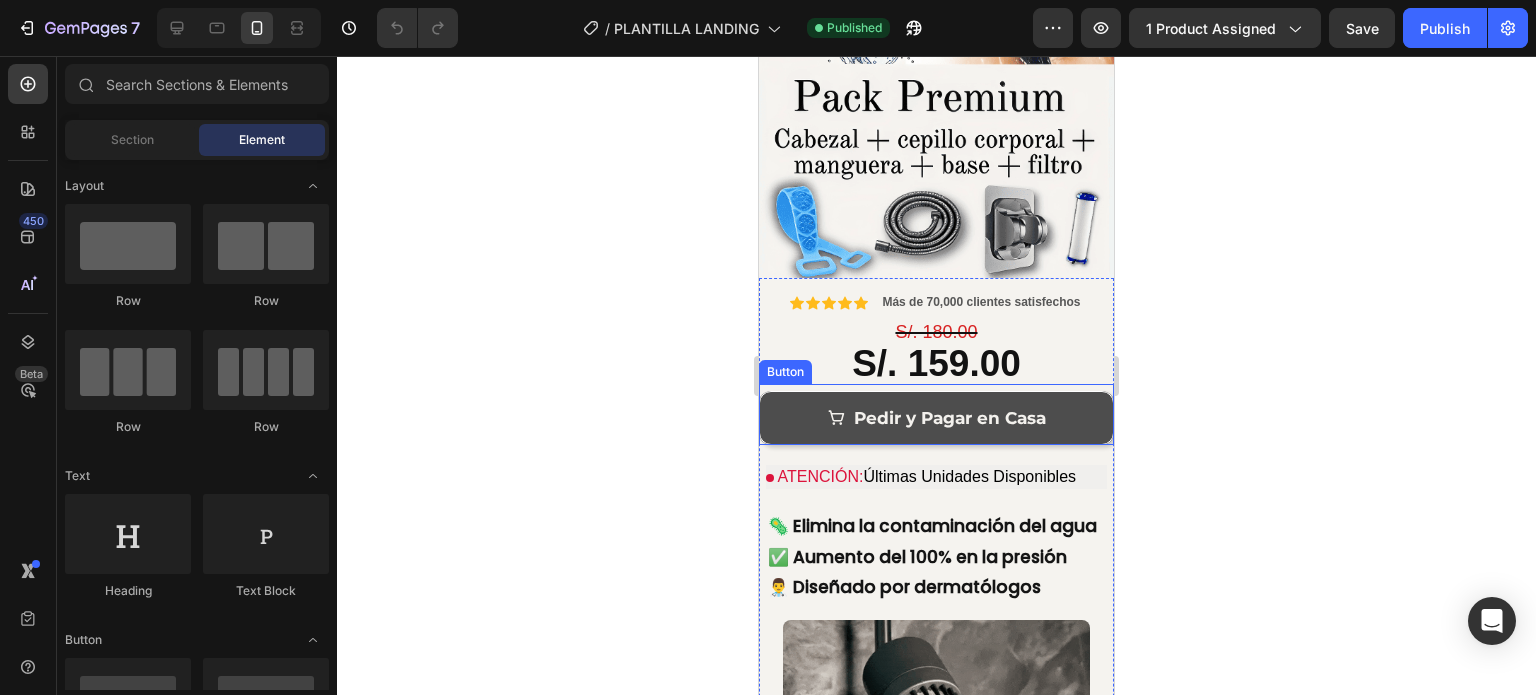 click on "Pedir y Pagar en Casa" at bounding box center (936, 418) 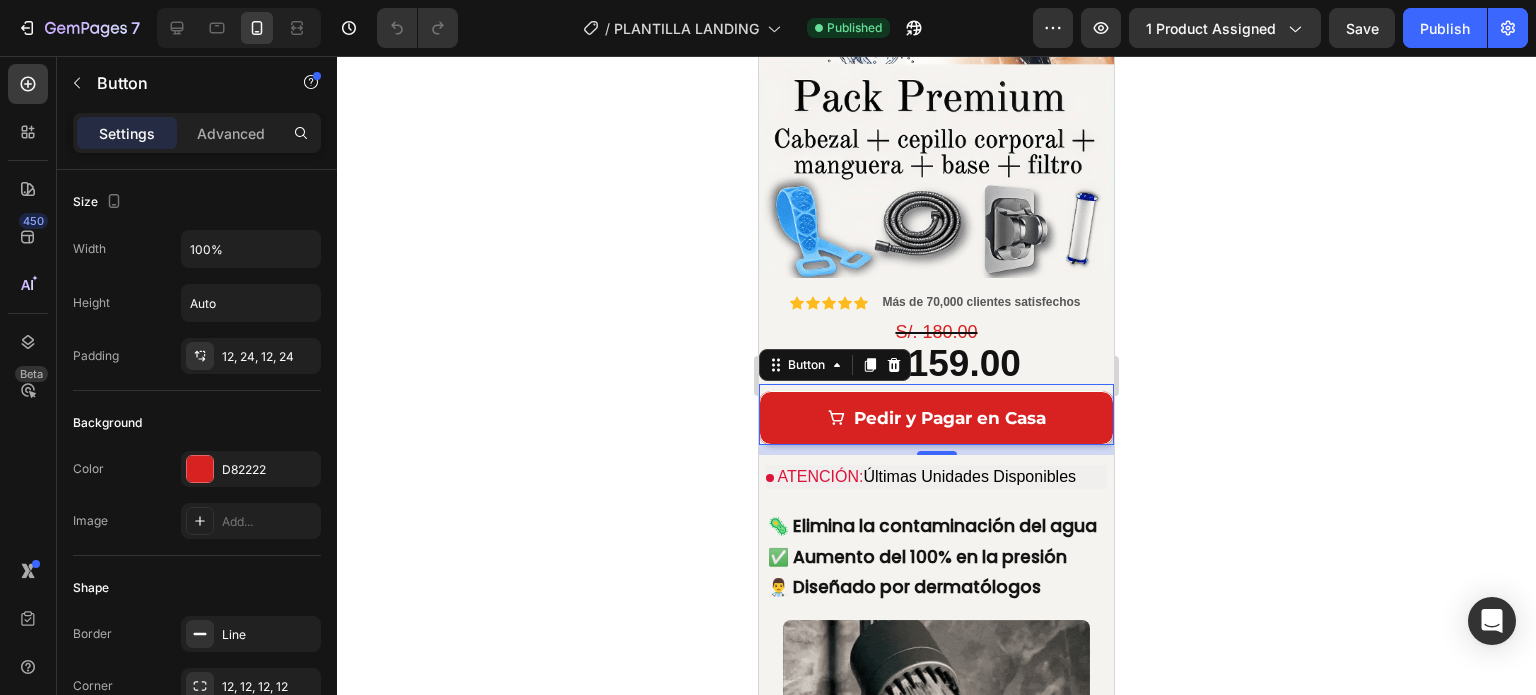 click 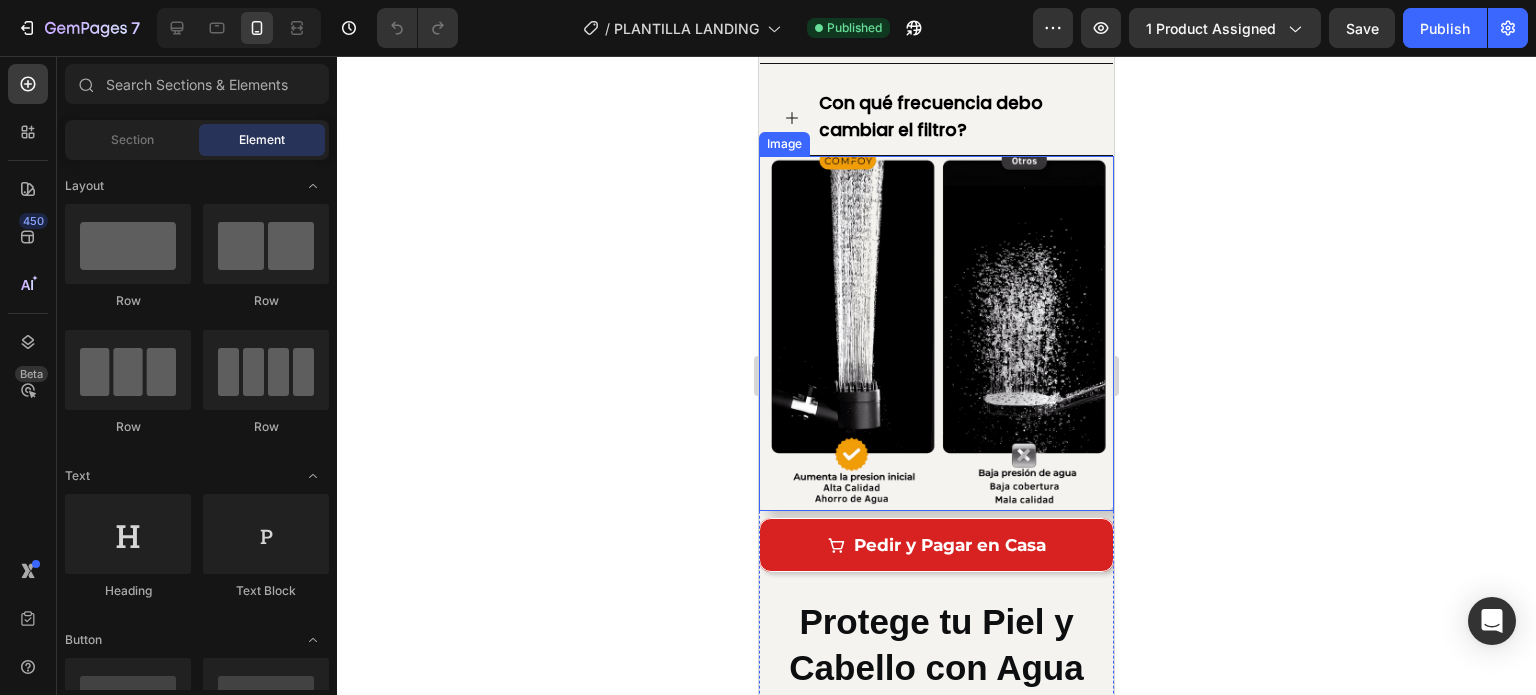 scroll, scrollTop: 1000, scrollLeft: 0, axis: vertical 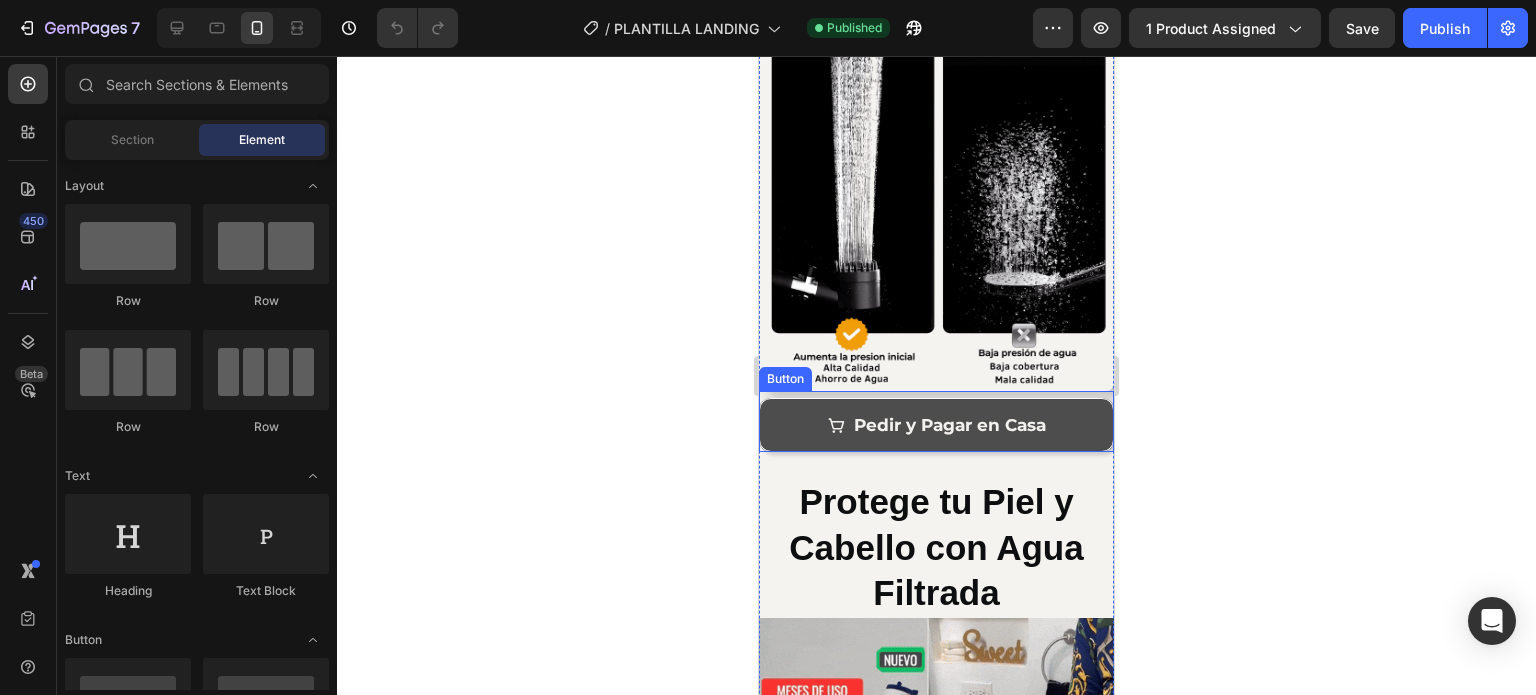 click on "Pedir y Pagar en Casa" at bounding box center [950, 425] 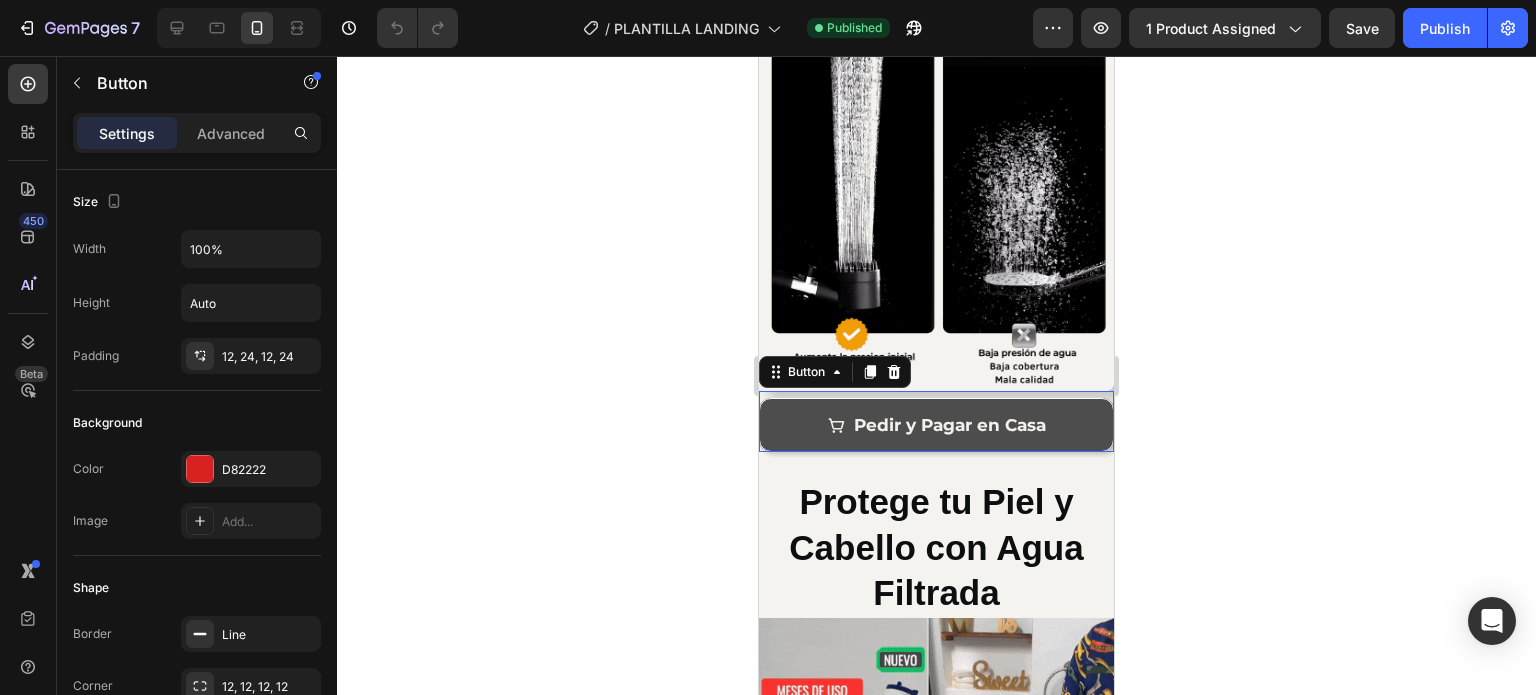 click on "Pedir y Pagar en Casa" at bounding box center [936, 425] 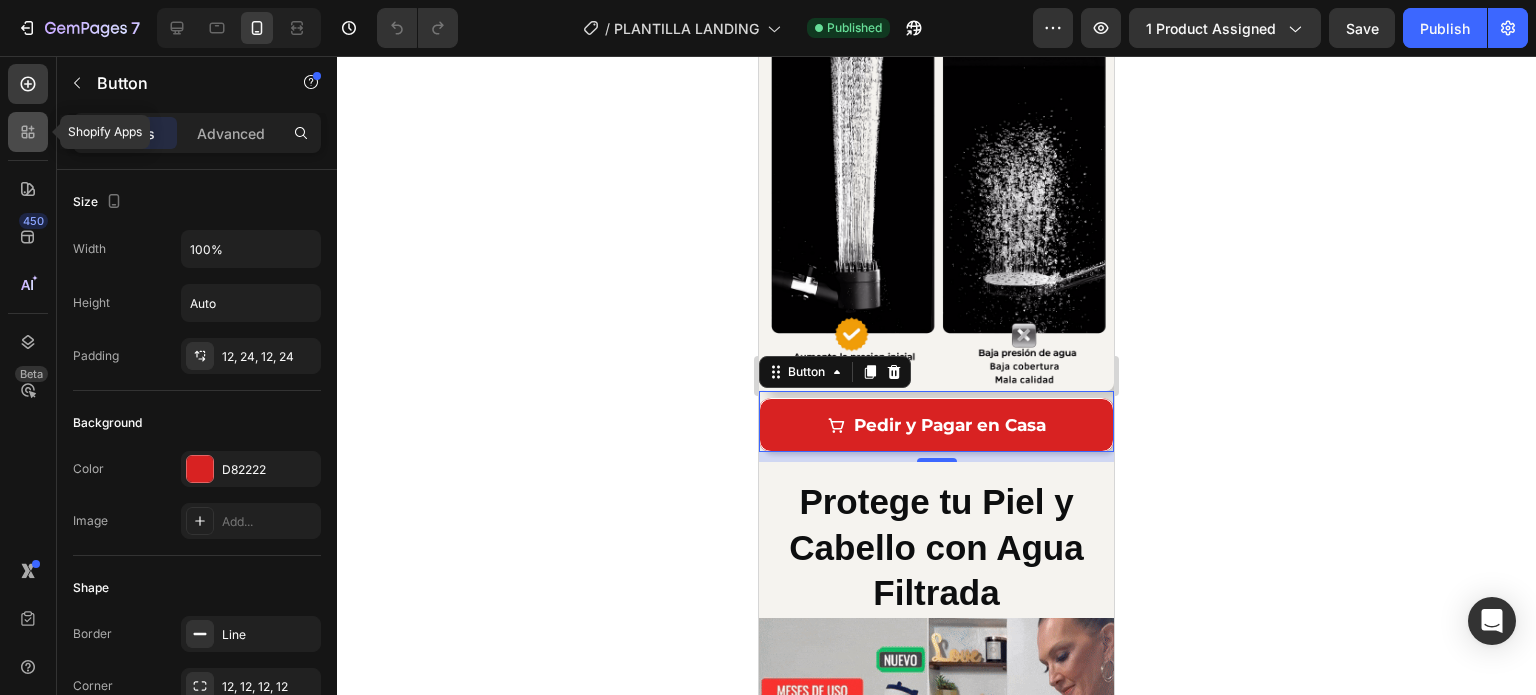 click 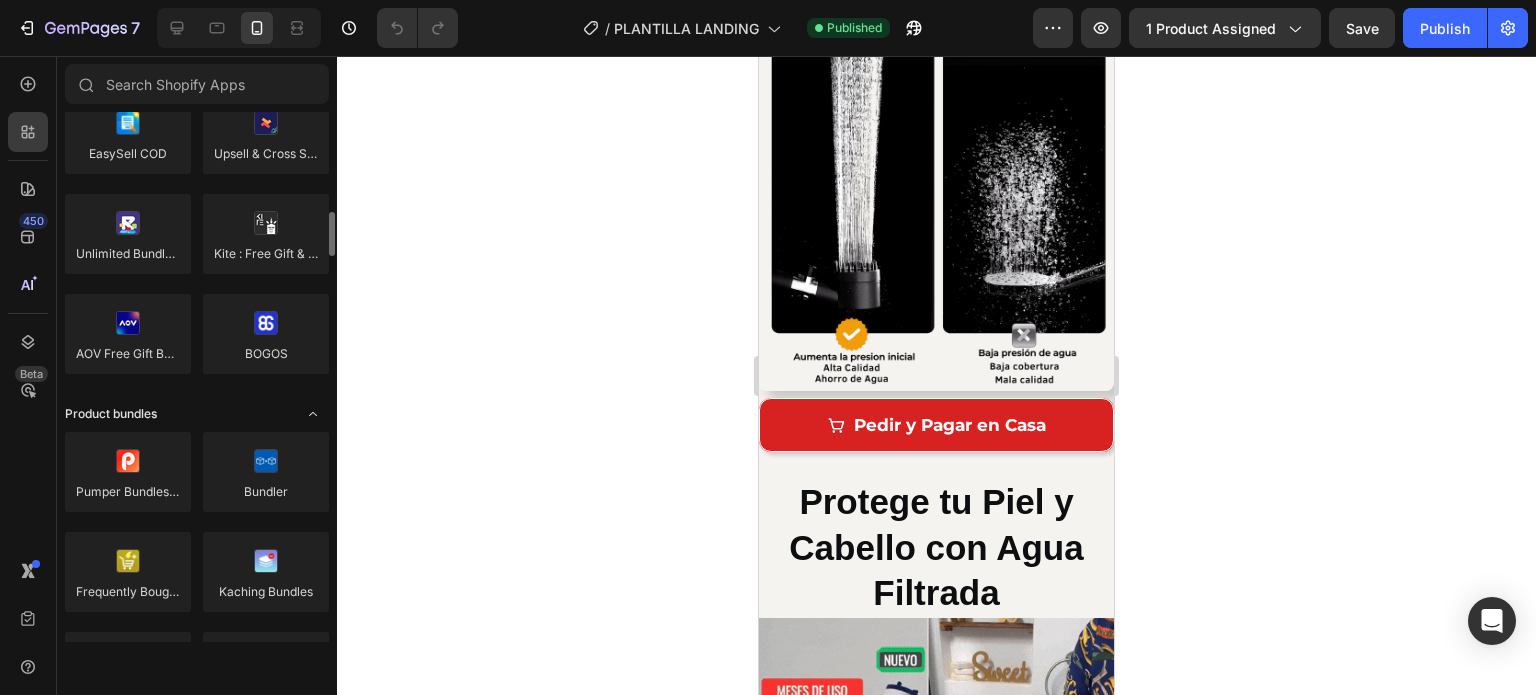 scroll, scrollTop: 900, scrollLeft: 0, axis: vertical 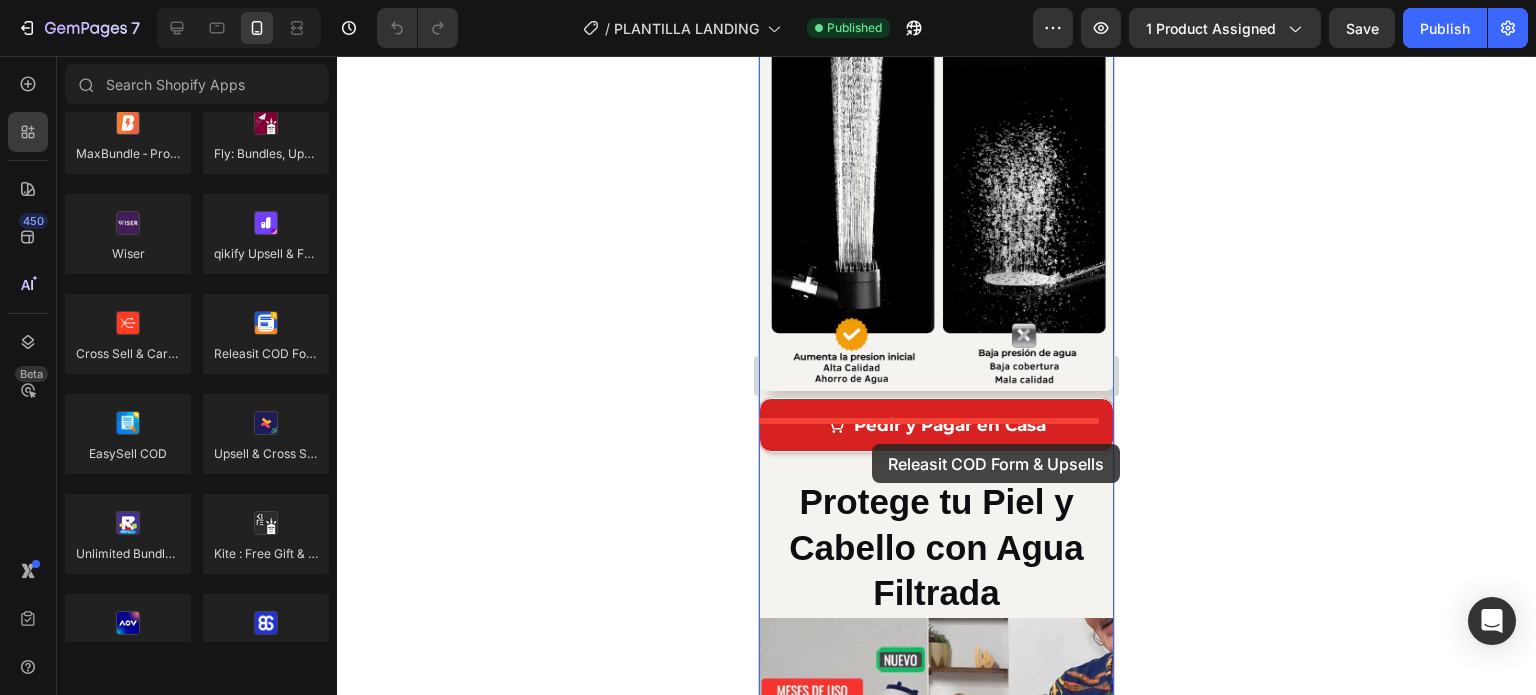 drag, startPoint x: 1127, startPoint y: 434, endPoint x: 872, endPoint y: 444, distance: 255.196 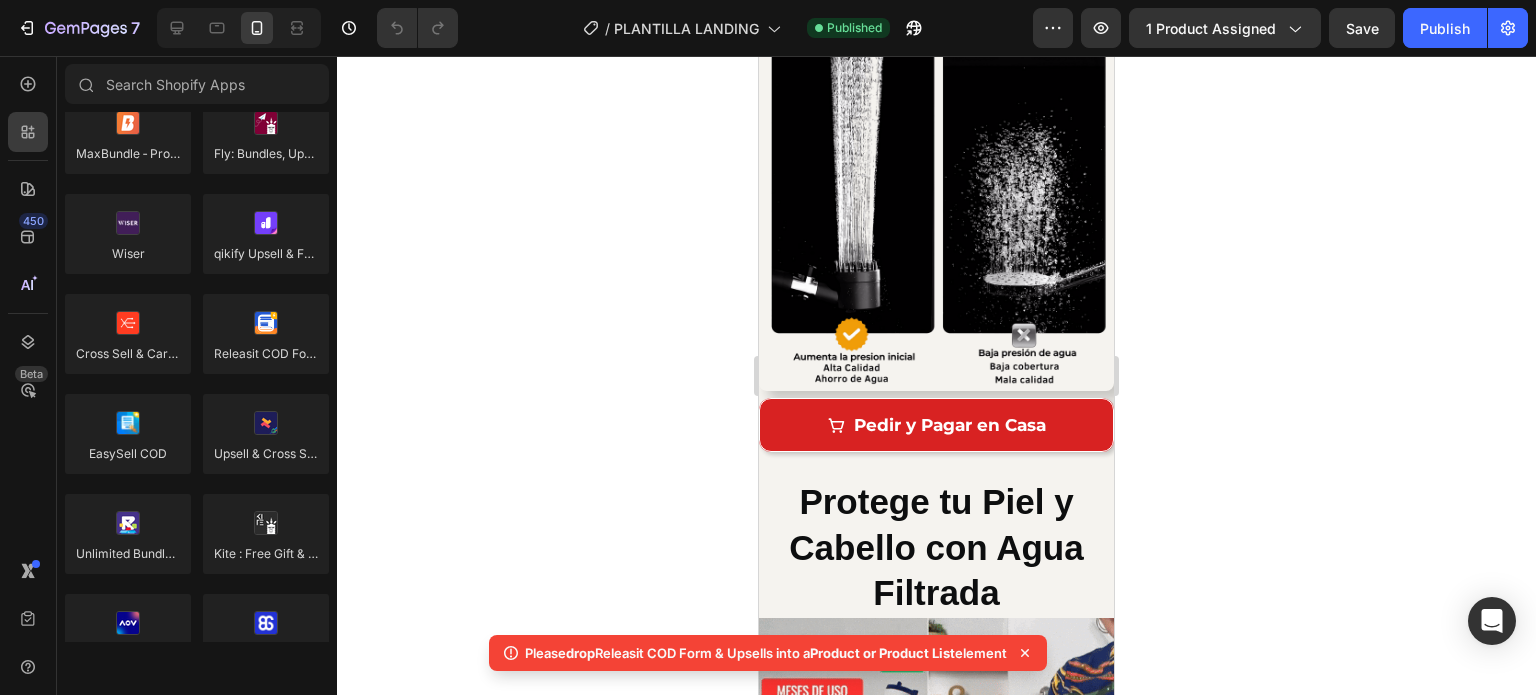 click 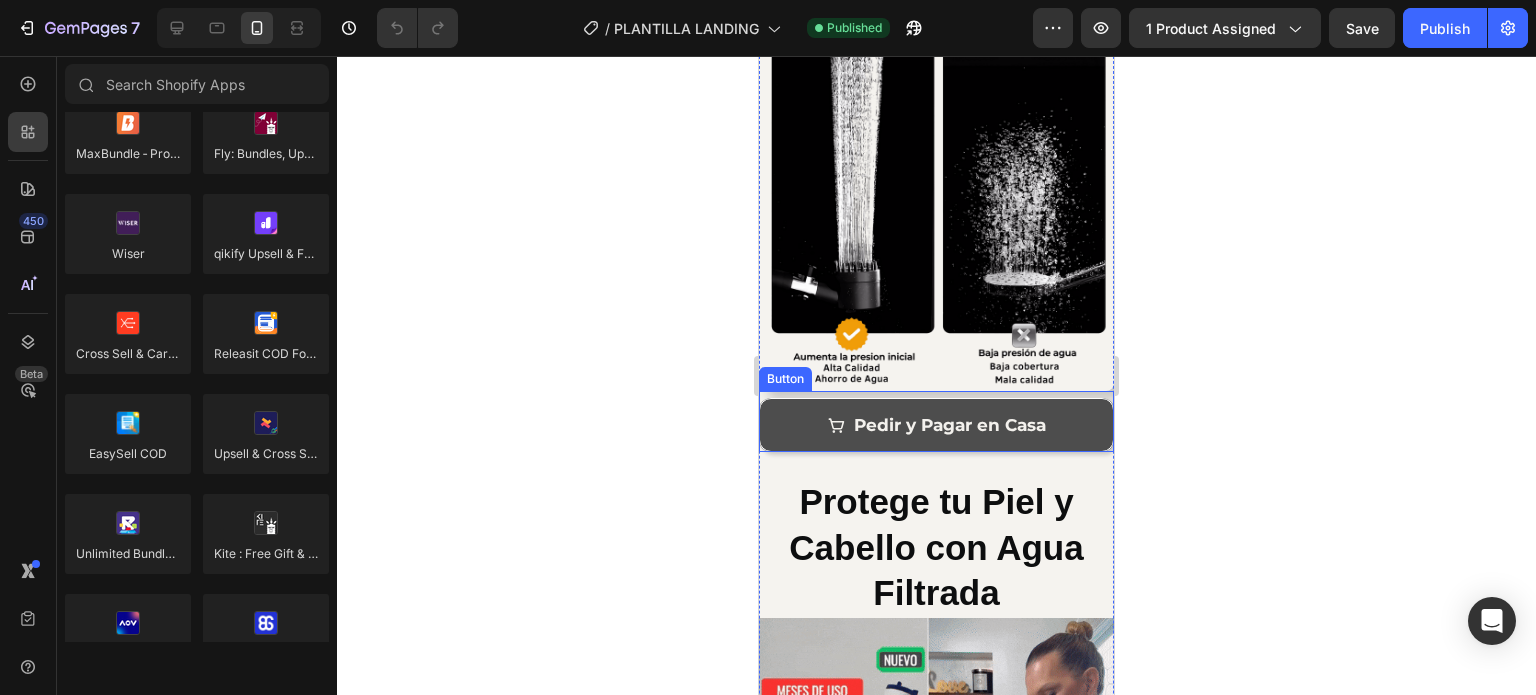 click on "Pedir y Pagar en Casa" at bounding box center [936, 425] 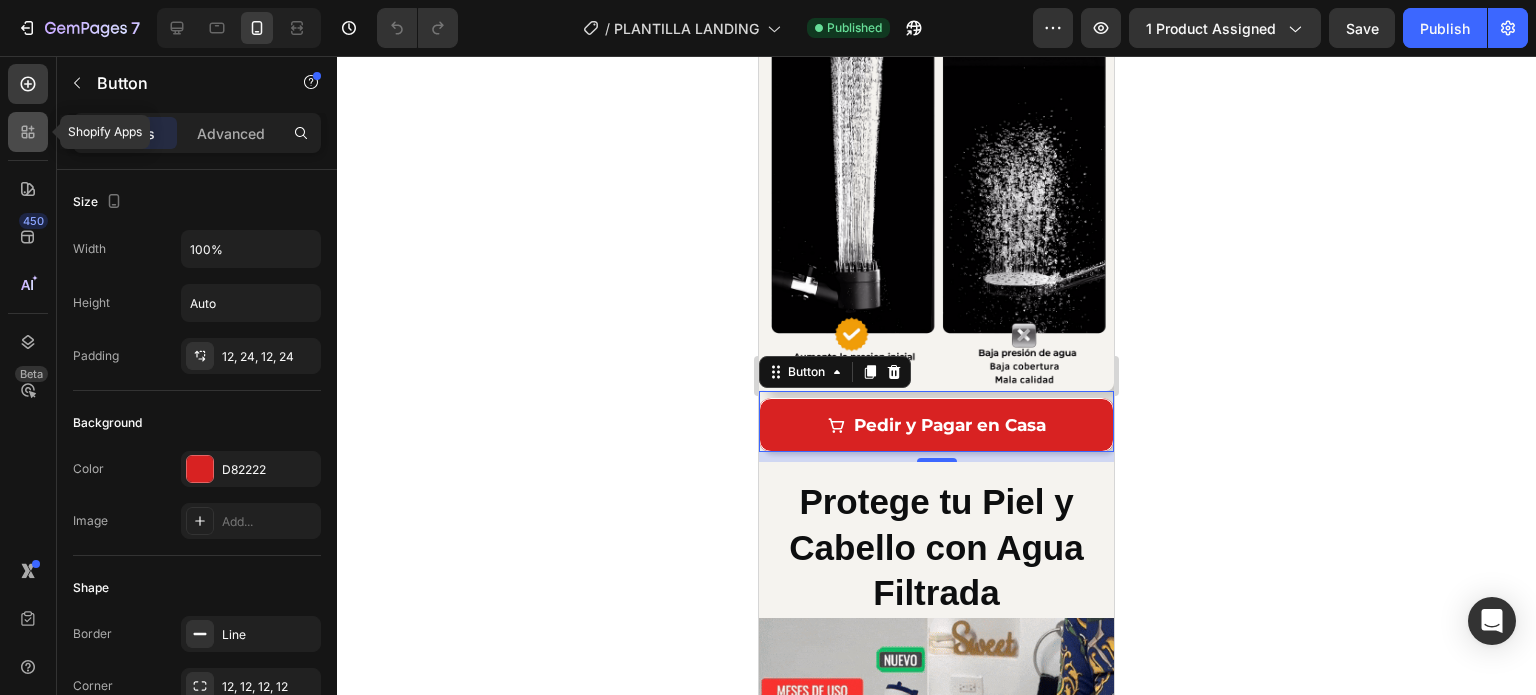 click 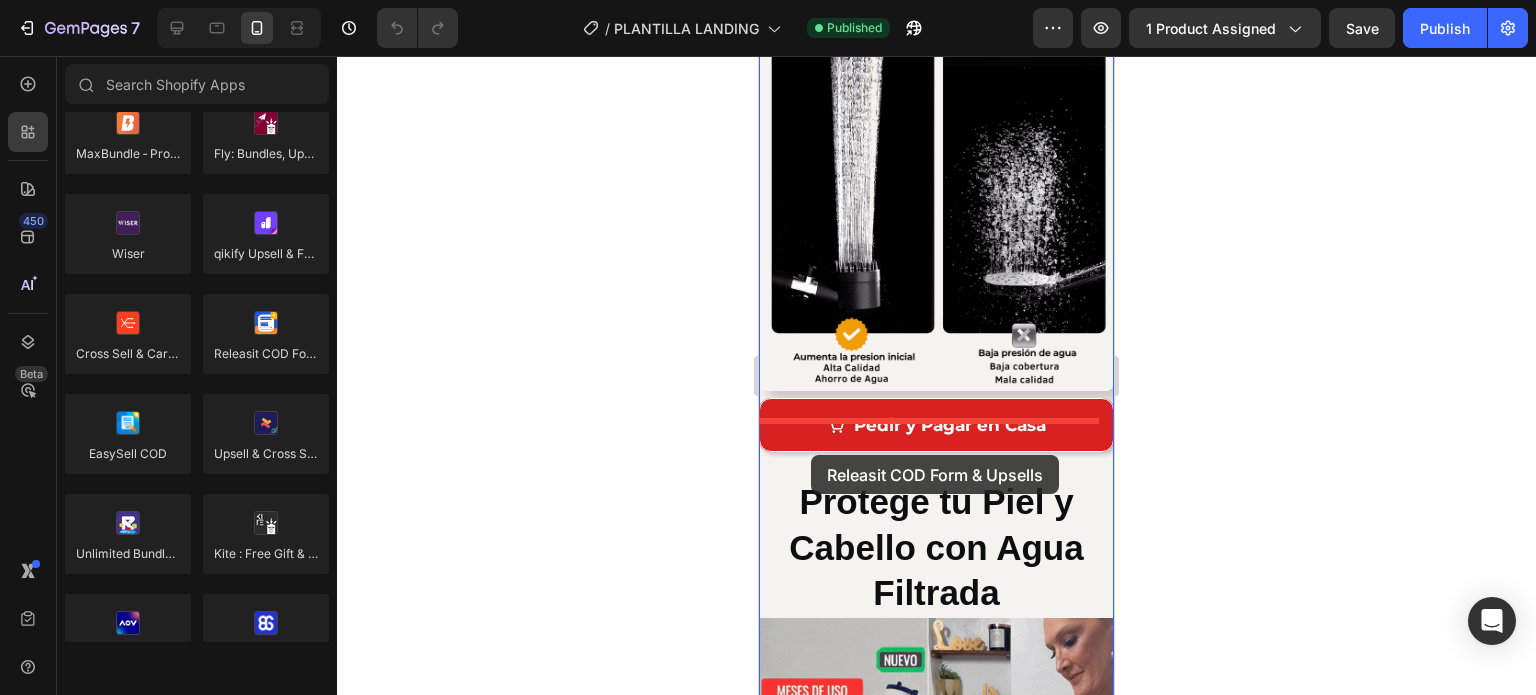 drag, startPoint x: 1032, startPoint y: 389, endPoint x: 811, endPoint y: 455, distance: 230.64474 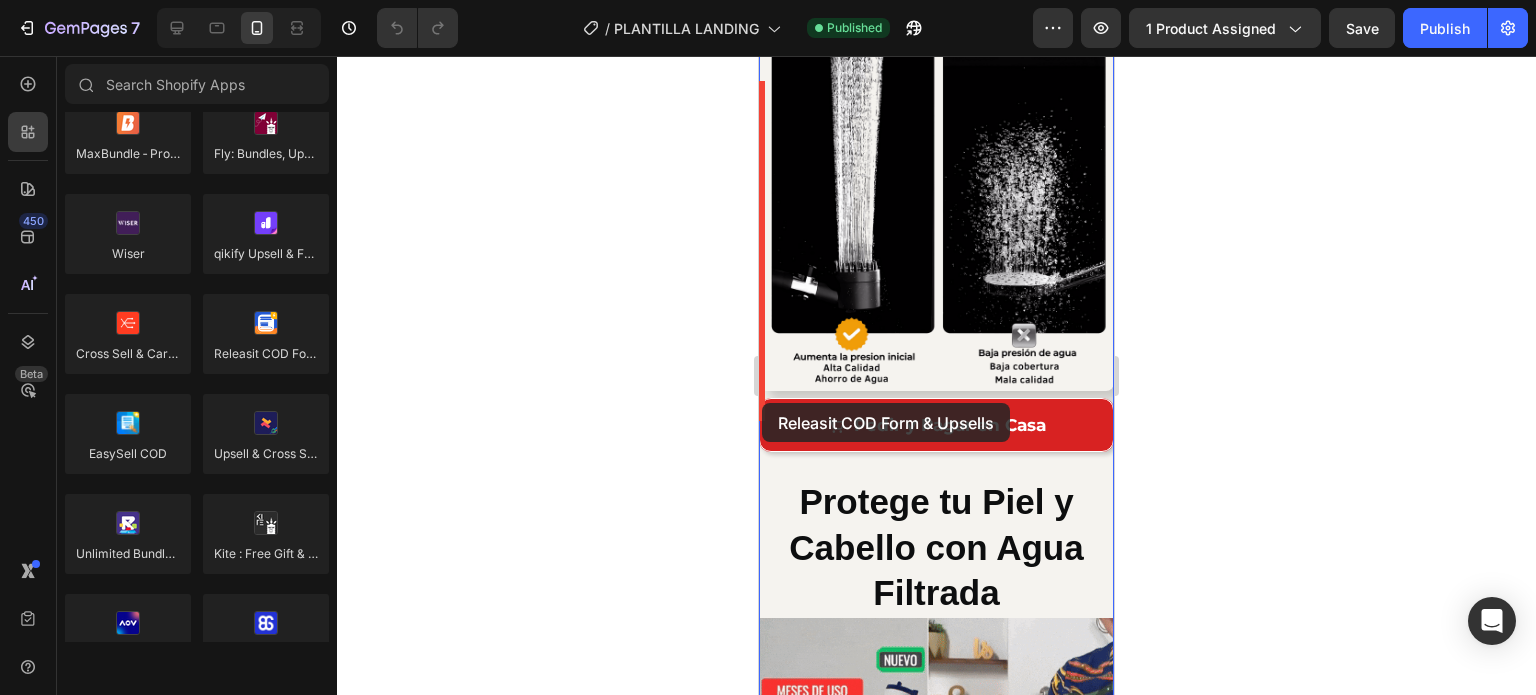 drag, startPoint x: 1151, startPoint y: 421, endPoint x: 762, endPoint y: 405, distance: 389.32892 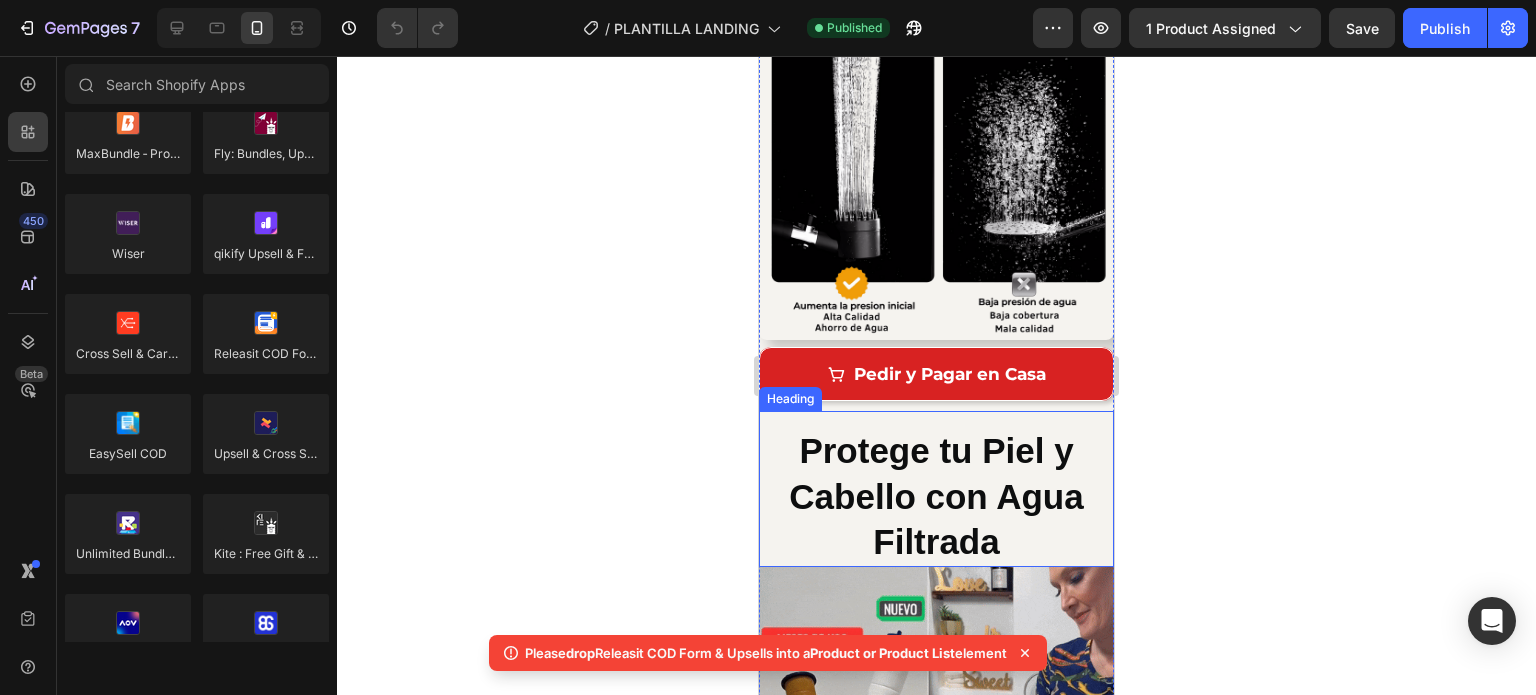 scroll, scrollTop: 1100, scrollLeft: 0, axis: vertical 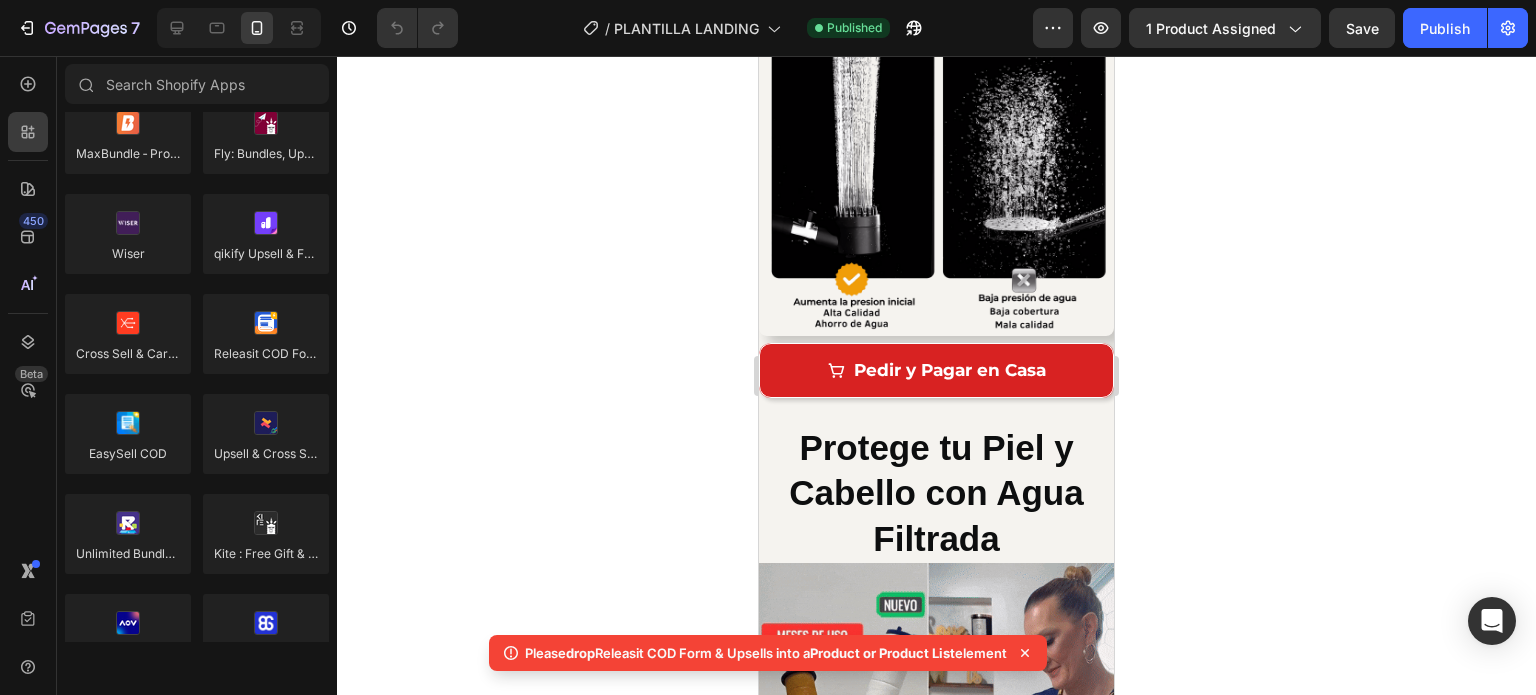 click 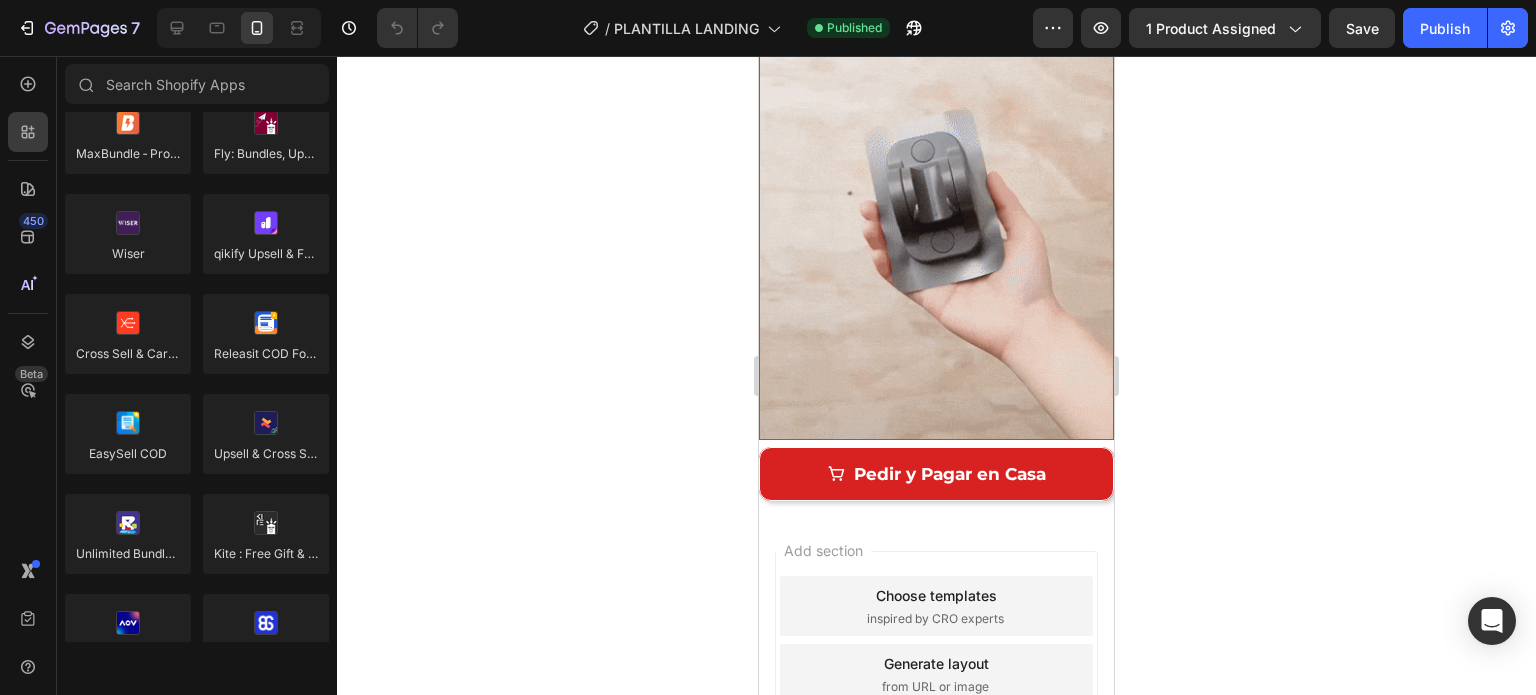scroll, scrollTop: 2700, scrollLeft: 0, axis: vertical 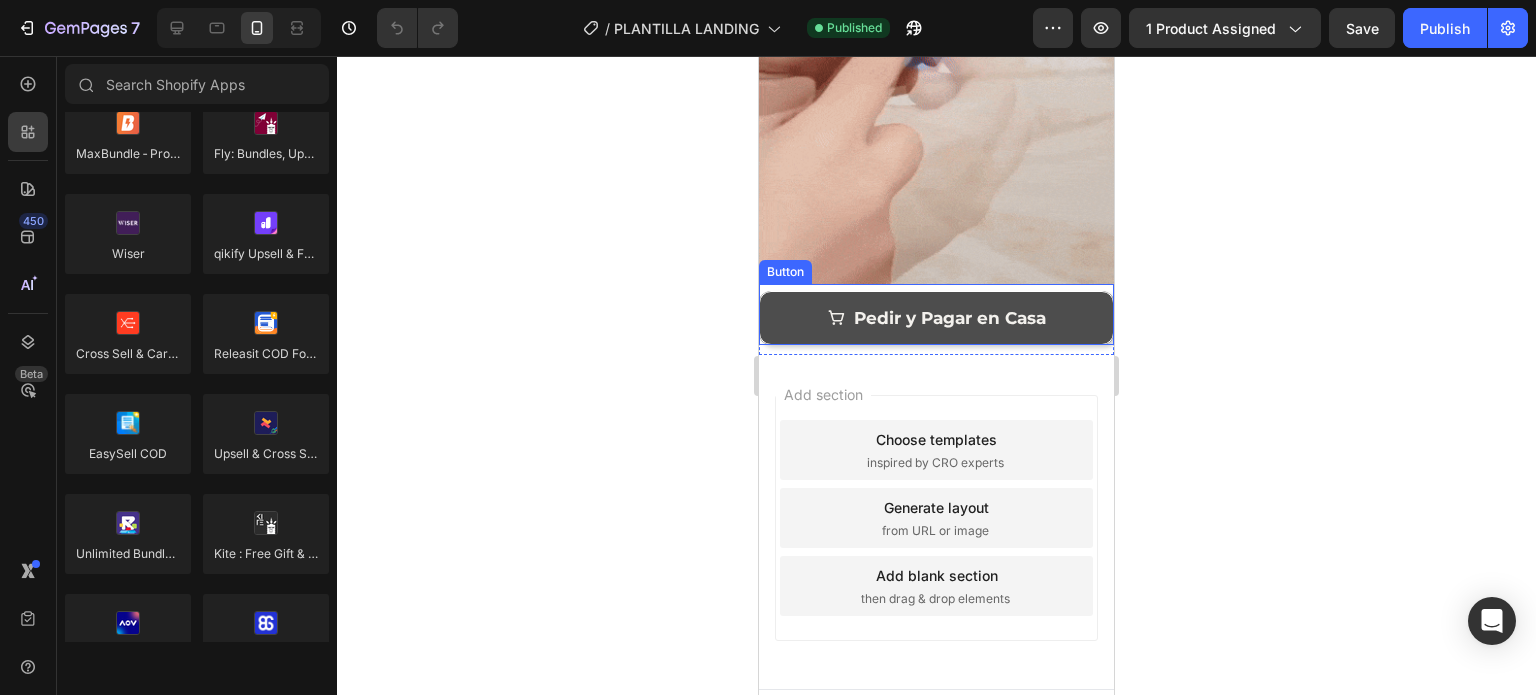 click on "Pedir y Pagar en Casa" at bounding box center (936, 318) 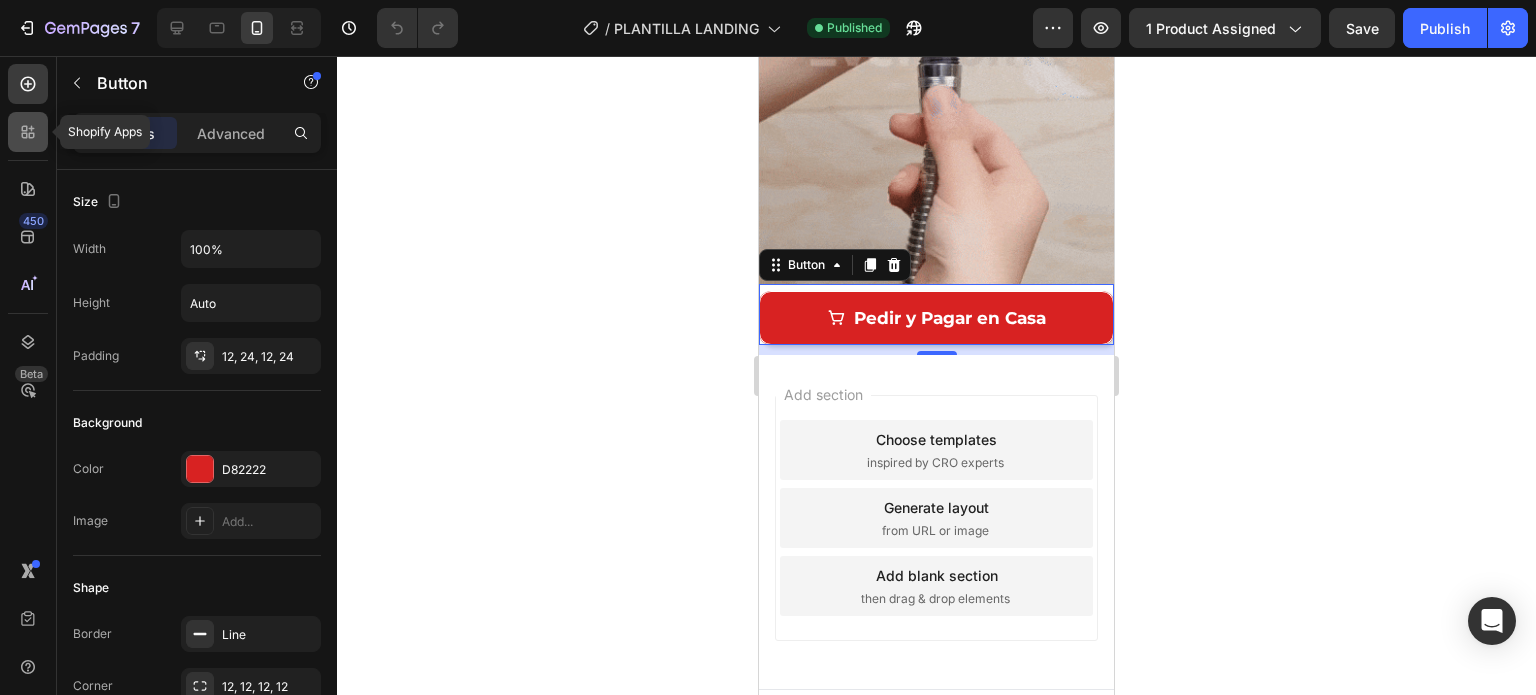 click 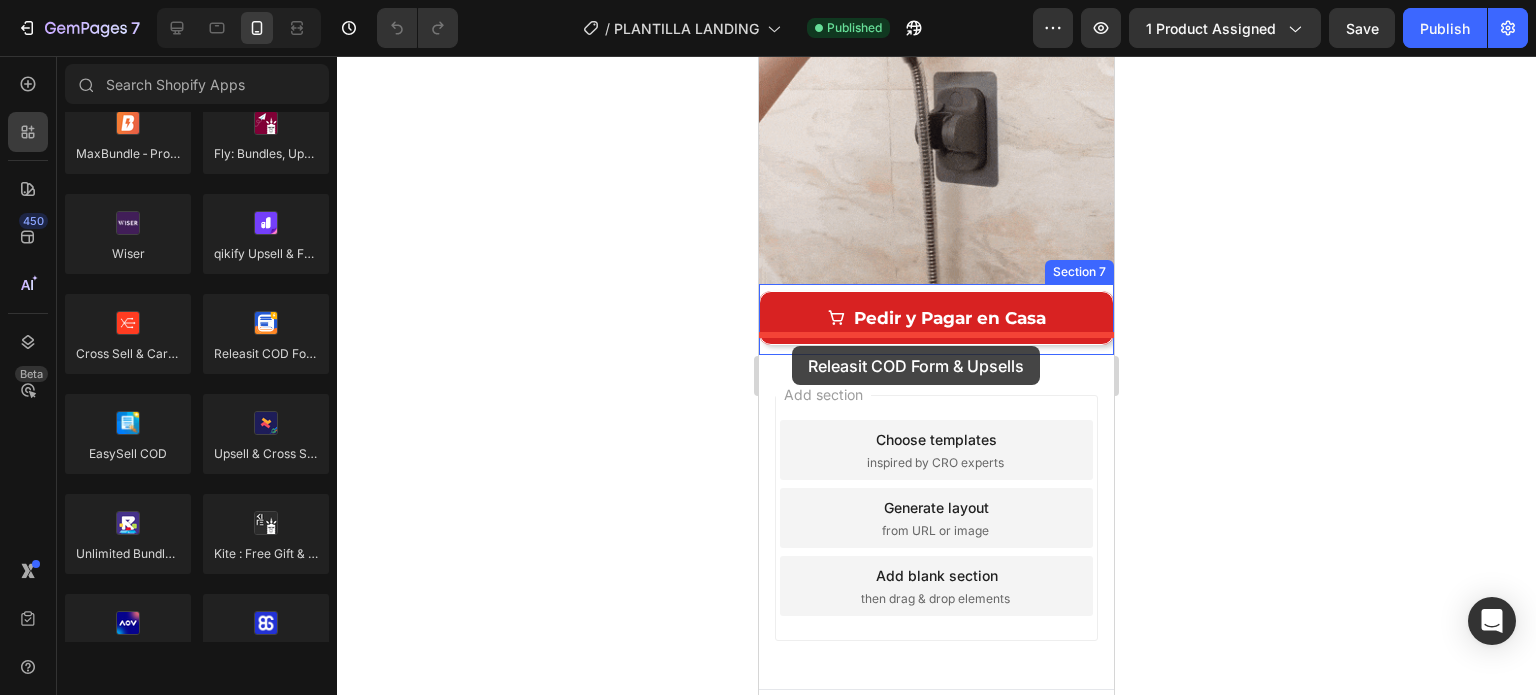 drag, startPoint x: 1032, startPoint y: 379, endPoint x: 792, endPoint y: 346, distance: 242.25813 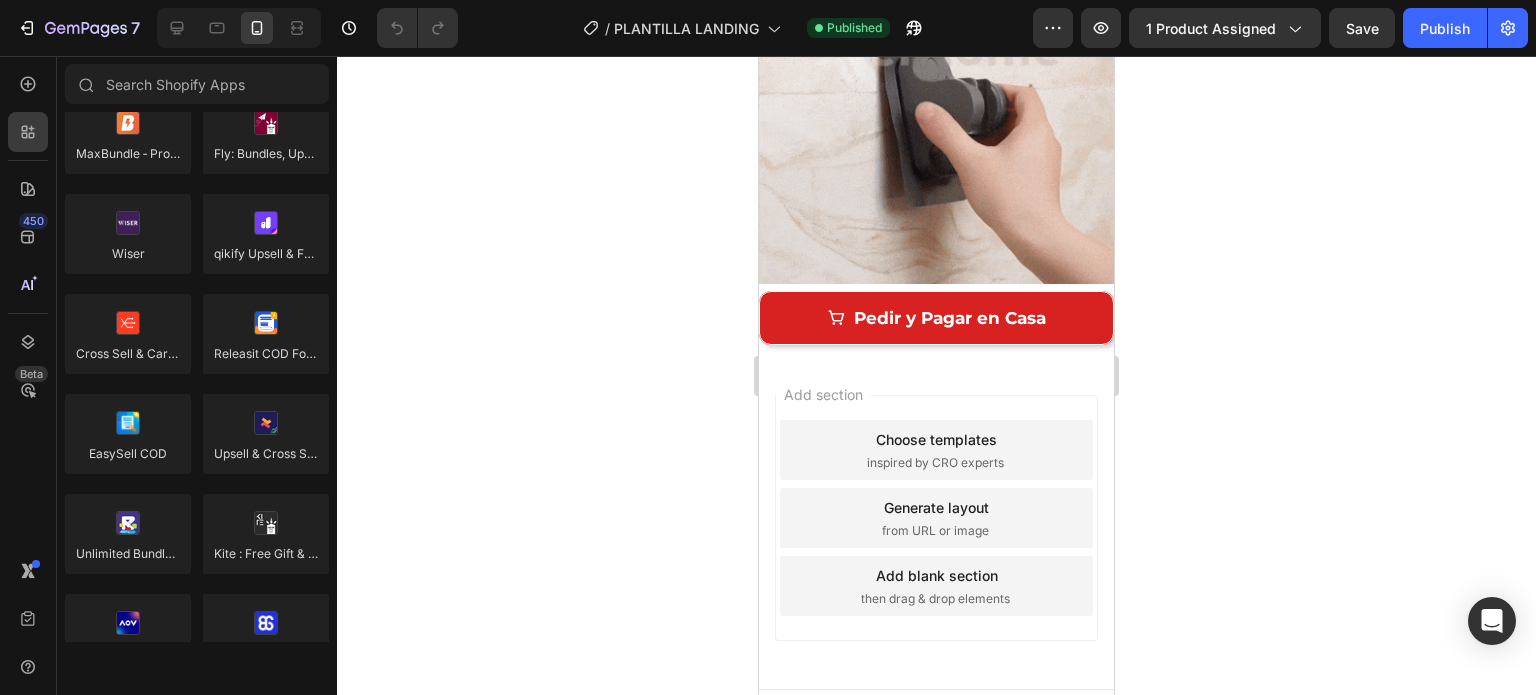 drag, startPoint x: 1273, startPoint y: 707, endPoint x: 779, endPoint y: 614, distance: 502.67783 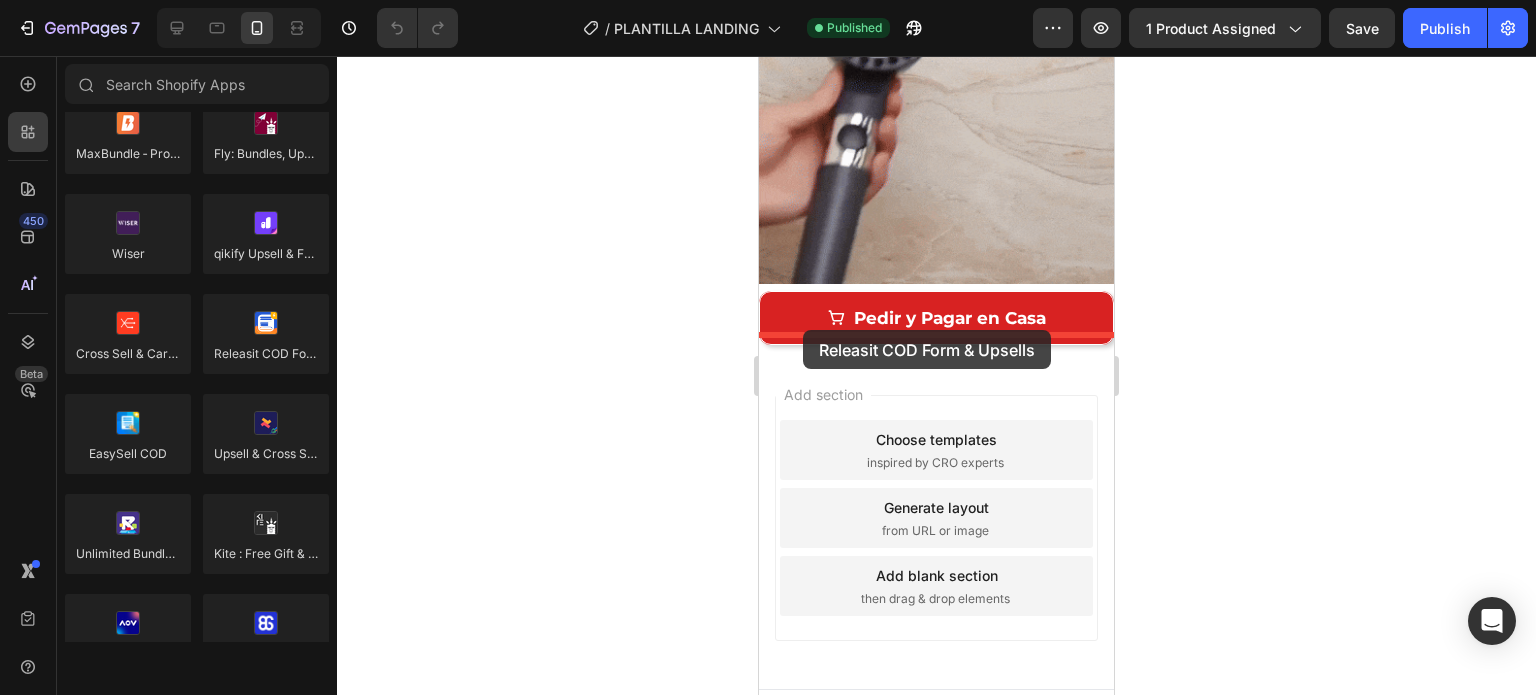 drag, startPoint x: 1019, startPoint y: 392, endPoint x: 803, endPoint y: 330, distance: 224.72205 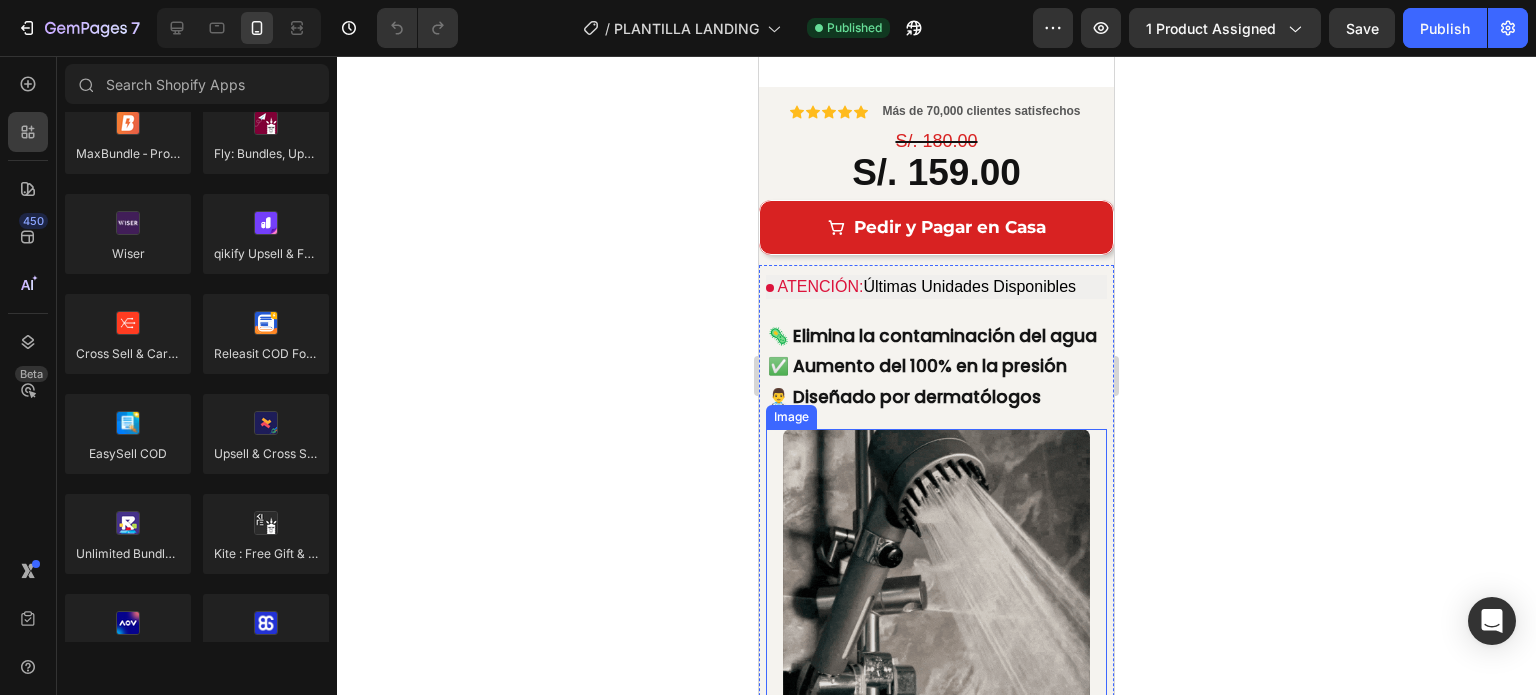 scroll, scrollTop: 700, scrollLeft: 0, axis: vertical 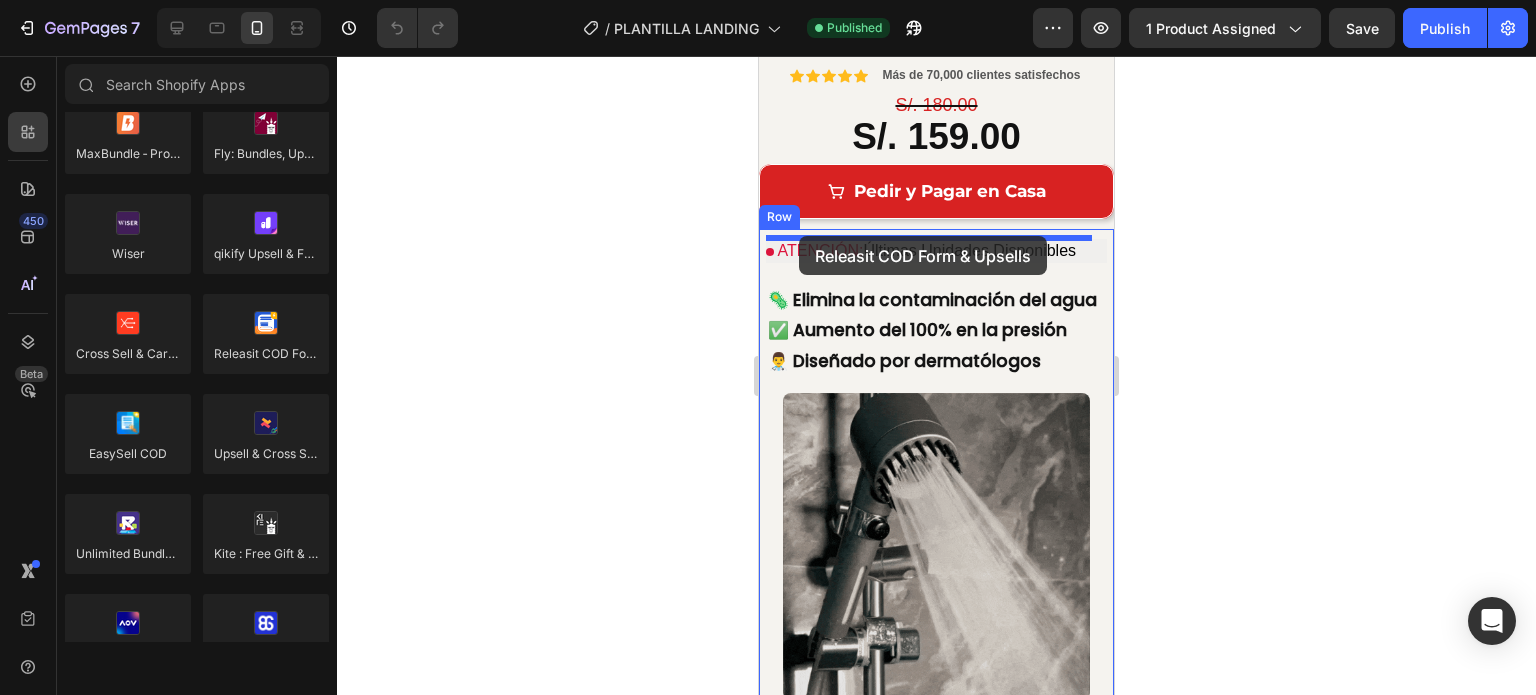 drag, startPoint x: 1008, startPoint y: 379, endPoint x: 799, endPoint y: 236, distance: 253.23901 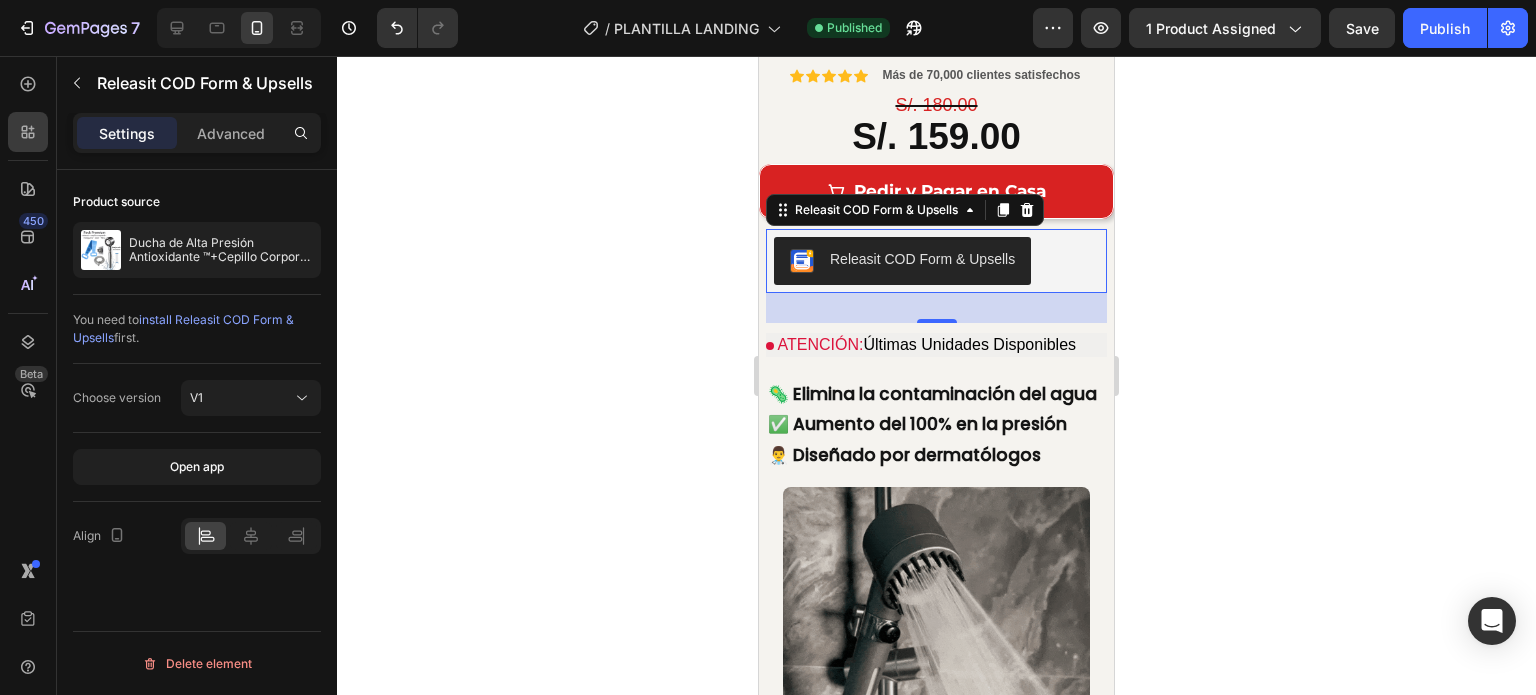 click 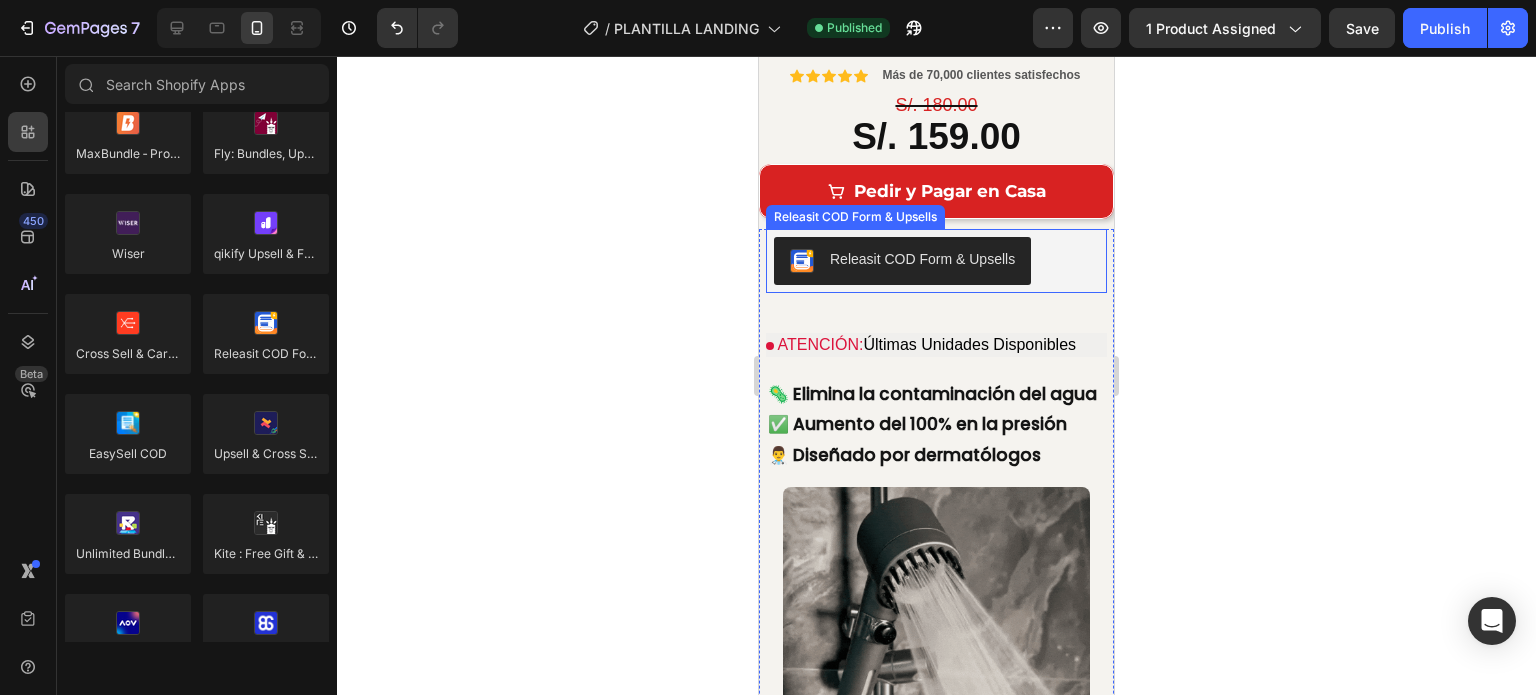 click on "Releasit COD Form & Upsells" at bounding box center [922, 259] 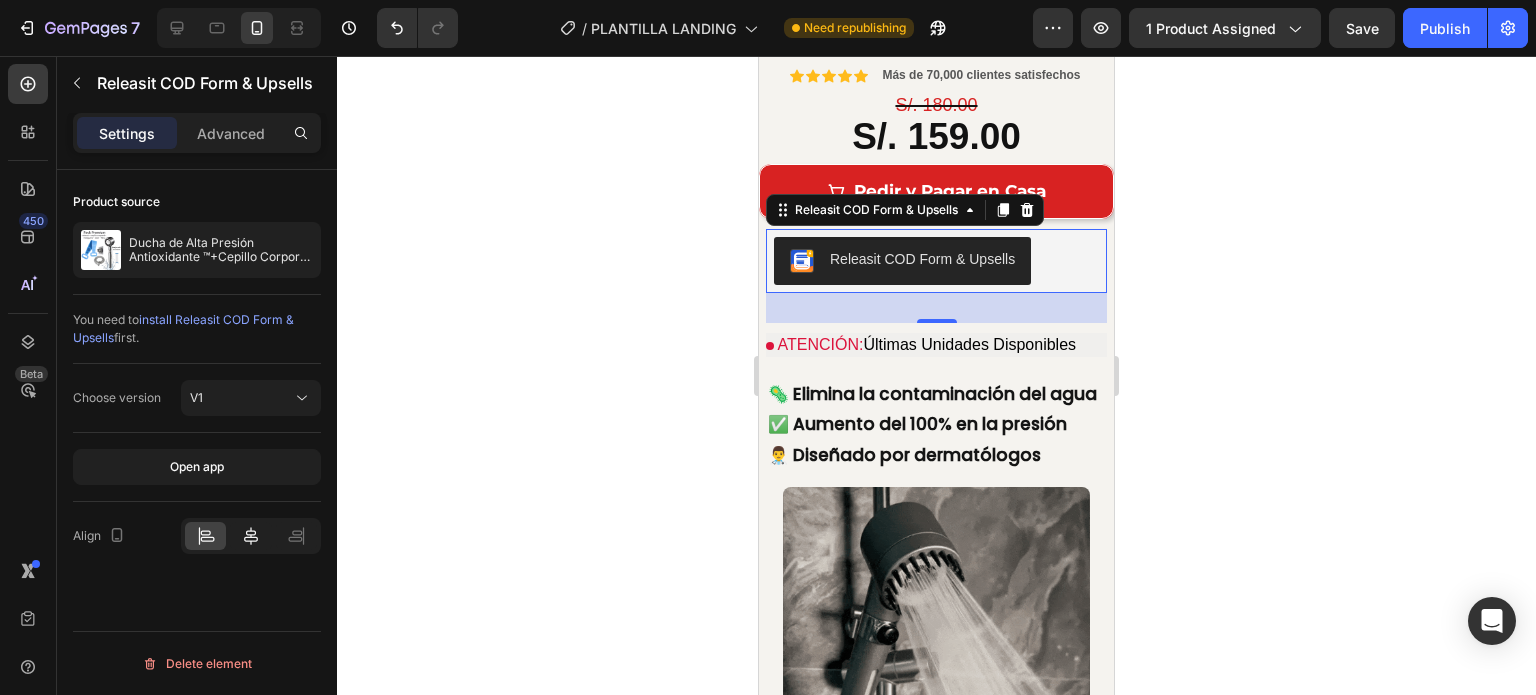 click 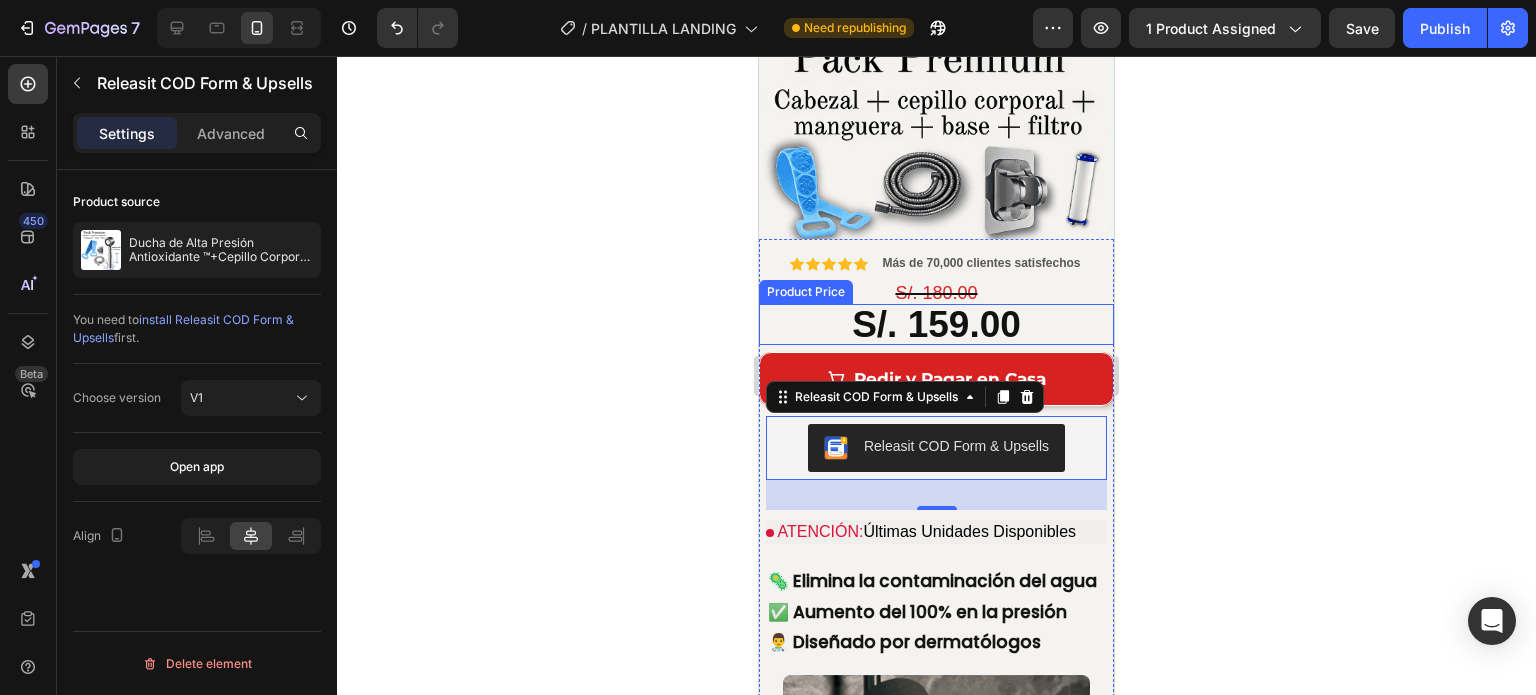 scroll, scrollTop: 500, scrollLeft: 0, axis: vertical 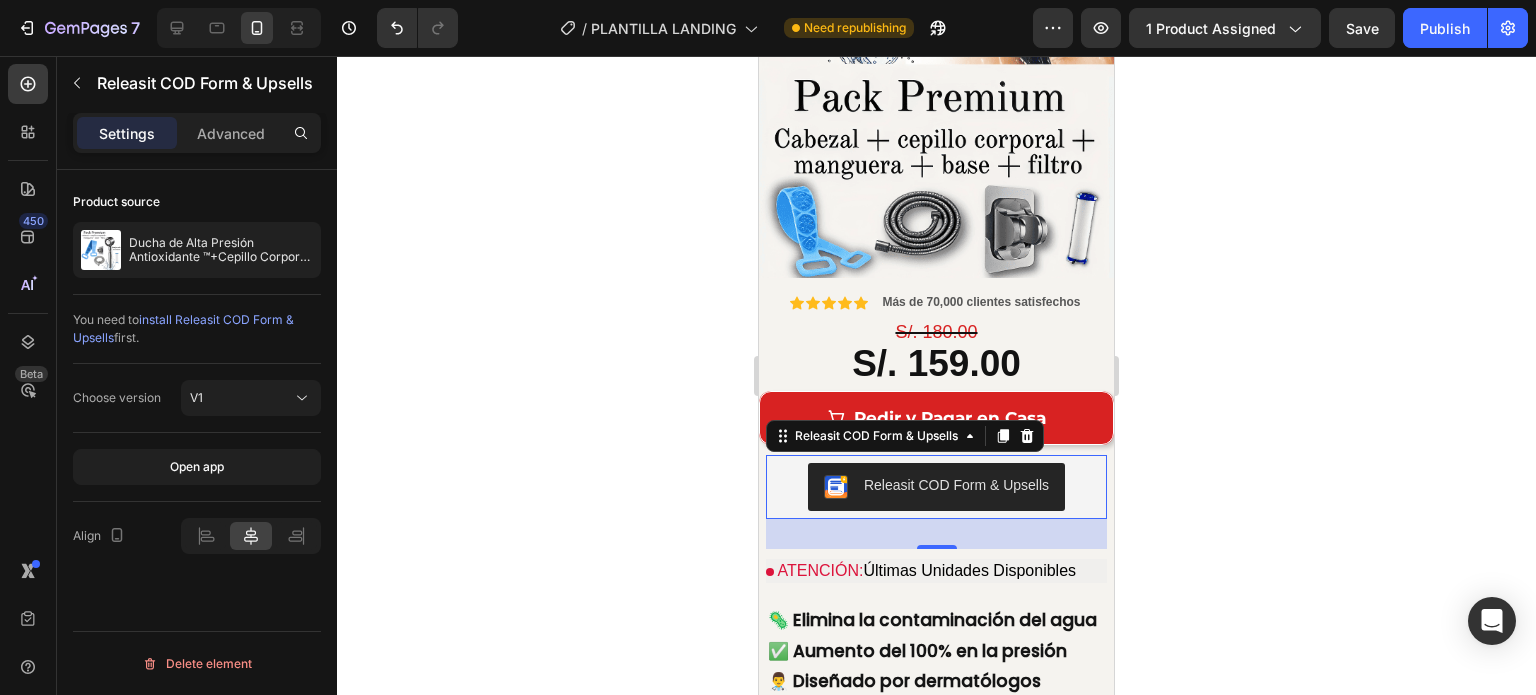 click 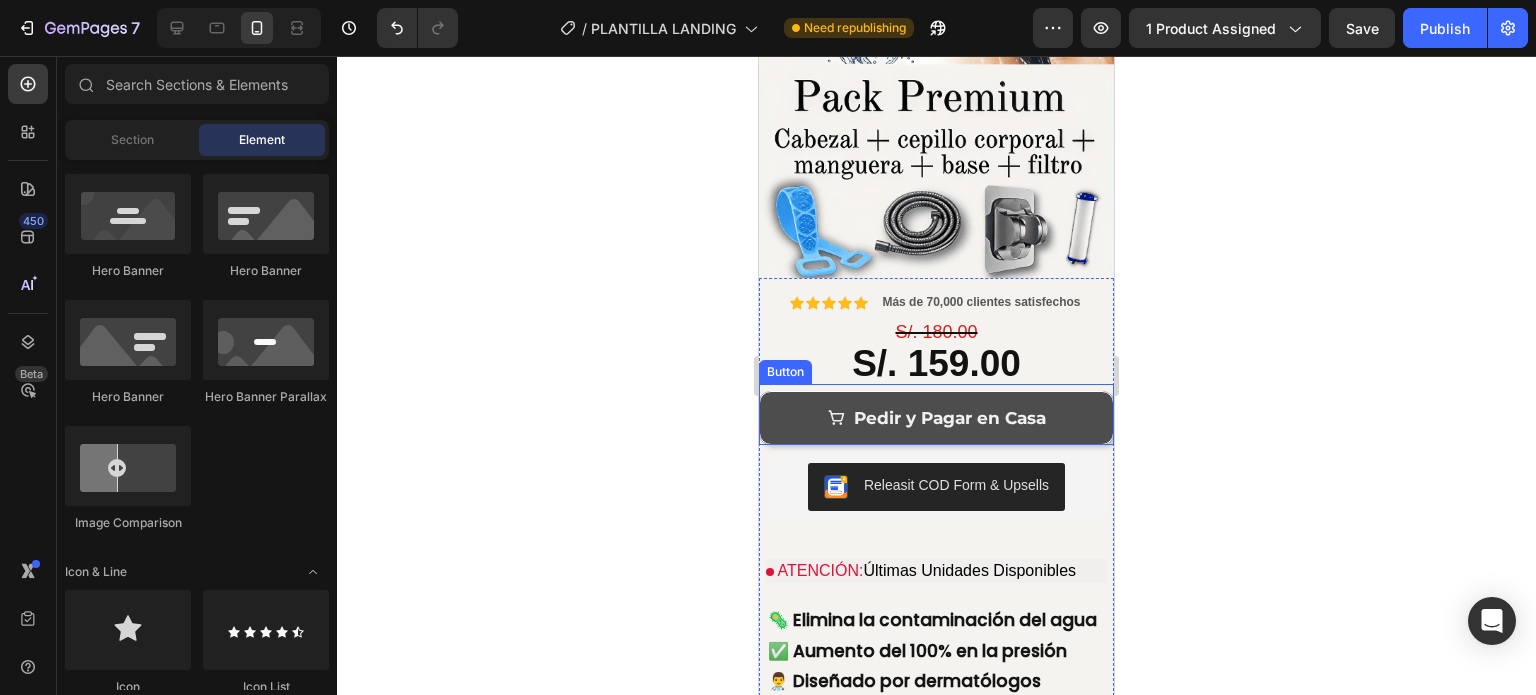 click on "Pedir y Pagar en Casa" at bounding box center [936, 418] 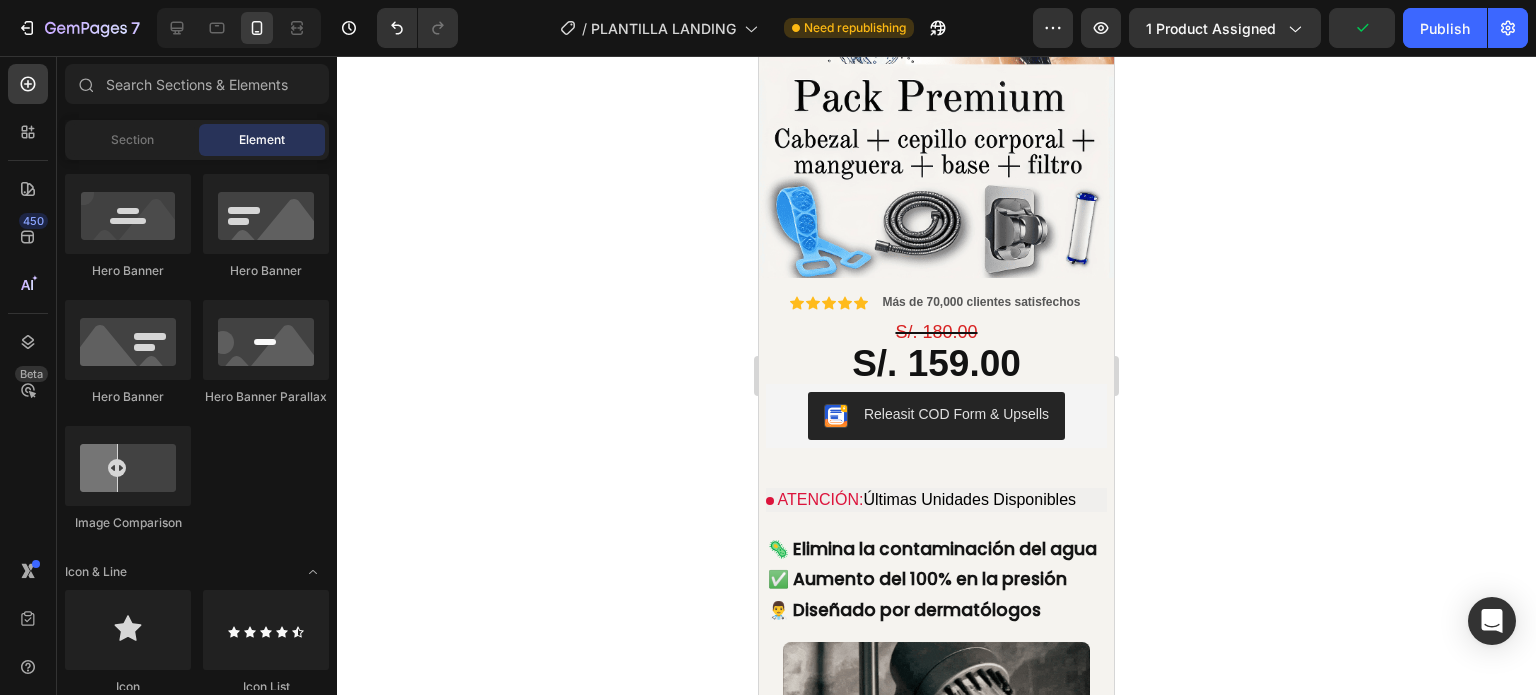 drag, startPoint x: 1140, startPoint y: 363, endPoint x: 1121, endPoint y: 366, distance: 19.235384 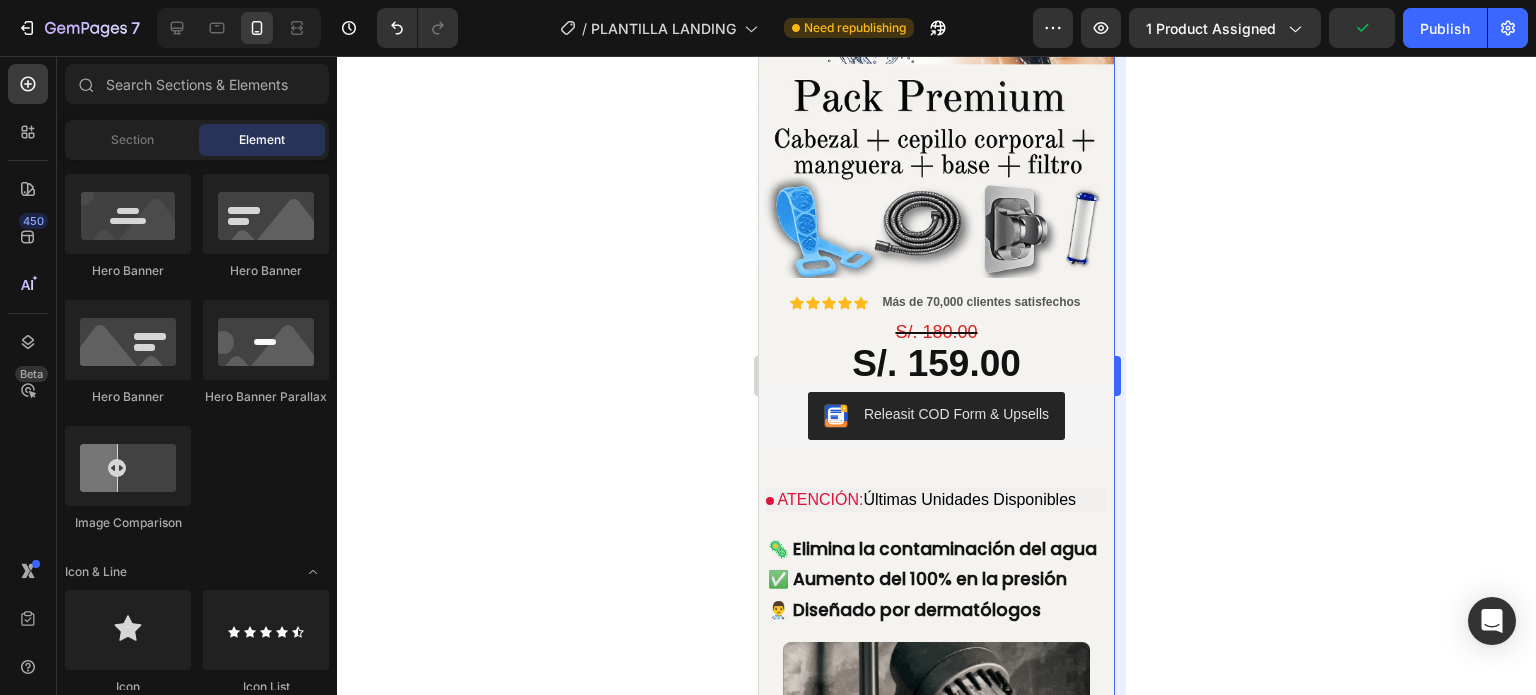 click 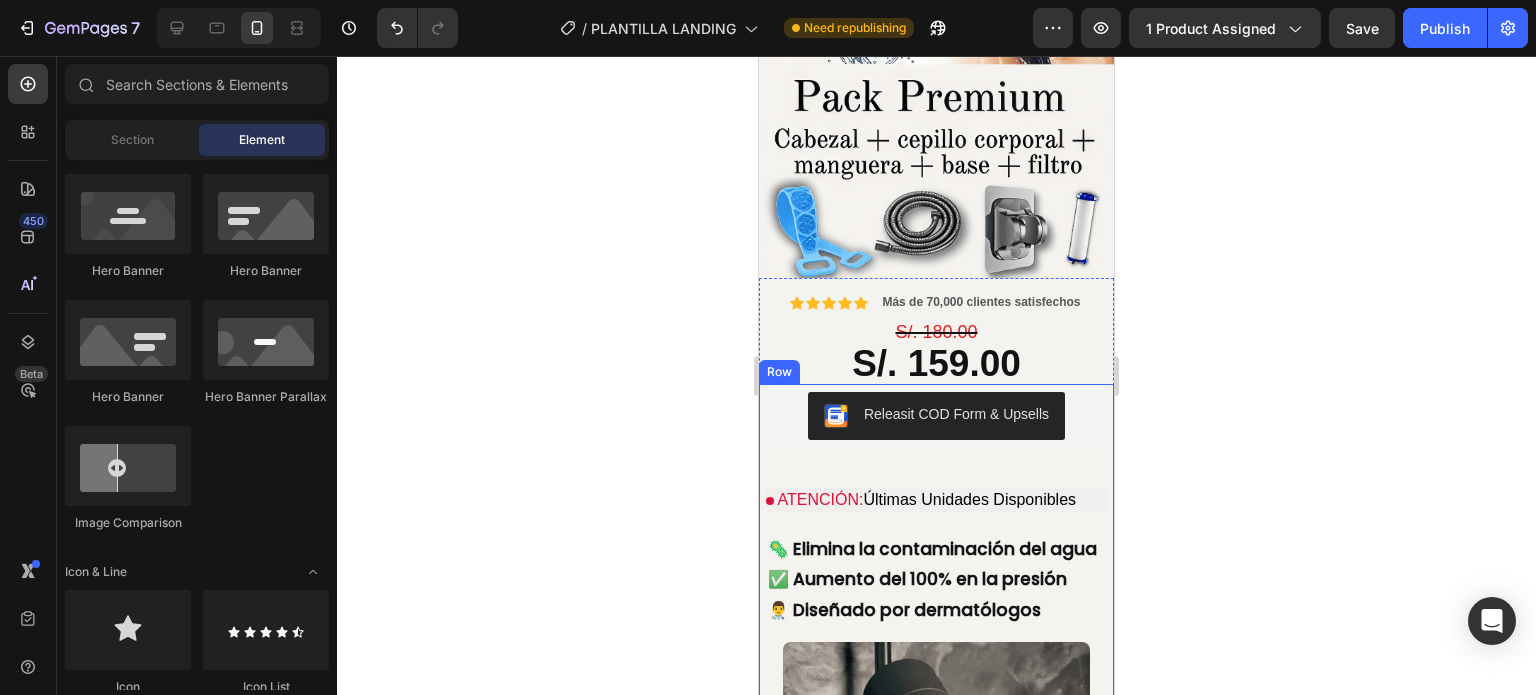 click on "Releasit COD Form & Upsells Releasit COD Form & Upsells
ATENCIÓN:  Últimas Unidades Disponibles
Custom Code 🦠 Elimina la contaminación del agua ✅ Aumento del 100% en la presión 👨‍⚕️ Diseñado por dermatólogos Text Block Image" at bounding box center [936, 669] 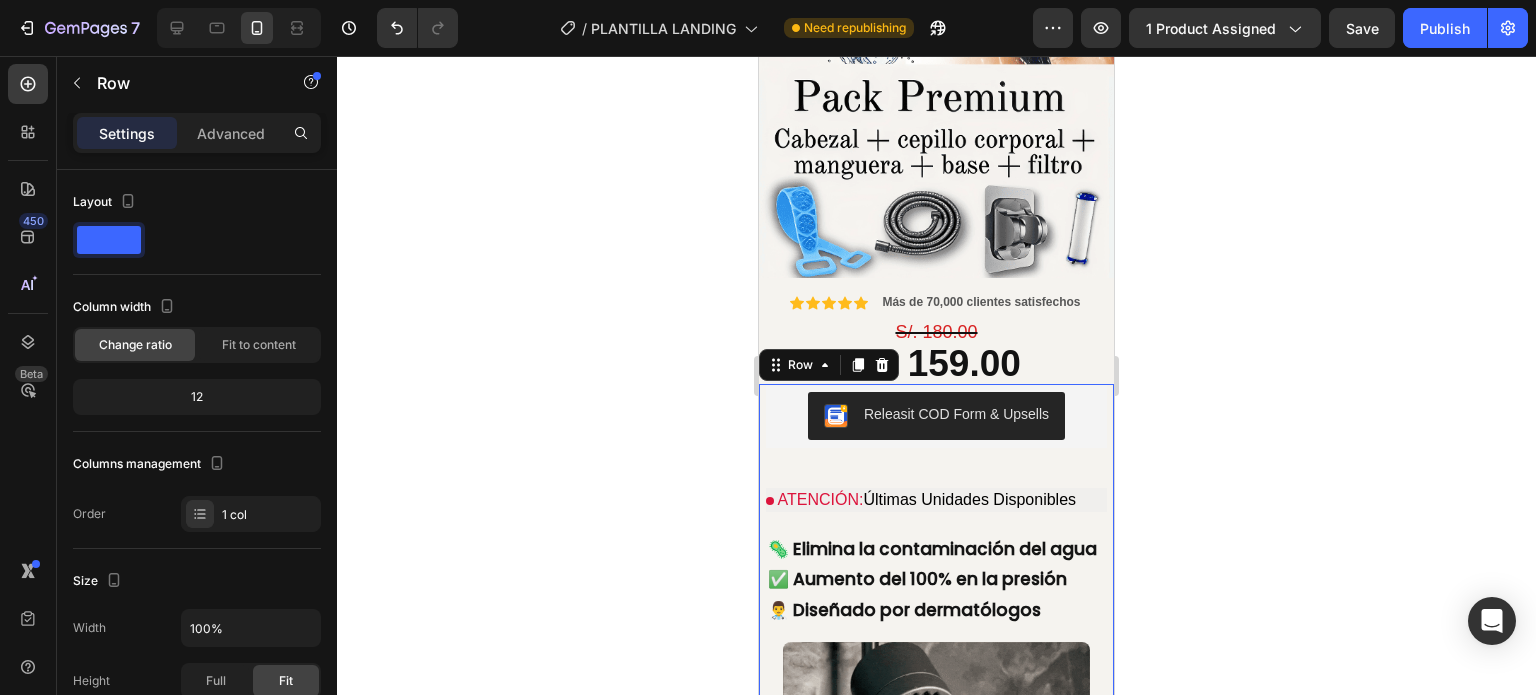 click 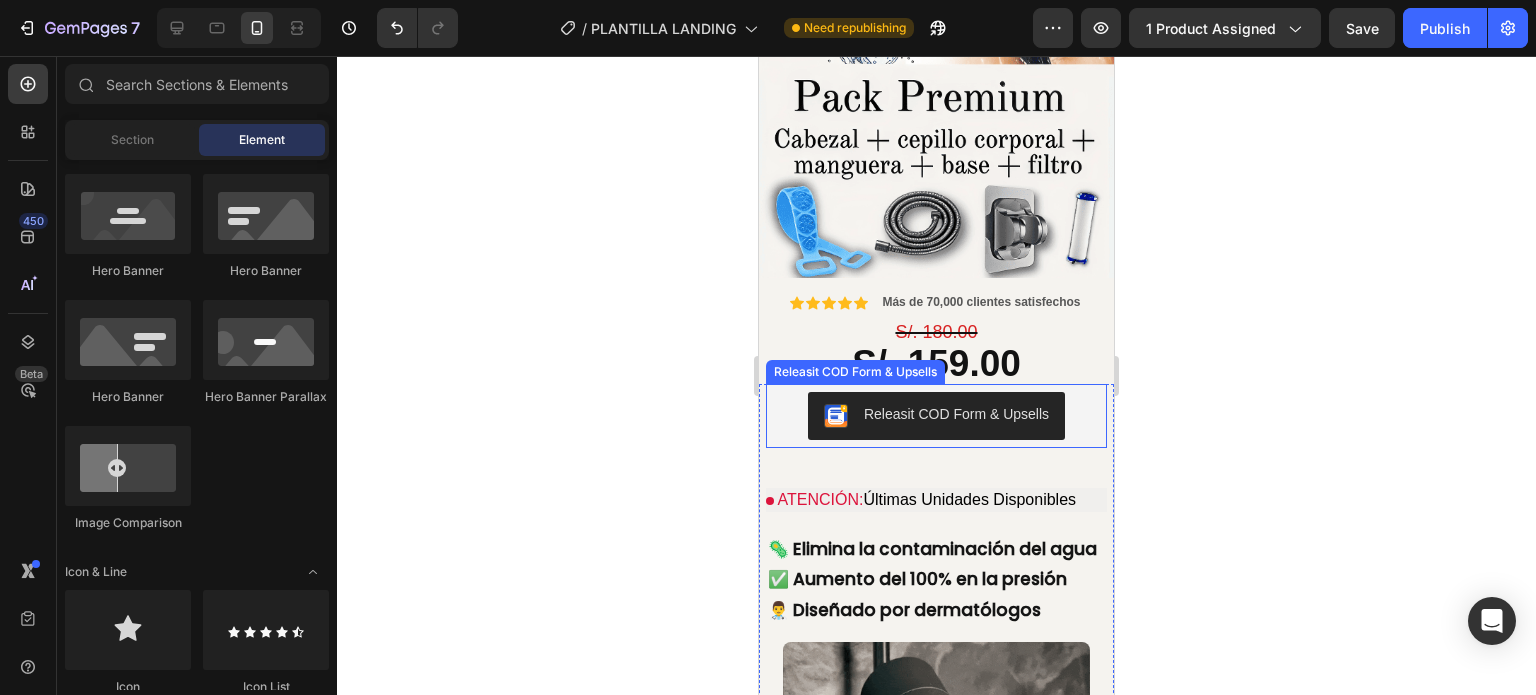 click on "Releasit COD Form & Upsells" at bounding box center (936, 416) 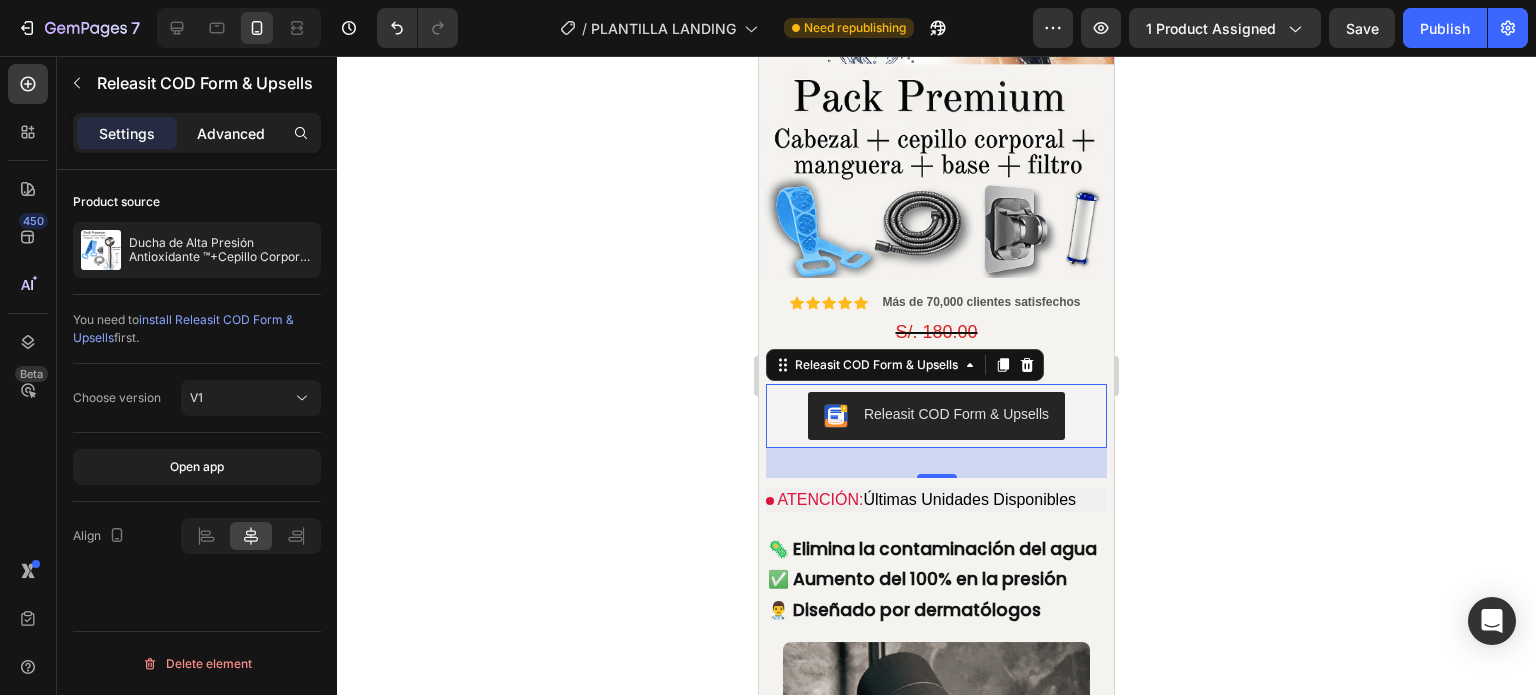 click on "Advanced" 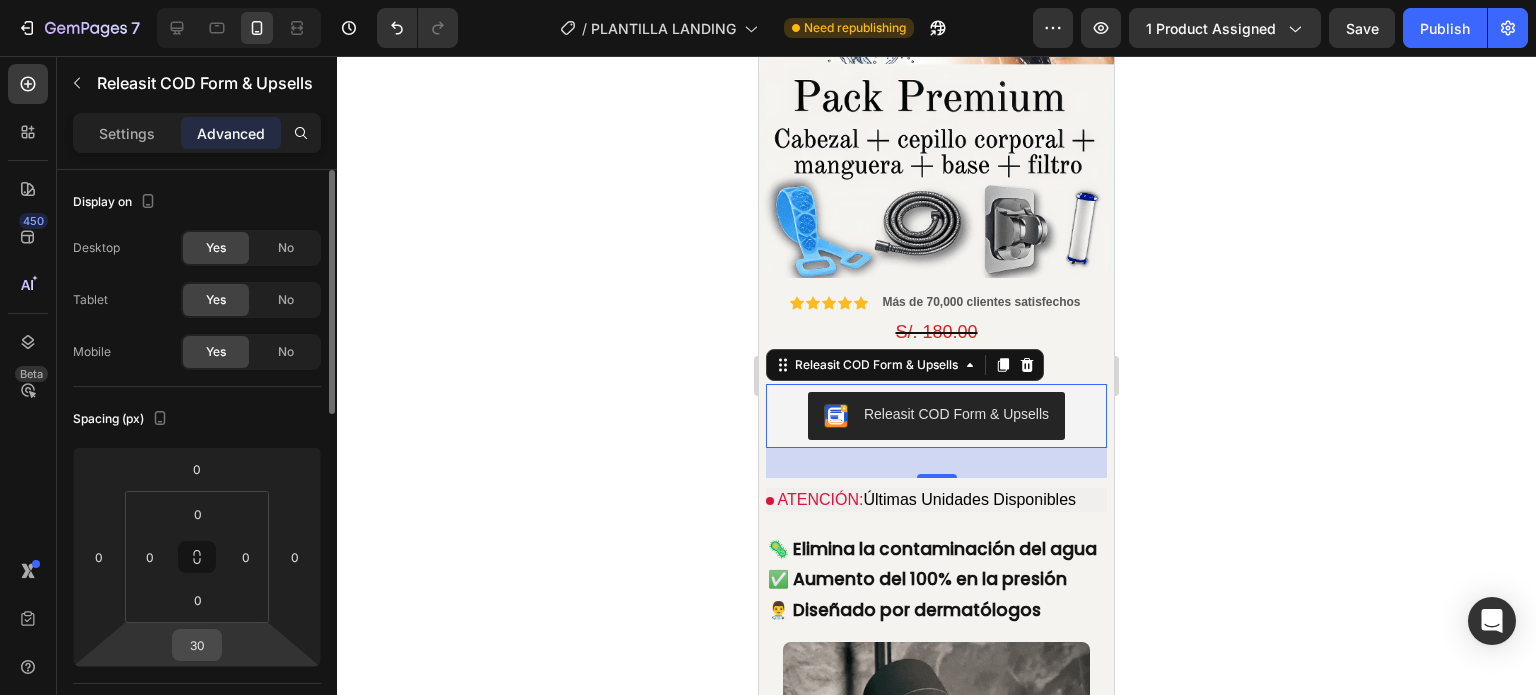 click on "30" at bounding box center [197, 645] 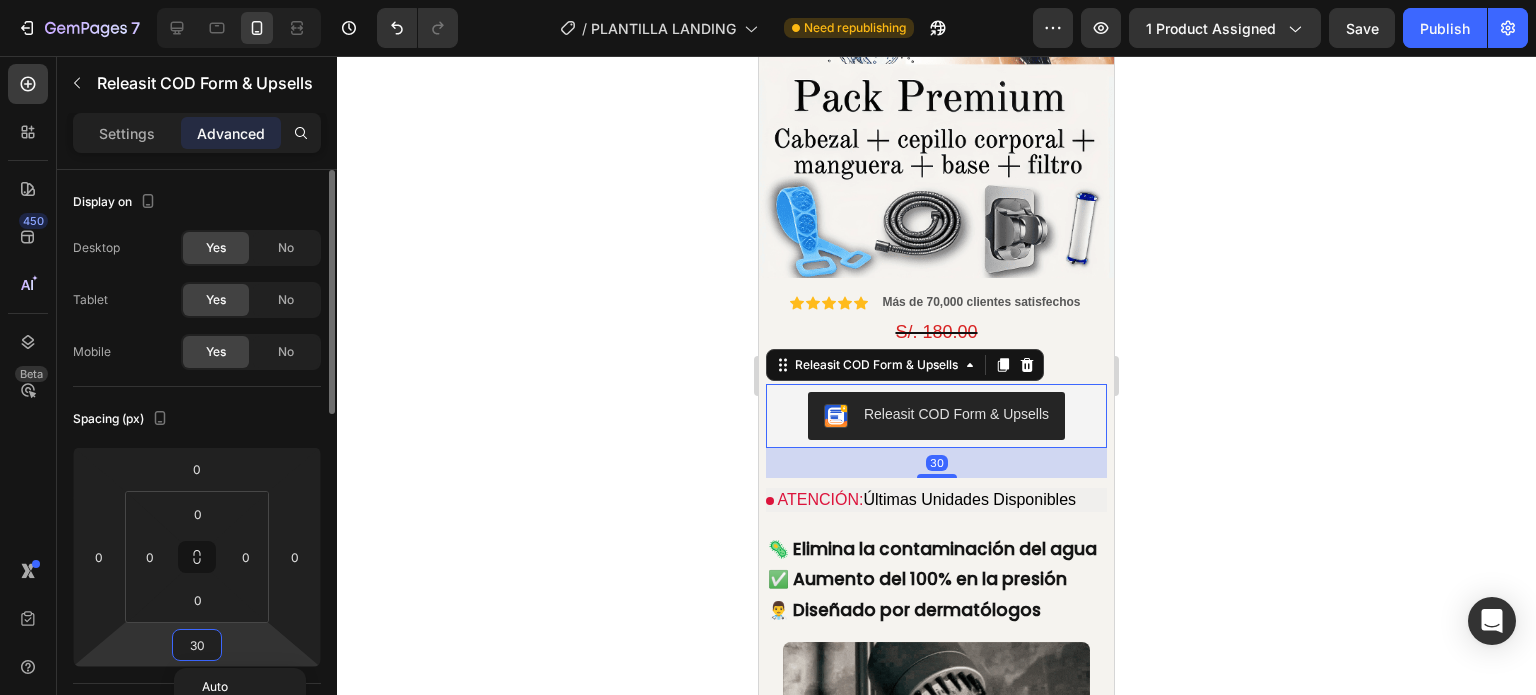 type on "0" 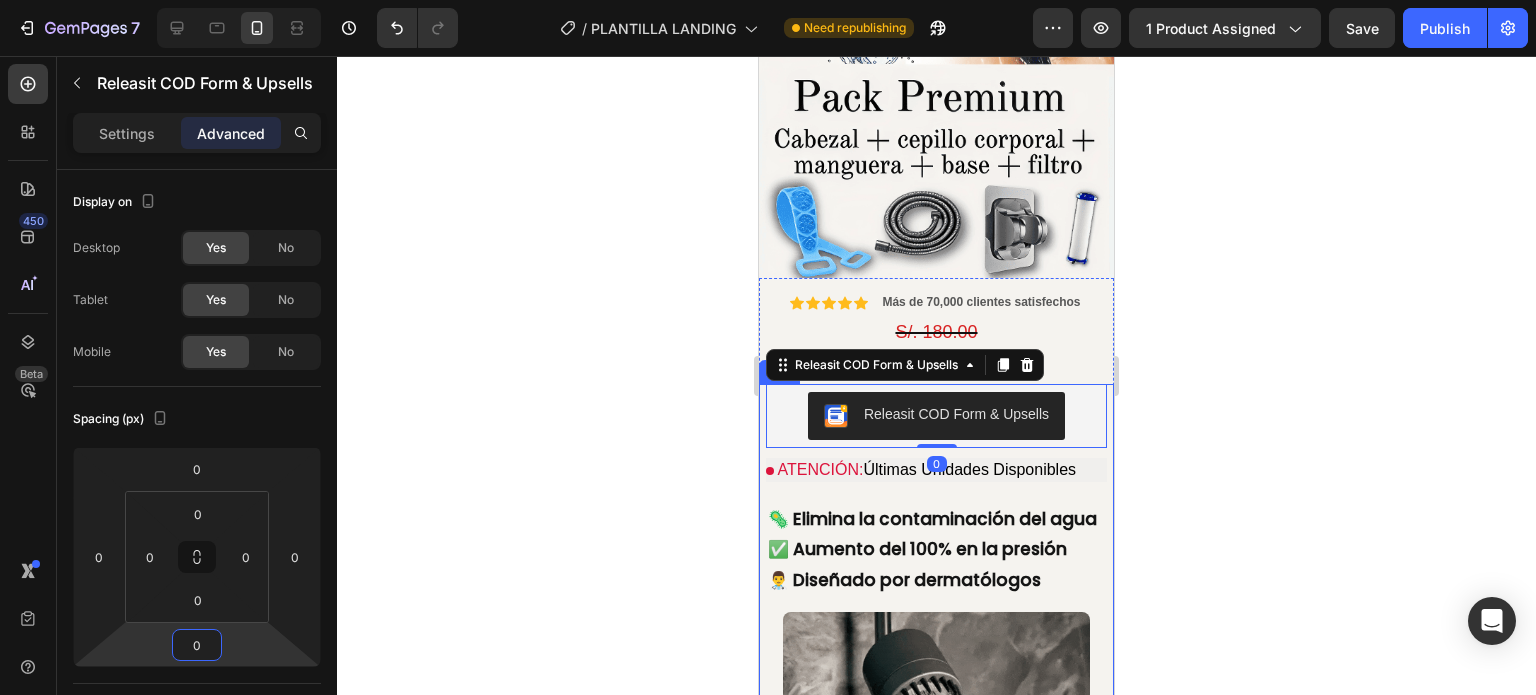 click 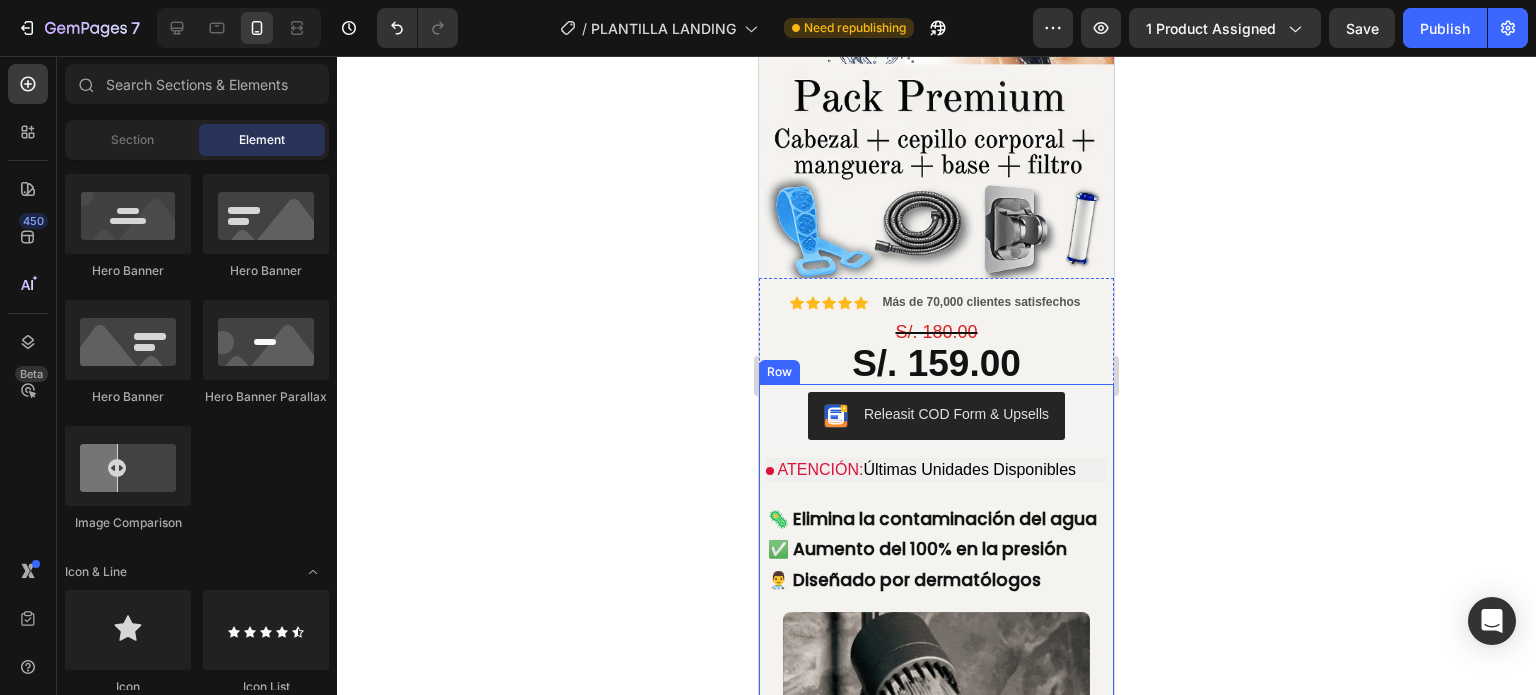 click 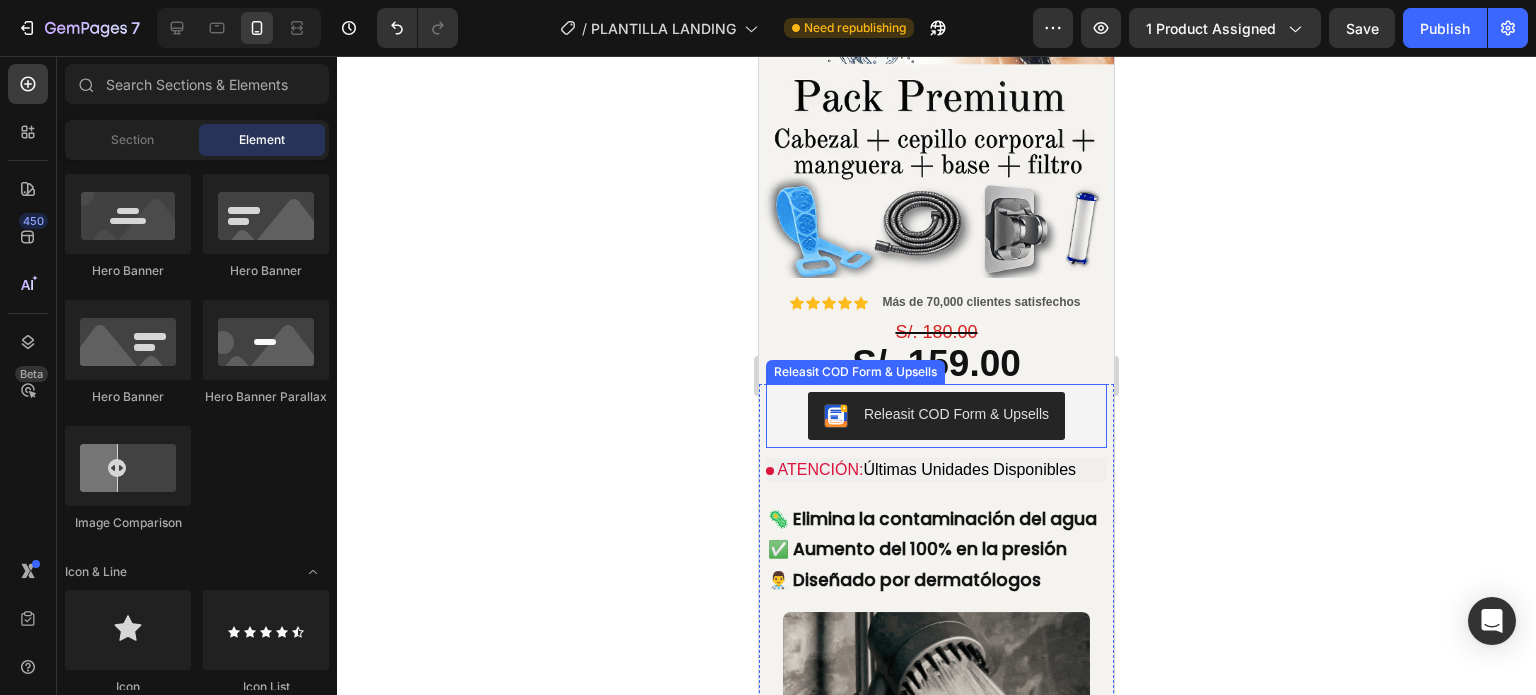 click on "Releasit COD Form & Upsells" at bounding box center [956, 414] 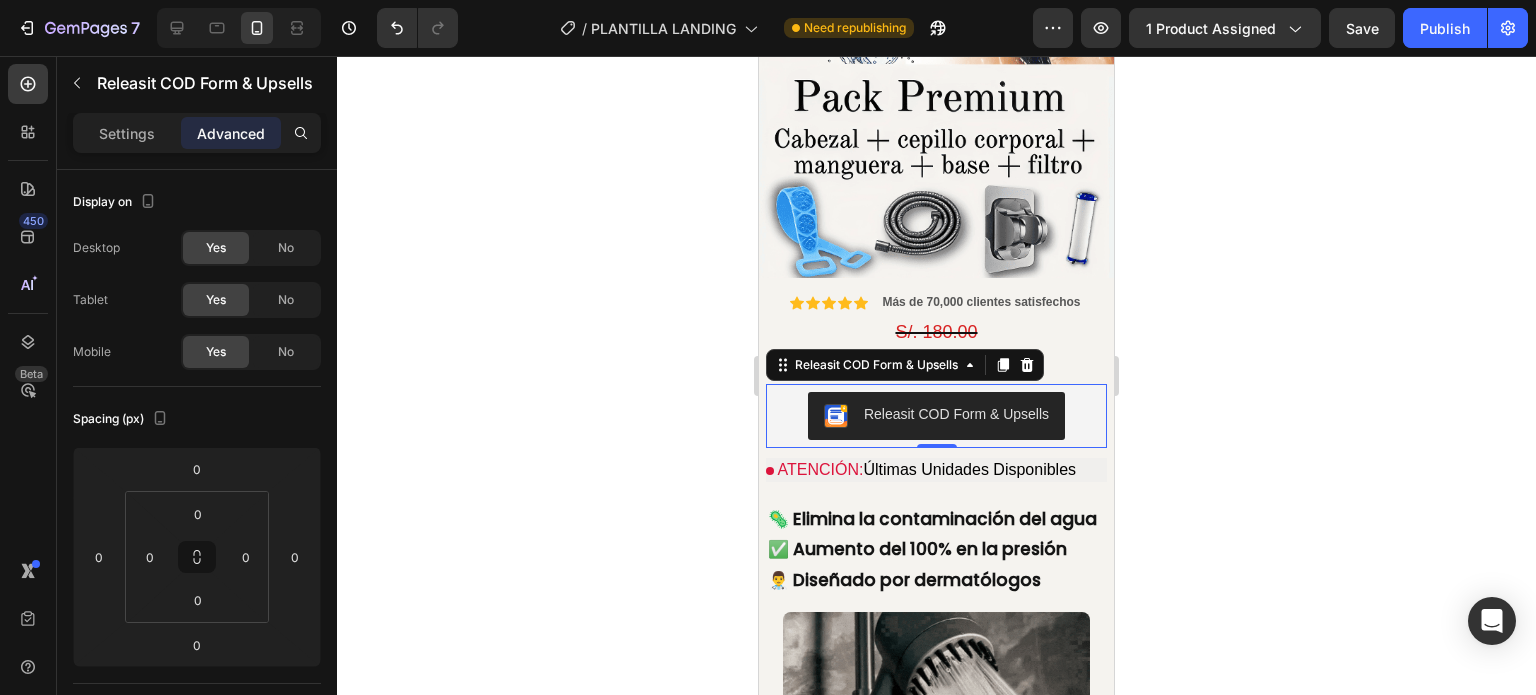 drag, startPoint x: 1386, startPoint y: 298, endPoint x: 1364, endPoint y: 295, distance: 22.203604 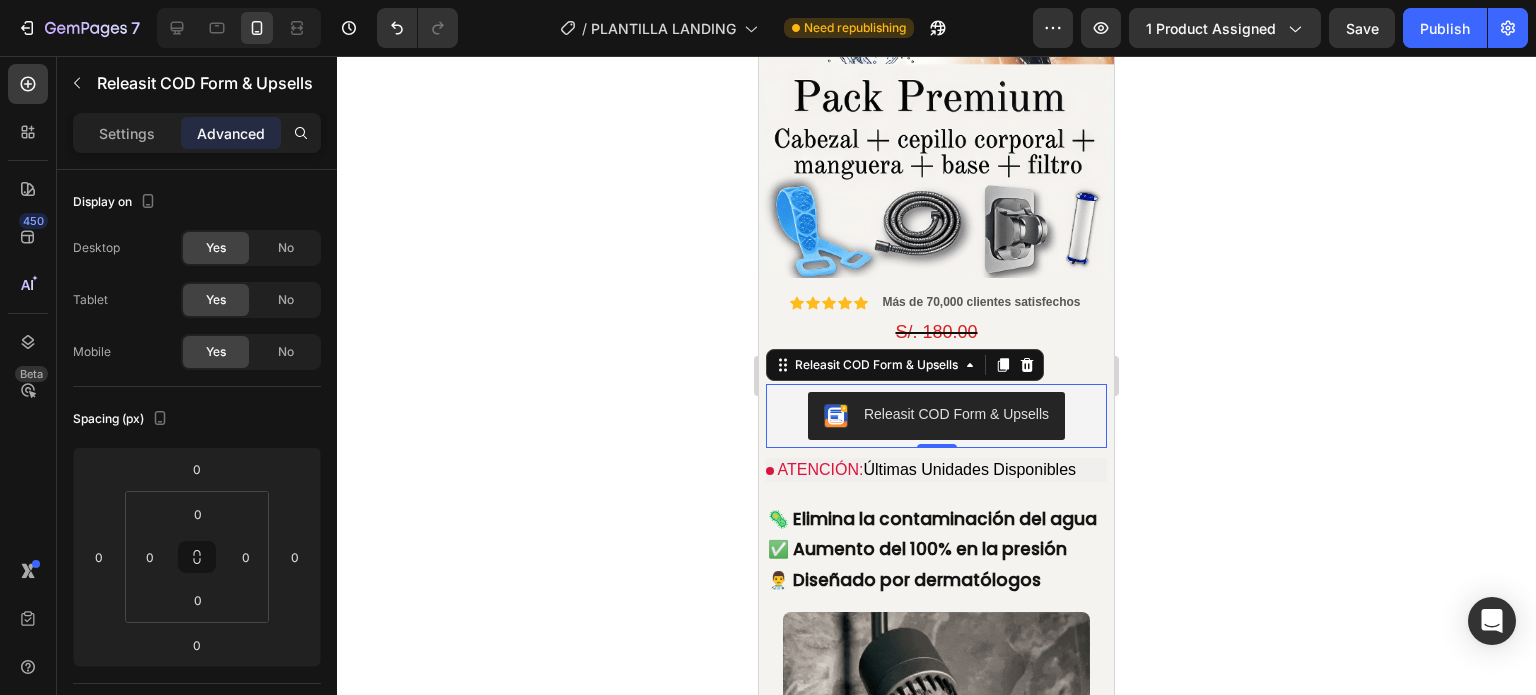 click 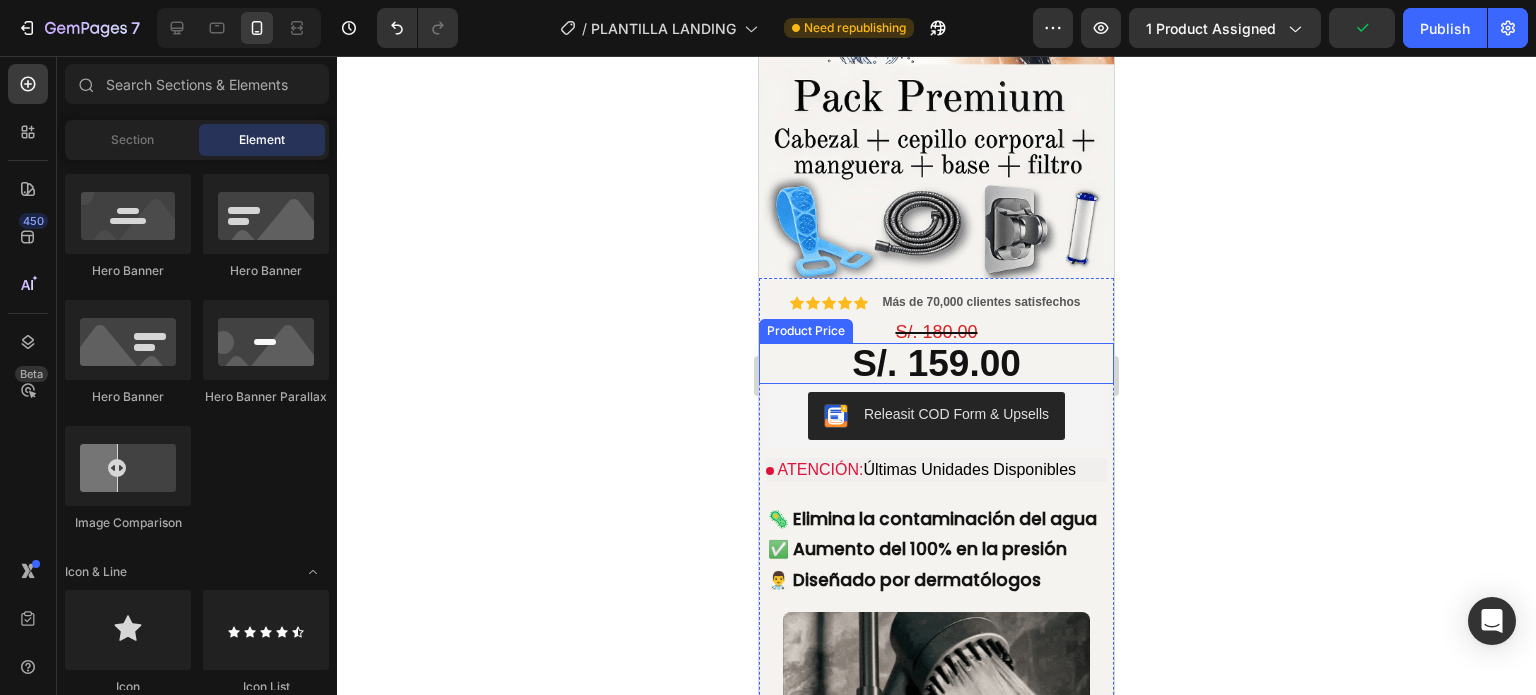 click on "S/. 159.00" at bounding box center (936, 363) 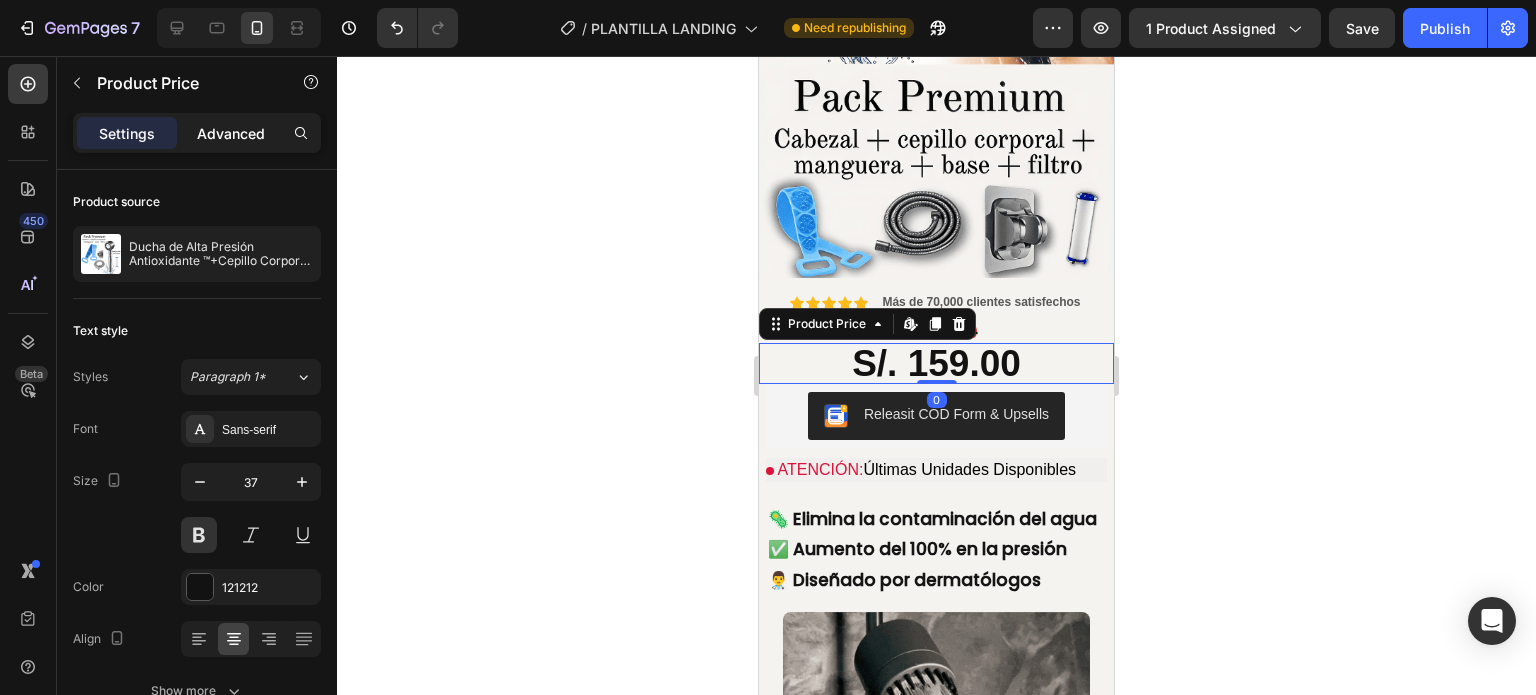 click on "Advanced" at bounding box center (231, 133) 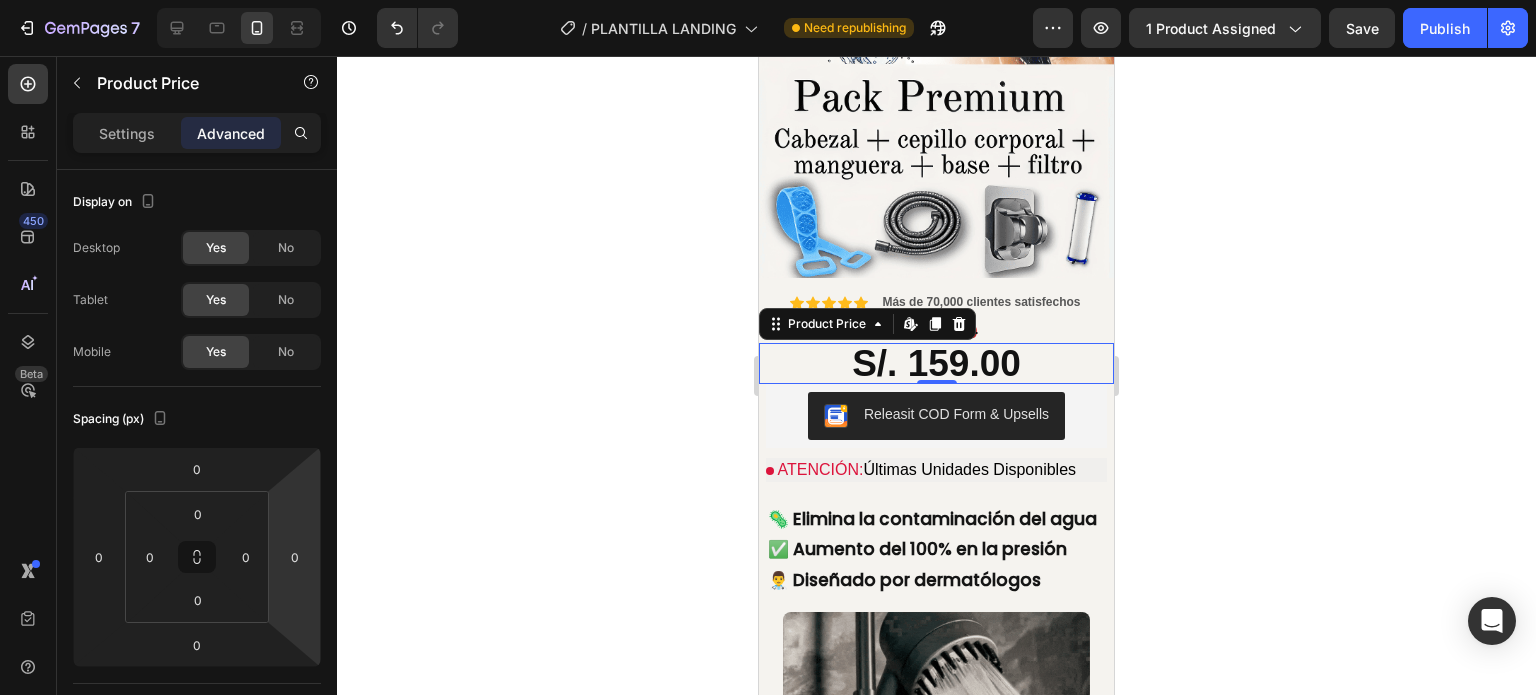 click 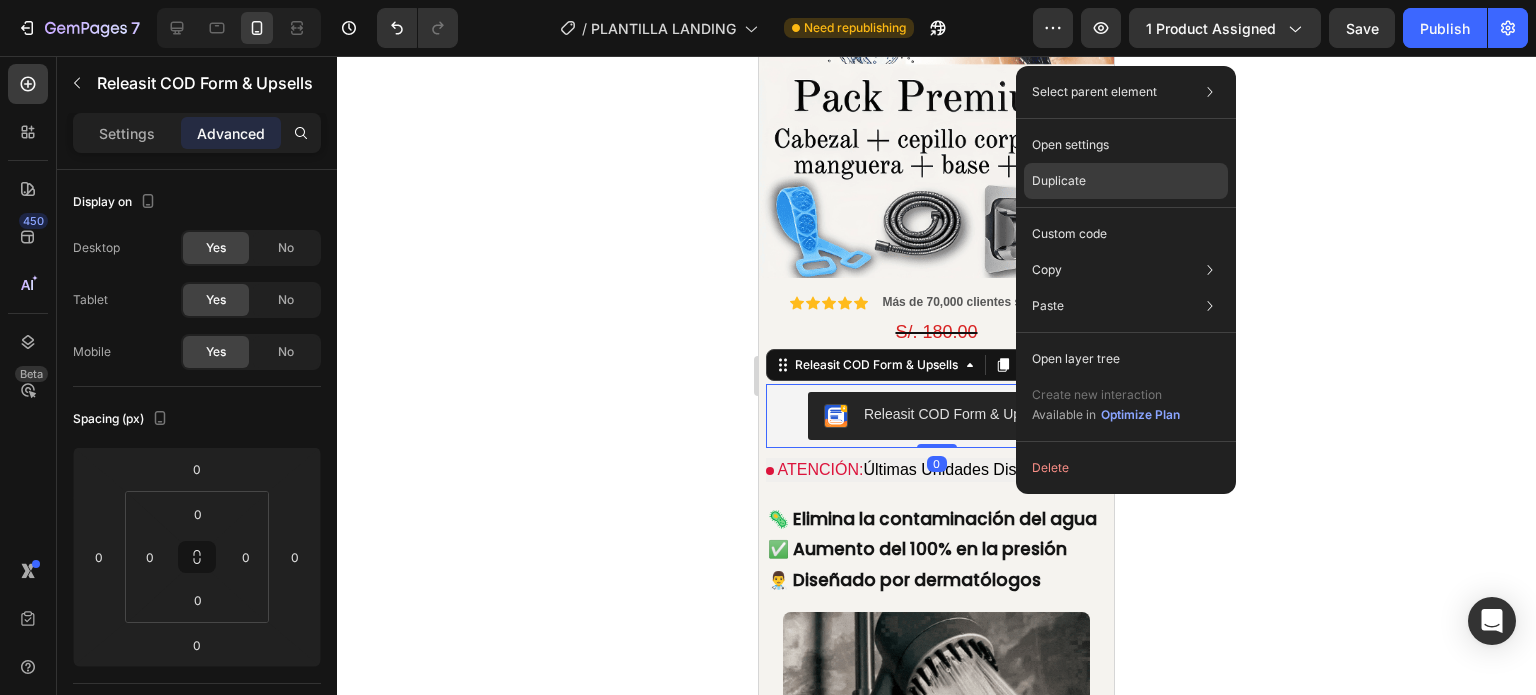 click on "Duplicate" 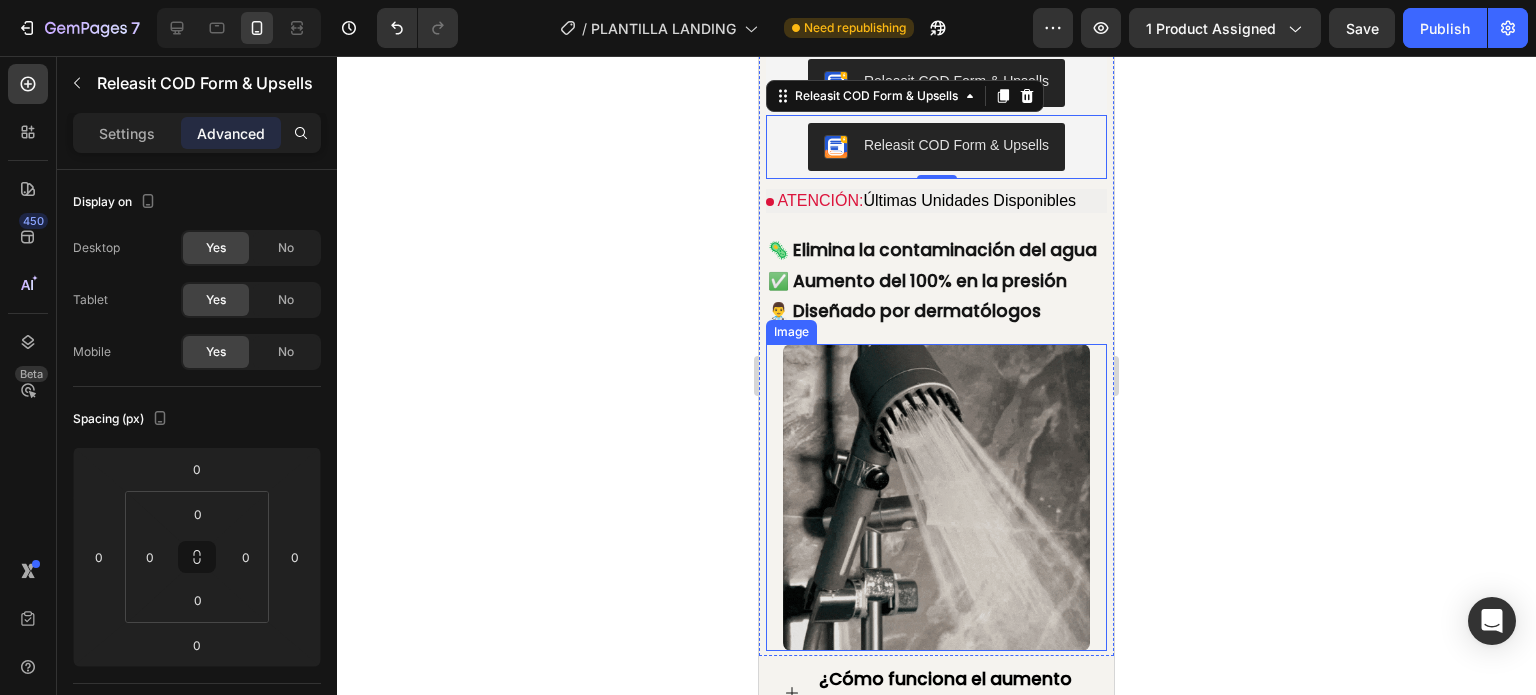 scroll, scrollTop: 700, scrollLeft: 0, axis: vertical 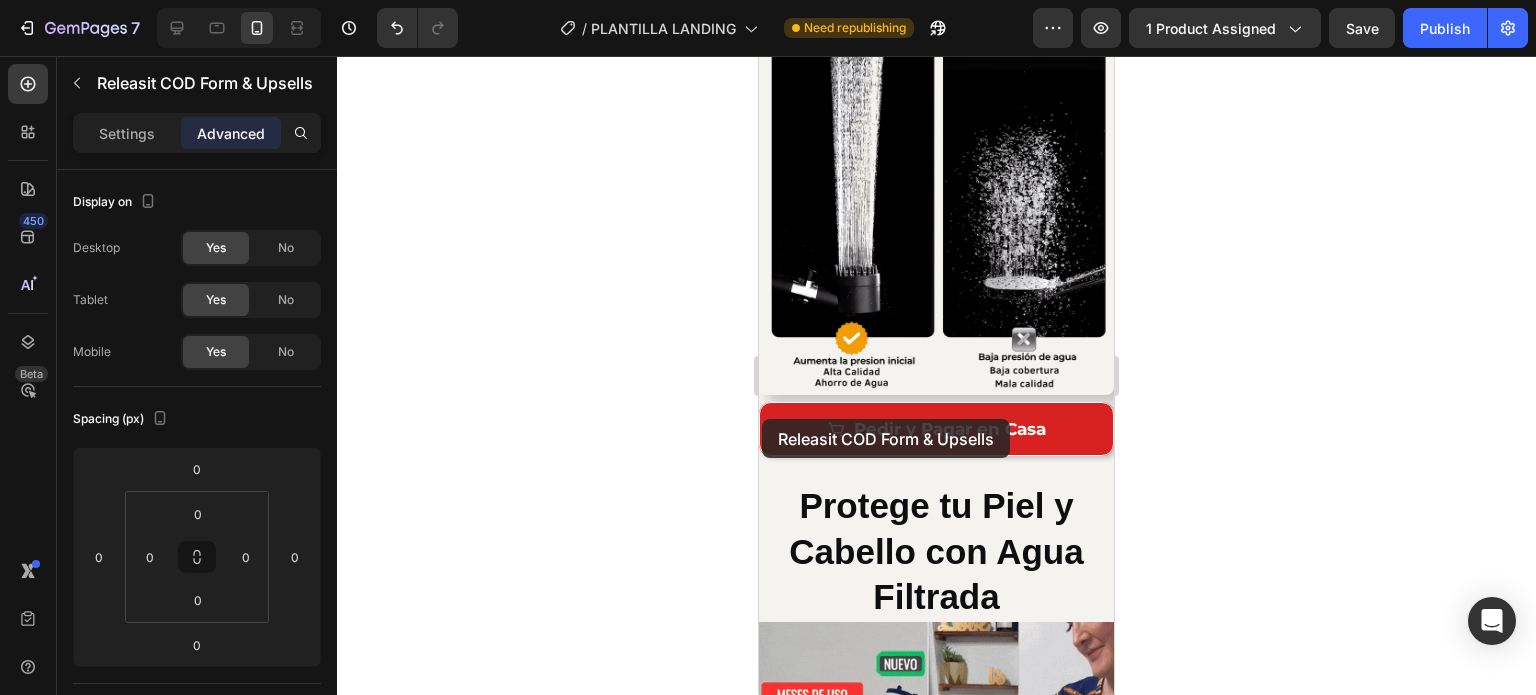 drag, startPoint x: 883, startPoint y: 243, endPoint x: 762, endPoint y: 419, distance: 213.58136 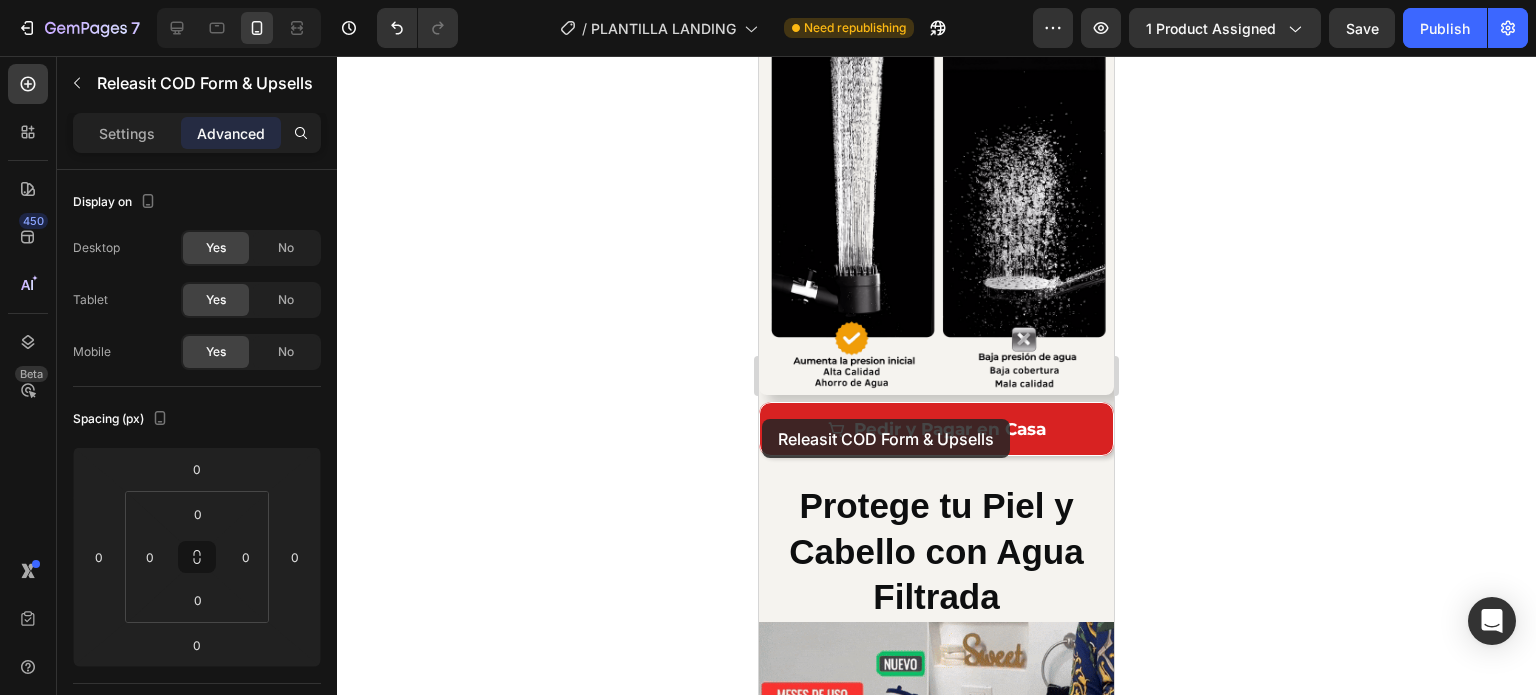 click on "Mobile ( 355 px) iPhone 13 Mini iPhone 13 Pro iPhone 11 Pro Max iPhone 15 Pro Max Pixel 7 Galaxy S8+ Galaxy S20 Ultra iPad Mini iPad Air iPad Pro Header Icon Icon Icon Icon Icon Icon List Más de 70,000 clientes satisfechos Text Block Row S/. 180.00 Compare Price Compare Price S/. 159.00 Product Price Product Price Releasit COD Form & Upsells Releasit COD Form & Upsells Releasit COD Form & Upsells Releasit COD Form & Upsells   0 Releasit COD Form & Upsells Releasit COD Form & Upsells   0
ATENCIÓN:  Últimas Unidades Disponibles
Custom Code 🦠 Elimina la contaminación del agua ✅ Aumento del 100% en la presión 👨‍⚕️ Diseñado por dermatólogos Text Block Image Row Product
¿Cómo funciona el aumento de presión?
¿Funciona con agua caliente?
Con qué frecuencia debo cambiar el filtro? Accordion Section 3 Image
Pedir y Pagar en Casa" at bounding box center [936, 408] 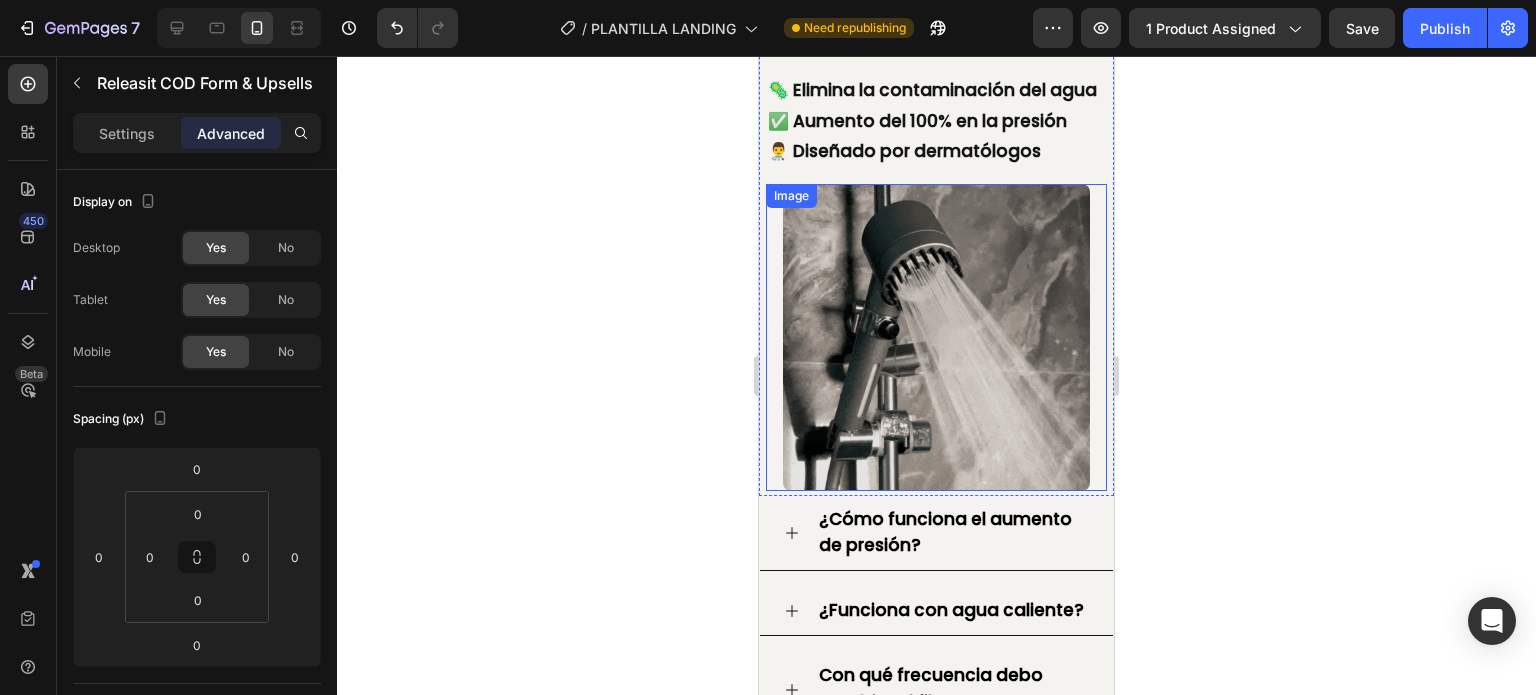 scroll, scrollTop: 754, scrollLeft: 0, axis: vertical 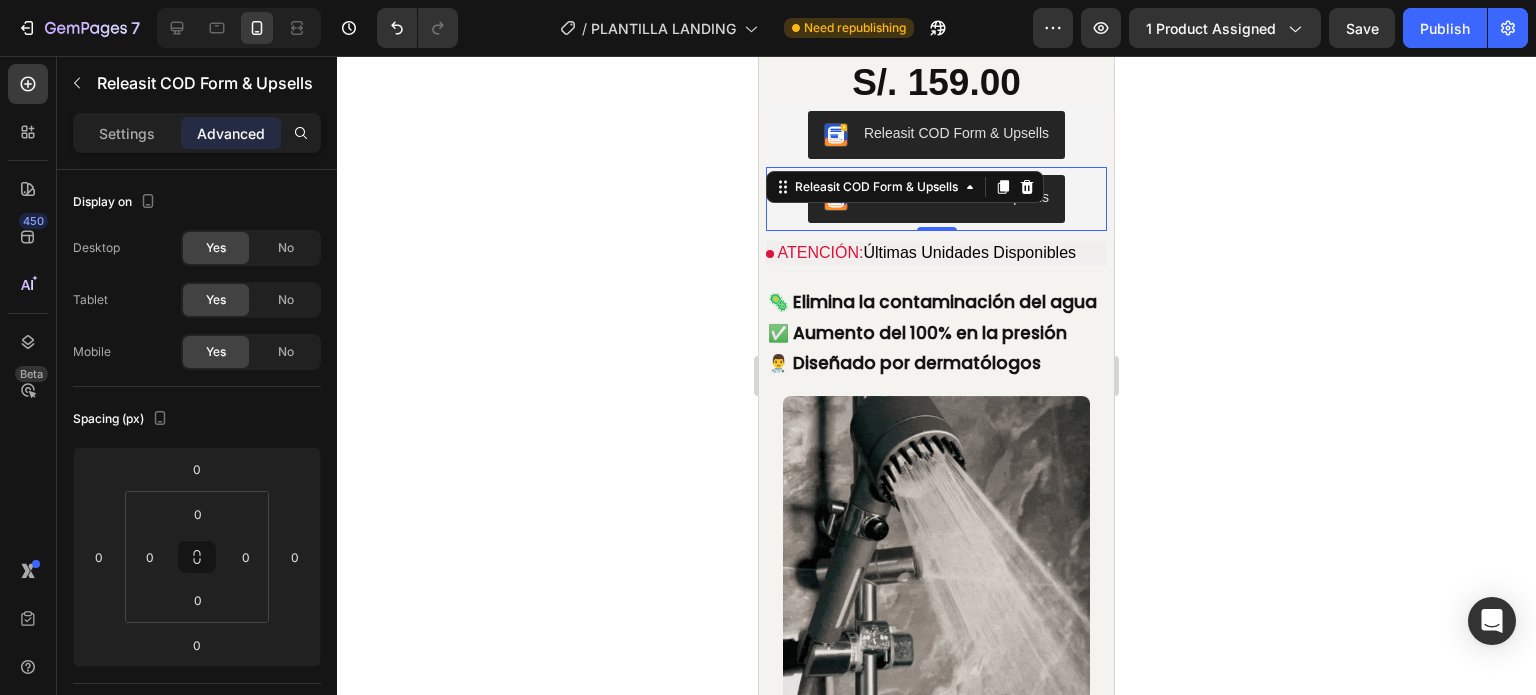click 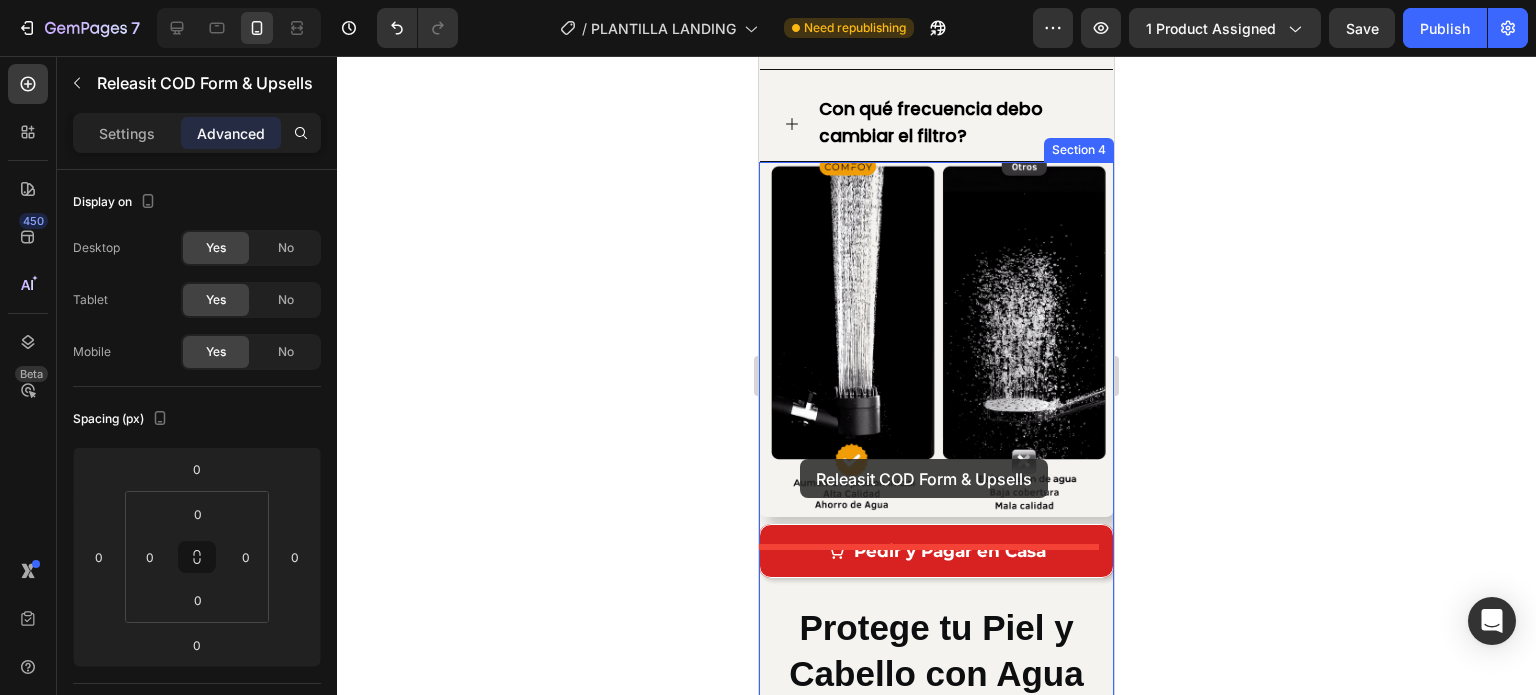 scroll, scrollTop: 1547, scrollLeft: 0, axis: vertical 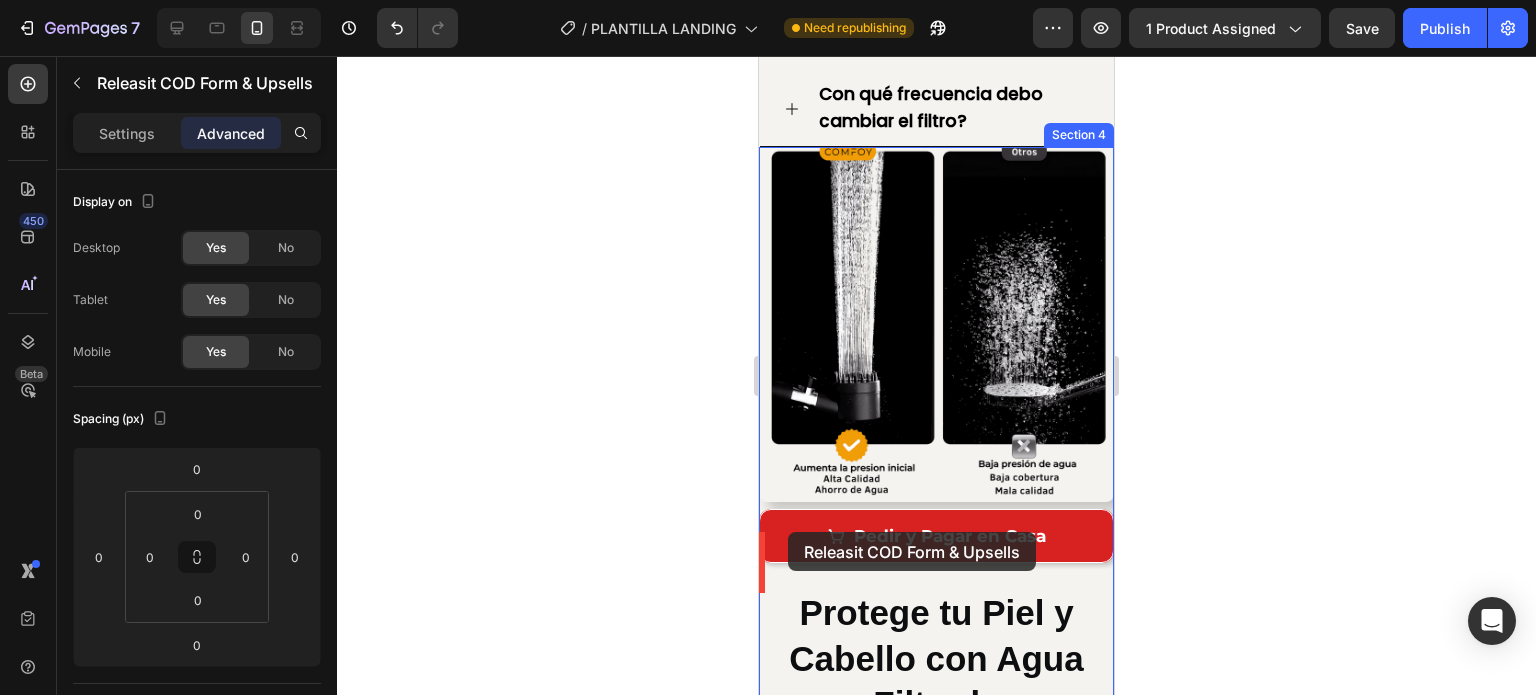 drag, startPoint x: 780, startPoint y: 183, endPoint x: 788, endPoint y: 532, distance: 349.09167 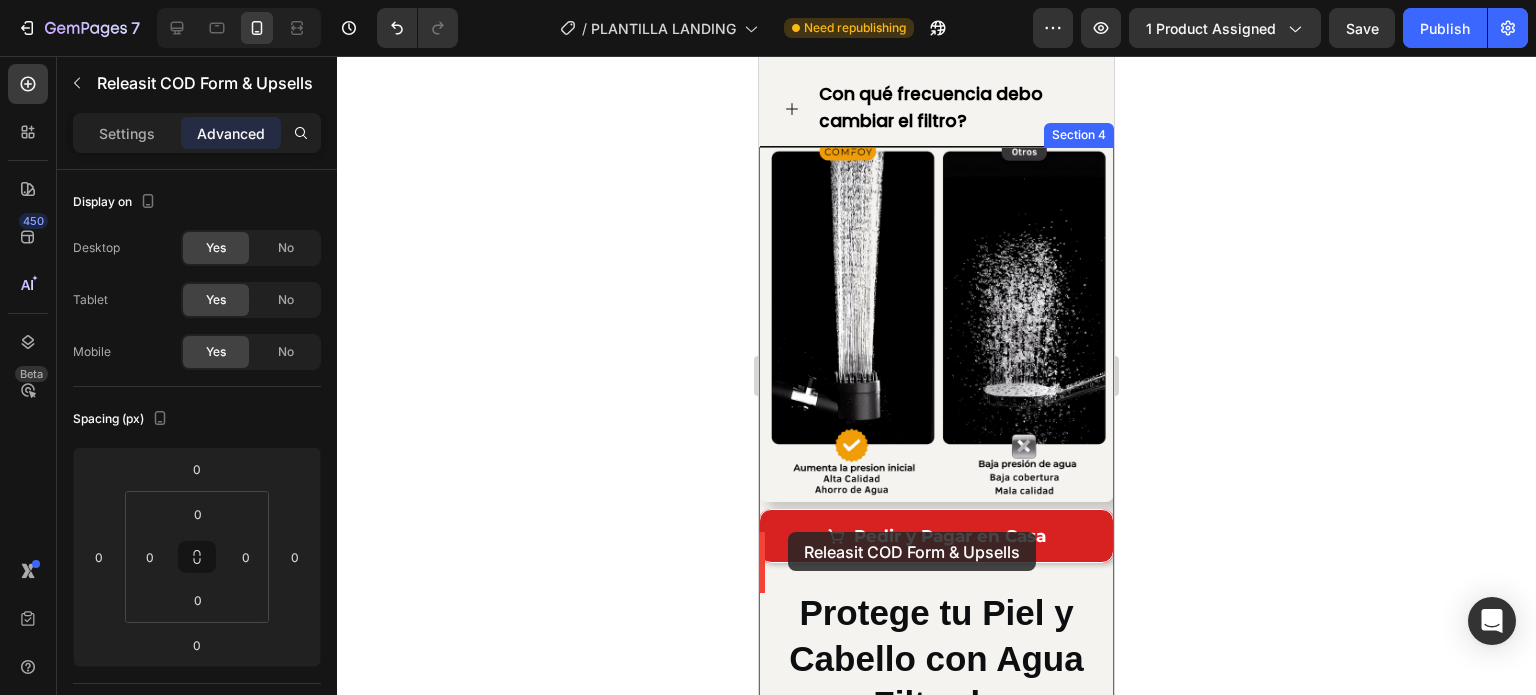 click on "Mobile ( 355 px) iPhone 13 Mini iPhone 13 Pro iPhone 11 Pro Max iPhone 15 Pro Max Pixel 7 Galaxy S8+ Galaxy S20 Ultra iPad Mini iPad Air iPad Pro Header Icon Icon Icon Icon Icon Icon List Más de 70,000 clientes satisfechos Text Block Row S/. 180.00 Compare Price Compare Price S/. 159.00 Product Price Product Price Releasit COD Form & Upsells Releasit COD Form & Upsells Releasit COD Form & Upsells Releasit COD Form & Upsells   0 Releasit COD Form & Upsells Releasit COD Form & Upsells   0
ATENCIÓN:  Últimas Unidades Disponibles
Custom Code 🦠 Elimina la contaminación del agua ✅ Aumento del 100% en la presión 👨‍⚕️ Diseñado por dermatólogos Text Block Image Row Product
¿Cómo funciona el aumento de presión?
¿Funciona con agua caliente?
Con qué frecuencia debo cambiar el filtro? Accordion Section 3 Image
Pedir y Pagar en Casa" at bounding box center (936, 515) 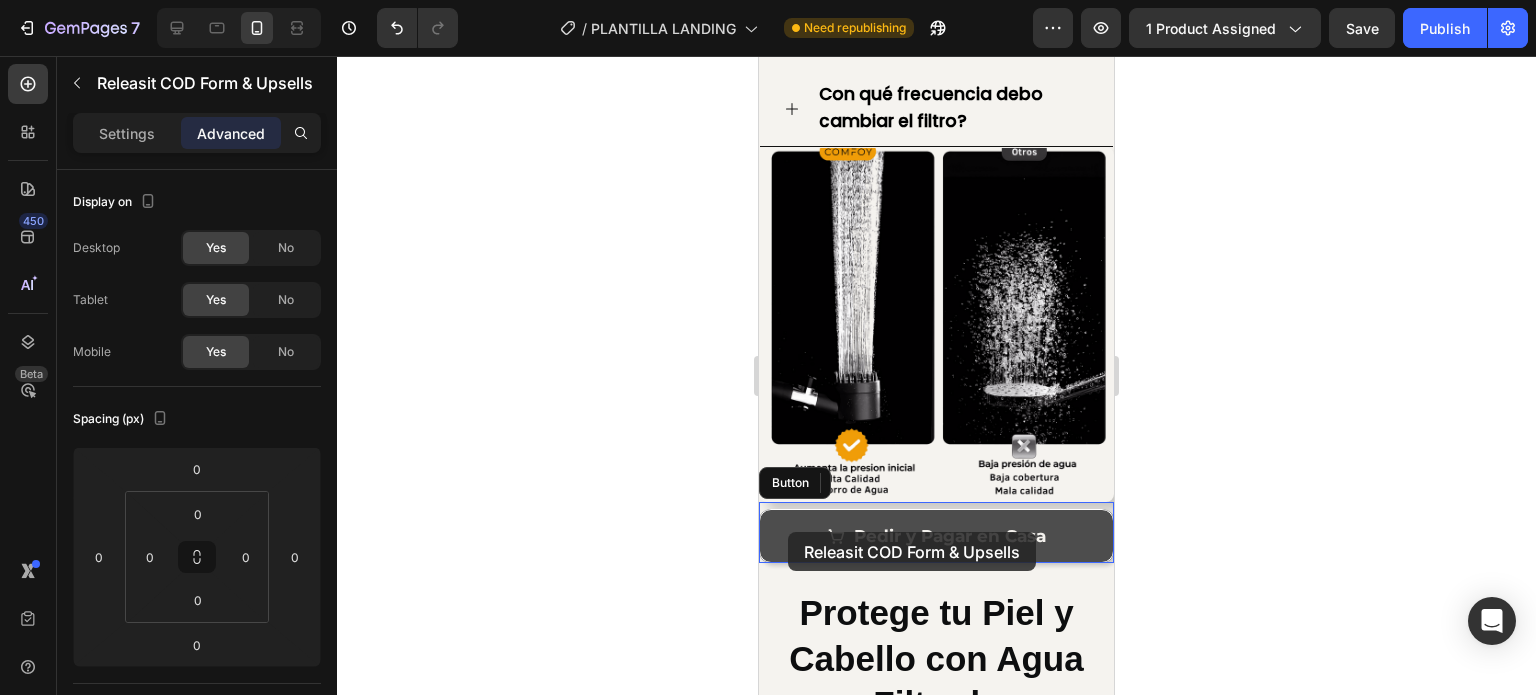 click on "Pedir y Pagar en Casa Button" at bounding box center [936, 533] 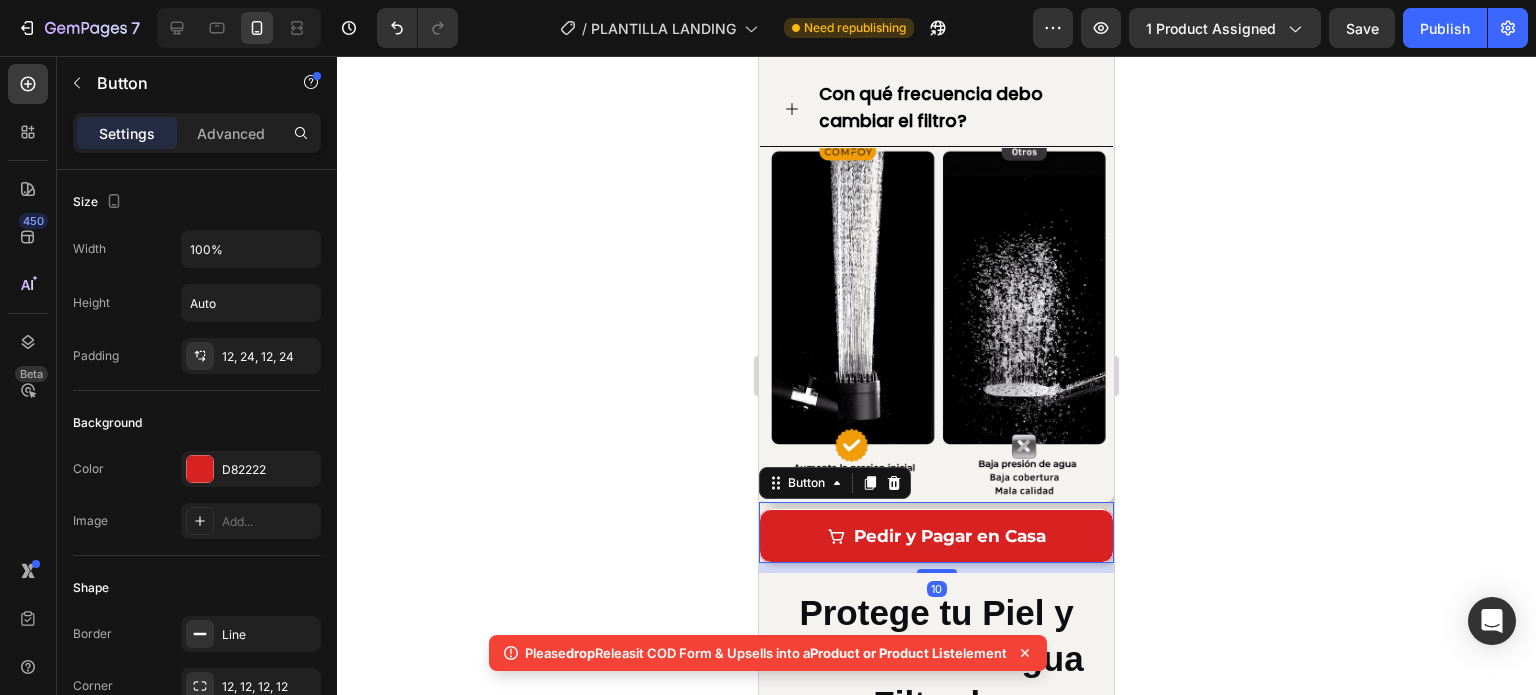 click 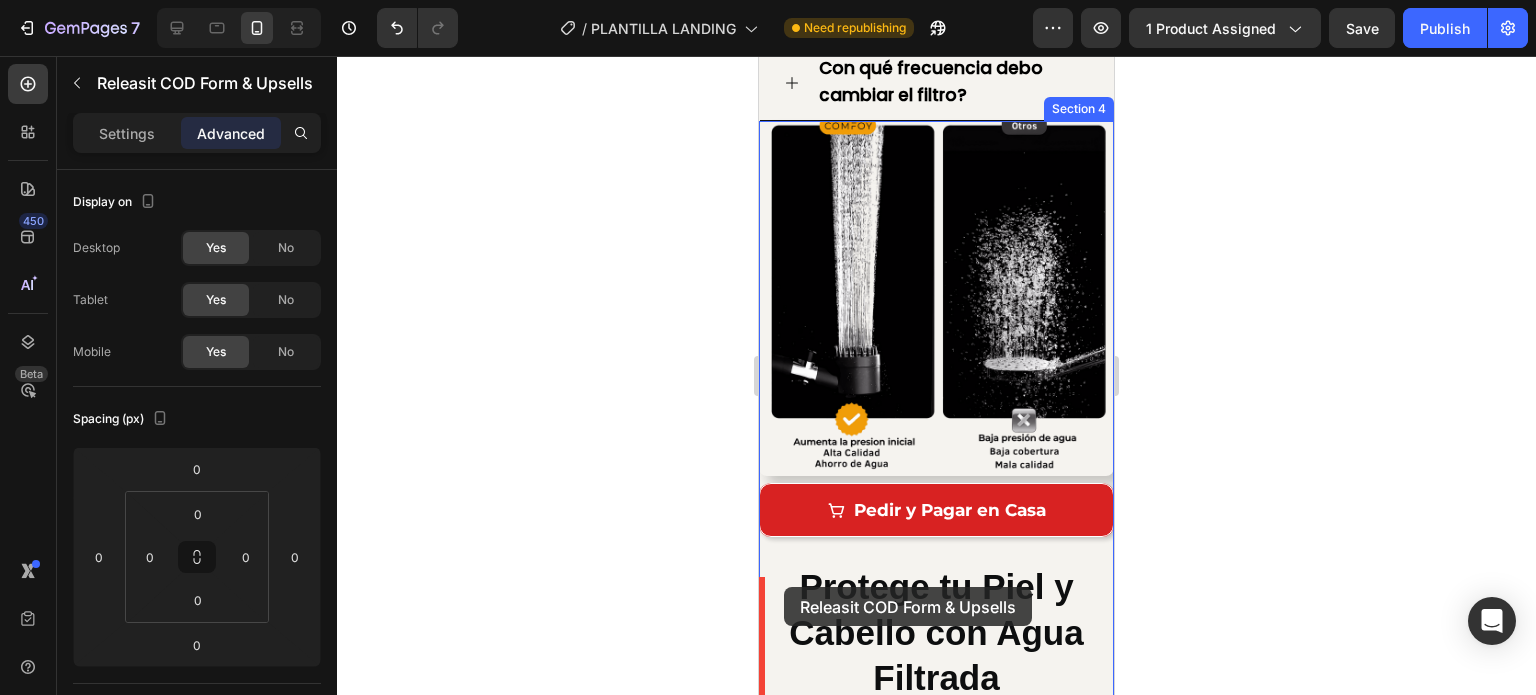 scroll, scrollTop: 1611, scrollLeft: 0, axis: vertical 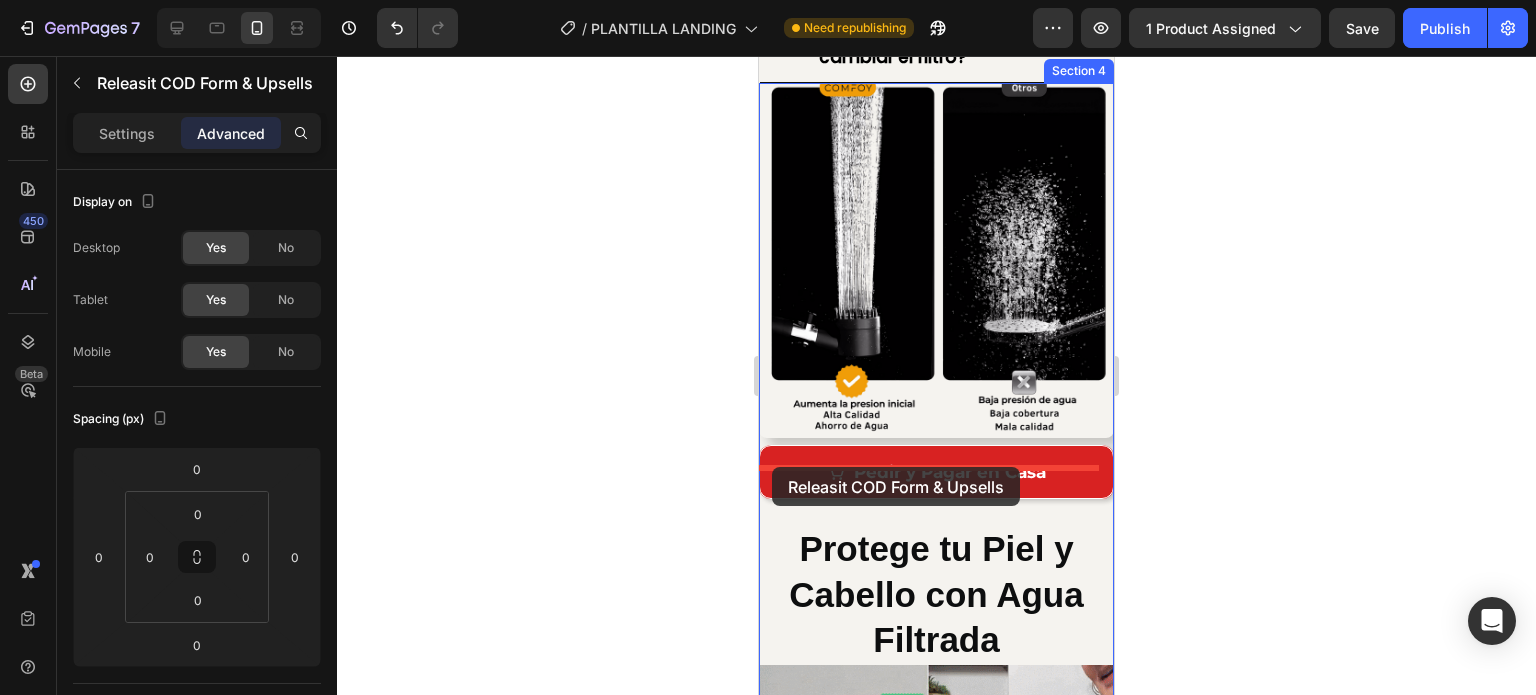 drag, startPoint x: 788, startPoint y: 141, endPoint x: 772, endPoint y: 468, distance: 327.3912 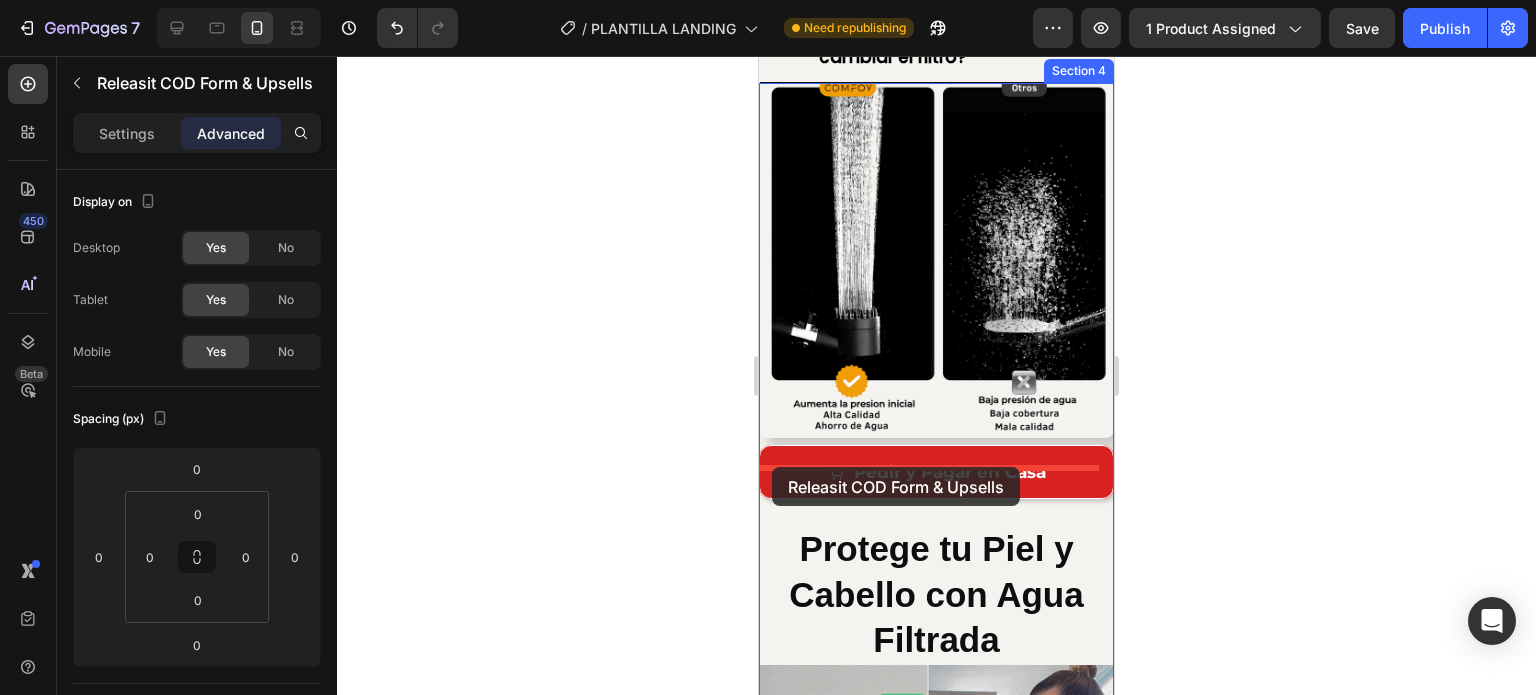 click on "Mobile ( 355 px) iPhone 13 Mini iPhone 13 Pro iPhone 11 Pro Max iPhone 15 Pro Max Pixel 7 Galaxy S8+ Galaxy S20 Ultra iPad Mini iPad Air iPad Pro Header Icon Icon Icon Icon Icon Icon List Más de 70,000 clientes satisfechos Text Block Row S/. 180.00 Compare Price Compare Price S/. 159.00 Product Price Product Price Releasit COD Form & Upsells Releasit COD Form & Upsells Releasit COD Form & Upsells Releasit COD Form & Upsells   0 Releasit COD Form & Upsells Releasit COD Form & Upsells   0
ATENCIÓN:  Últimas Unidades Disponibles
Custom Code 🦠 Elimina la contaminación del agua ✅ Aumento del 100% en la presión 👨‍⚕️ Diseñado por dermatólogos Text Block Image Row Product
¿Cómo funciona el aumento de presión?
¿Funciona con agua caliente?
Con qué frecuencia debo cambiar el filtro? Accordion Section 3 Image
Pedir y Pagar en Casa" at bounding box center (936, 451) 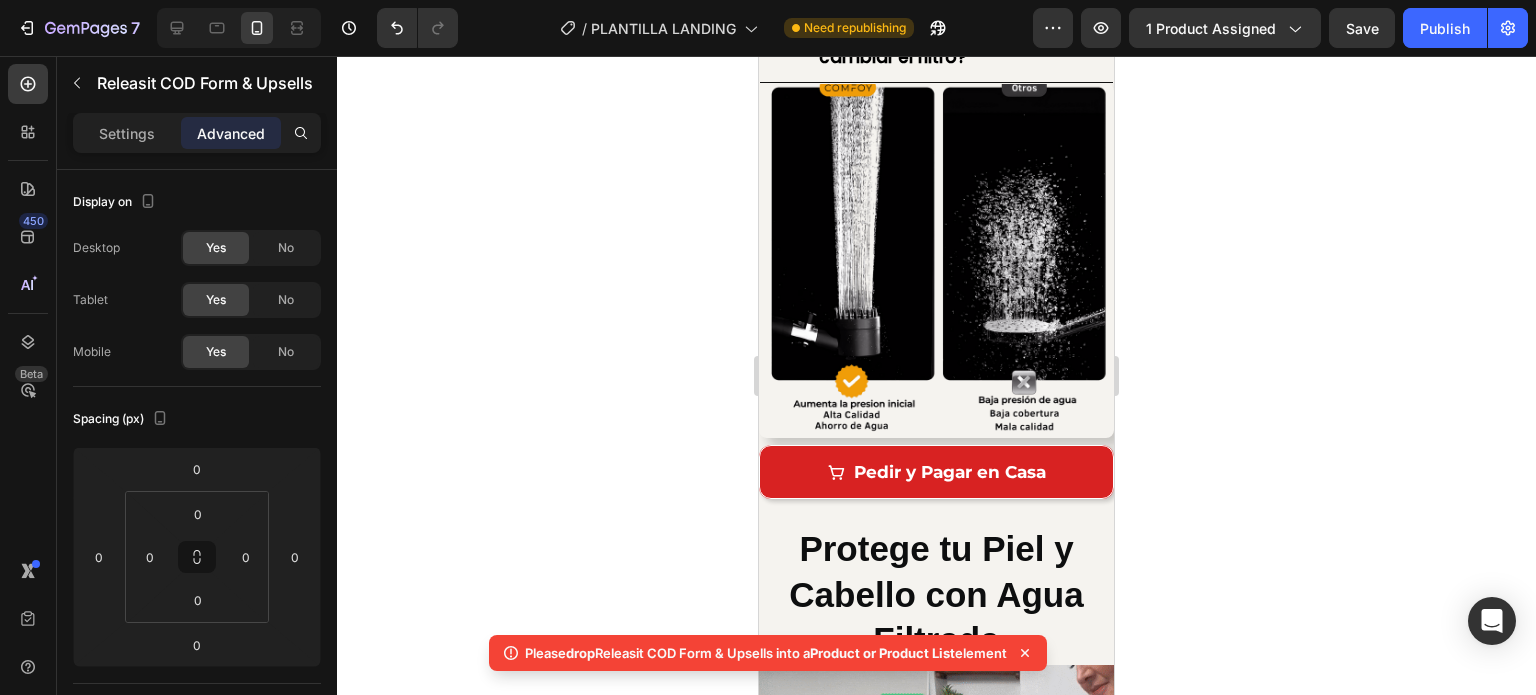 click 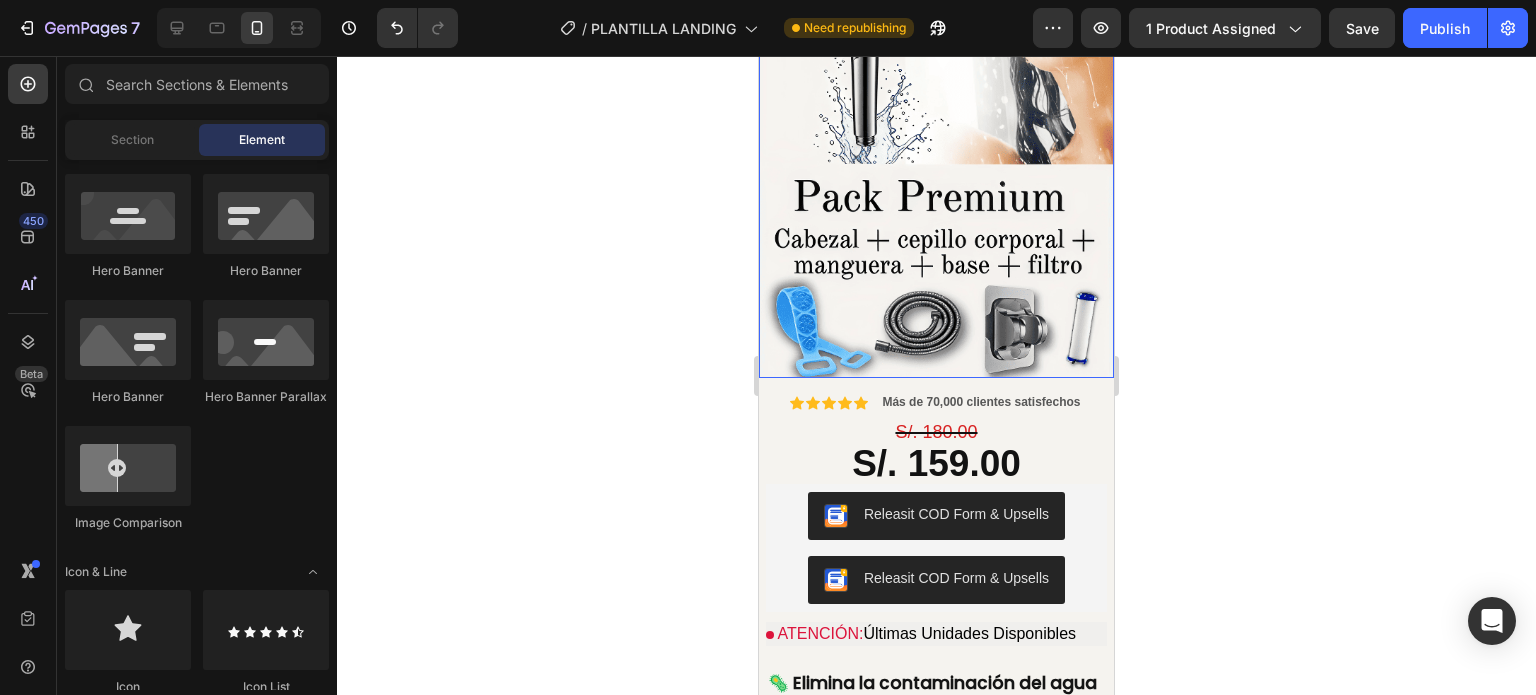 scroll, scrollTop: 700, scrollLeft: 0, axis: vertical 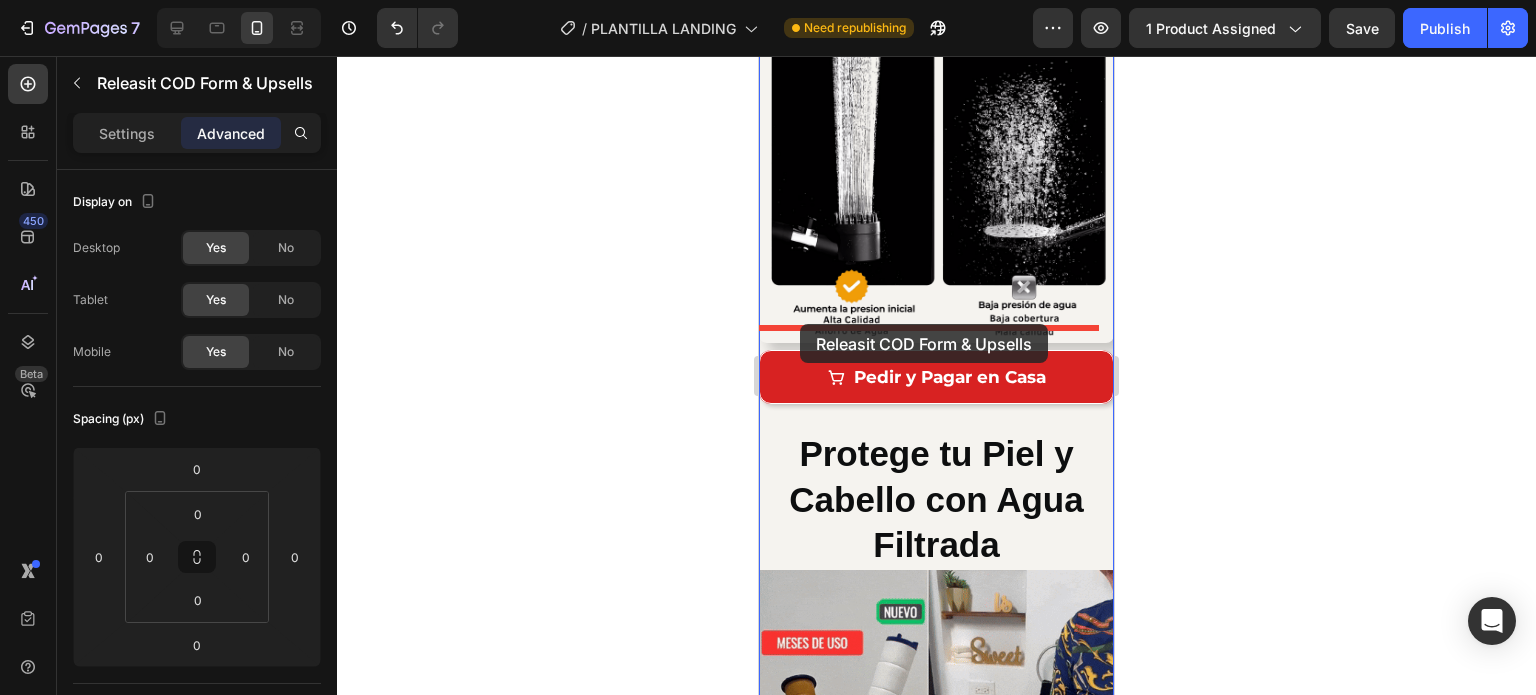 drag, startPoint x: 780, startPoint y: 254, endPoint x: 799, endPoint y: 325, distance: 73.4983 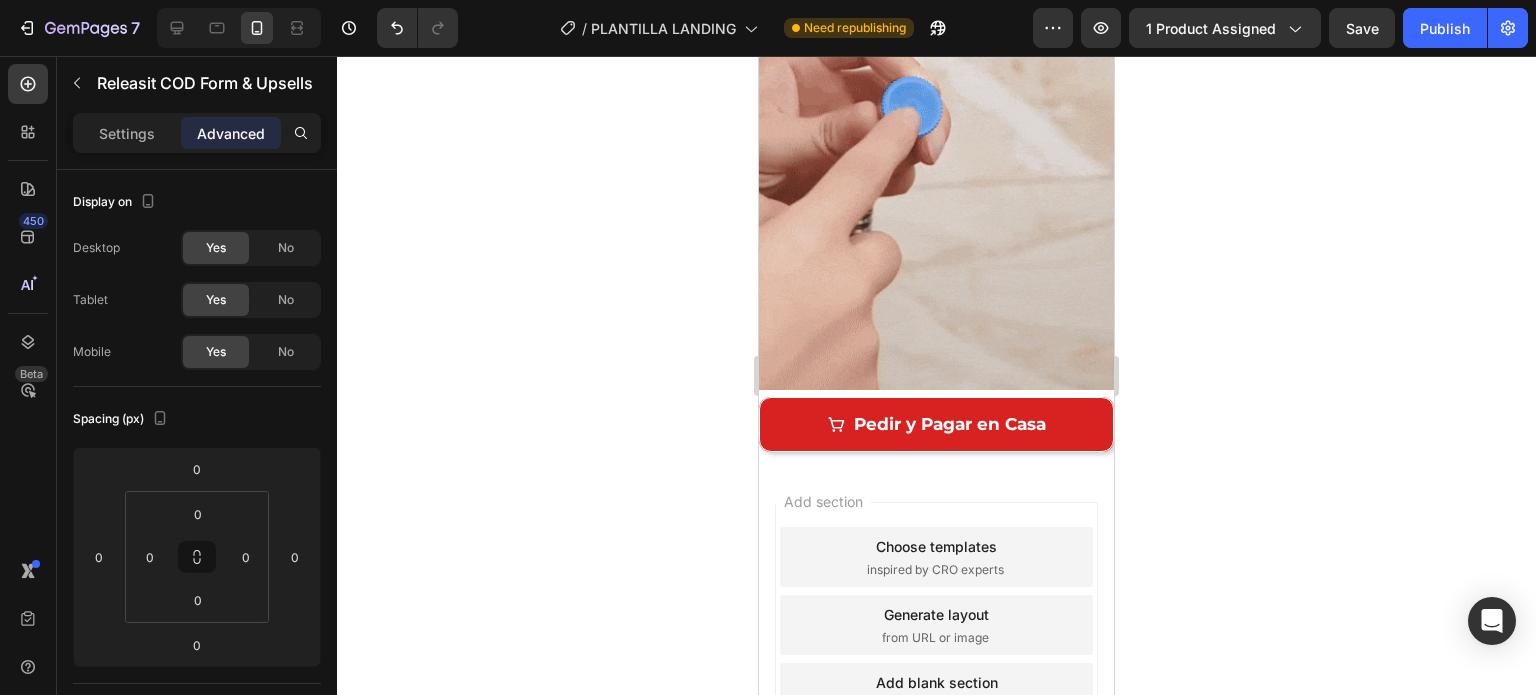 scroll, scrollTop: 3373, scrollLeft: 0, axis: vertical 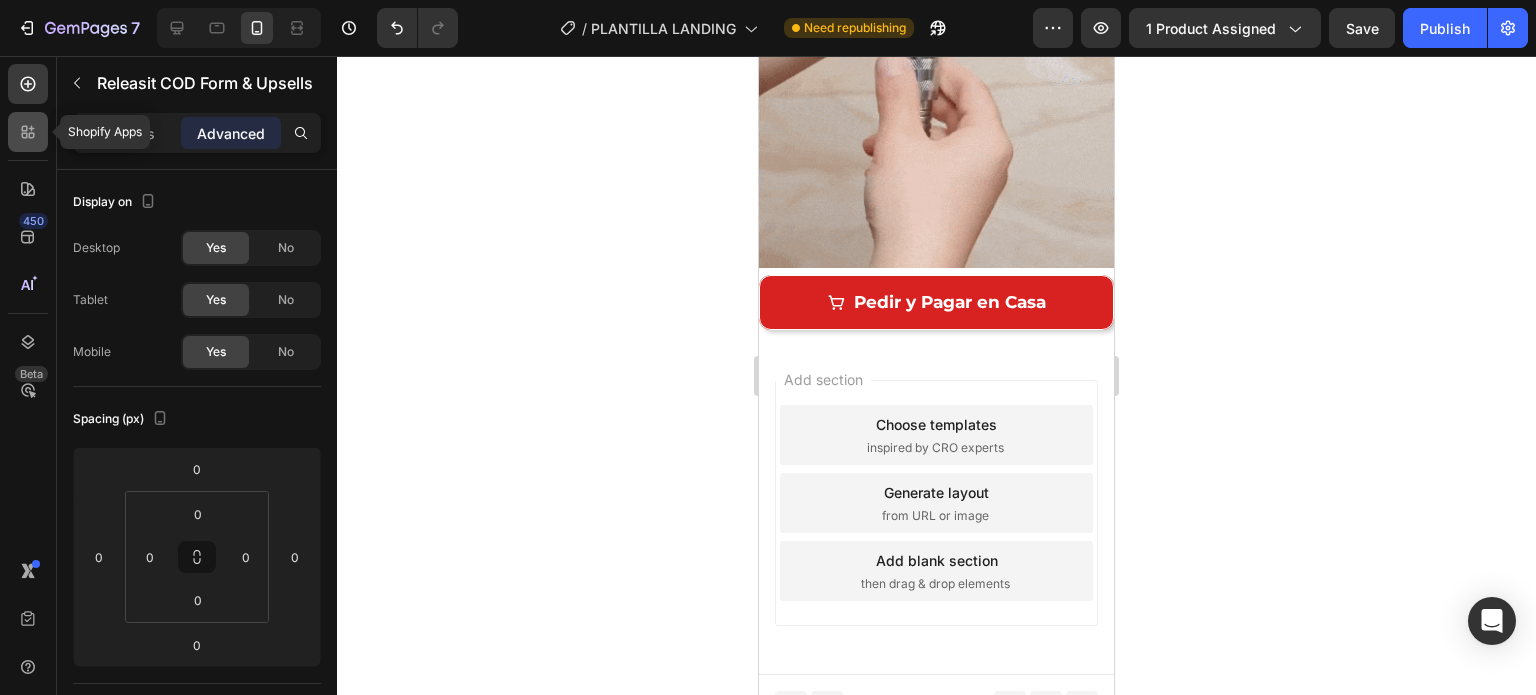 click 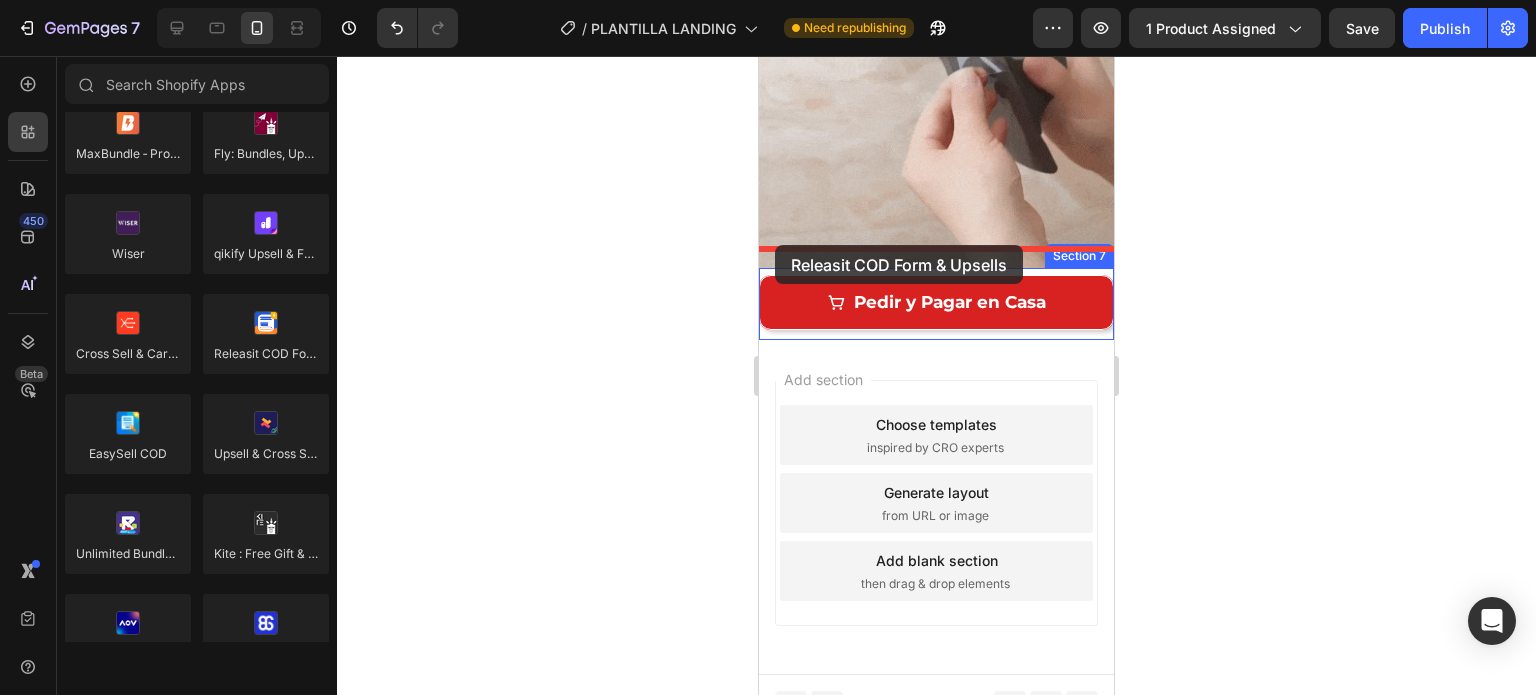 drag, startPoint x: 1024, startPoint y: 392, endPoint x: 783, endPoint y: 252, distance: 278.7131 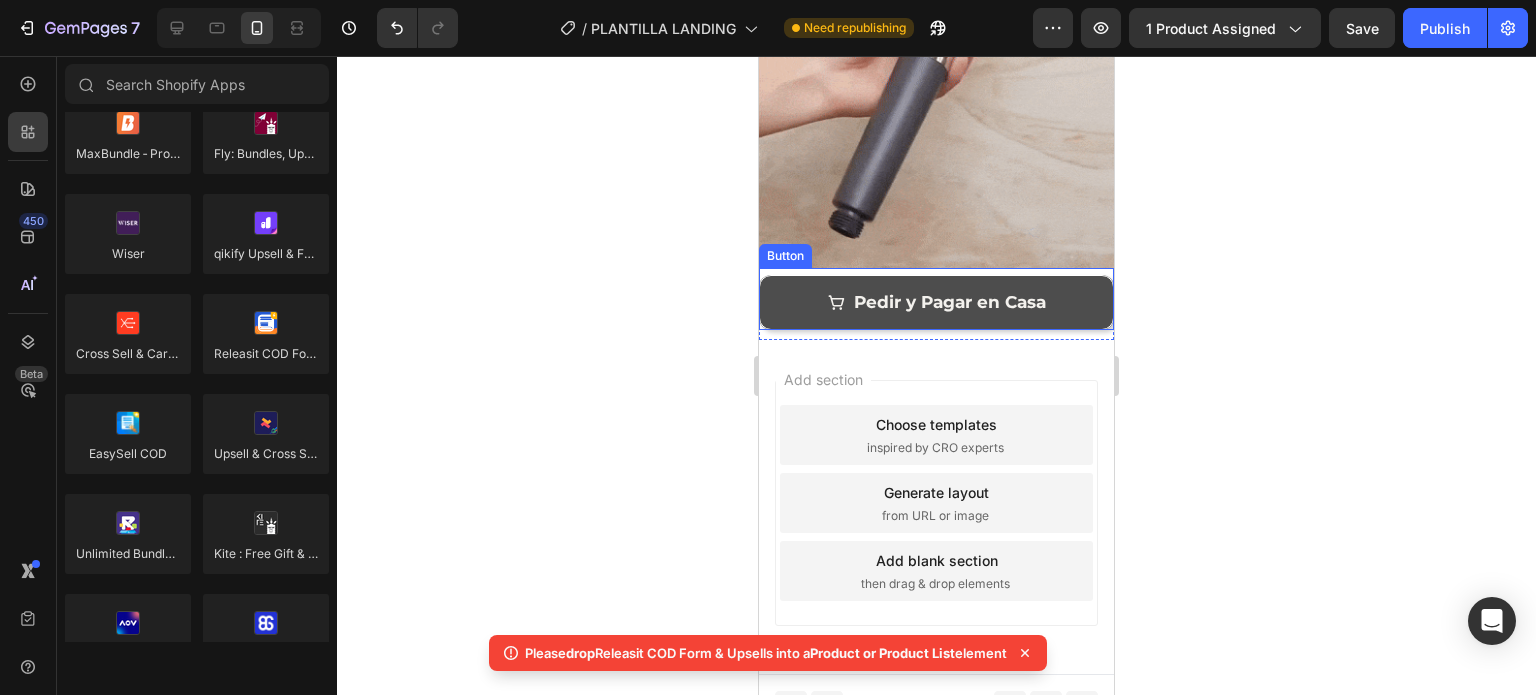 click 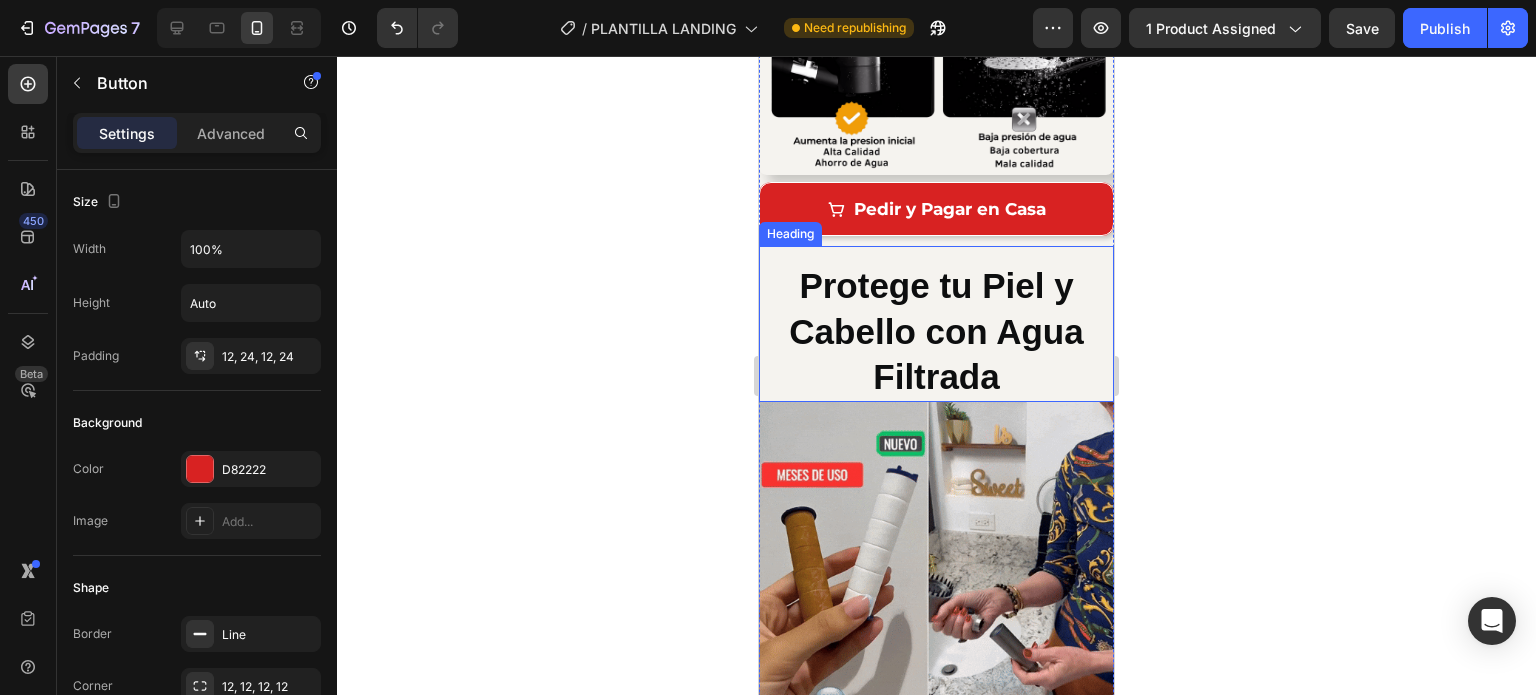 scroll, scrollTop: 1955, scrollLeft: 0, axis: vertical 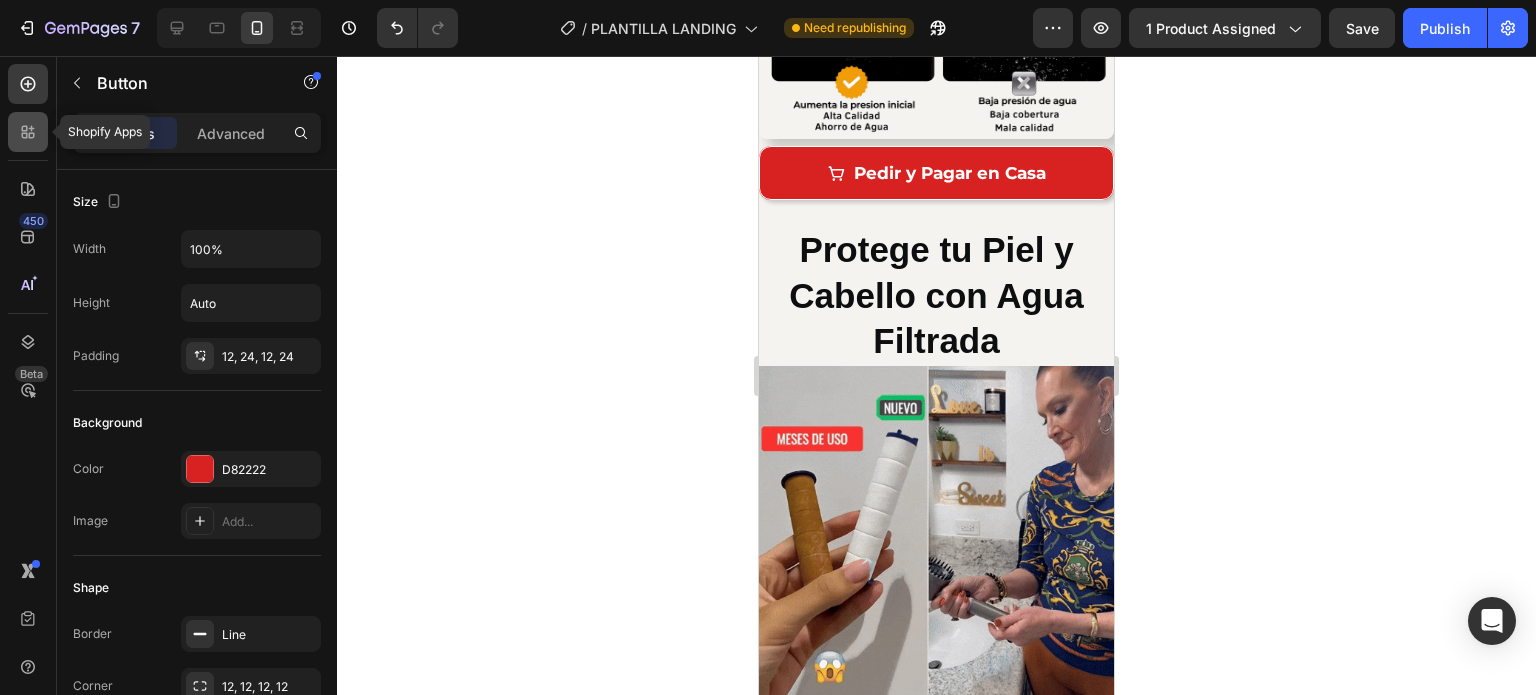 click 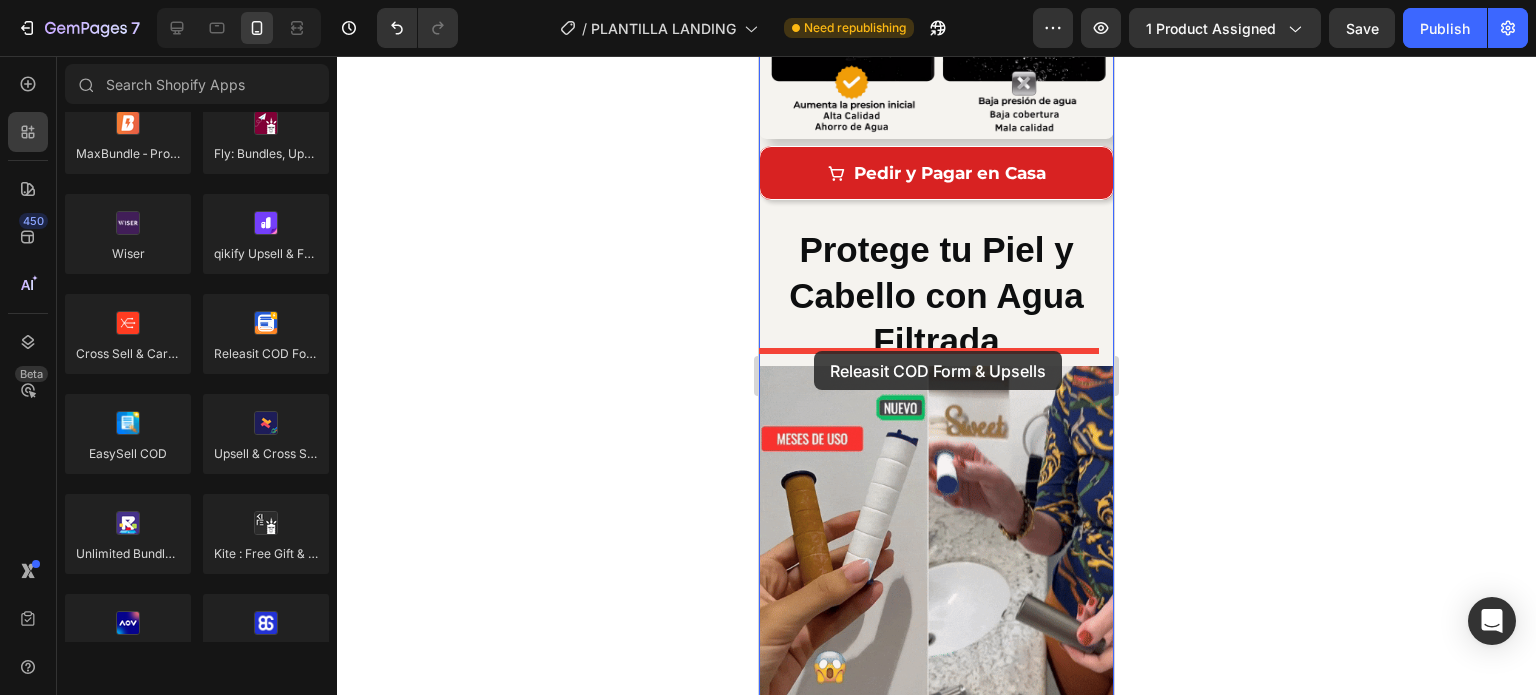 drag, startPoint x: 1039, startPoint y: 382, endPoint x: 814, endPoint y: 351, distance: 227.12552 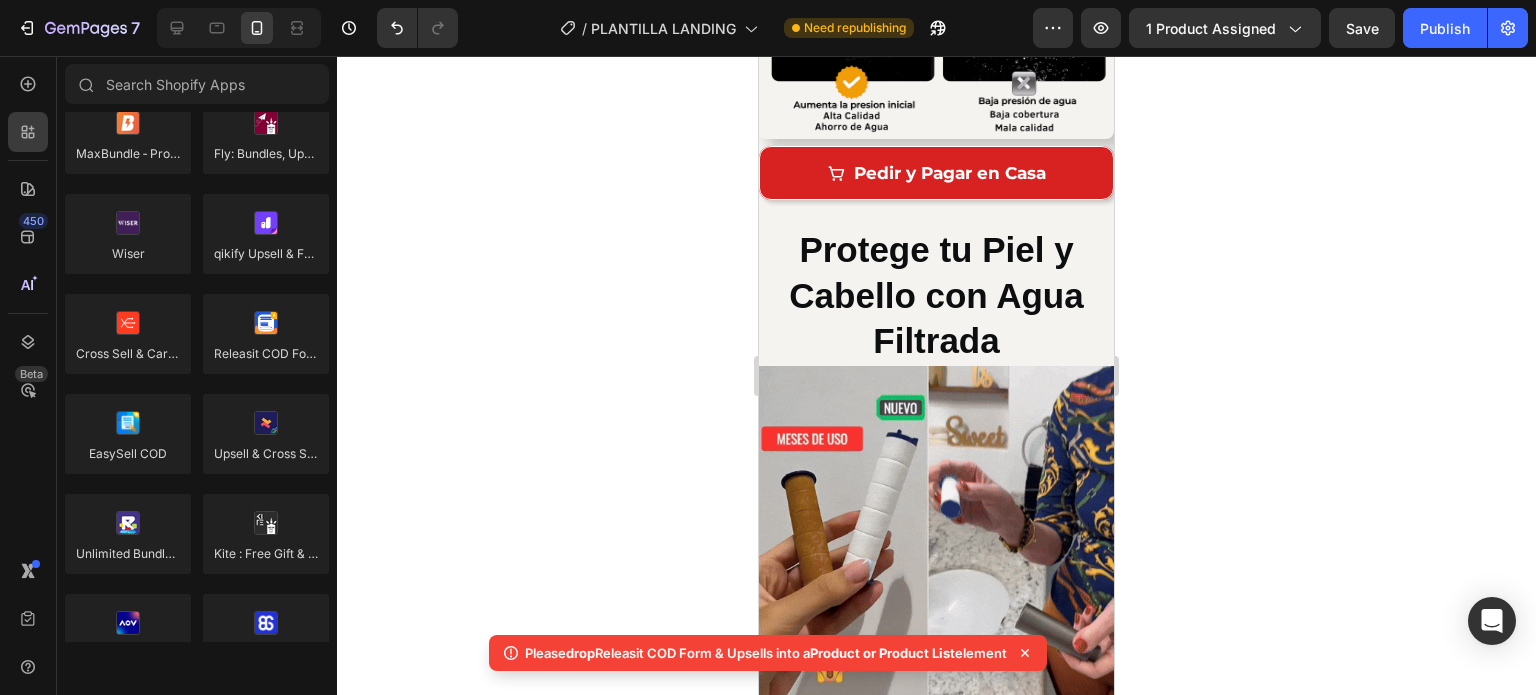 click 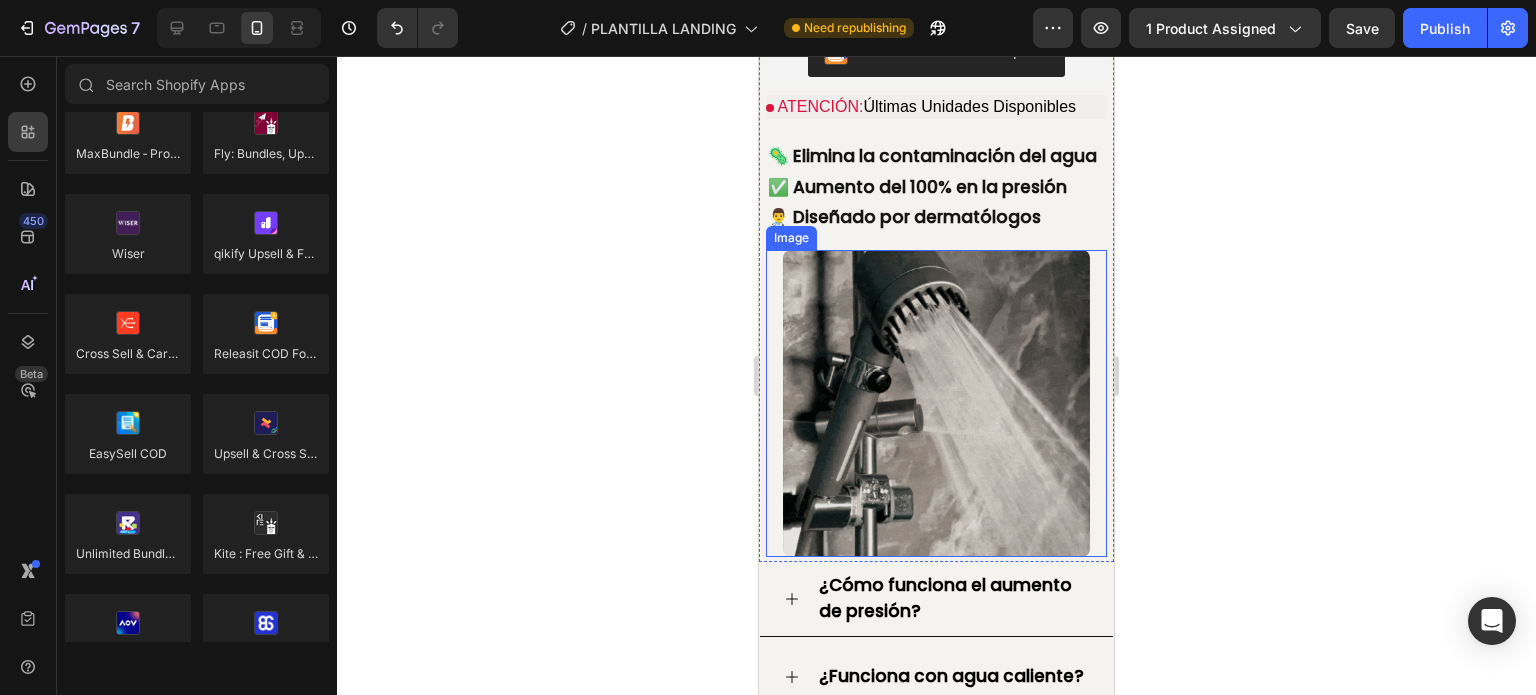 scroll, scrollTop: 700, scrollLeft: 0, axis: vertical 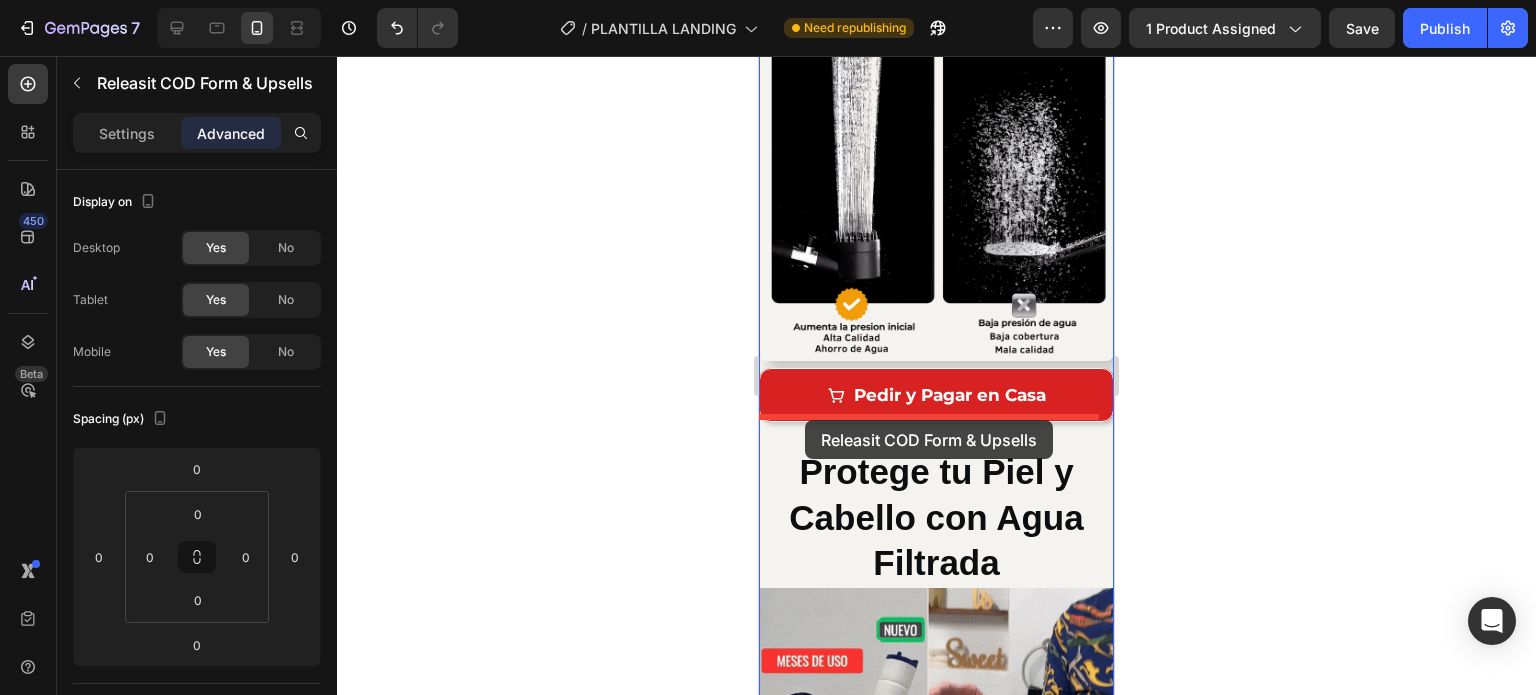 drag, startPoint x: 794, startPoint y: 251, endPoint x: 805, endPoint y: 420, distance: 169.3576 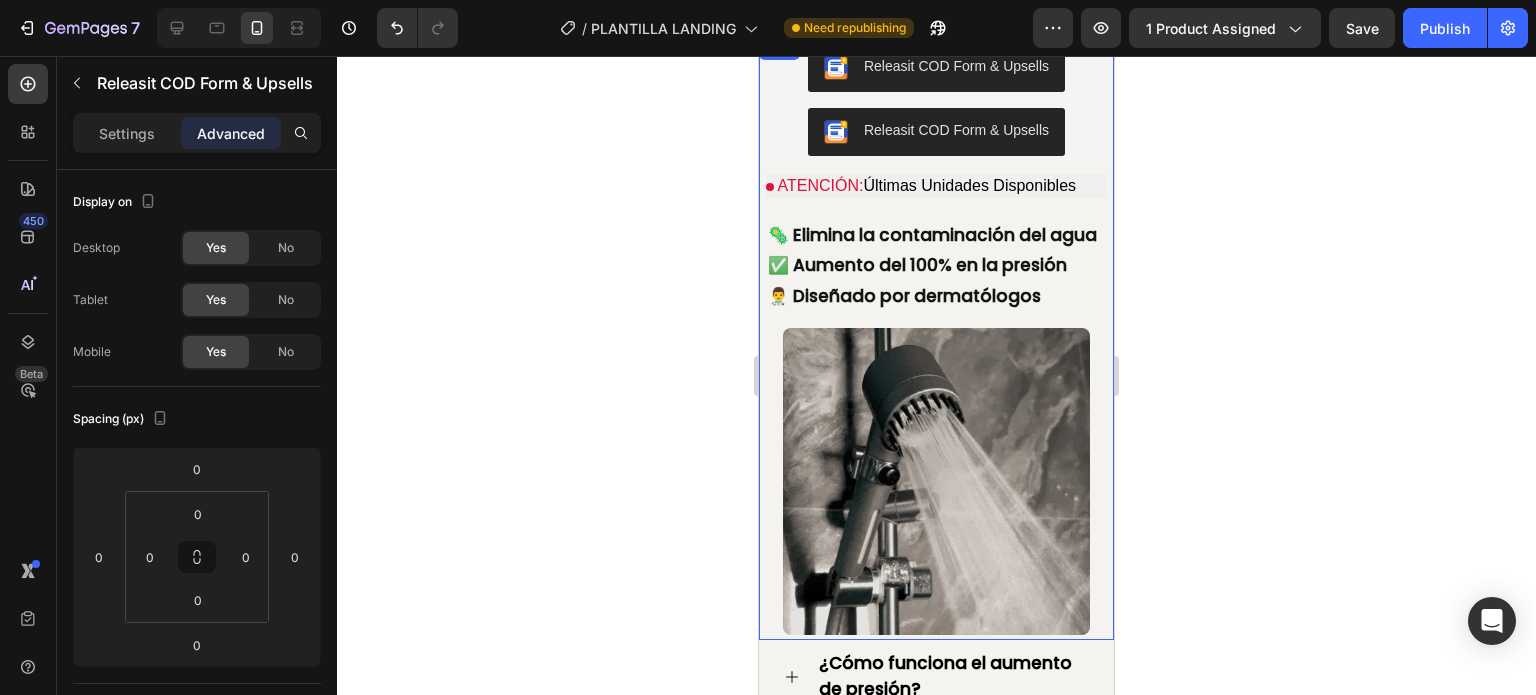 scroll, scrollTop: 133, scrollLeft: 0, axis: vertical 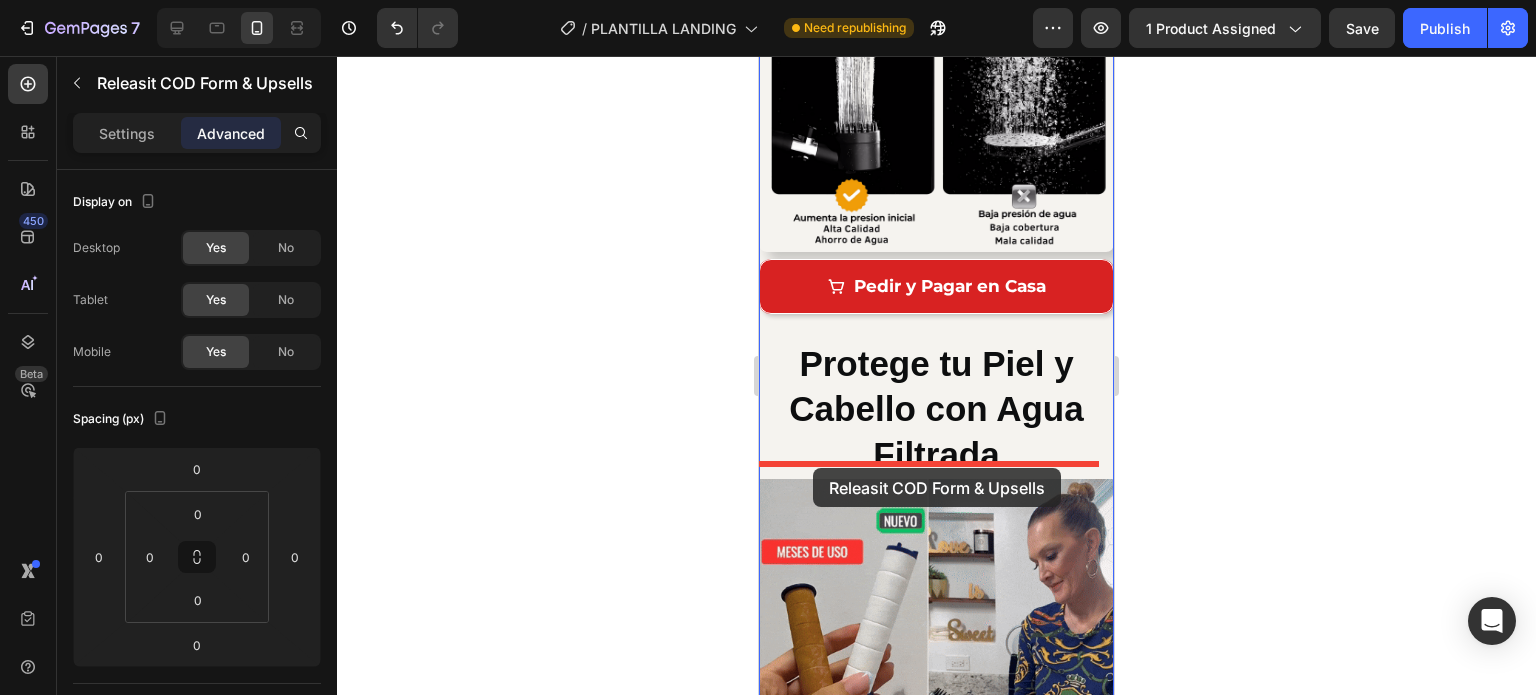 drag, startPoint x: 784, startPoint y: 219, endPoint x: 813, endPoint y: 468, distance: 250.68306 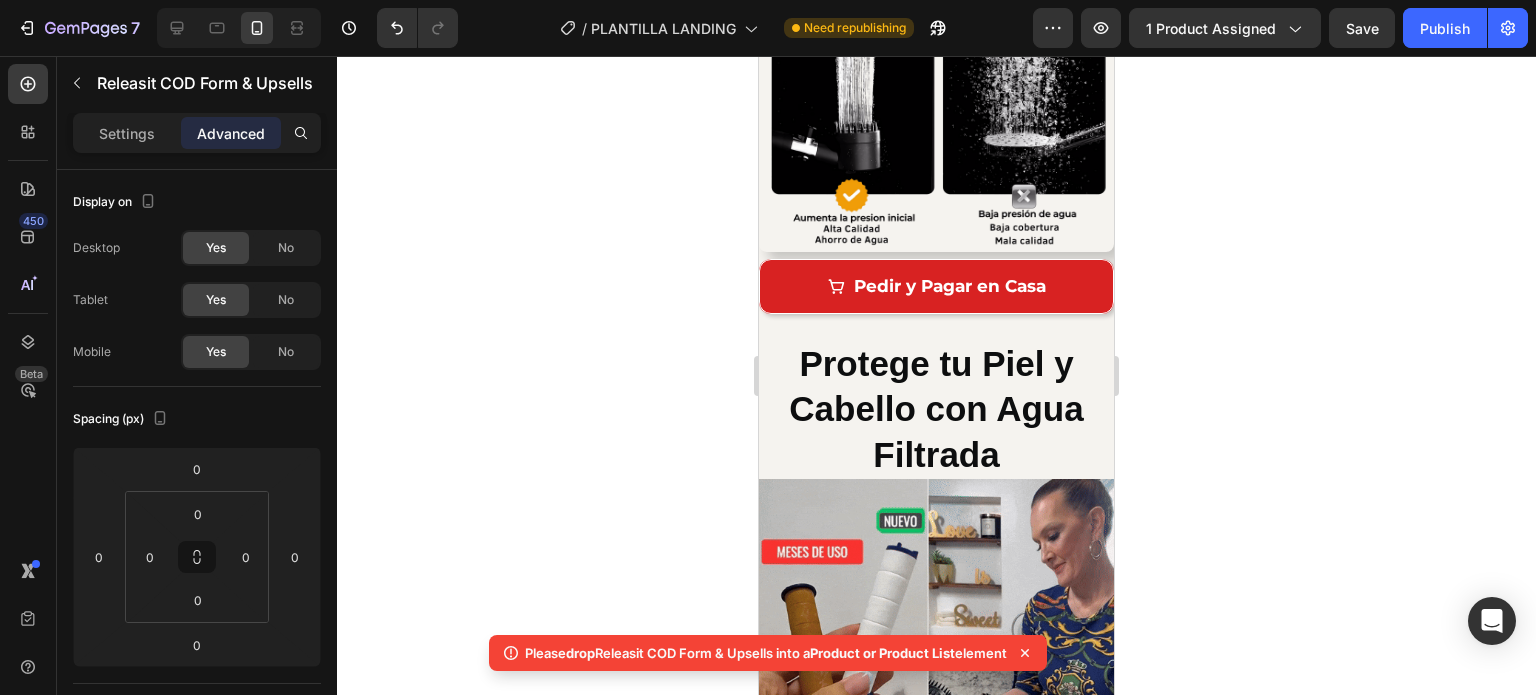 click 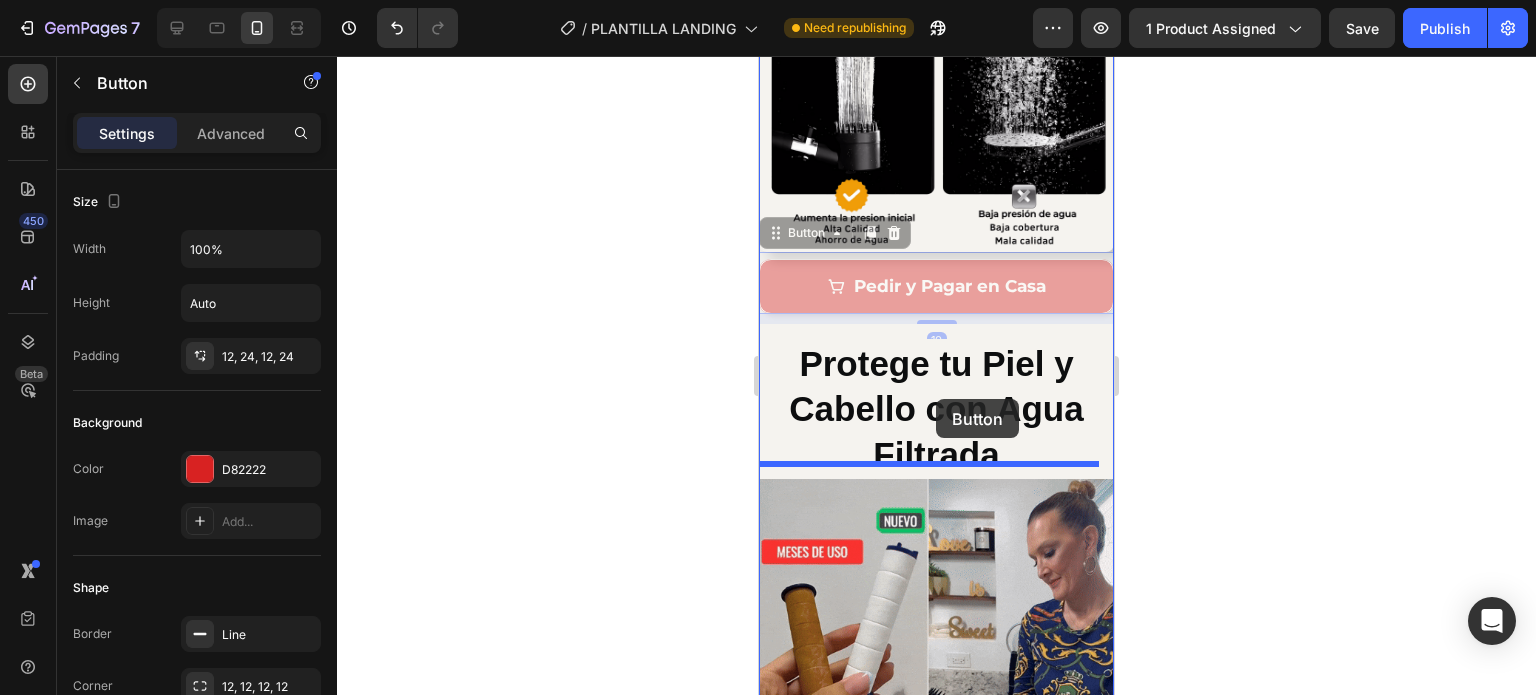 drag, startPoint x: 1068, startPoint y: 273, endPoint x: 935, endPoint y: 399, distance: 183.20753 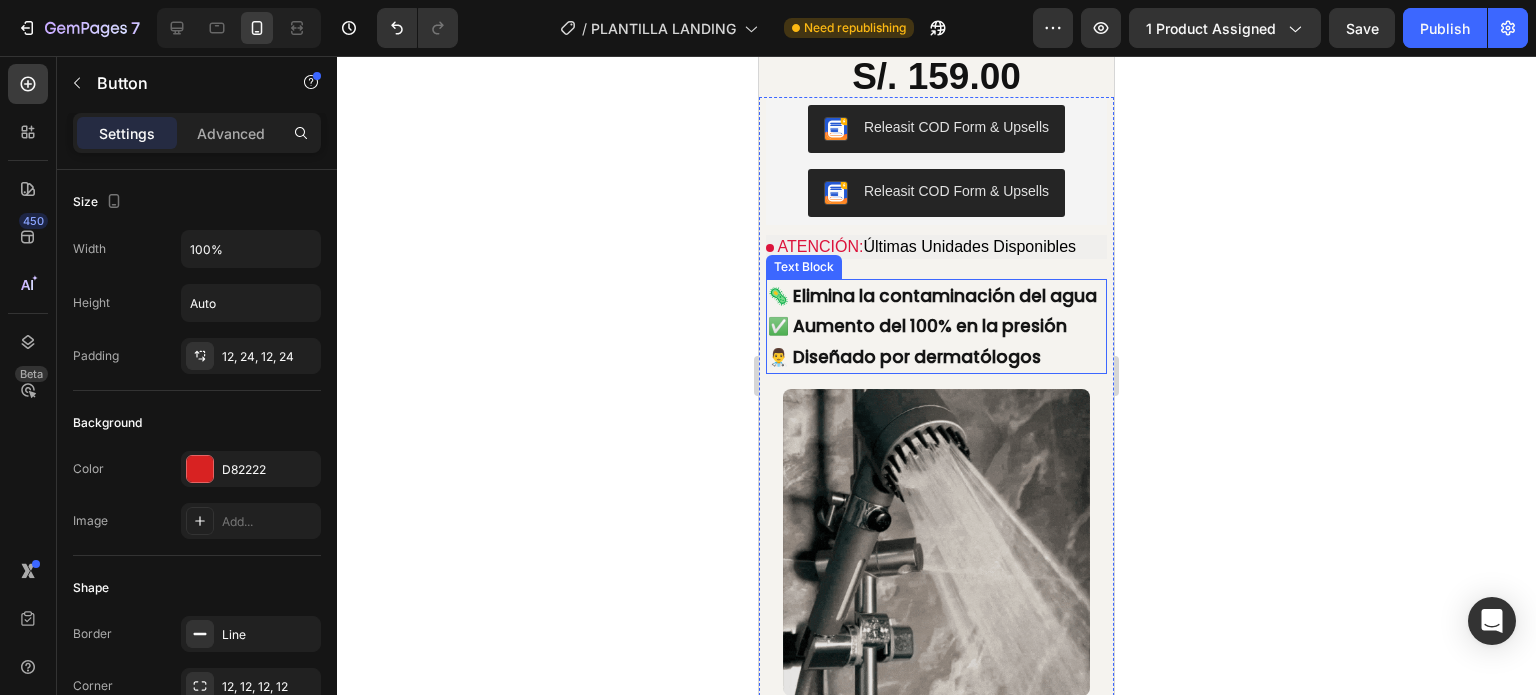 scroll, scrollTop: 145, scrollLeft: 0, axis: vertical 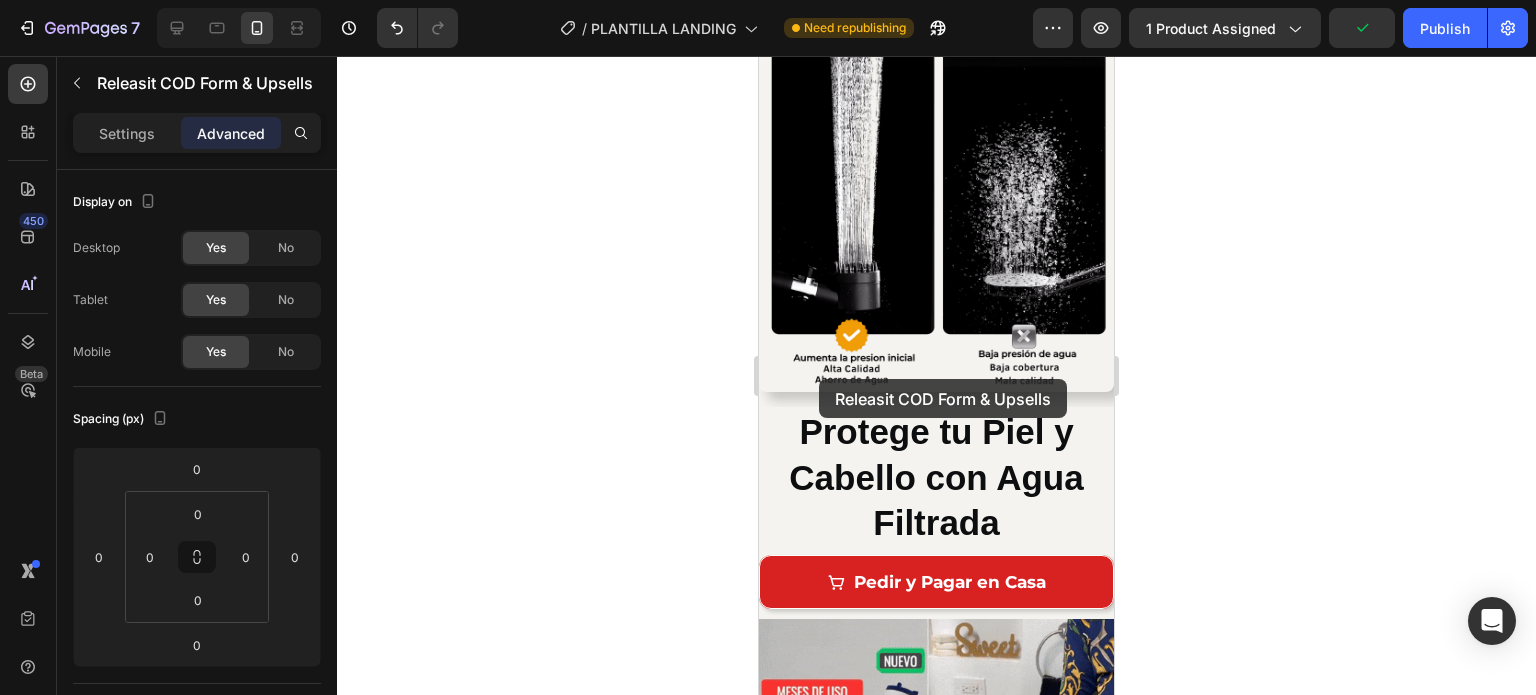 drag, startPoint x: 788, startPoint y: 199, endPoint x: 819, endPoint y: 379, distance: 182.64993 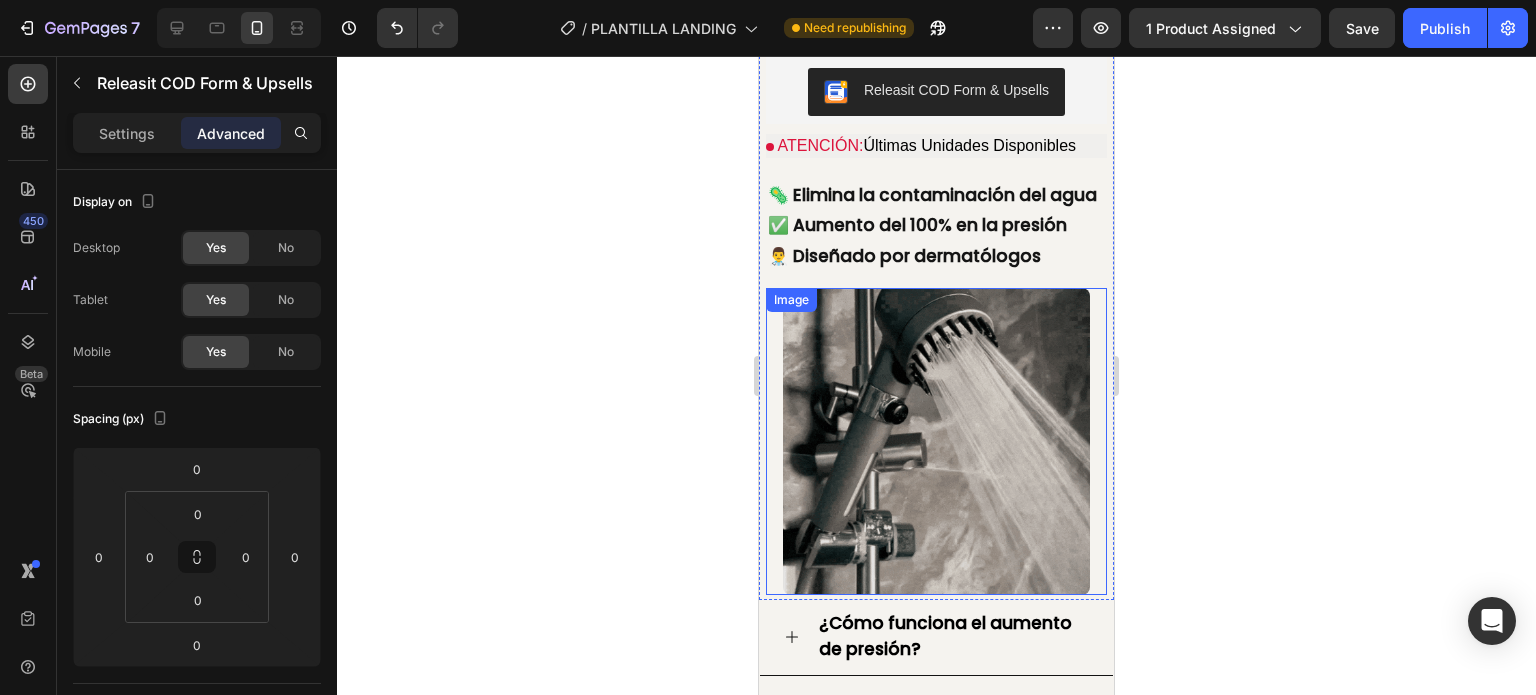 scroll, scrollTop: 200, scrollLeft: 0, axis: vertical 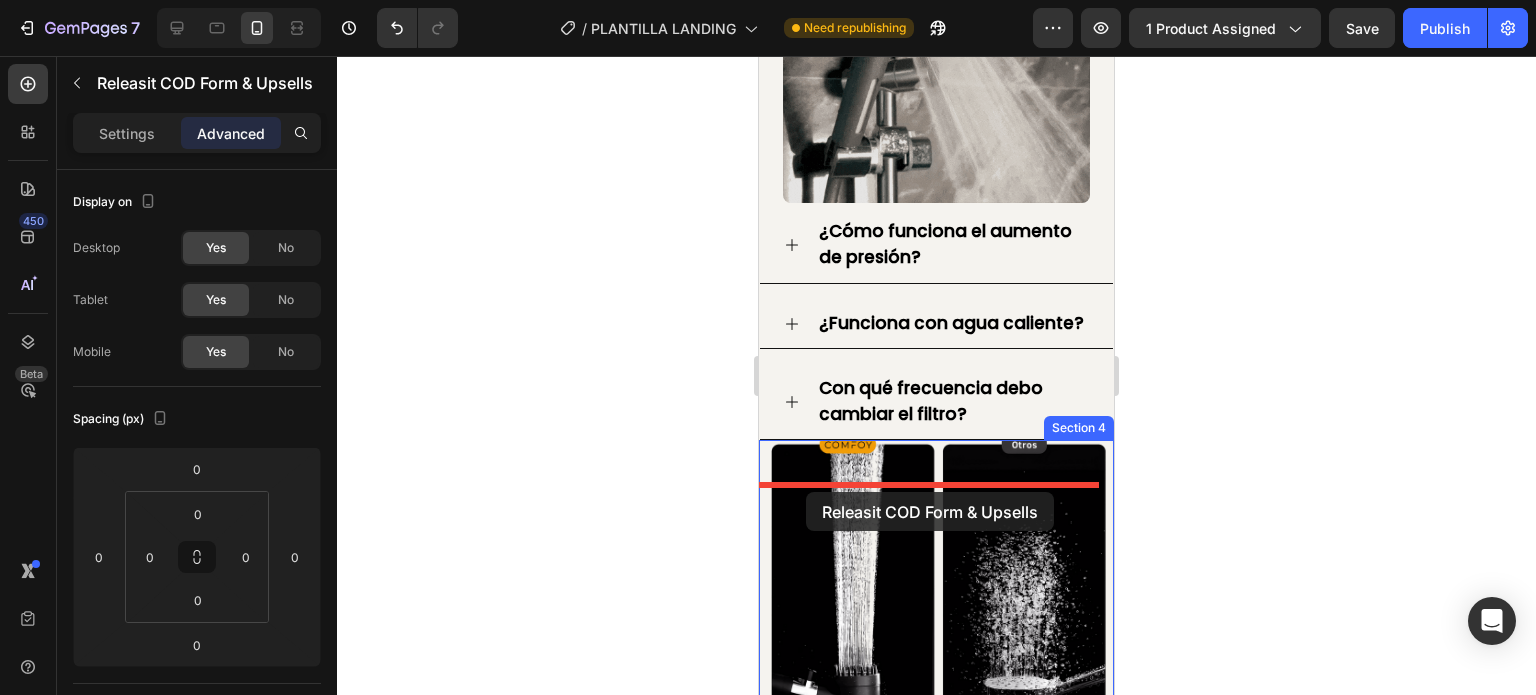drag, startPoint x: 812, startPoint y: 150, endPoint x: 806, endPoint y: 492, distance: 342.0526 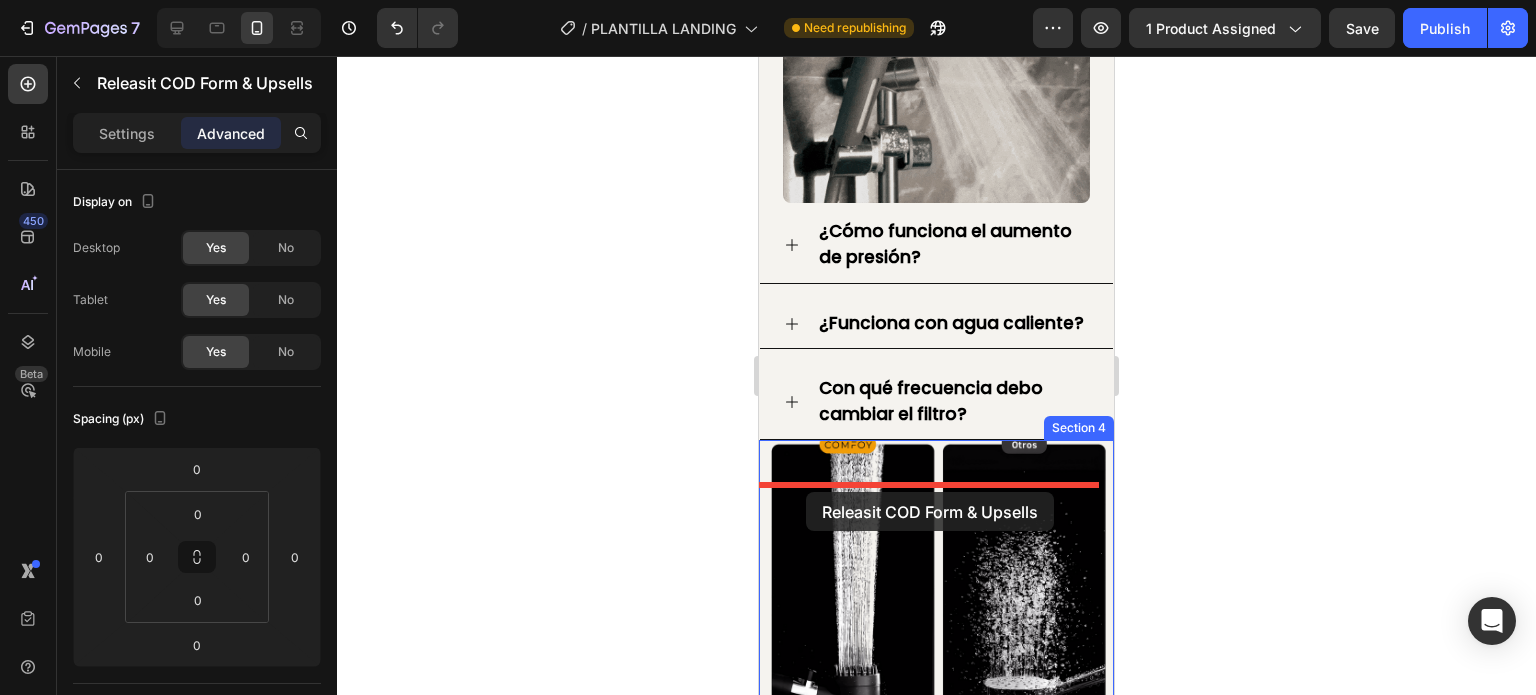 click on "Mobile ( 355 px) iPhone 13 Mini iPhone 13 Pro iPhone 11 Pro Max iPhone 15 Pro Max Pixel 7 Galaxy S8+ Galaxy S20 Ultra iPad Mini iPad Air iPad Pro Header Icon Icon Icon Icon Icon Icon List Más de 70,000 clientes satisfechos Text Block Row S/. 180.00 Compare Price Compare Price S/. 159.00 Product Price Product Price Releasit COD Form & Upsells Releasit COD Form & Upsells Releasit COD Form & Upsells Releasit COD Form & Upsells   0 Releasit COD Form & Upsells Releasit COD Form & Upsells   0
ATENCIÓN:  Últimas Unidades Disponibles
Custom Code 🦠 Elimina la contaminación del agua ✅ Aumento del 100% en la presión 👨‍⚕️ Diseñado por dermatólogos Text Block Image Row Product
¿Cómo funciona el aumento de presión?
¿Funciona con agua caliente?
Con qué frecuencia debo cambiar el filtro? Accordion Section 3 Image Heading
Button Image" at bounding box center (936, 1110) 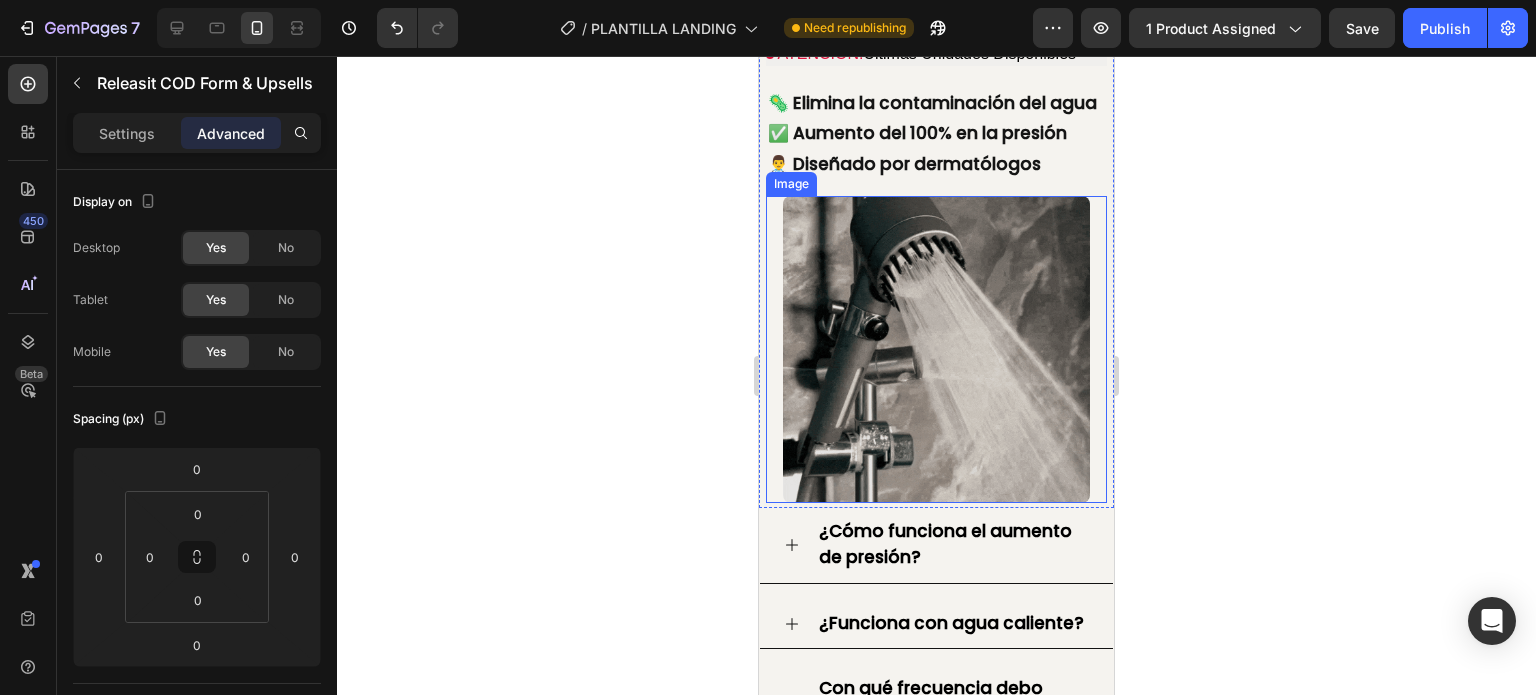 scroll, scrollTop: 252, scrollLeft: 0, axis: vertical 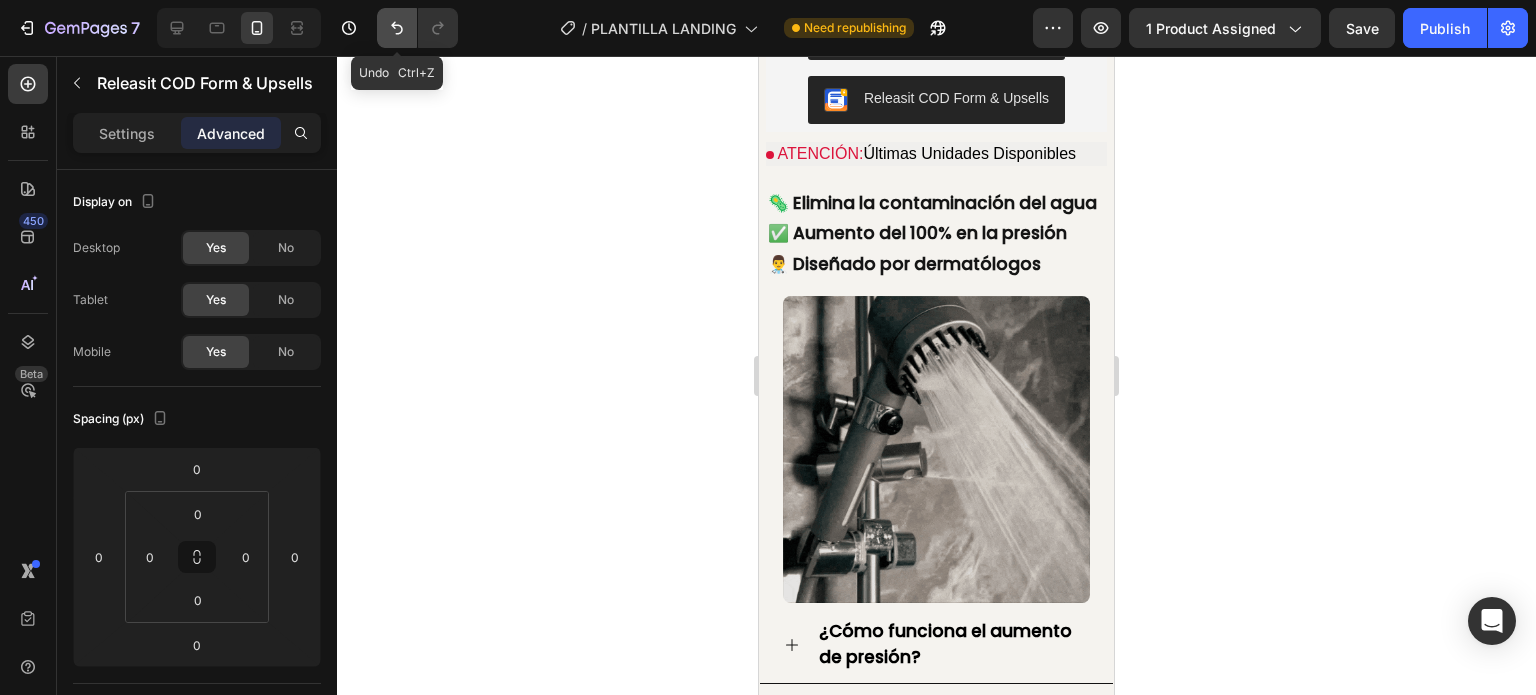 click 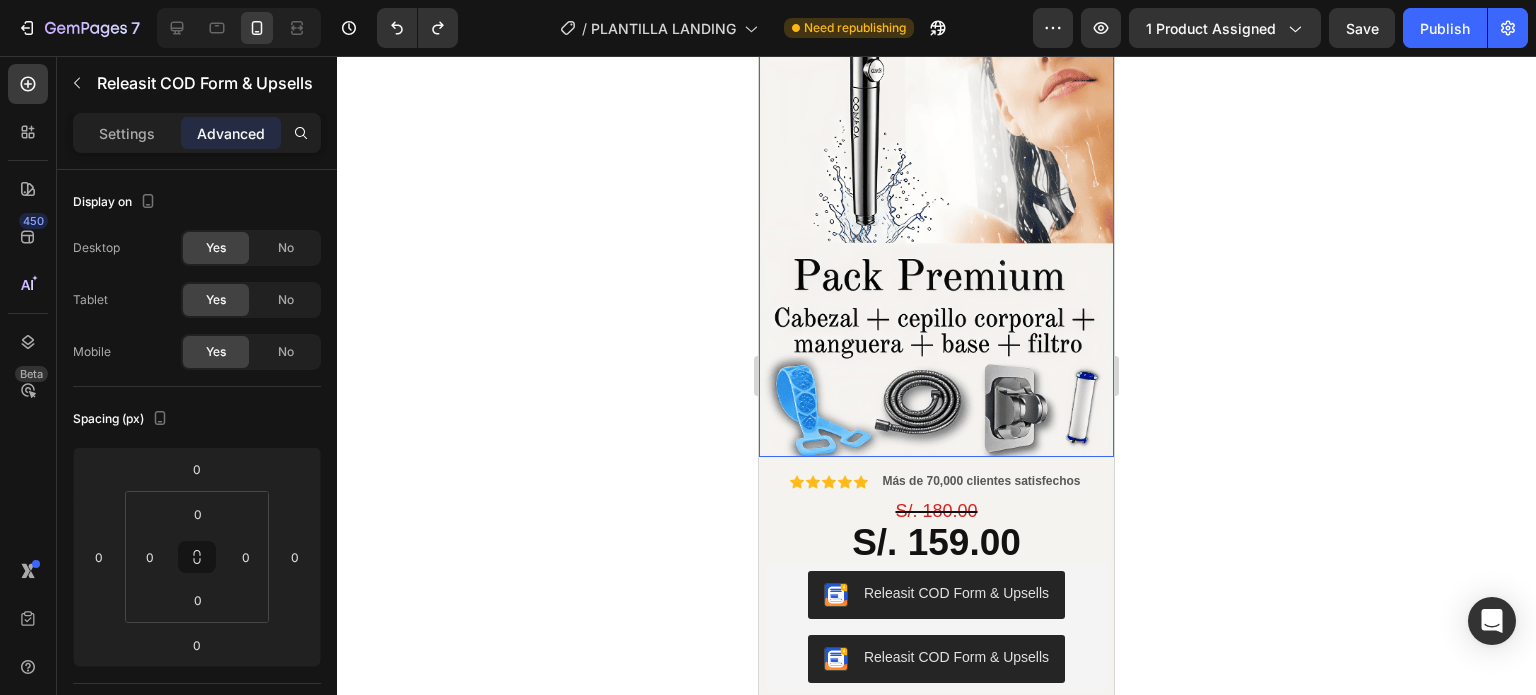 scroll, scrollTop: 700, scrollLeft: 0, axis: vertical 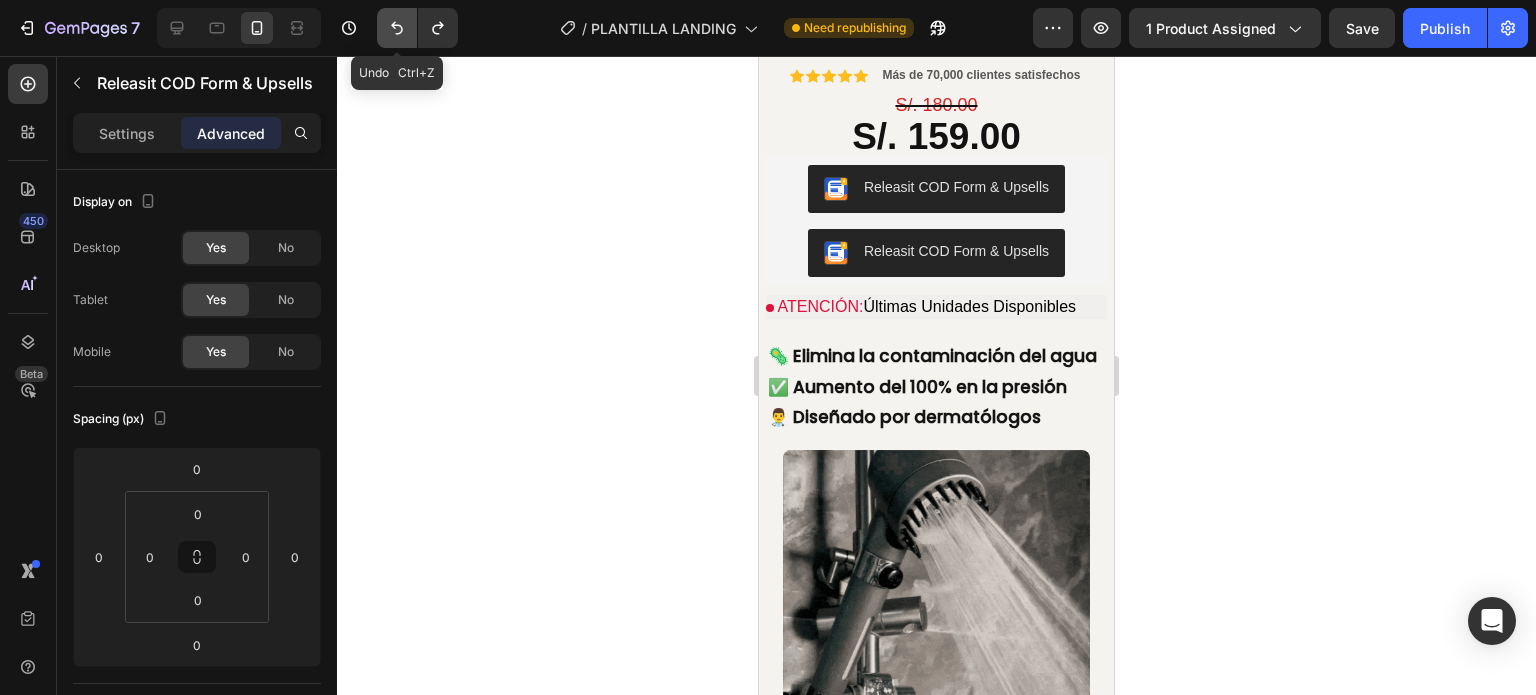 click 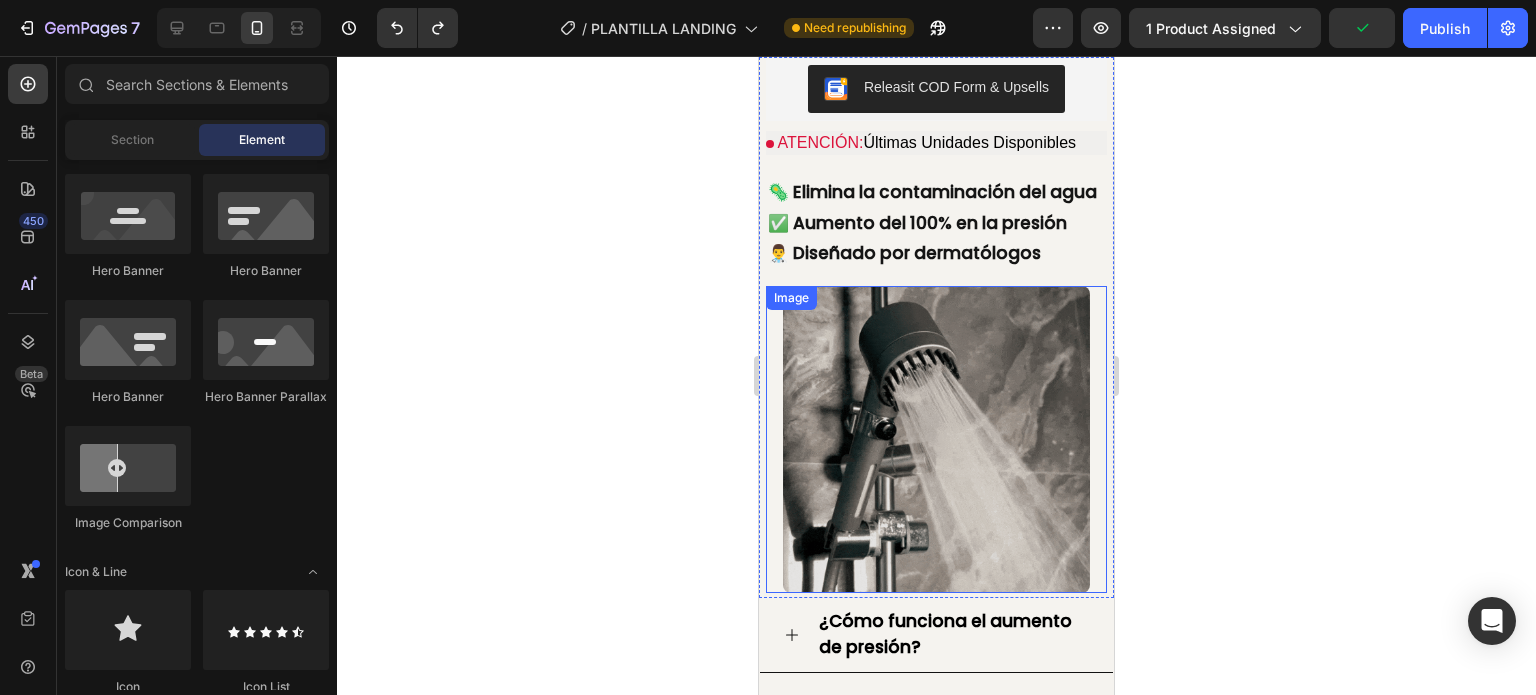 scroll, scrollTop: 700, scrollLeft: 0, axis: vertical 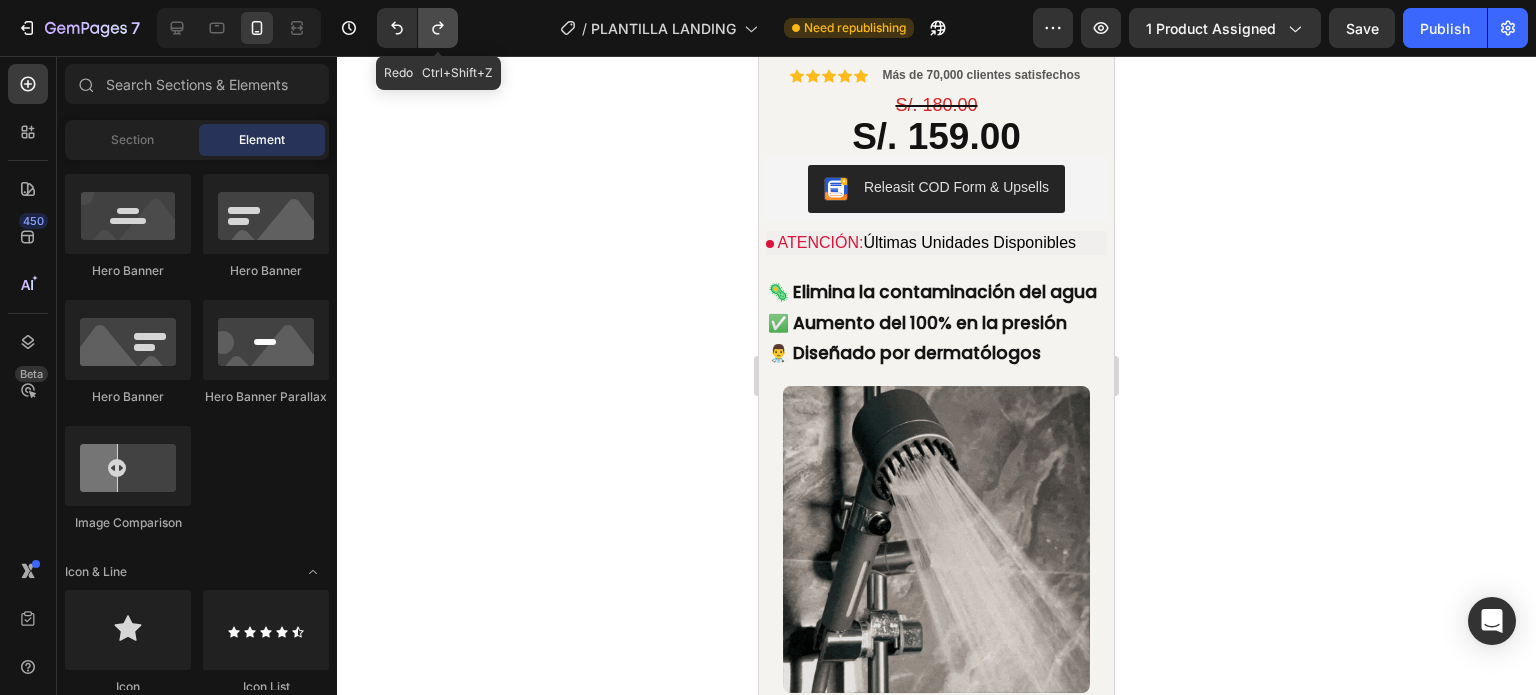 click 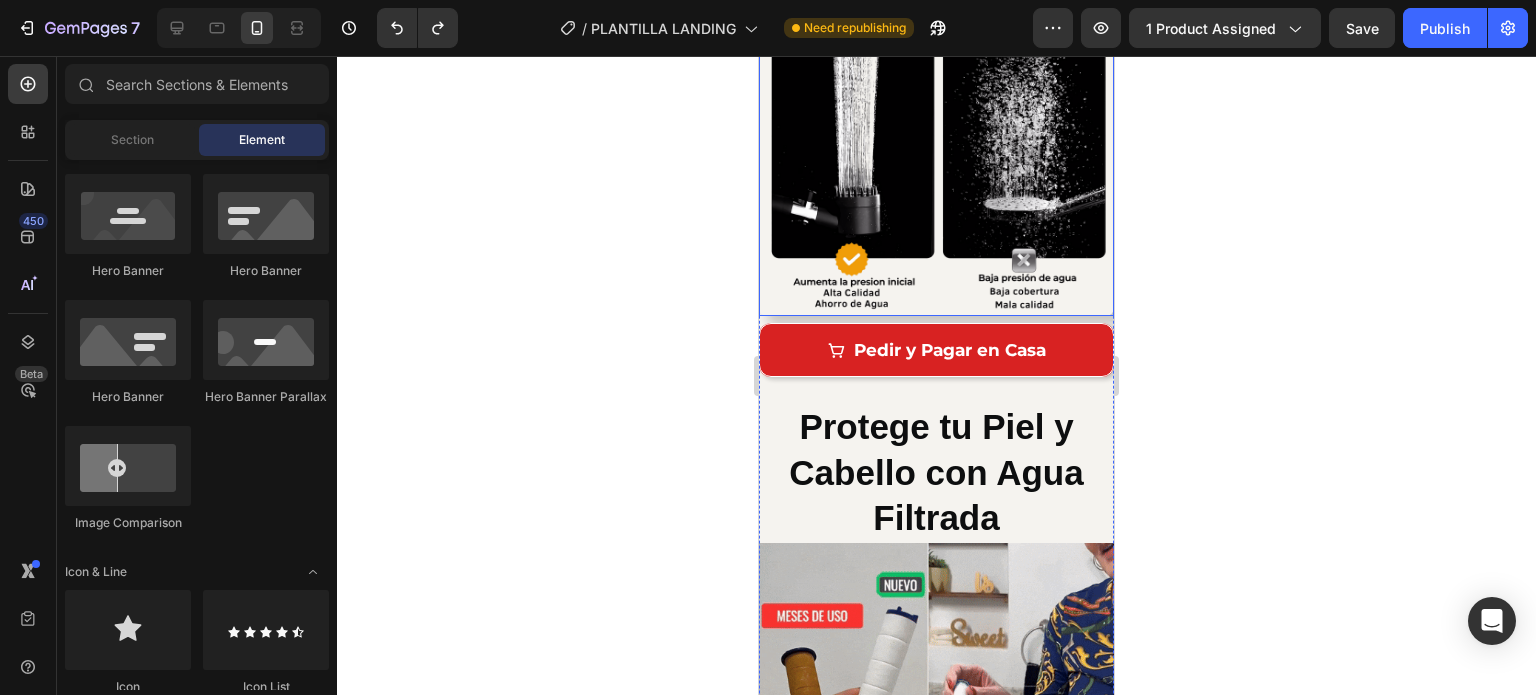 scroll, scrollTop: 1800, scrollLeft: 0, axis: vertical 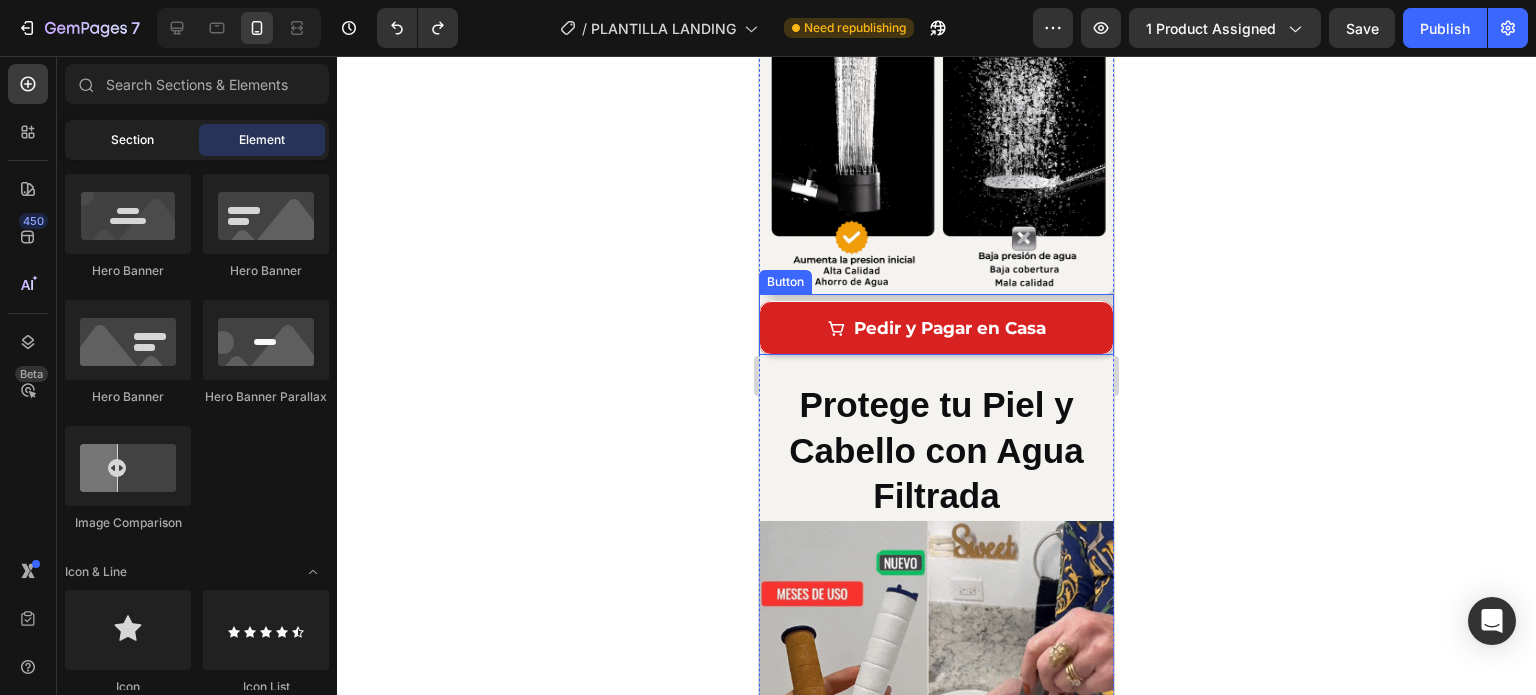 click on "Section" 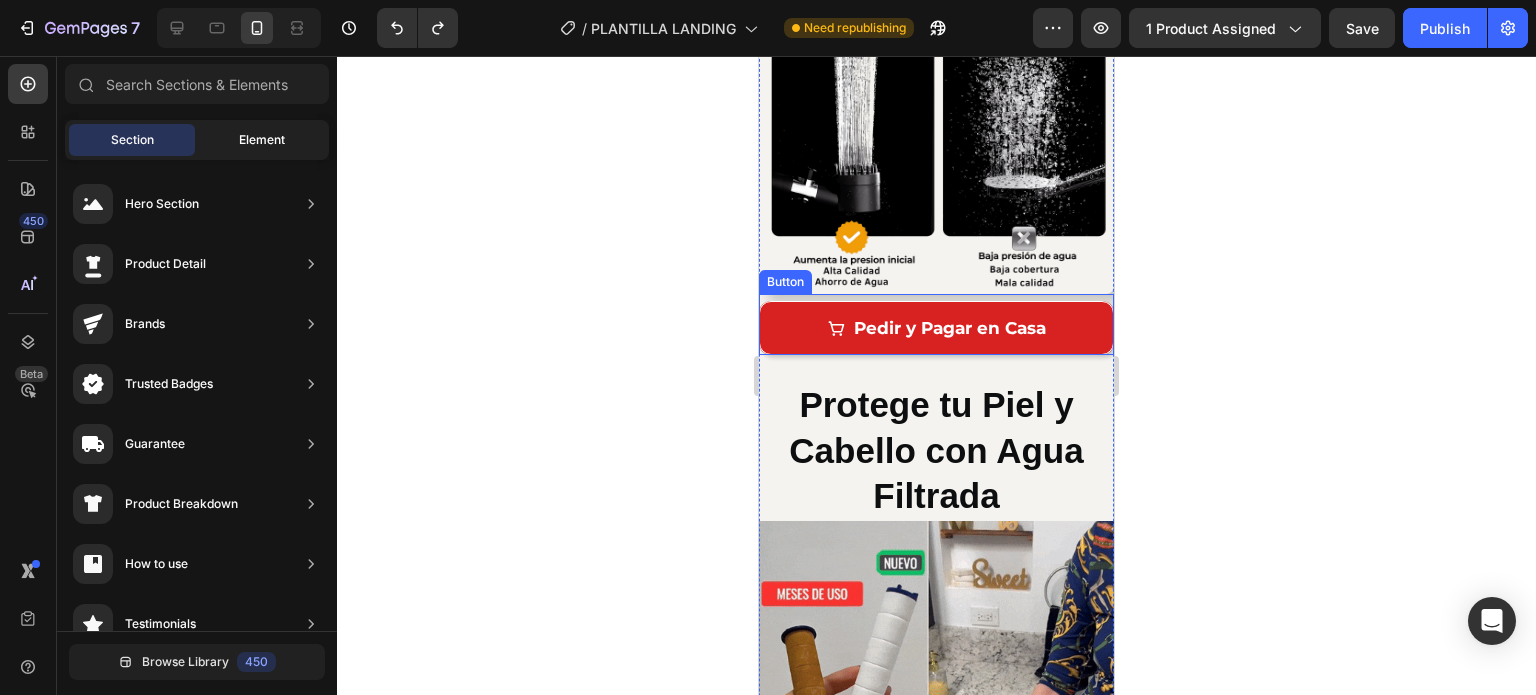 click on "Element" at bounding box center (262, 140) 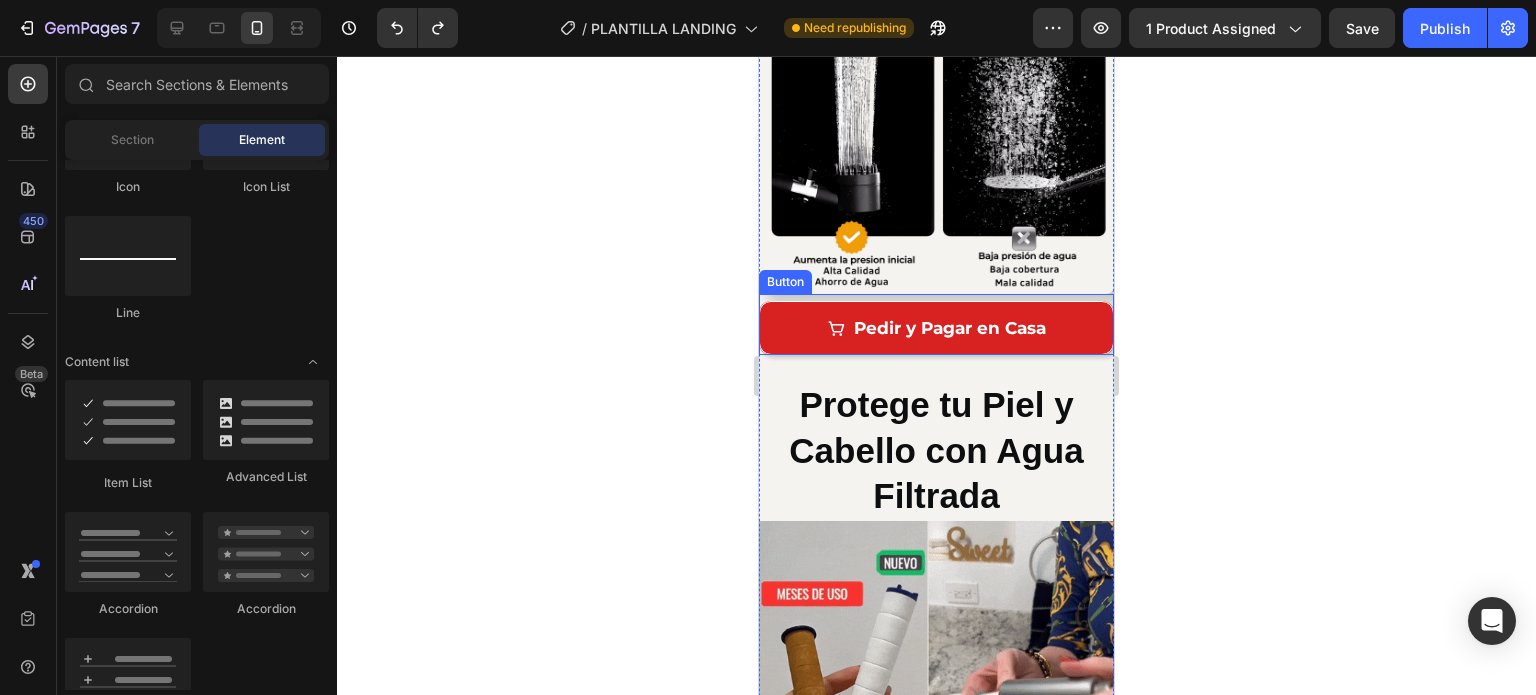 scroll, scrollTop: 900, scrollLeft: 0, axis: vertical 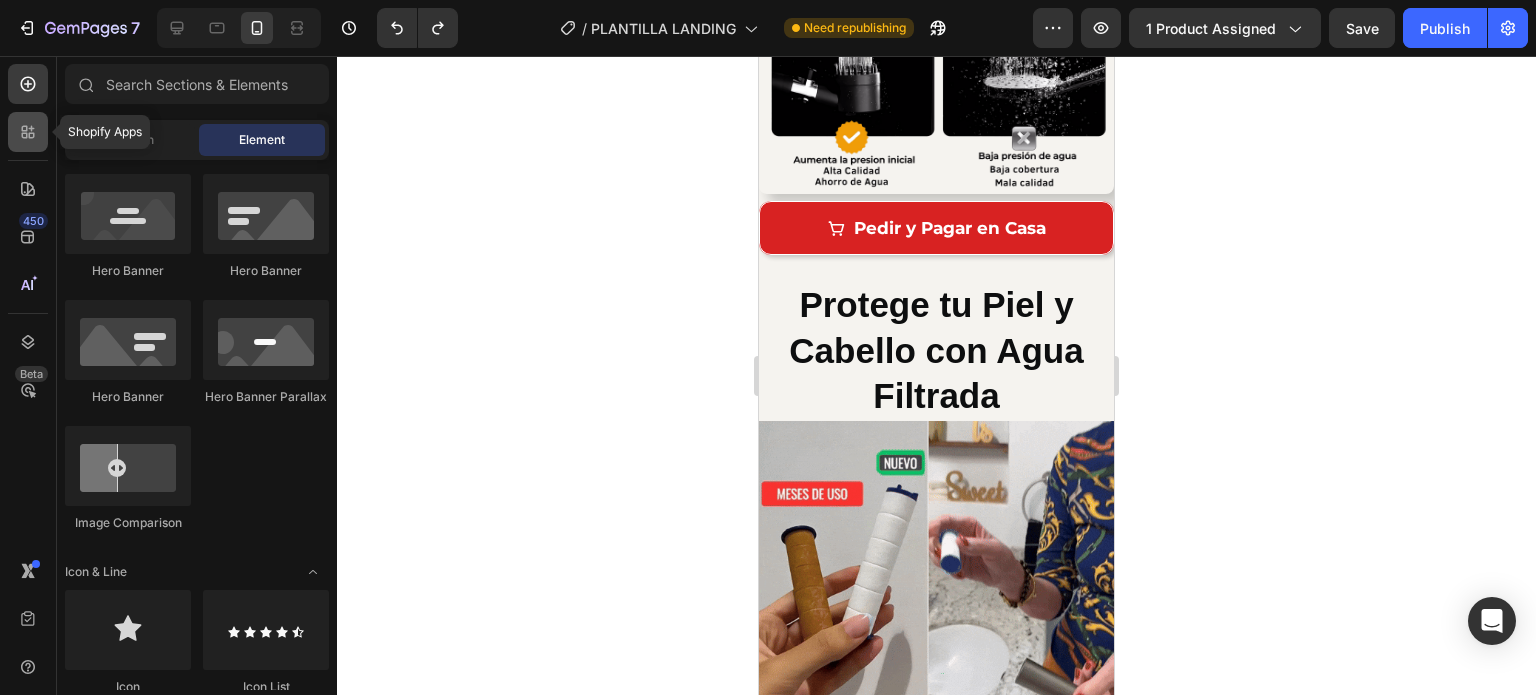 click 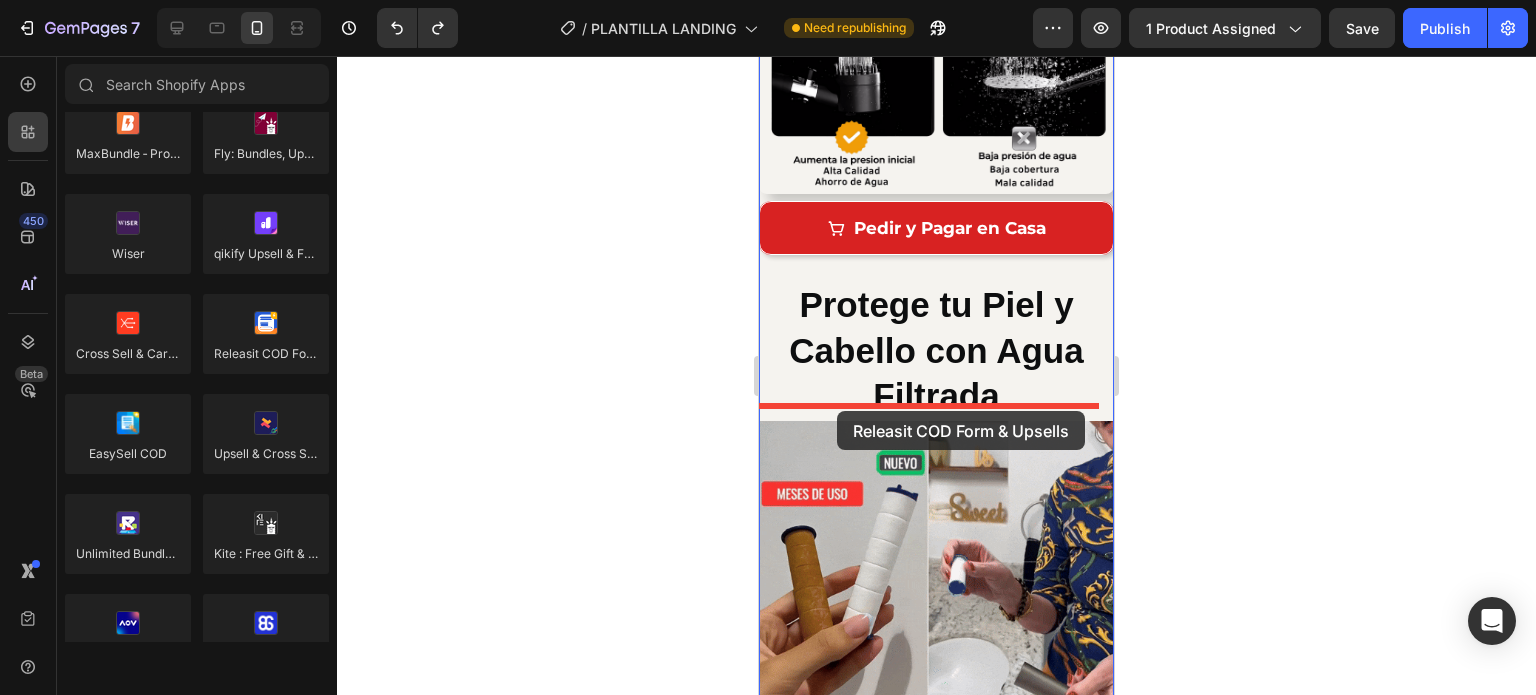 drag, startPoint x: 1023, startPoint y: 401, endPoint x: 837, endPoint y: 411, distance: 186.26862 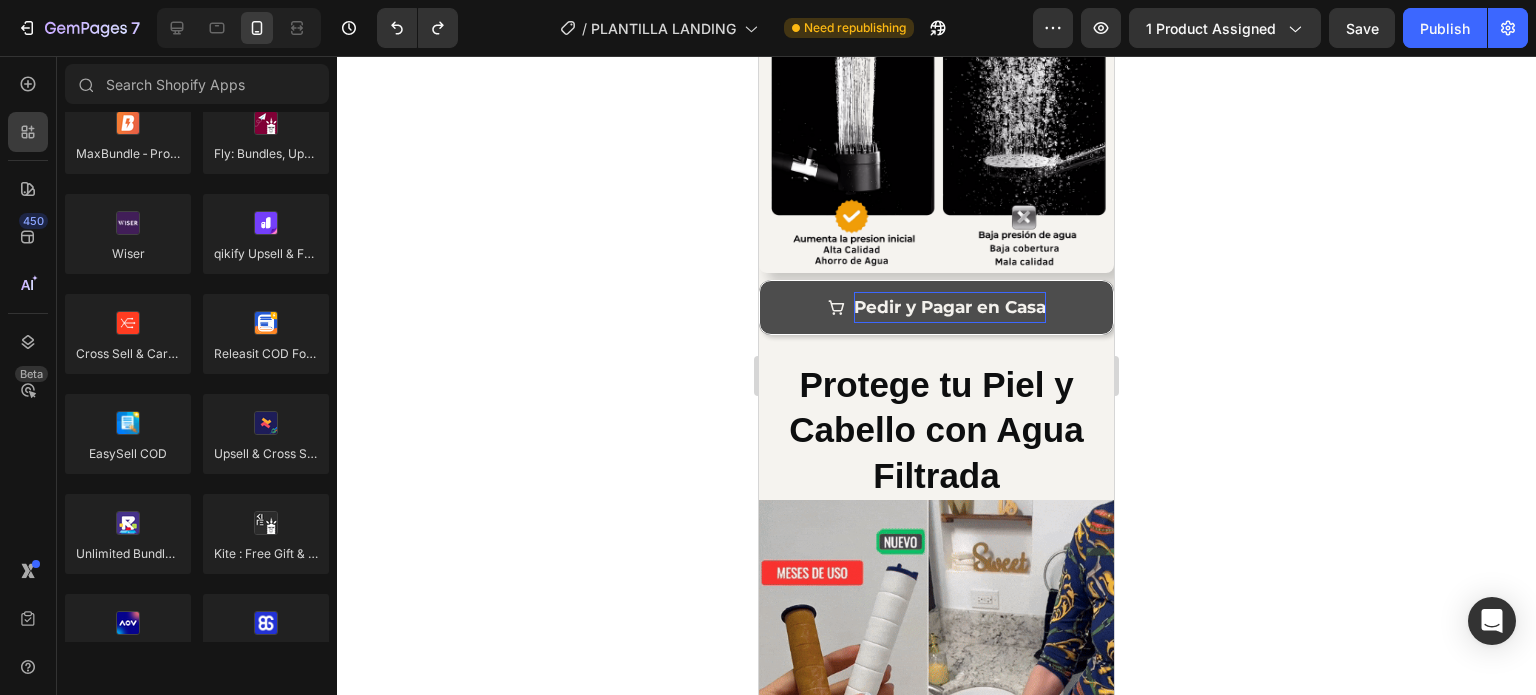 scroll, scrollTop: 1305, scrollLeft: 0, axis: vertical 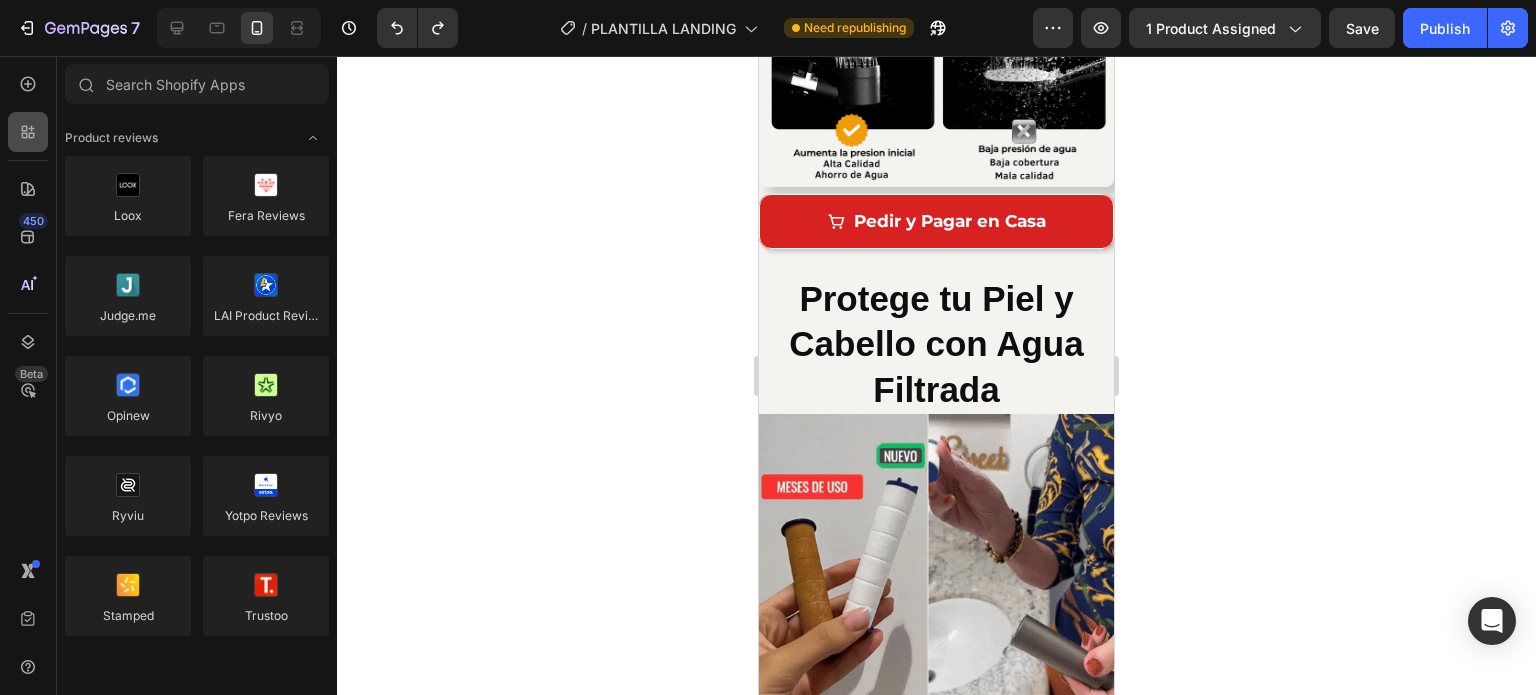 click 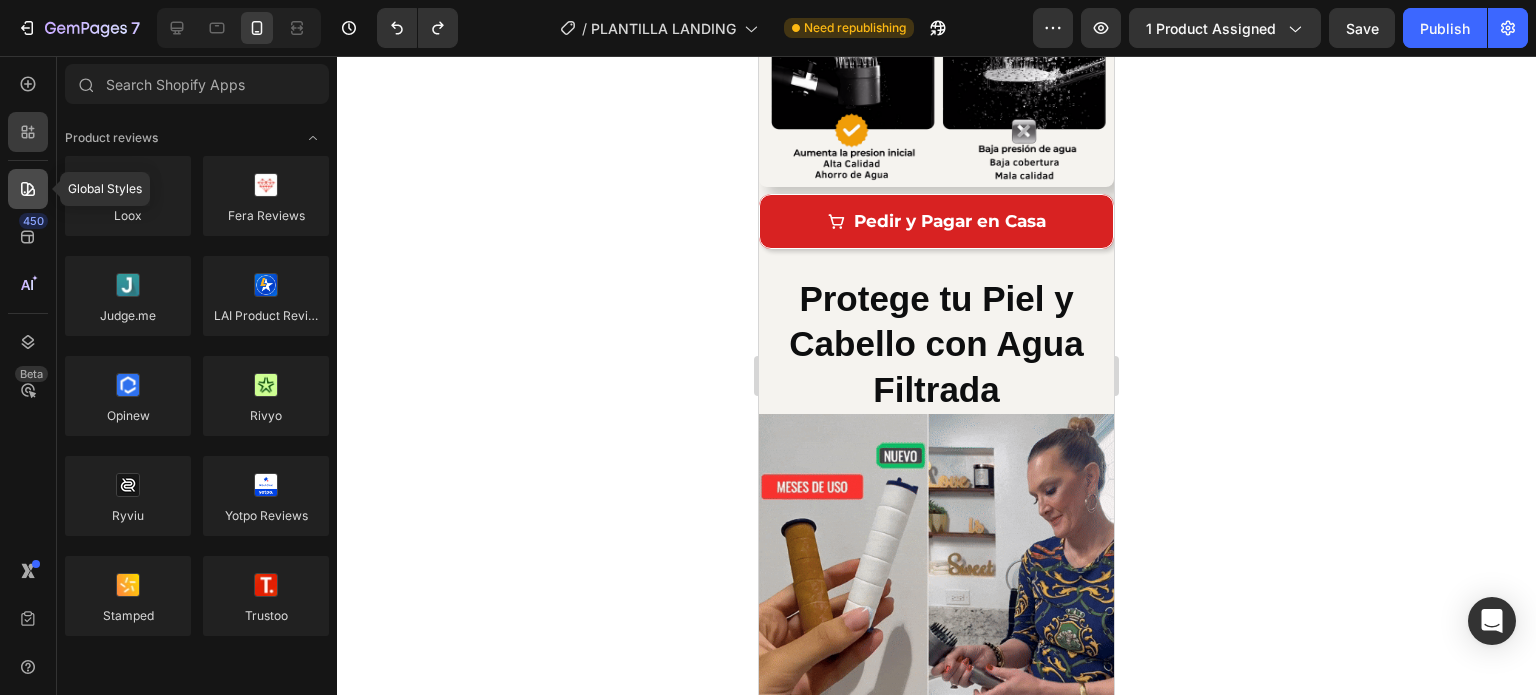 click 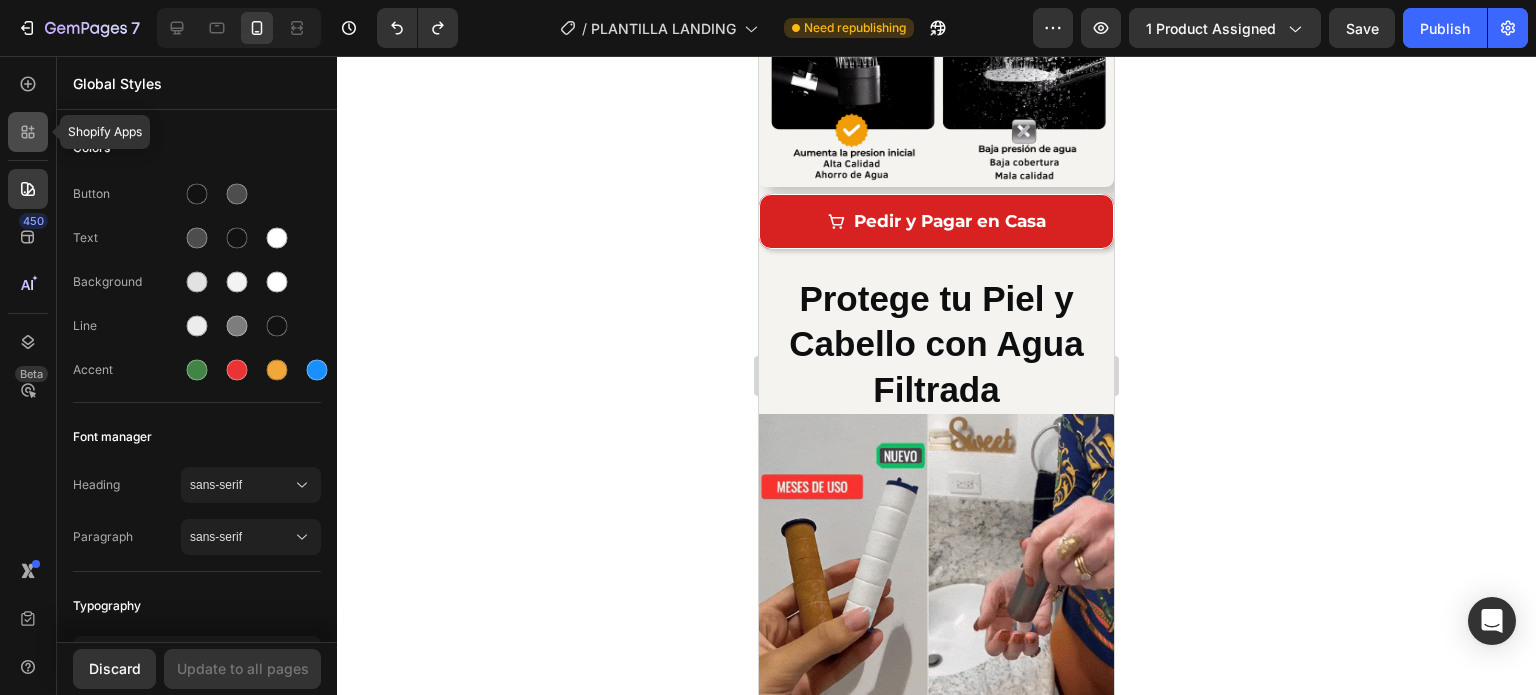 click 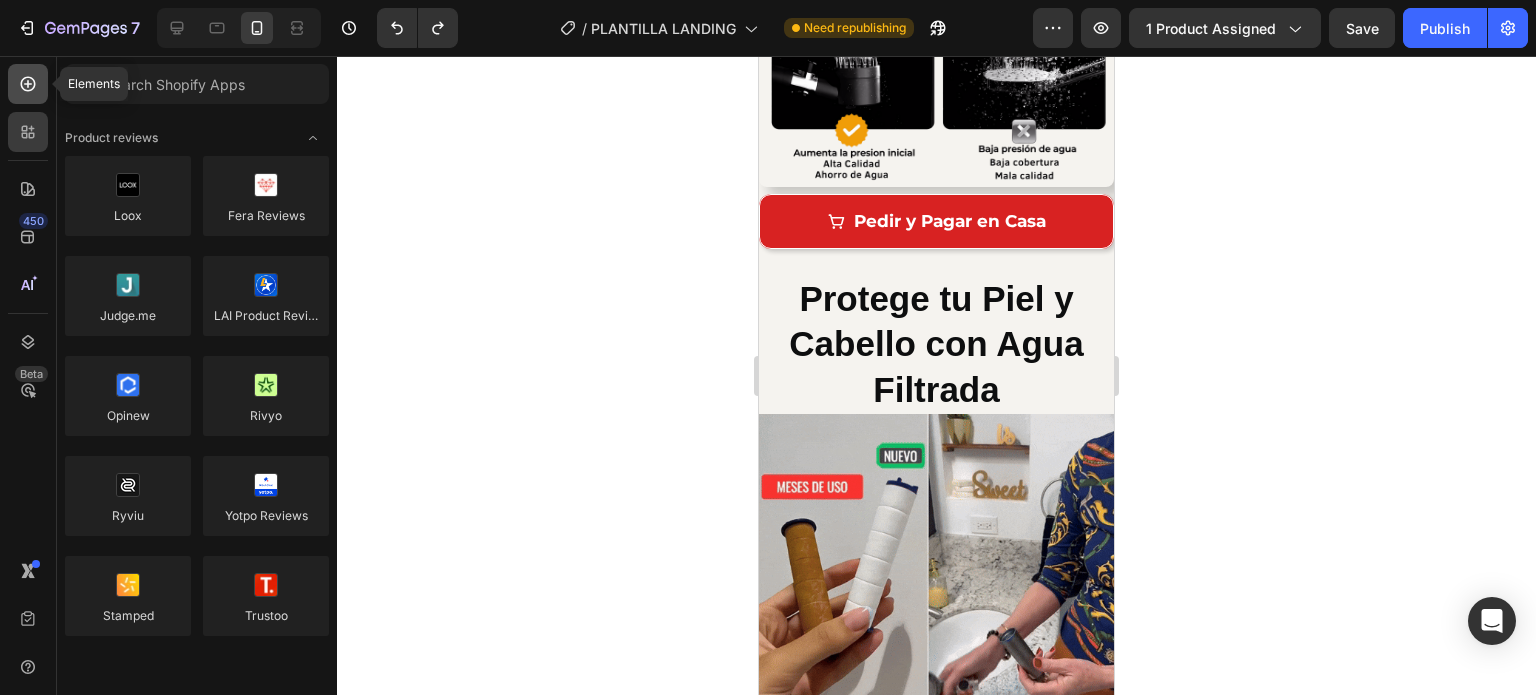 click 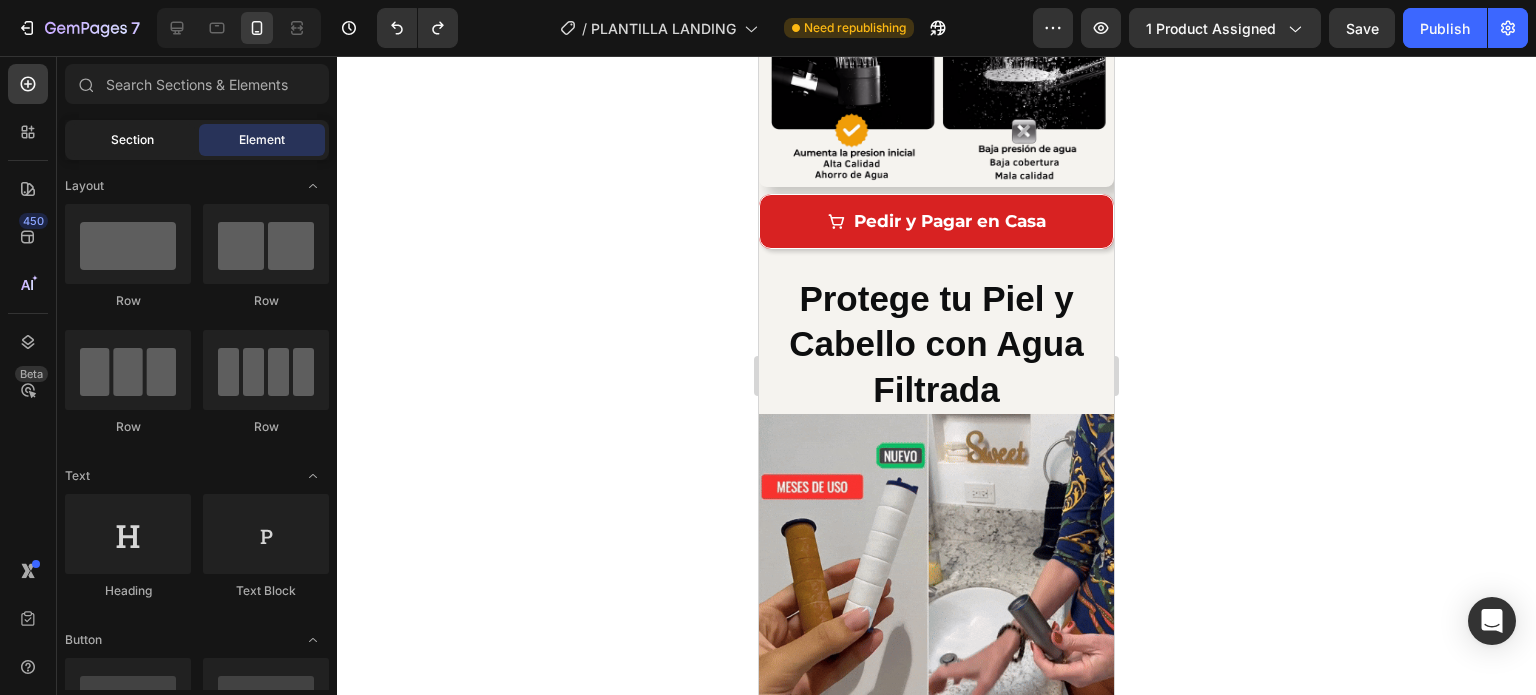 click on "Section" at bounding box center [132, 140] 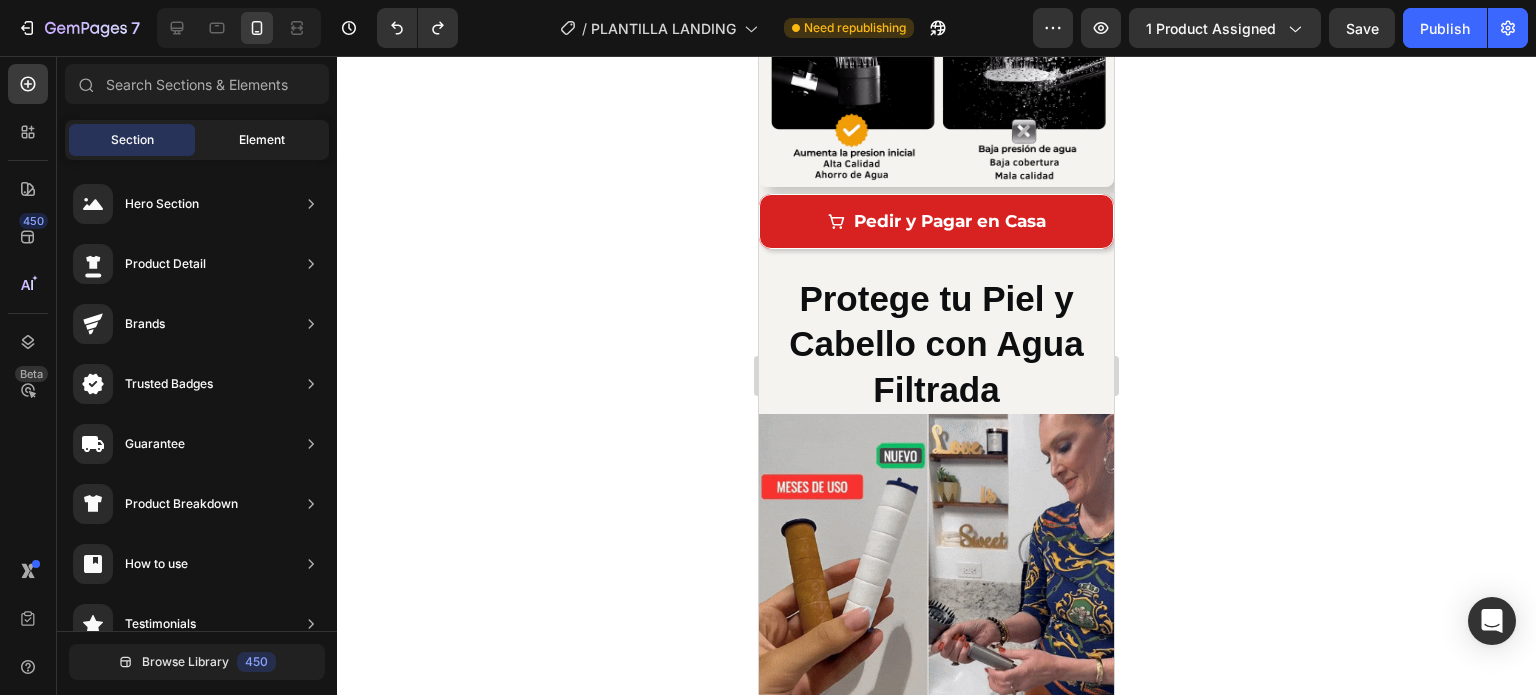 click on "Element" 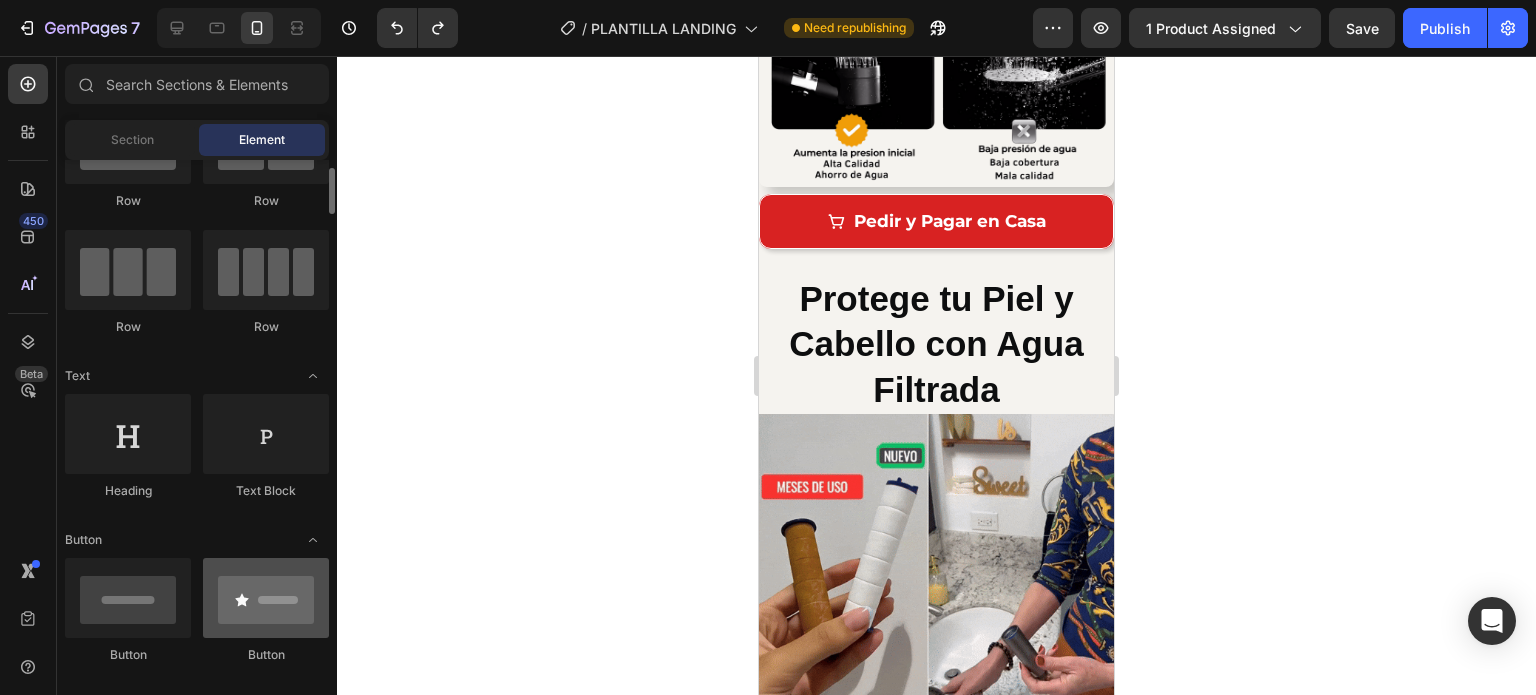 scroll, scrollTop: 200, scrollLeft: 0, axis: vertical 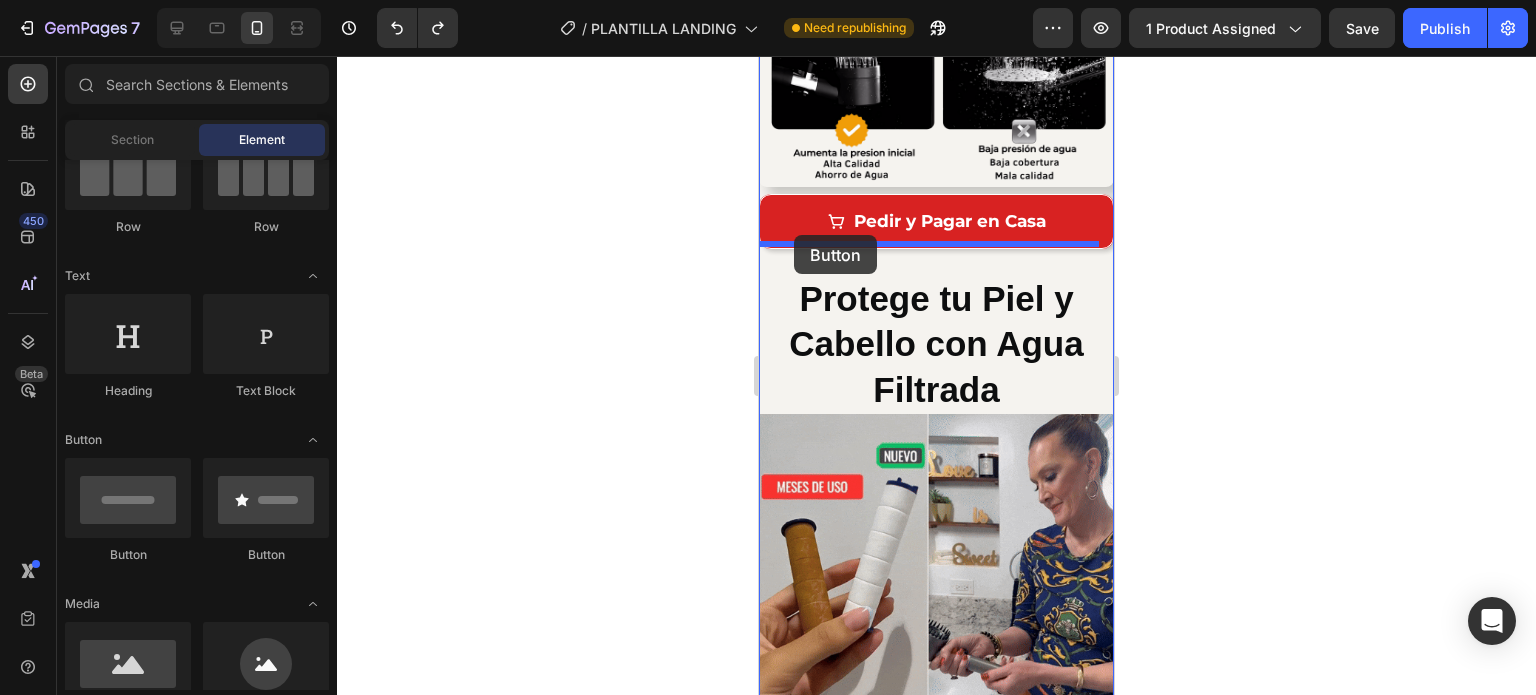 drag, startPoint x: 883, startPoint y: 555, endPoint x: 794, endPoint y: 235, distance: 332.14606 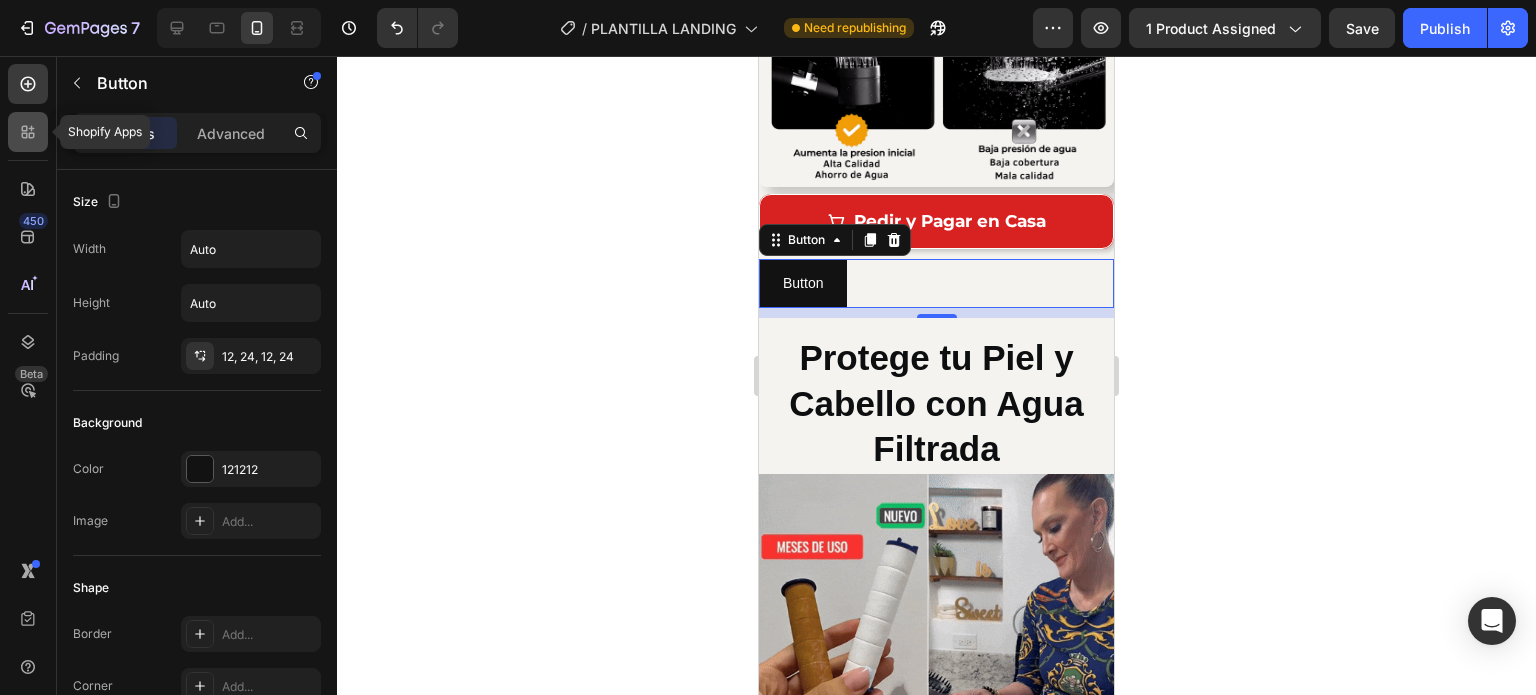 click 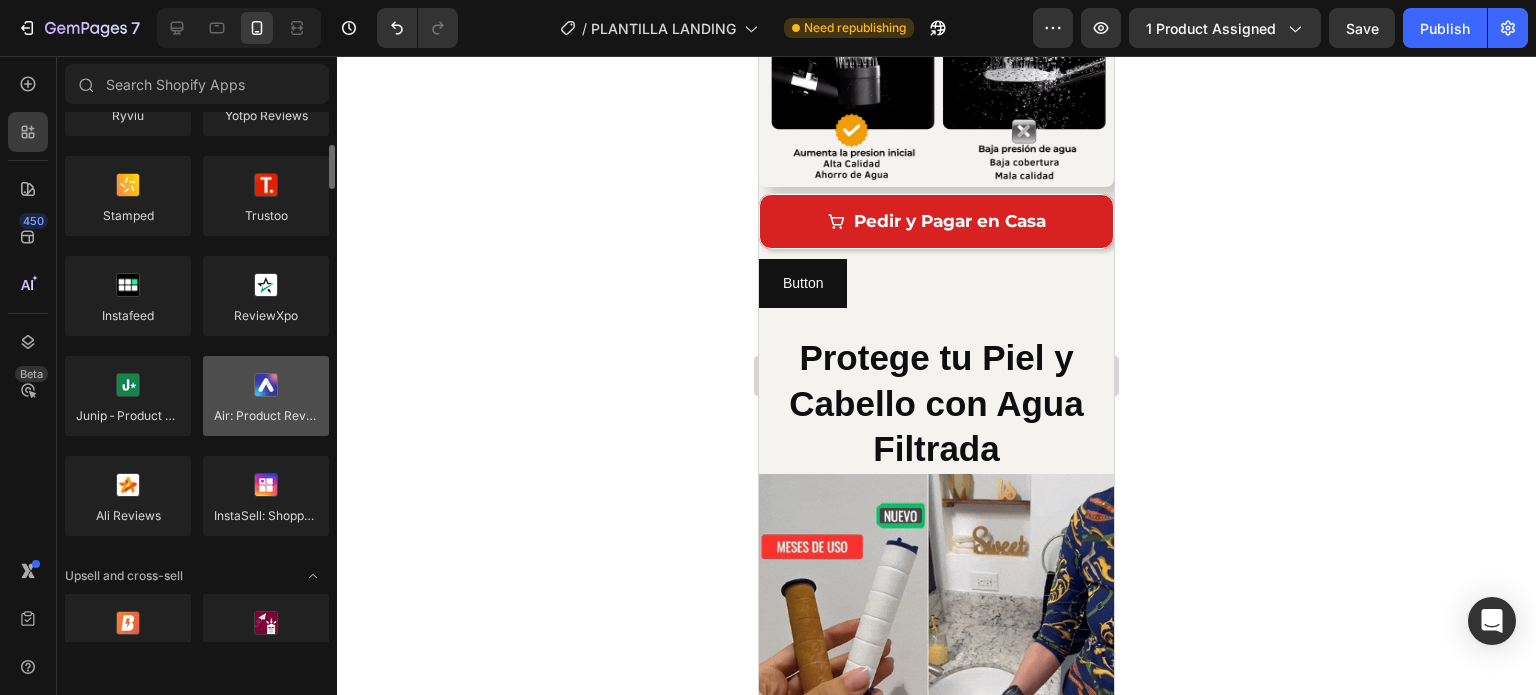 scroll, scrollTop: 500, scrollLeft: 0, axis: vertical 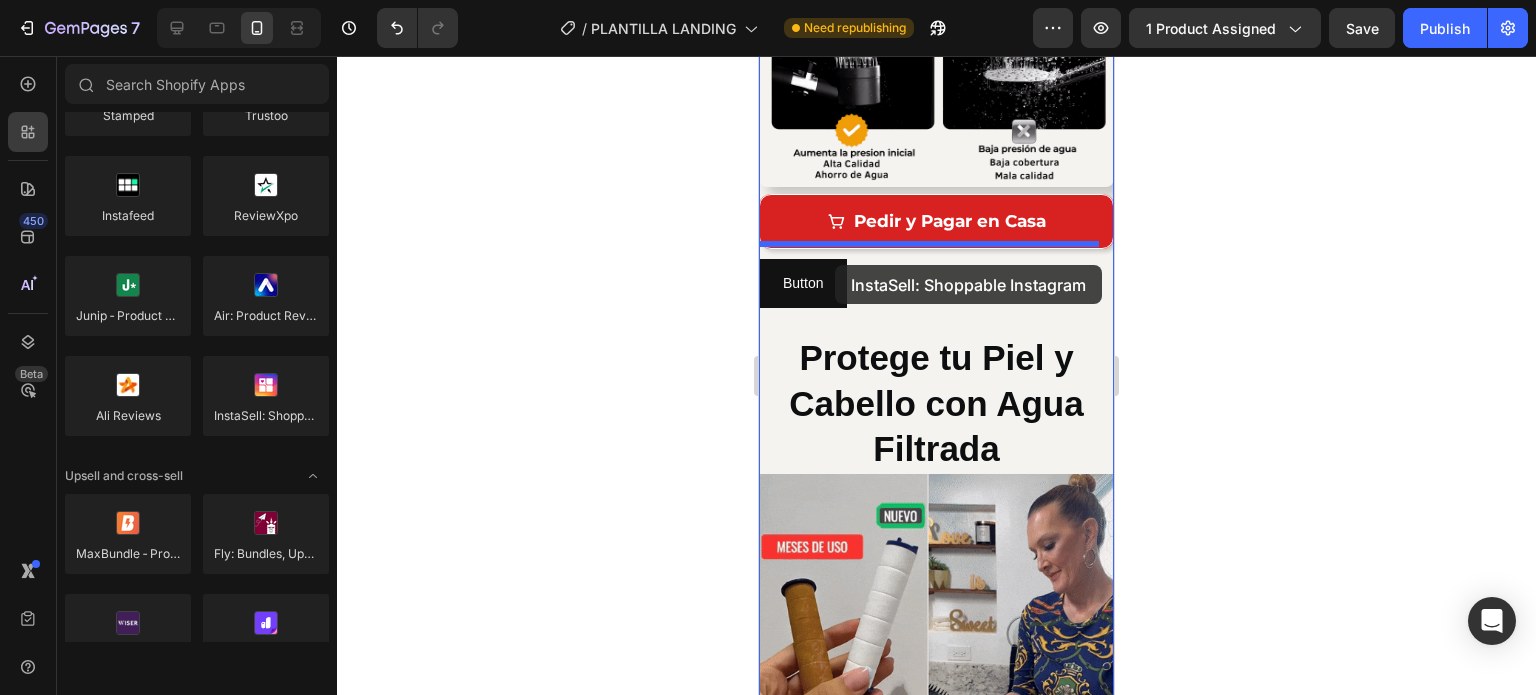 drag, startPoint x: 1024, startPoint y: 473, endPoint x: 835, endPoint y: 265, distance: 281.0427 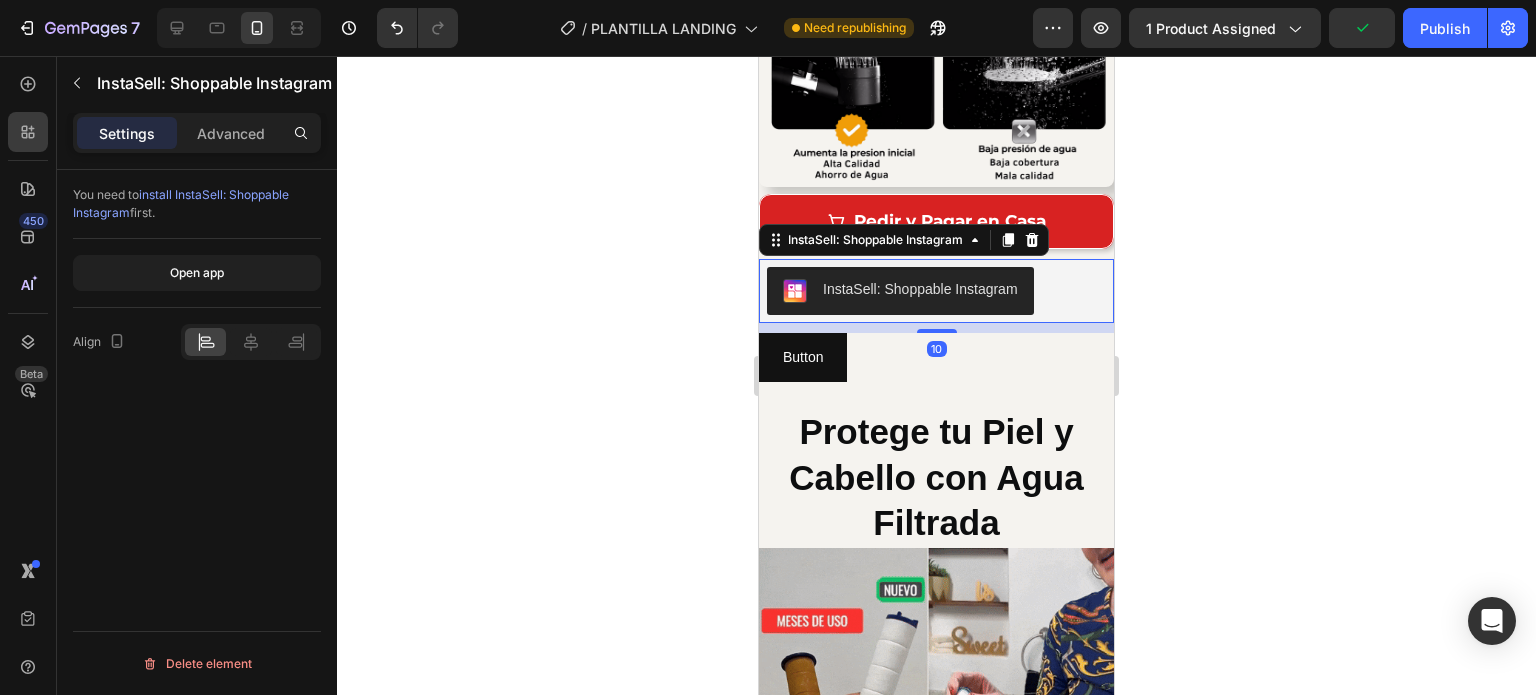 click 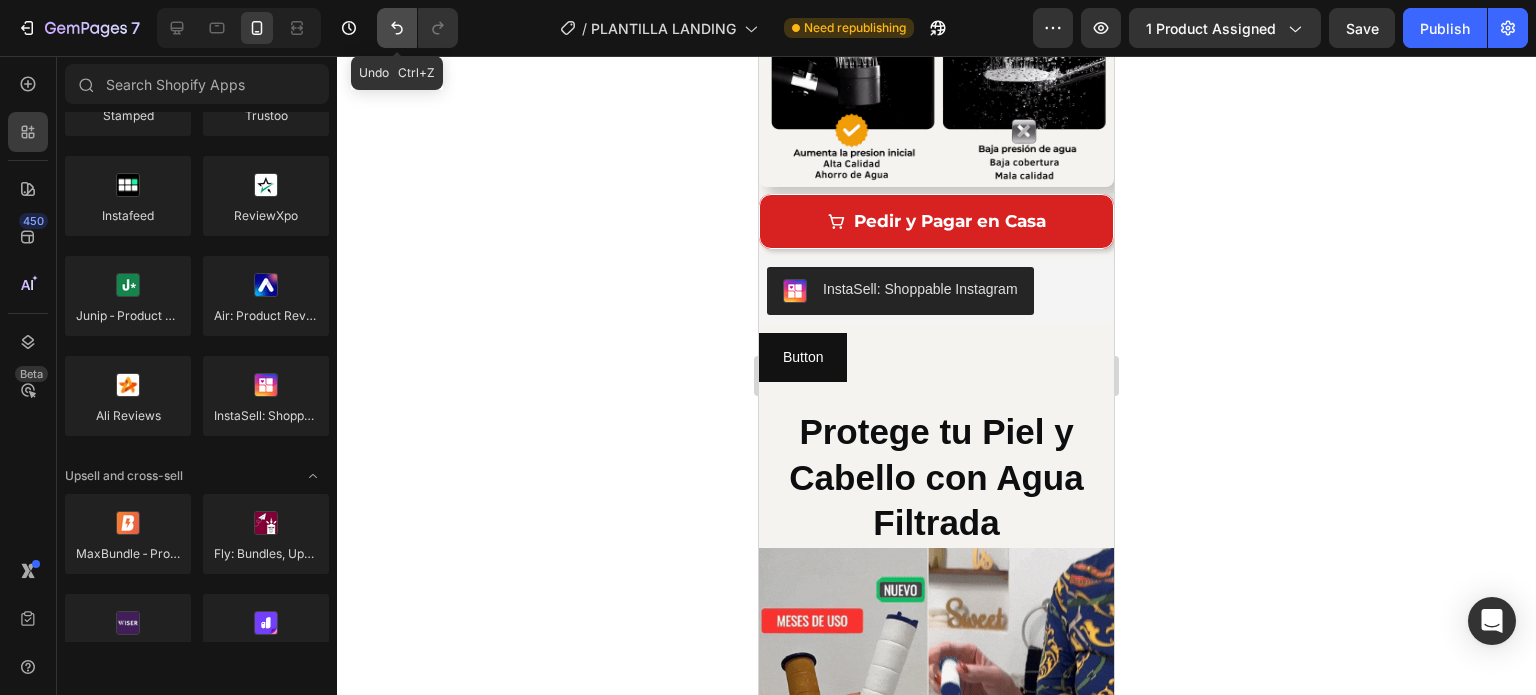 click 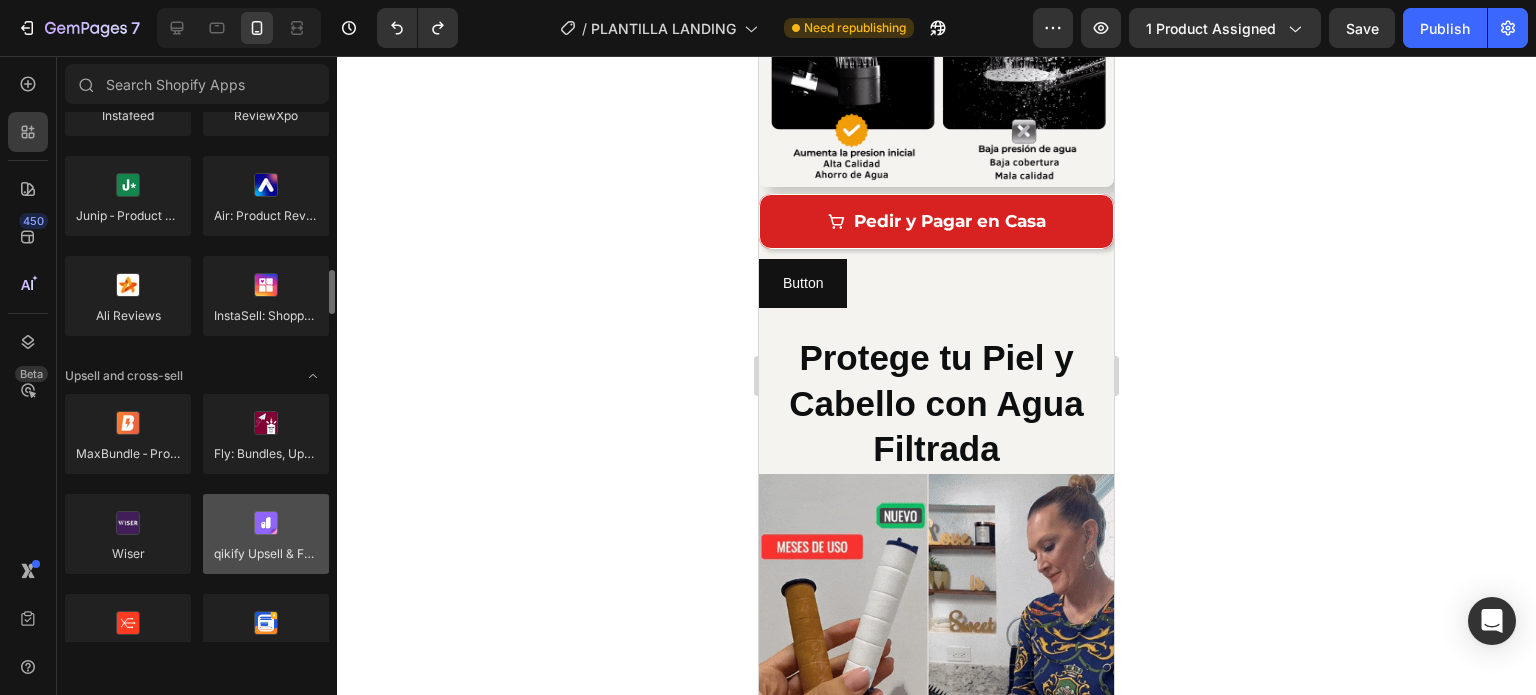 scroll, scrollTop: 700, scrollLeft: 0, axis: vertical 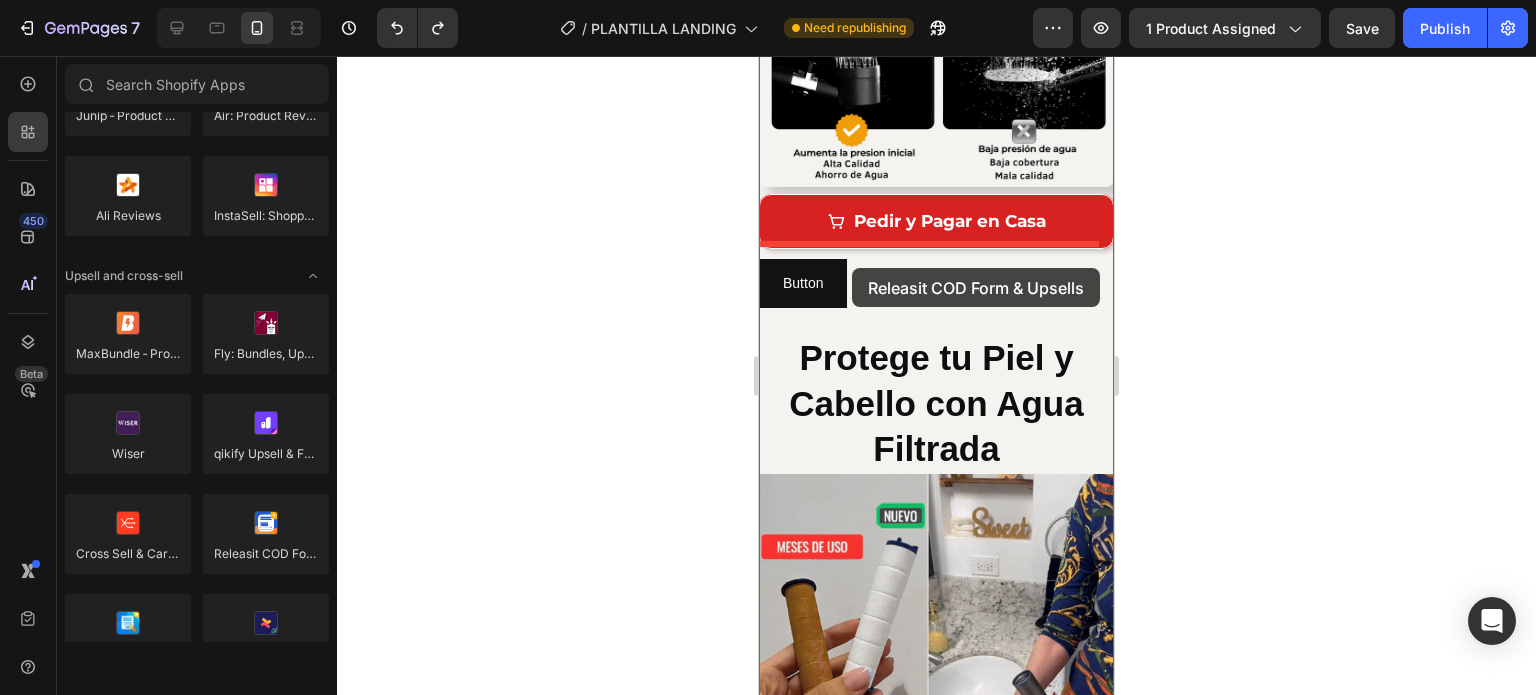 drag, startPoint x: 1034, startPoint y: 601, endPoint x: 852, endPoint y: 268, distance: 379.49045 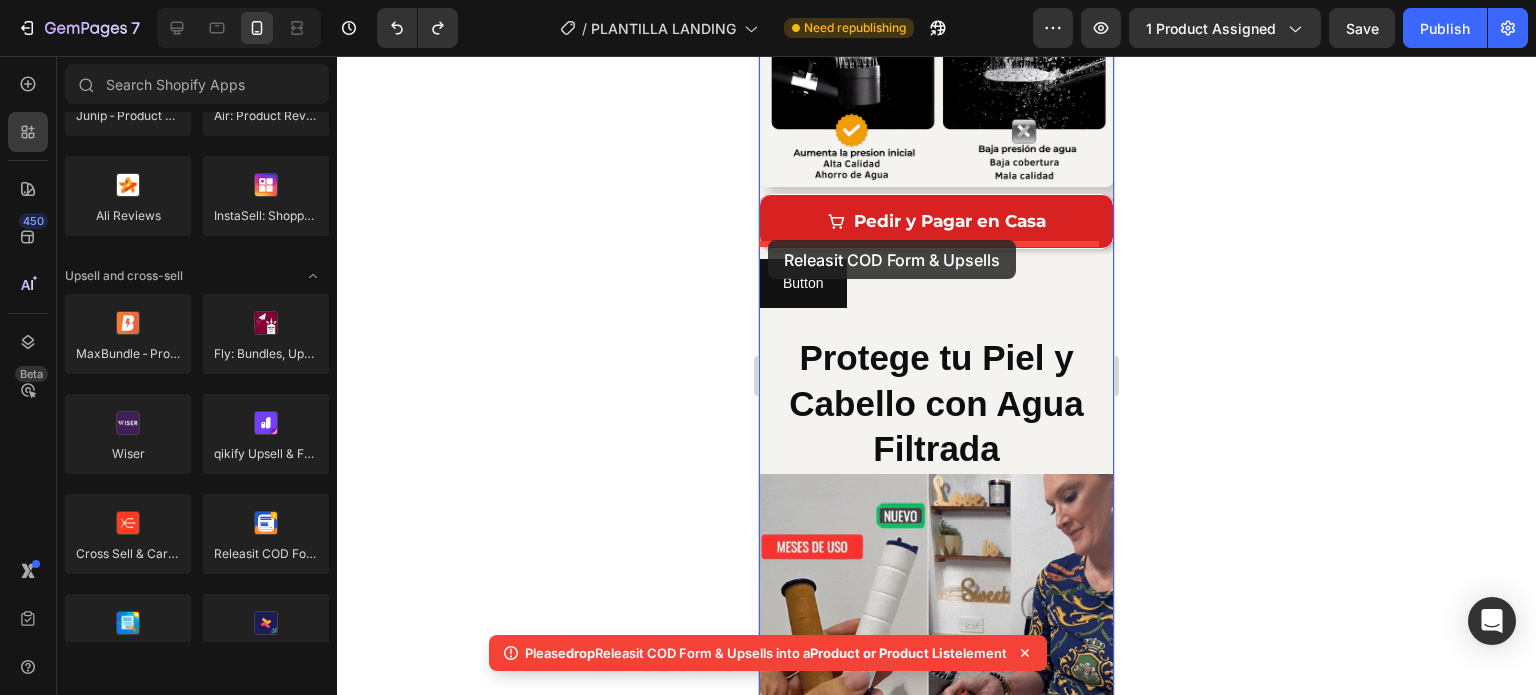drag, startPoint x: 1033, startPoint y: 583, endPoint x: 764, endPoint y: 241, distance: 435.11493 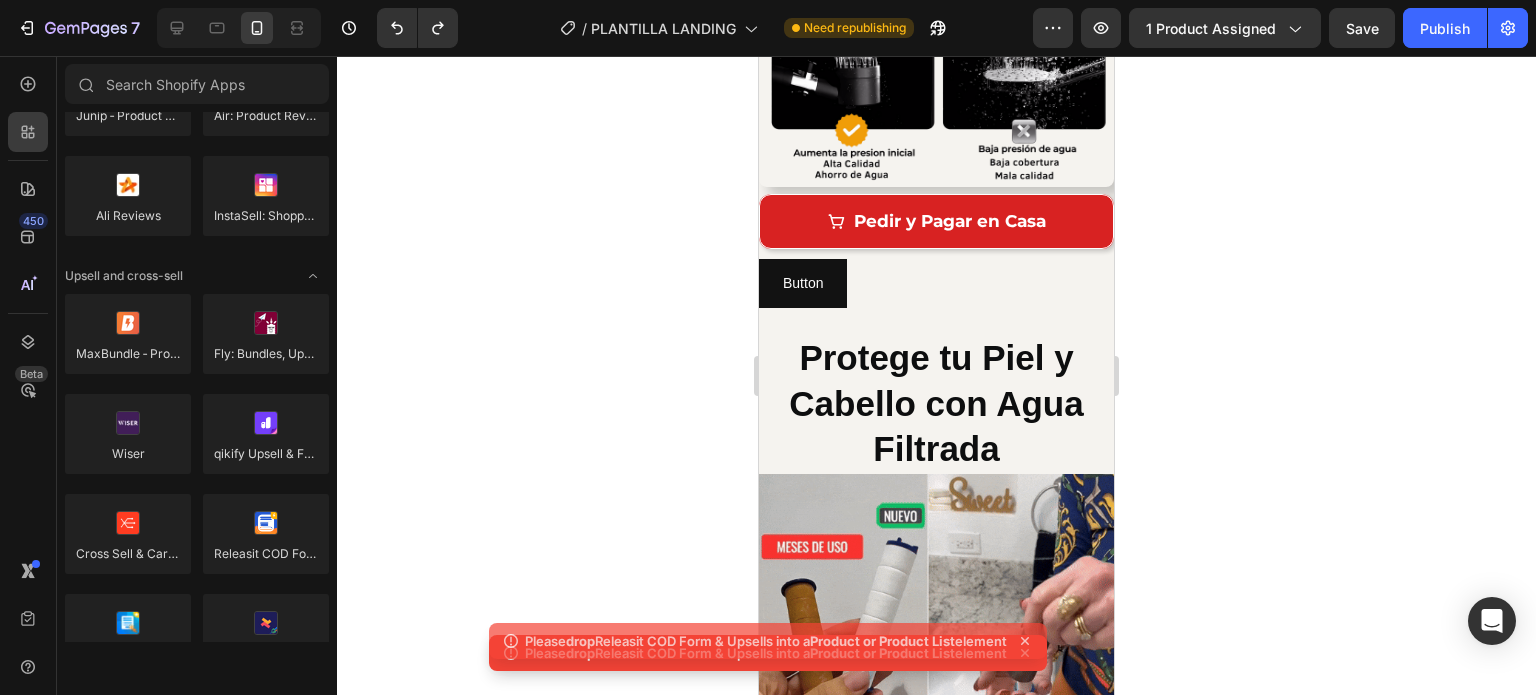 click 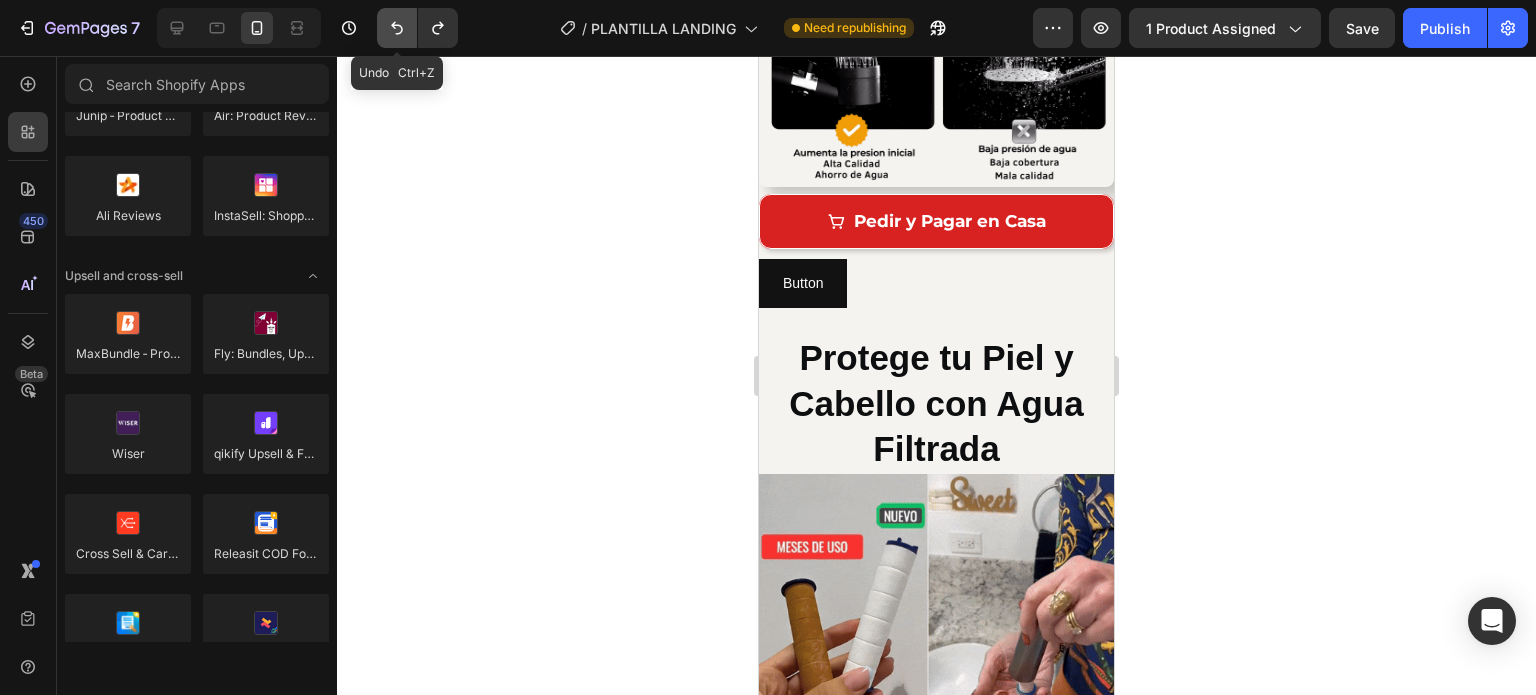 click 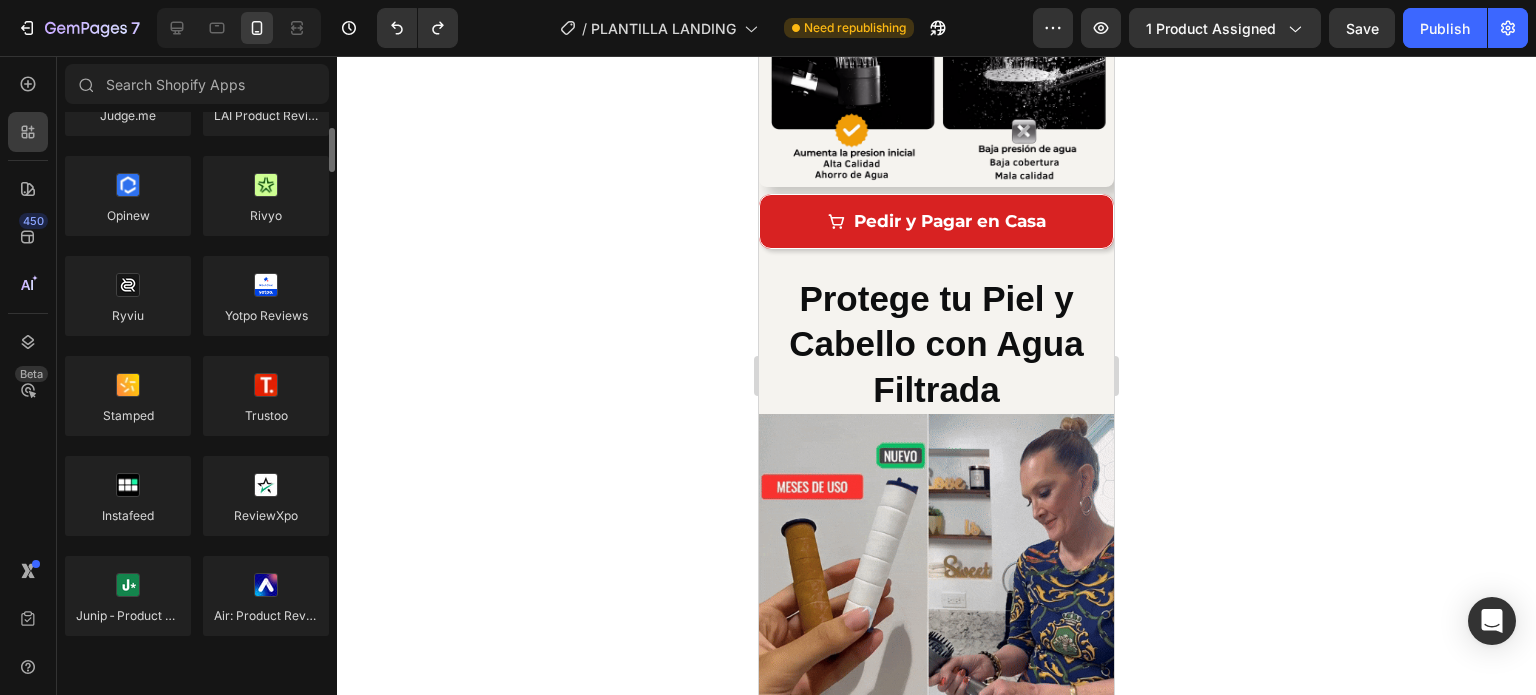 scroll, scrollTop: 0, scrollLeft: 0, axis: both 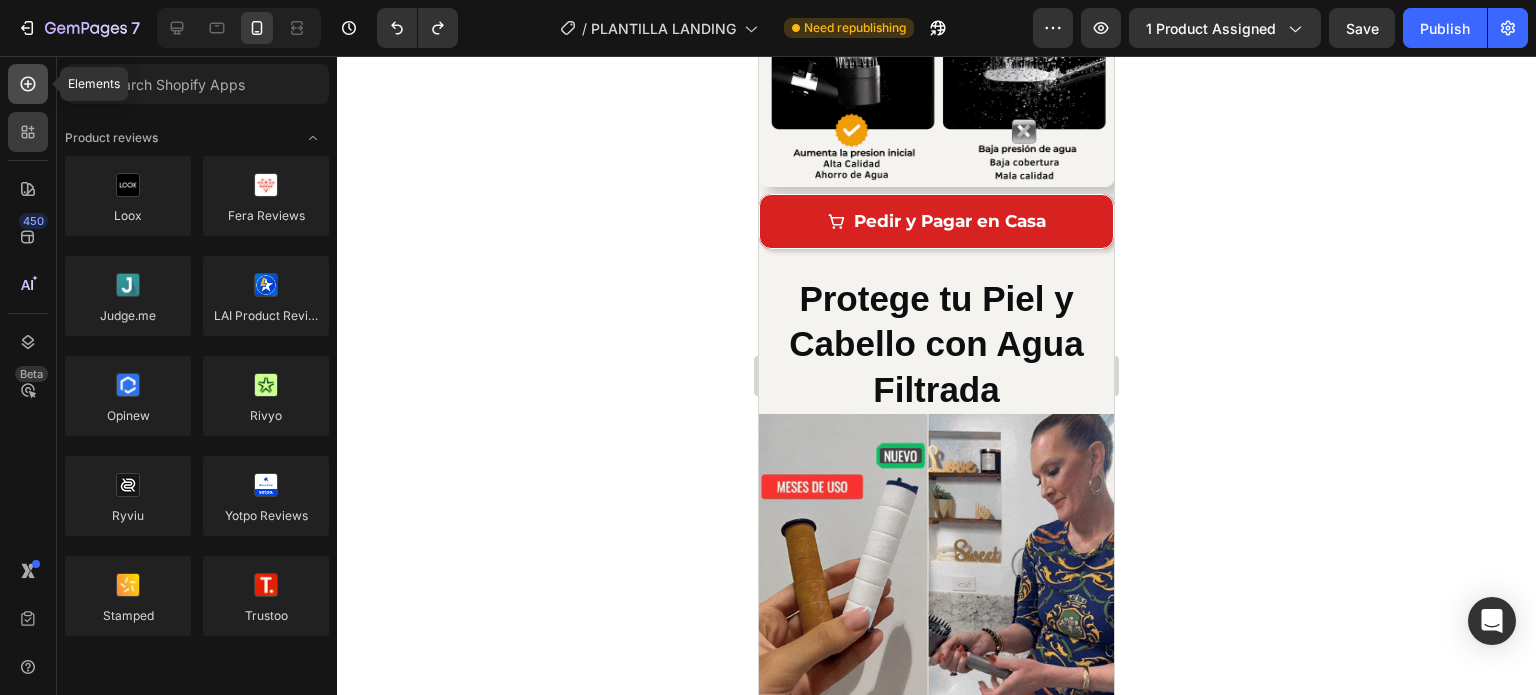 click 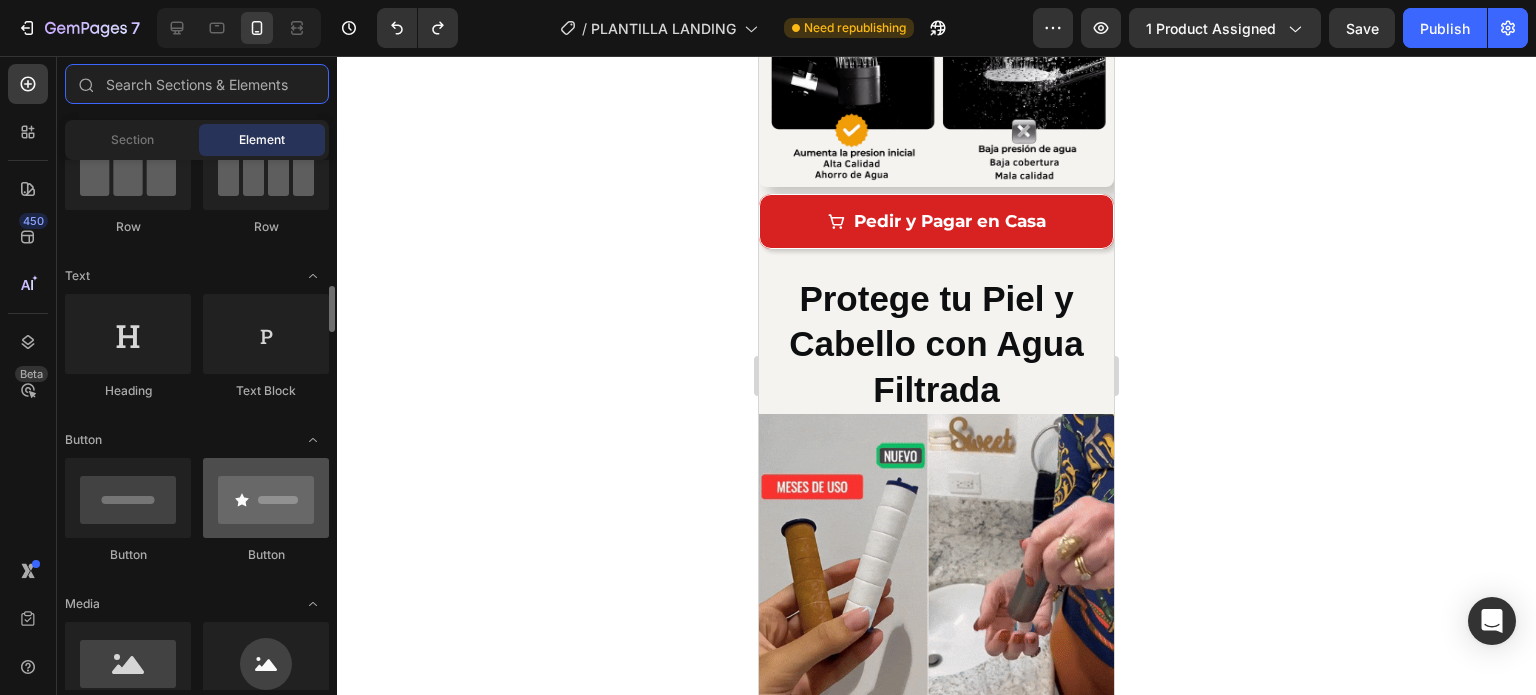 scroll, scrollTop: 300, scrollLeft: 0, axis: vertical 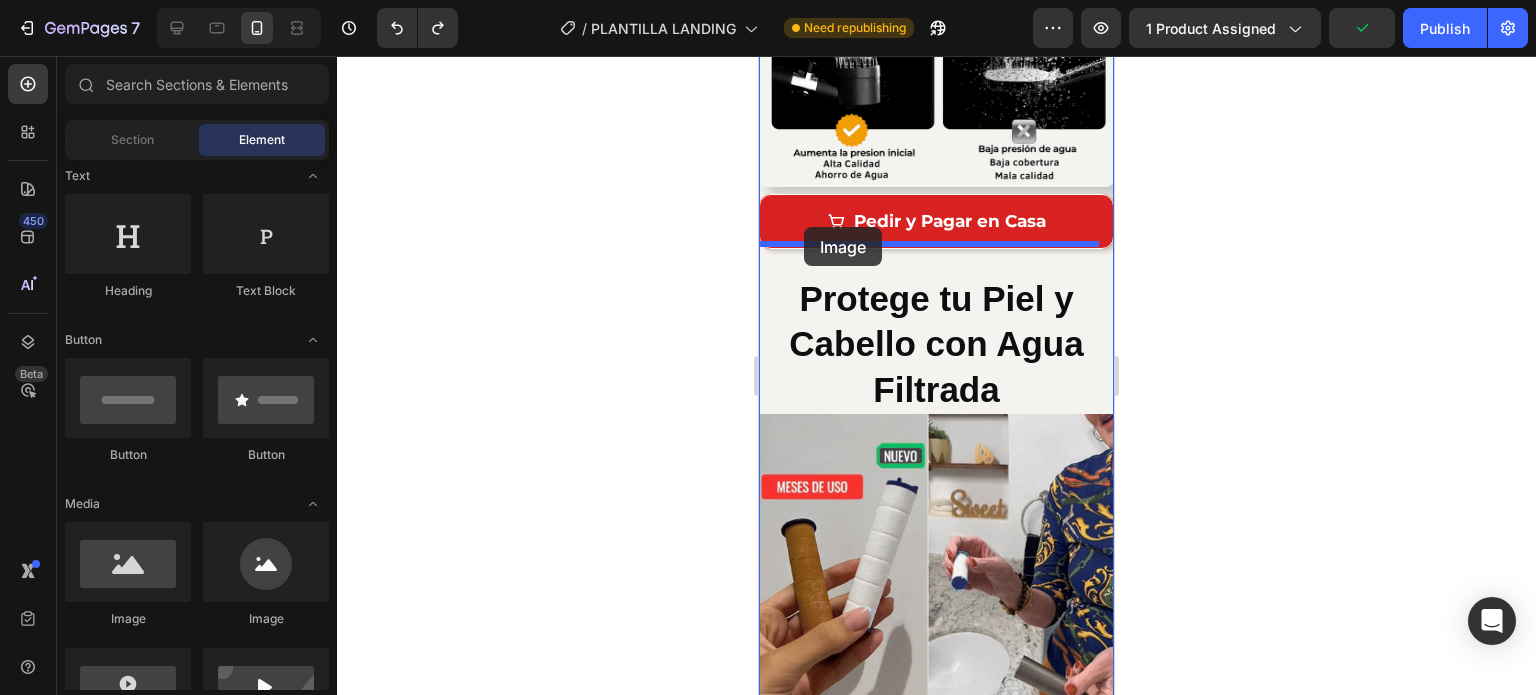 drag, startPoint x: 899, startPoint y: 637, endPoint x: 804, endPoint y: 227, distance: 420.8622 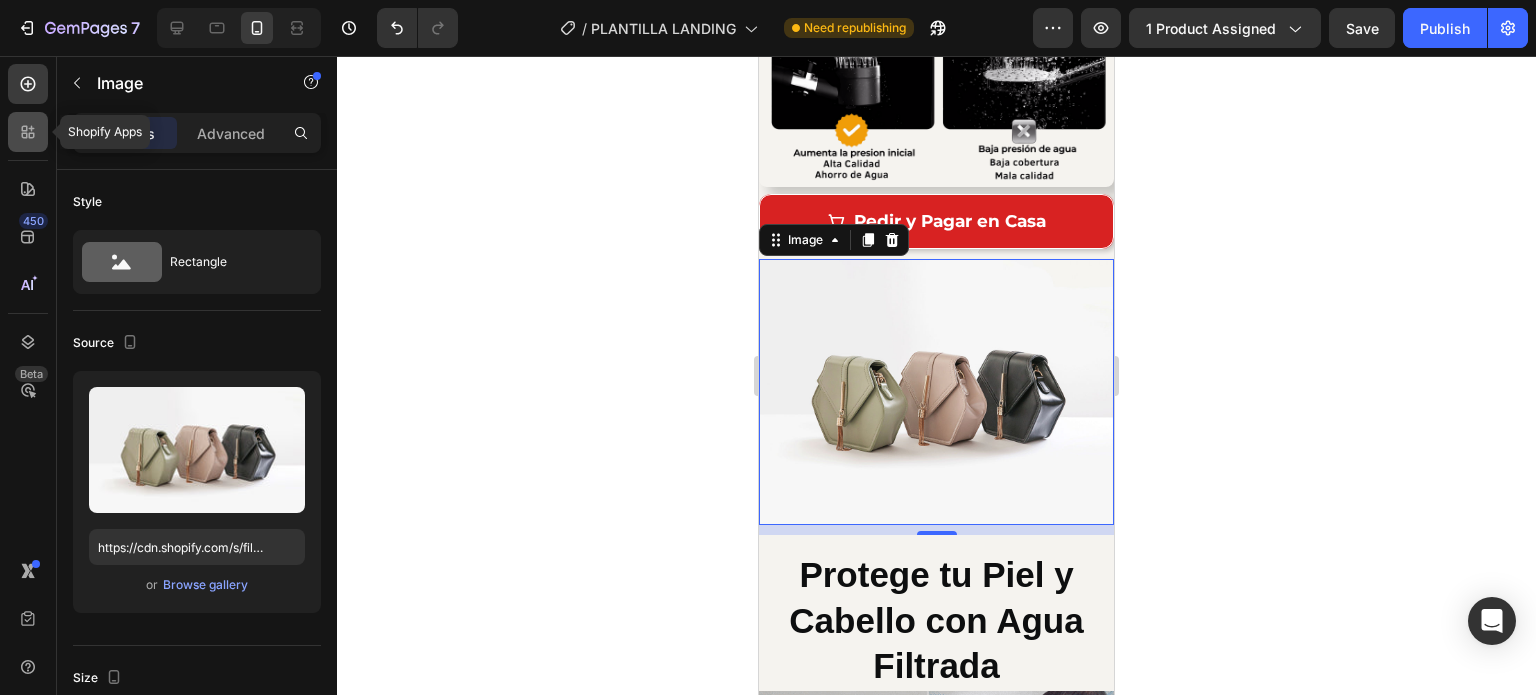 click 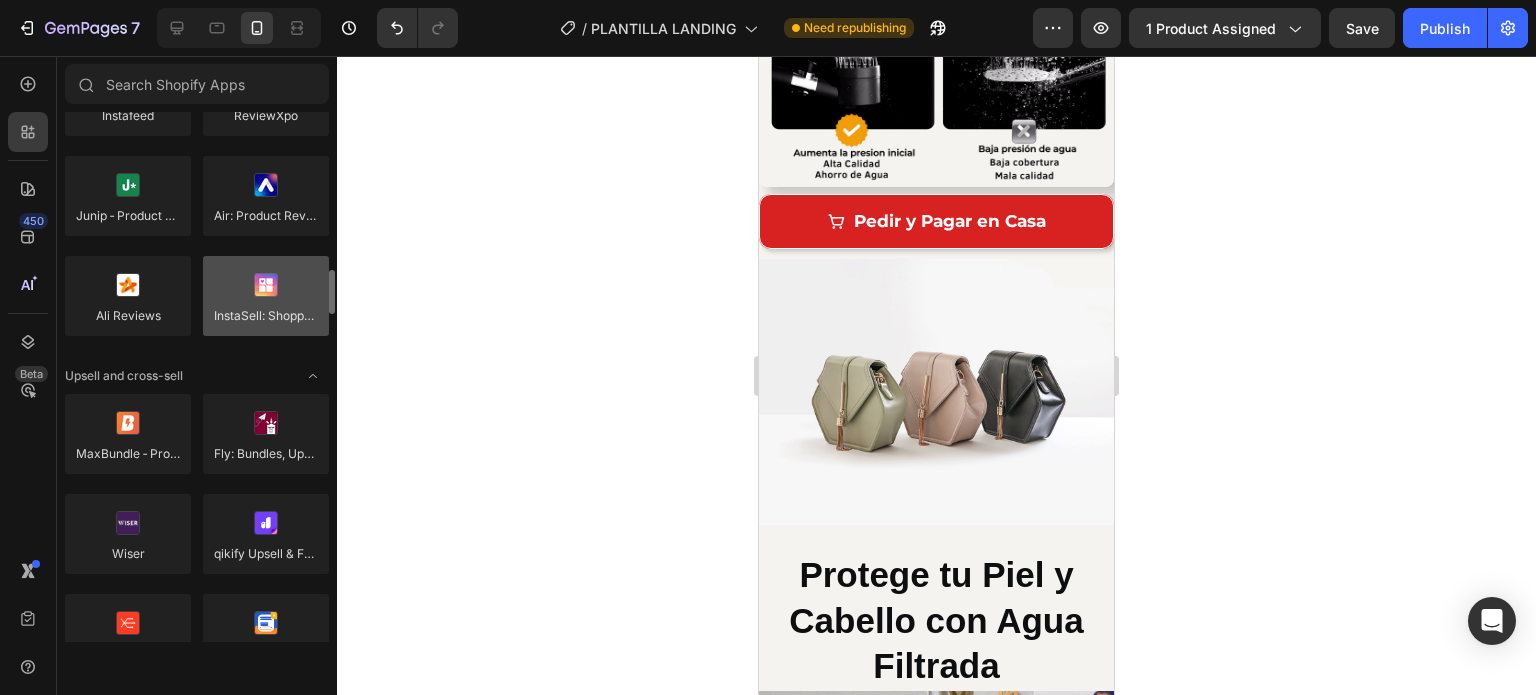 scroll, scrollTop: 700, scrollLeft: 0, axis: vertical 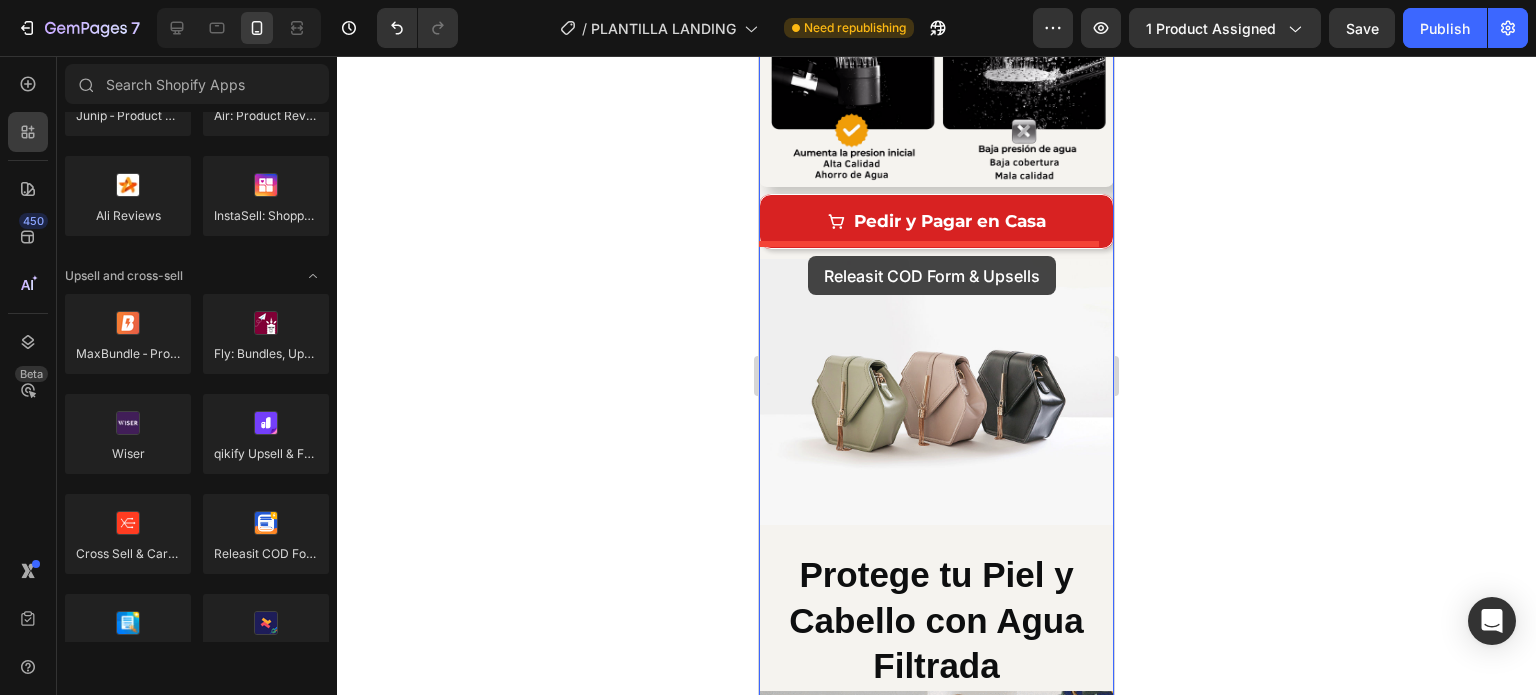 drag, startPoint x: 1030, startPoint y: 584, endPoint x: 808, endPoint y: 256, distance: 396.06564 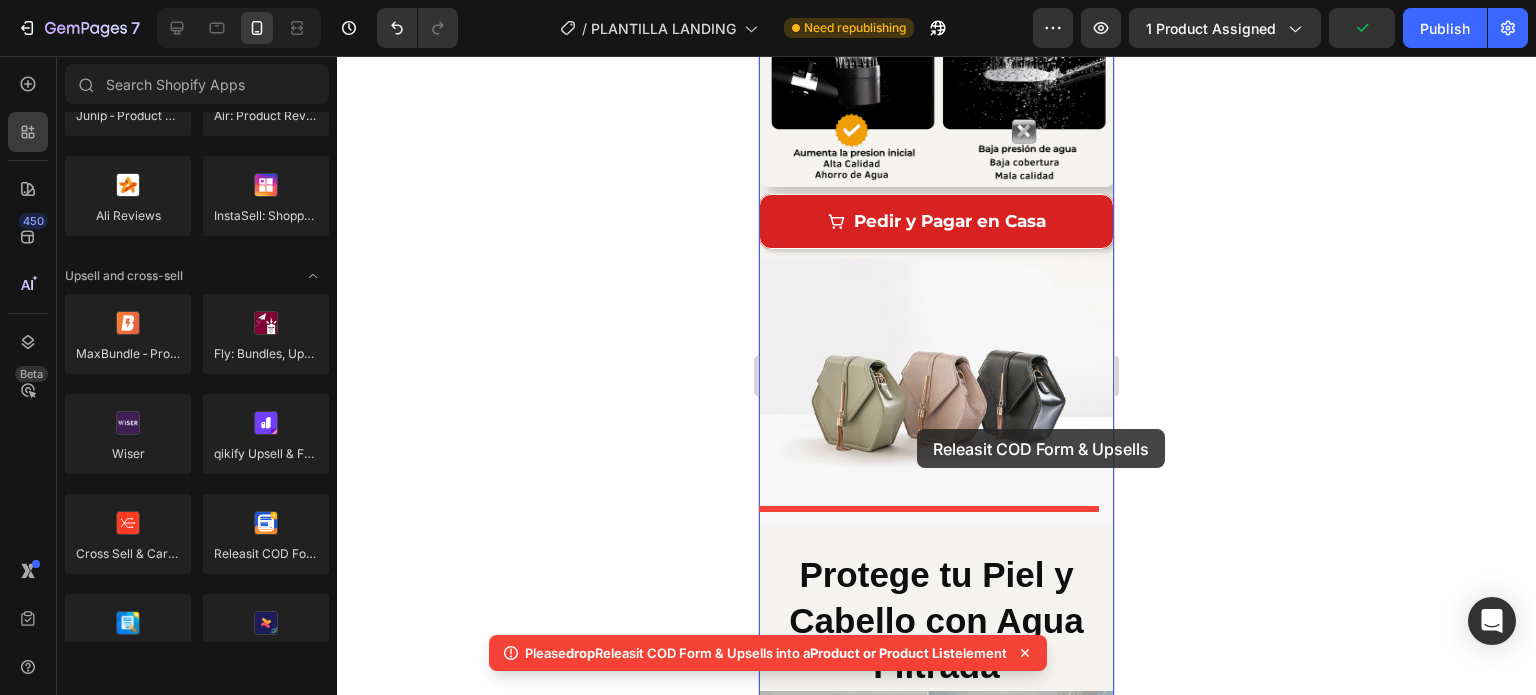 drag, startPoint x: 1043, startPoint y: 593, endPoint x: 917, endPoint y: 429, distance: 206.81392 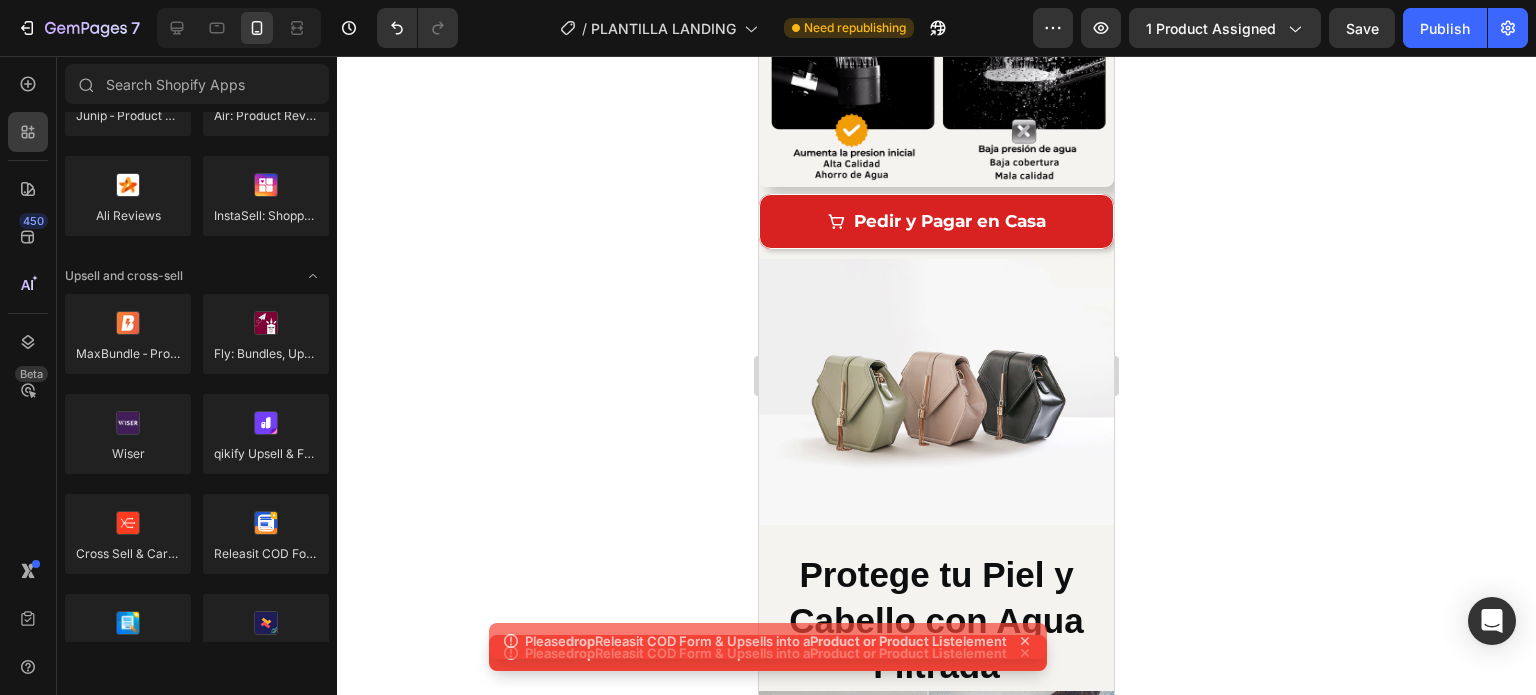 click 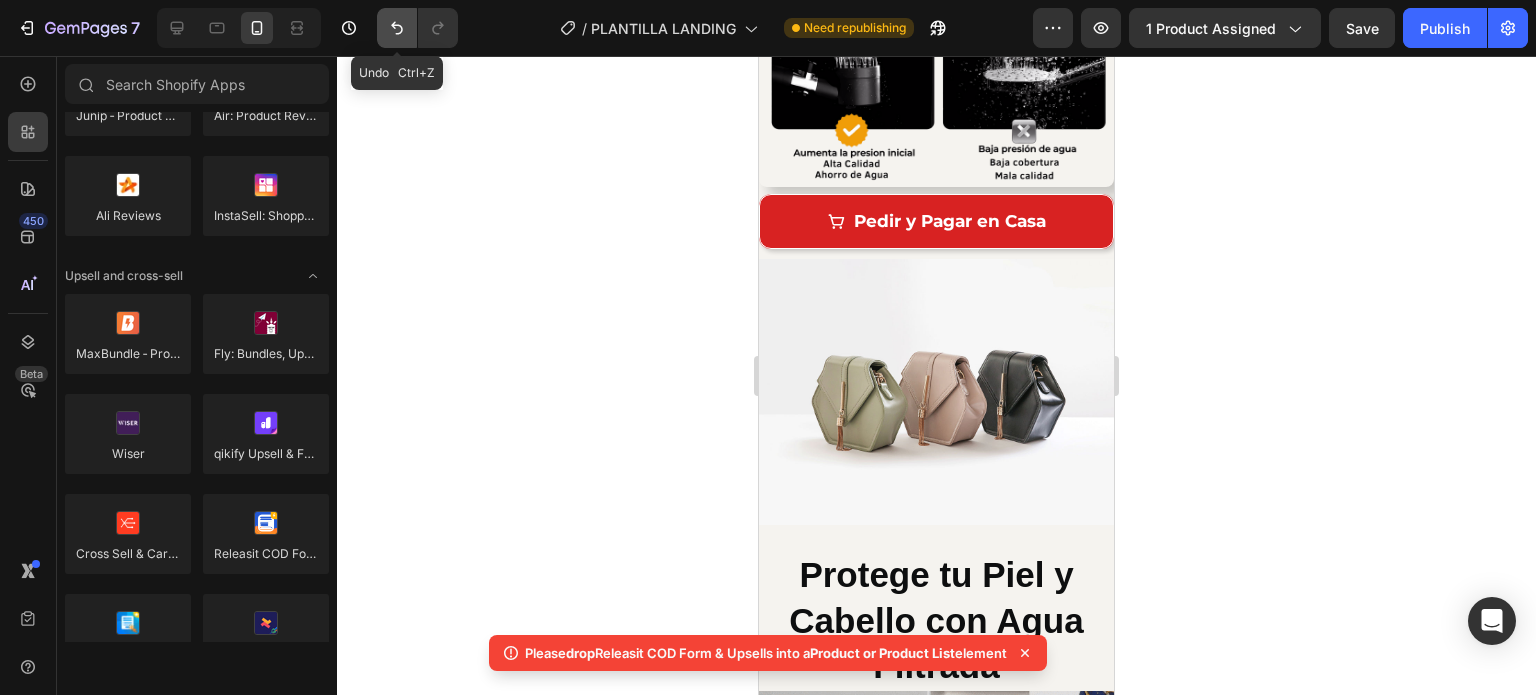 click 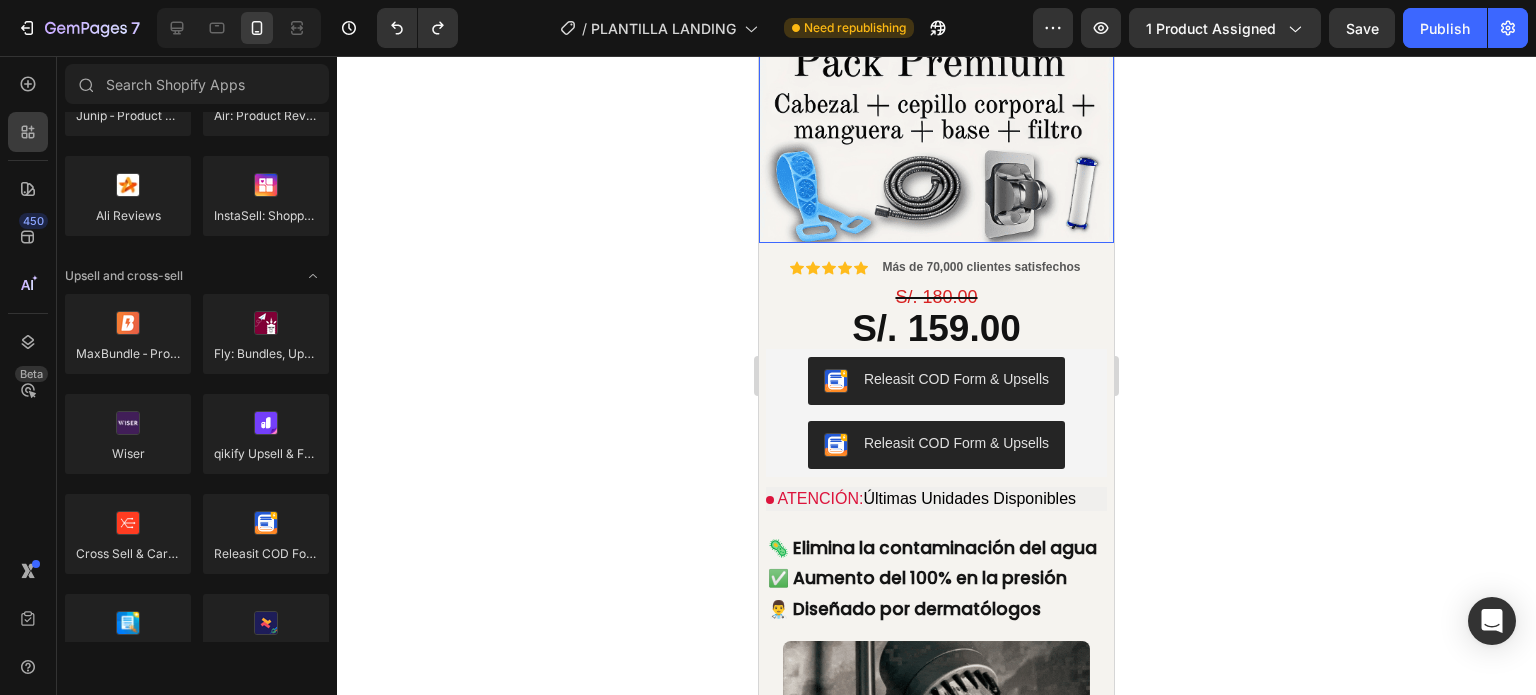 scroll, scrollTop: 500, scrollLeft: 0, axis: vertical 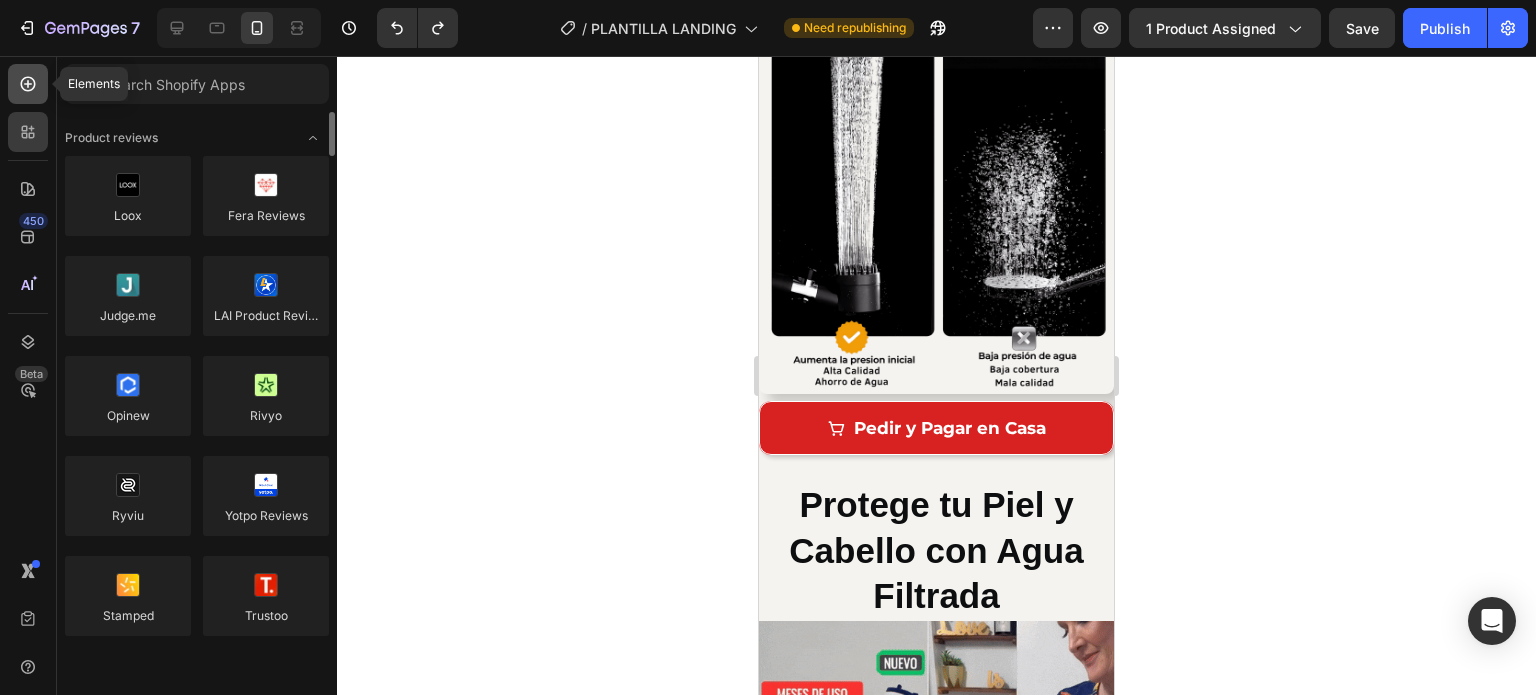 click 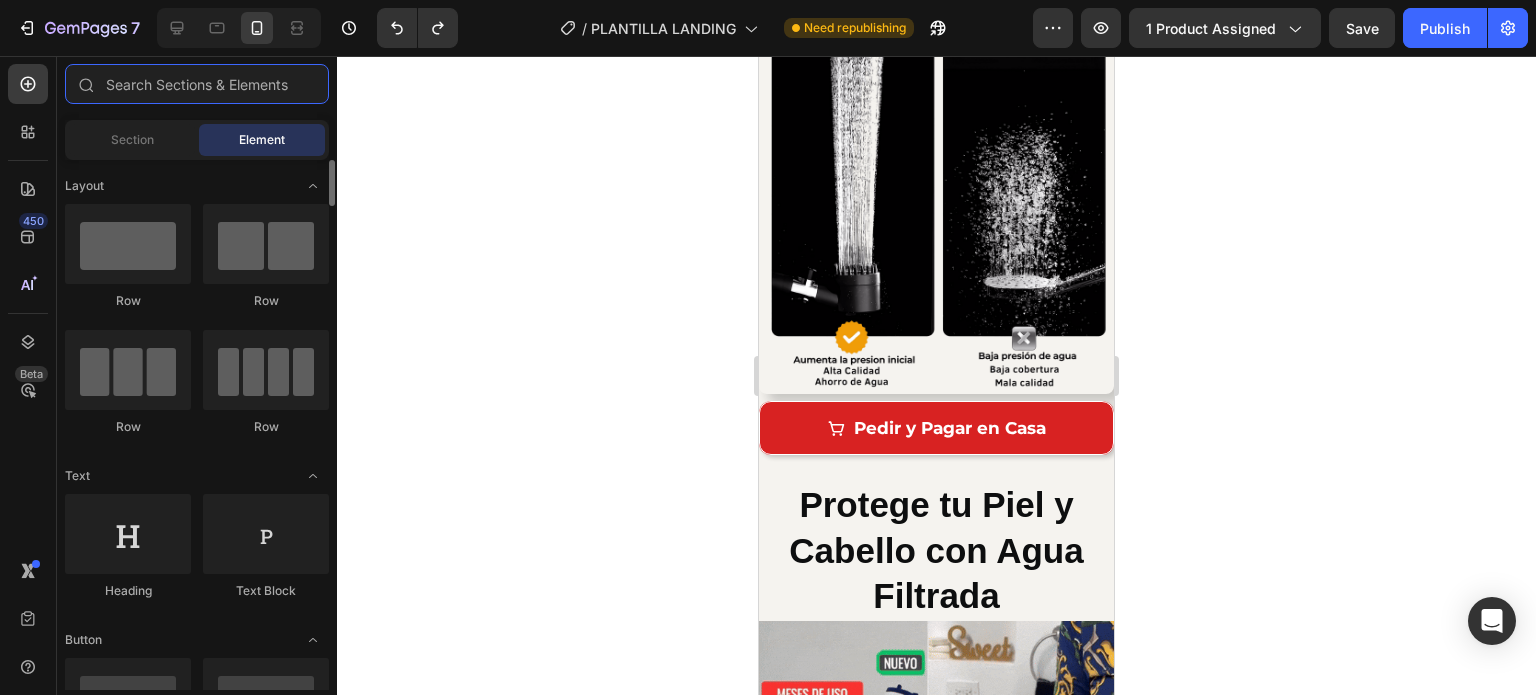 scroll, scrollTop: 100, scrollLeft: 0, axis: vertical 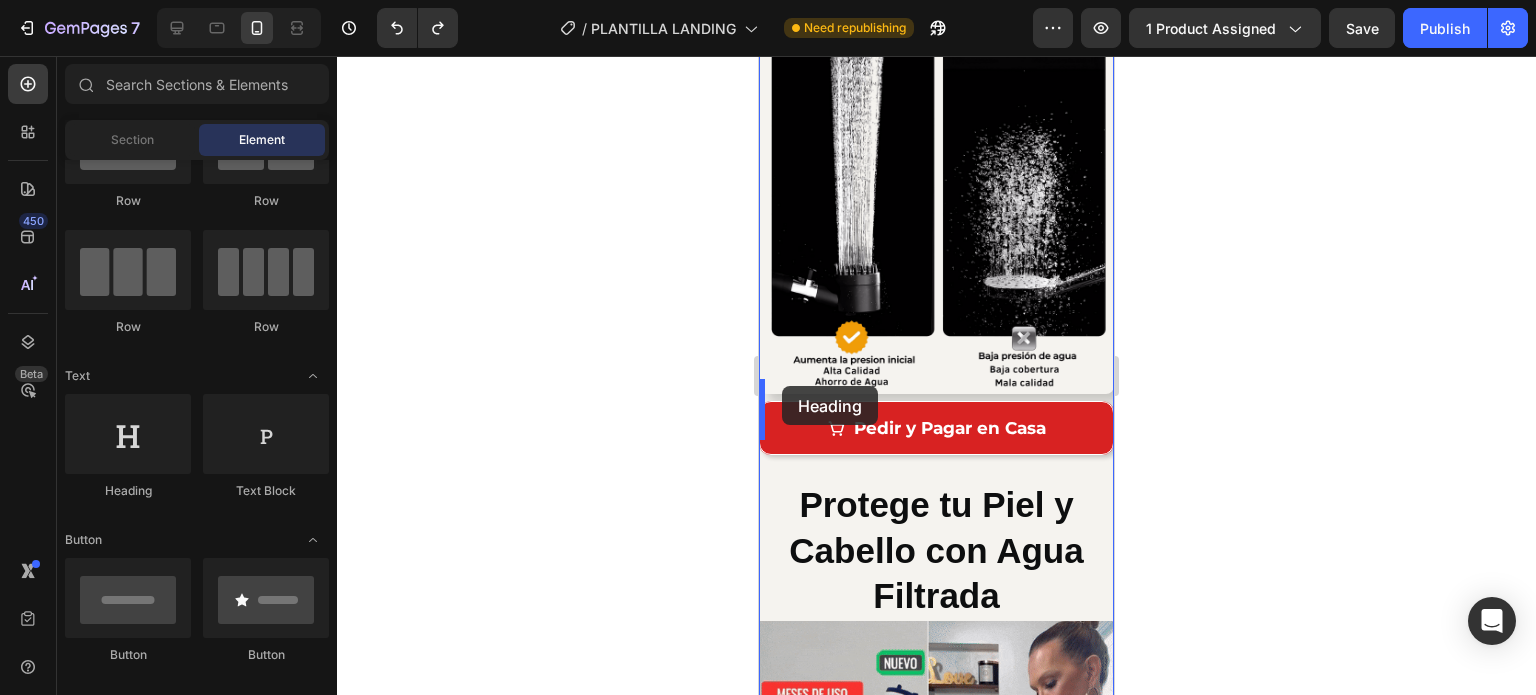 drag, startPoint x: 886, startPoint y: 489, endPoint x: 1481, endPoint y: 446, distance: 596.55176 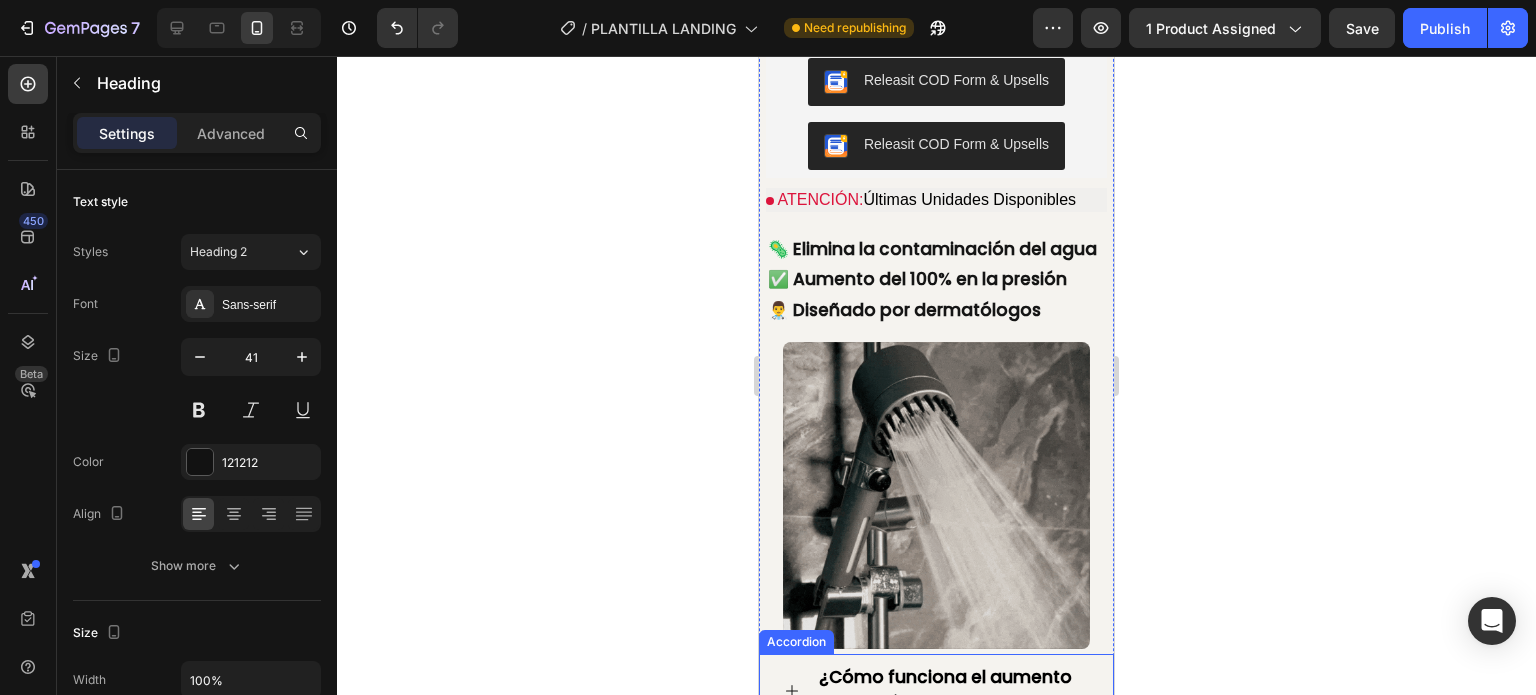 scroll, scrollTop: 106, scrollLeft: 0, axis: vertical 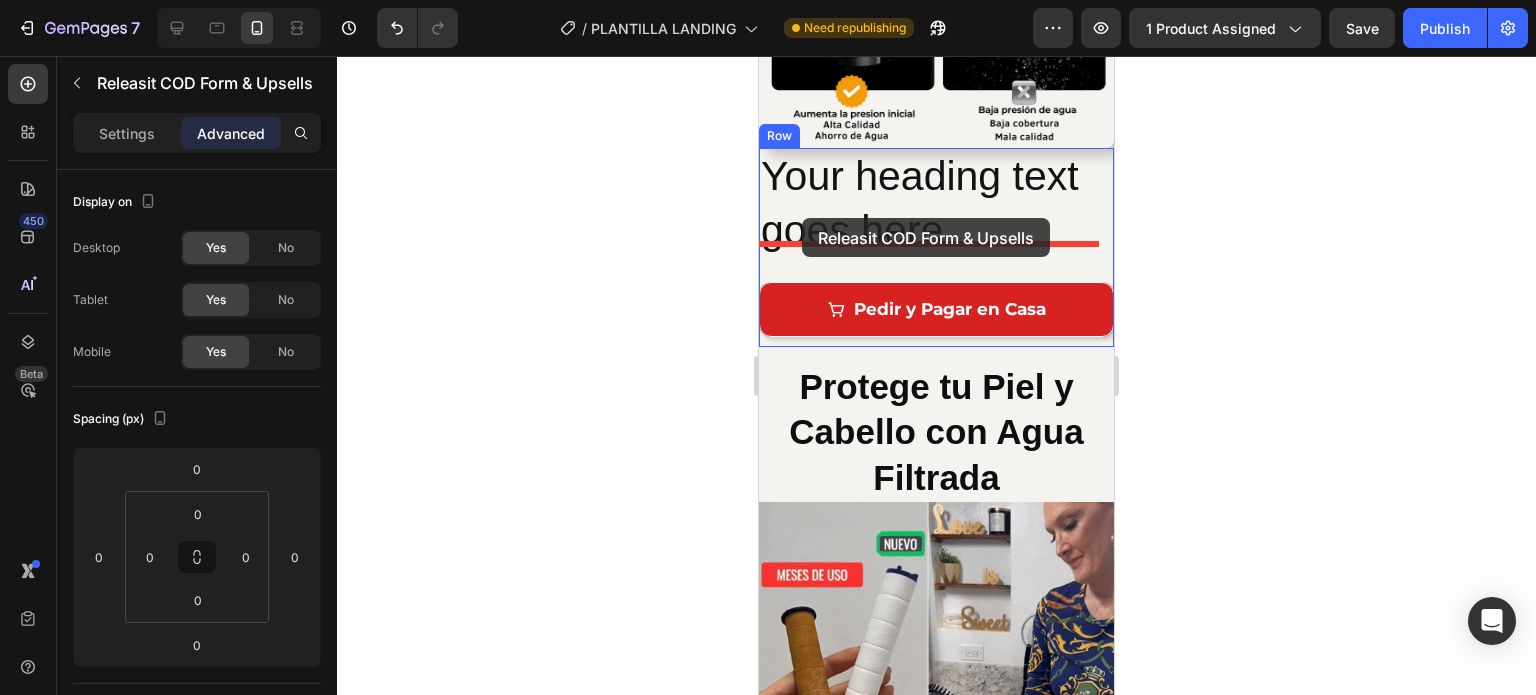 drag, startPoint x: 798, startPoint y: 270, endPoint x: 802, endPoint y: 218, distance: 52.153618 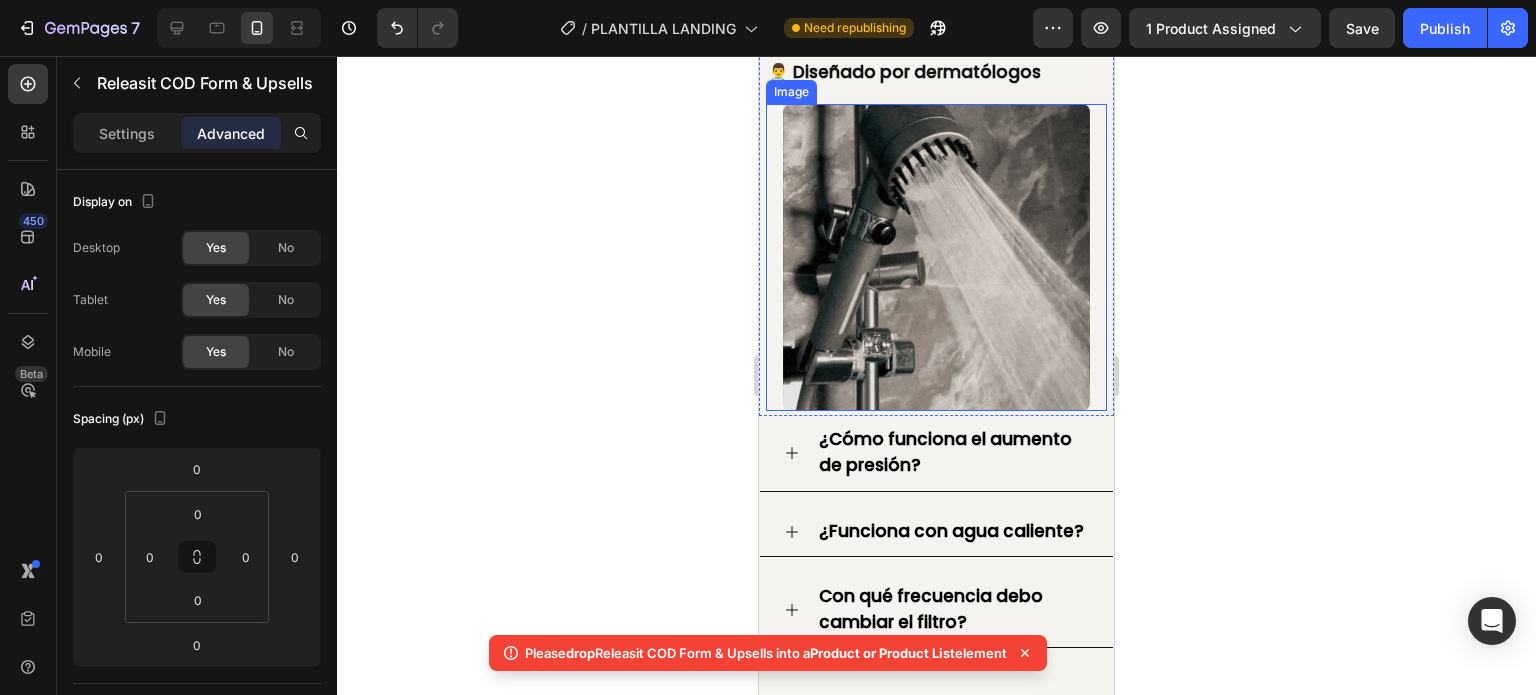 scroll, scrollTop: 144, scrollLeft: 0, axis: vertical 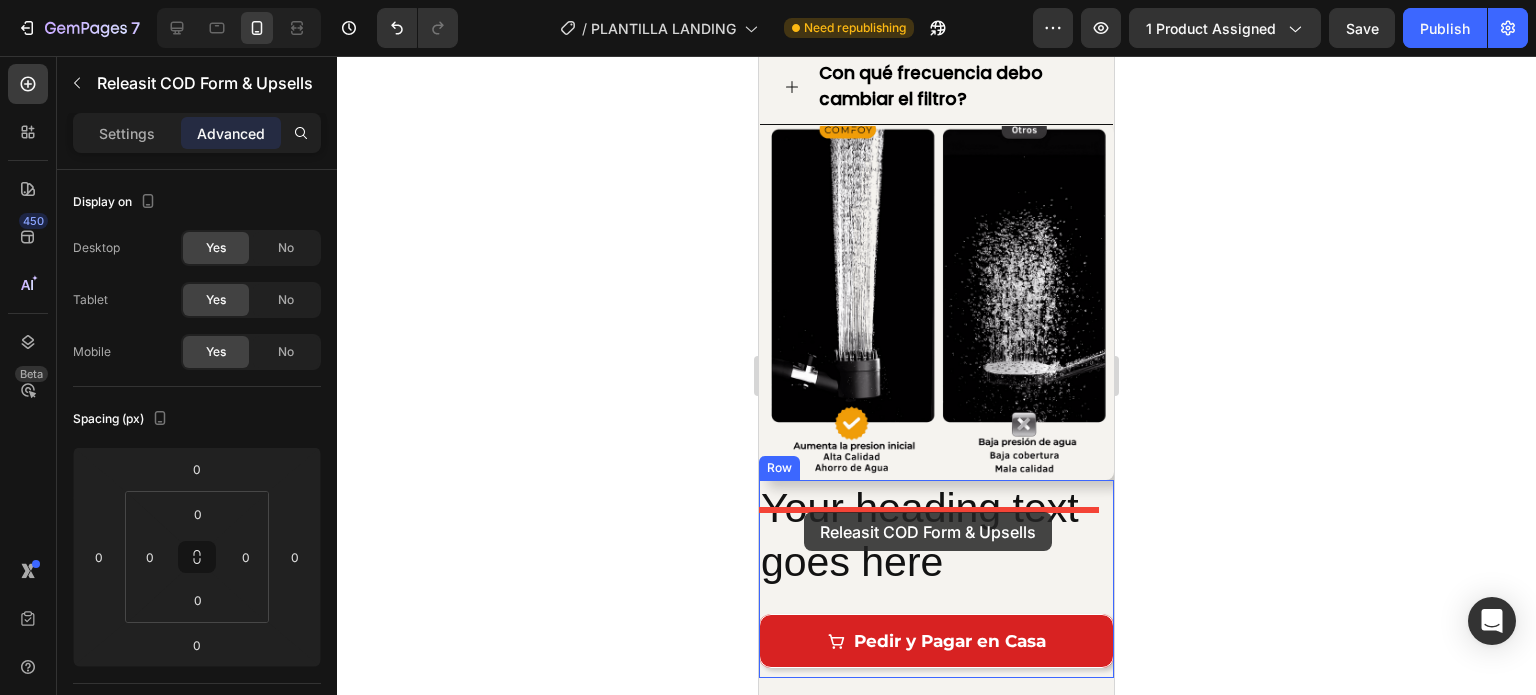 drag, startPoint x: 786, startPoint y: 143, endPoint x: 804, endPoint y: 512, distance: 369.43875 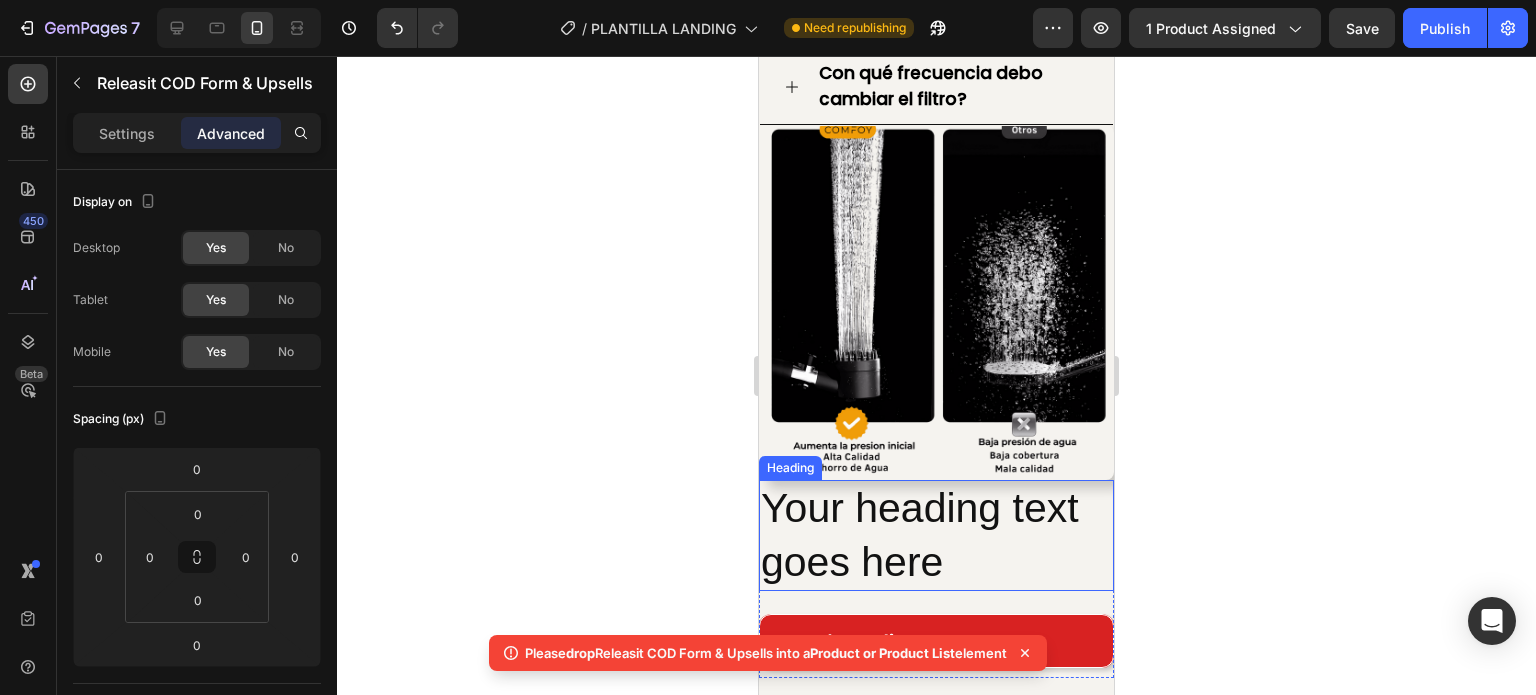 click on "Your heading text goes here" at bounding box center [936, 535] 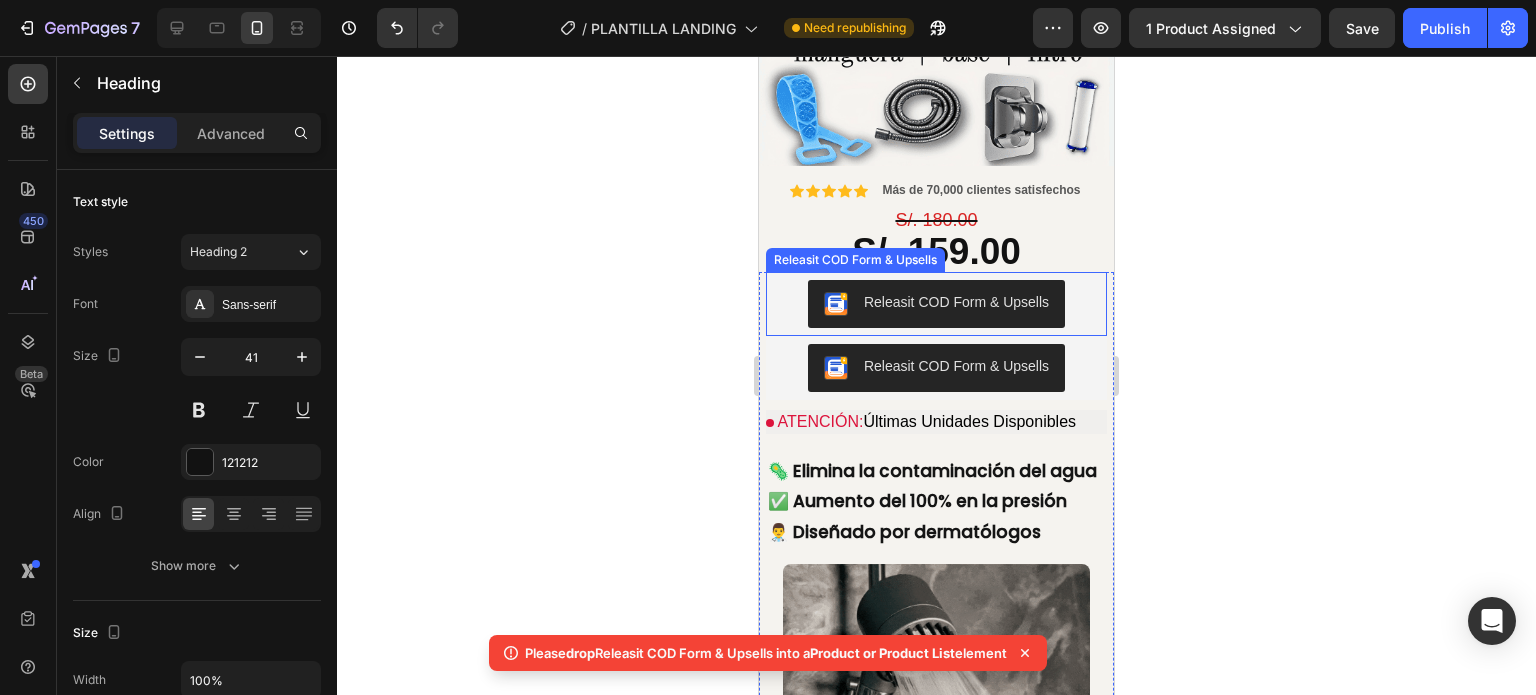 scroll, scrollTop: 700, scrollLeft: 0, axis: vertical 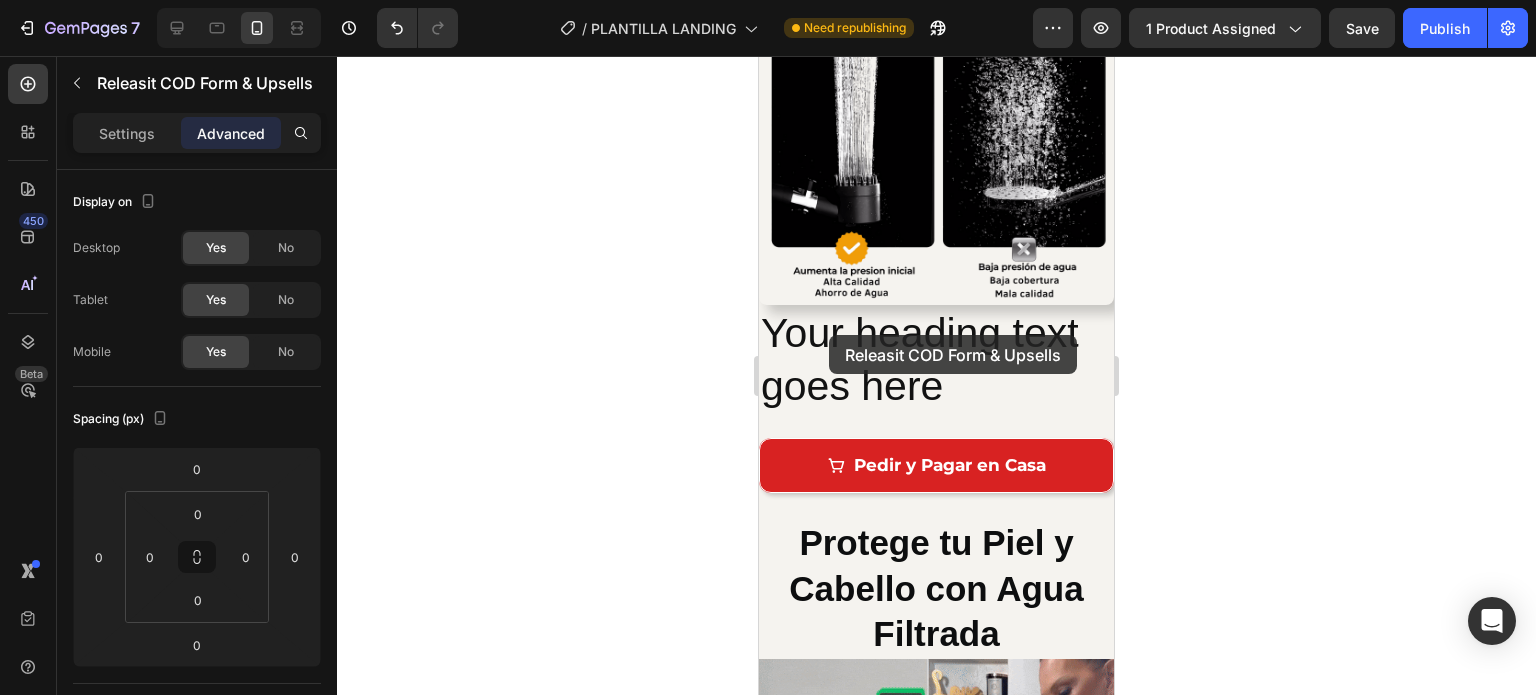 drag, startPoint x: 796, startPoint y: 241, endPoint x: 829, endPoint y: 335, distance: 99.62429 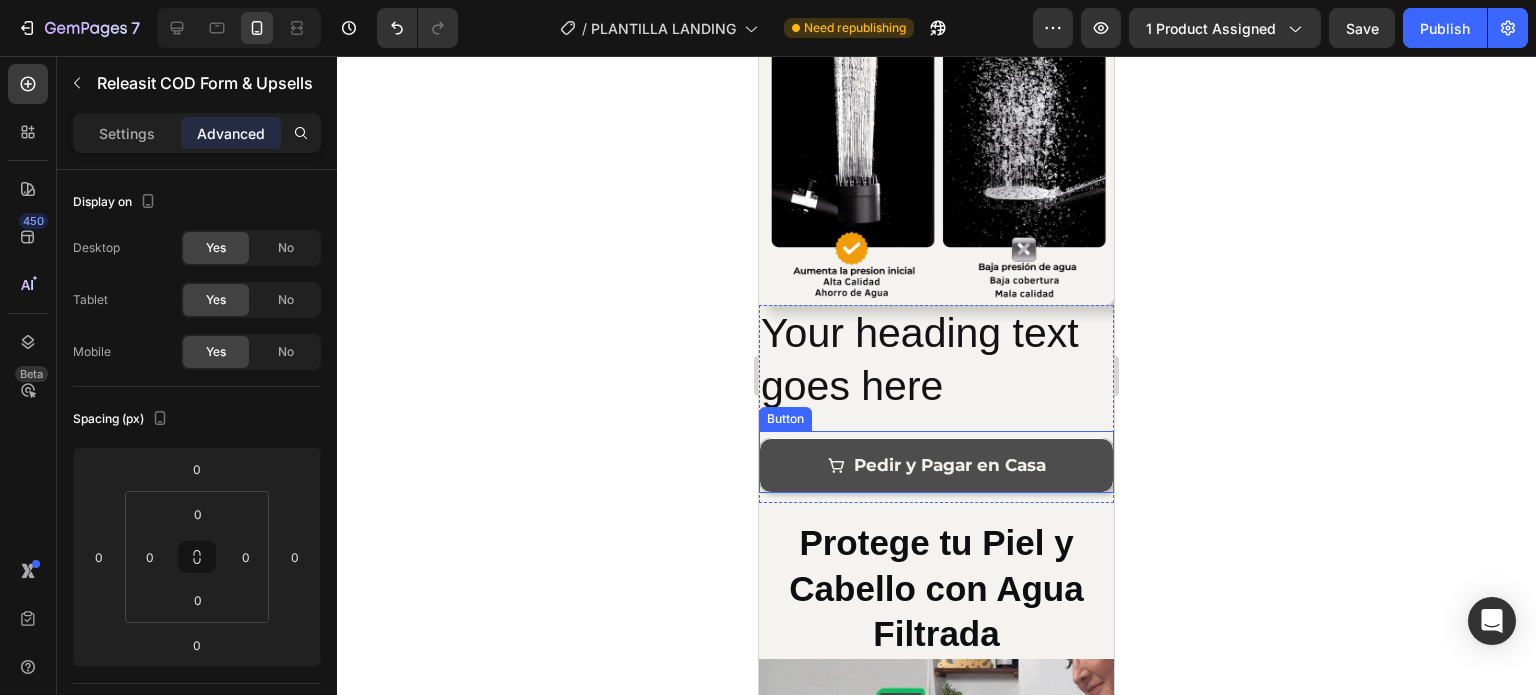 click on "Pedir y Pagar en Casa" at bounding box center [936, 465] 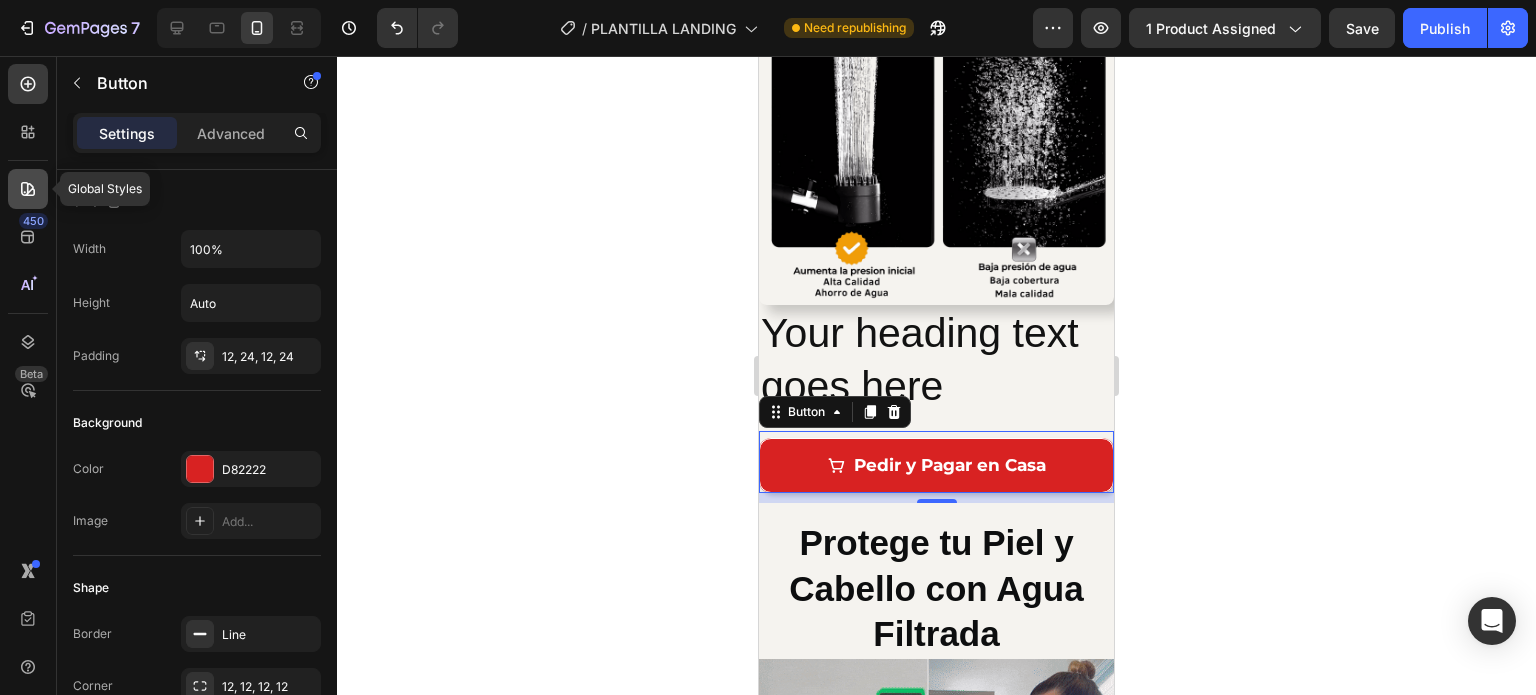 click 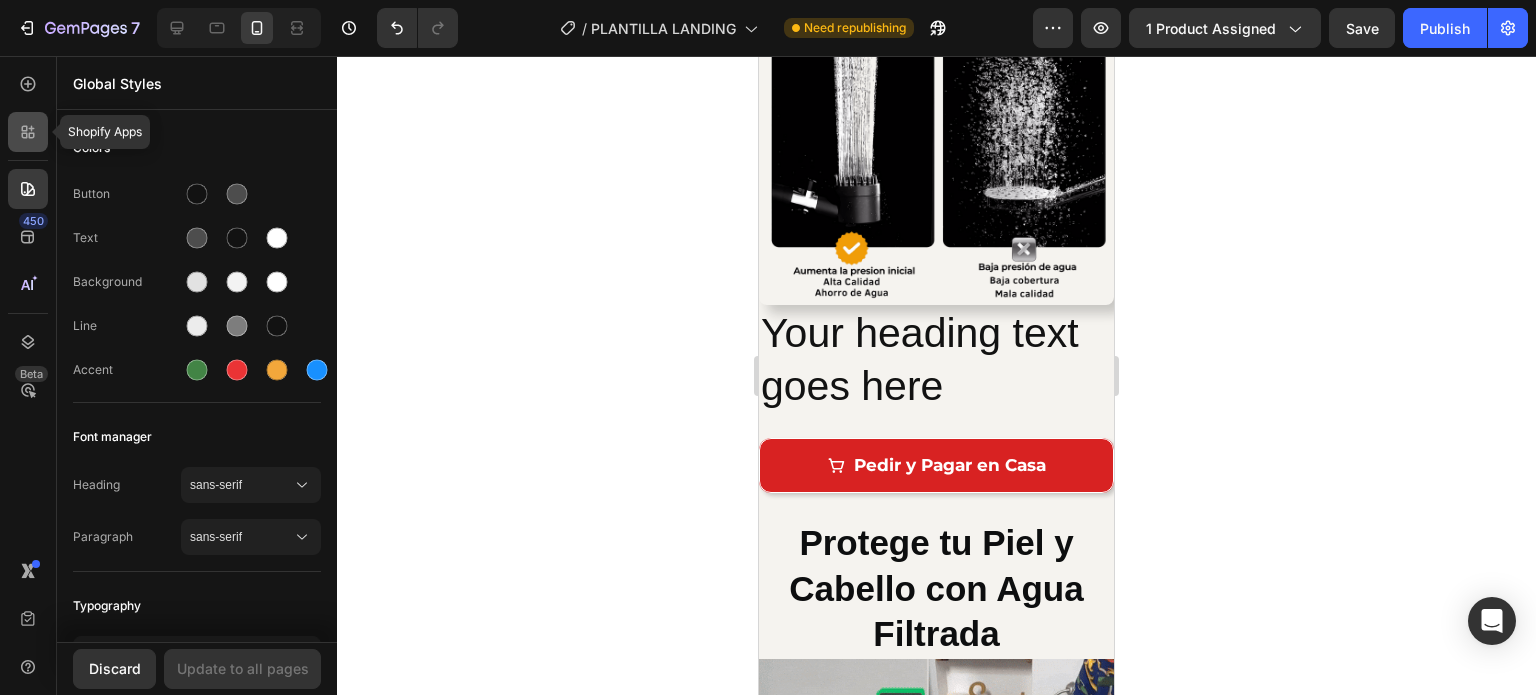 click 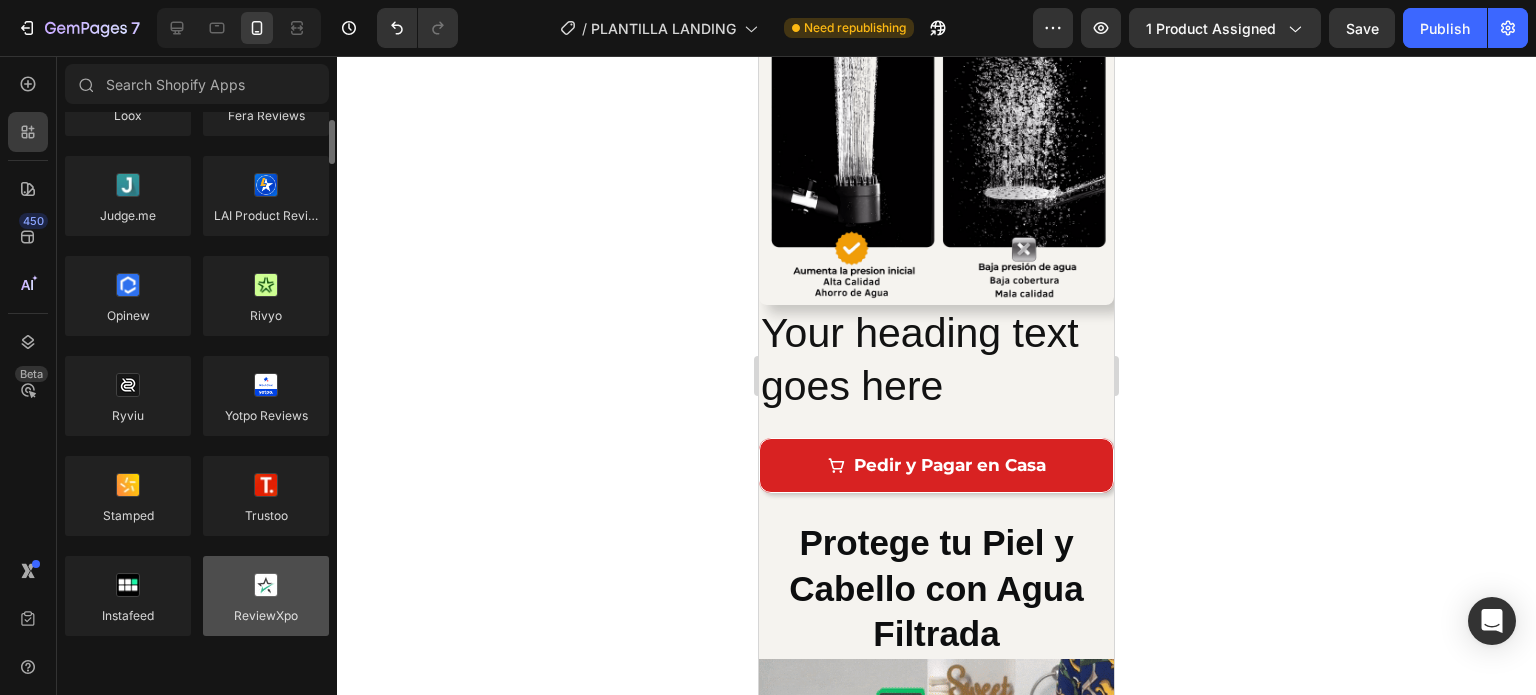 scroll, scrollTop: 200, scrollLeft: 0, axis: vertical 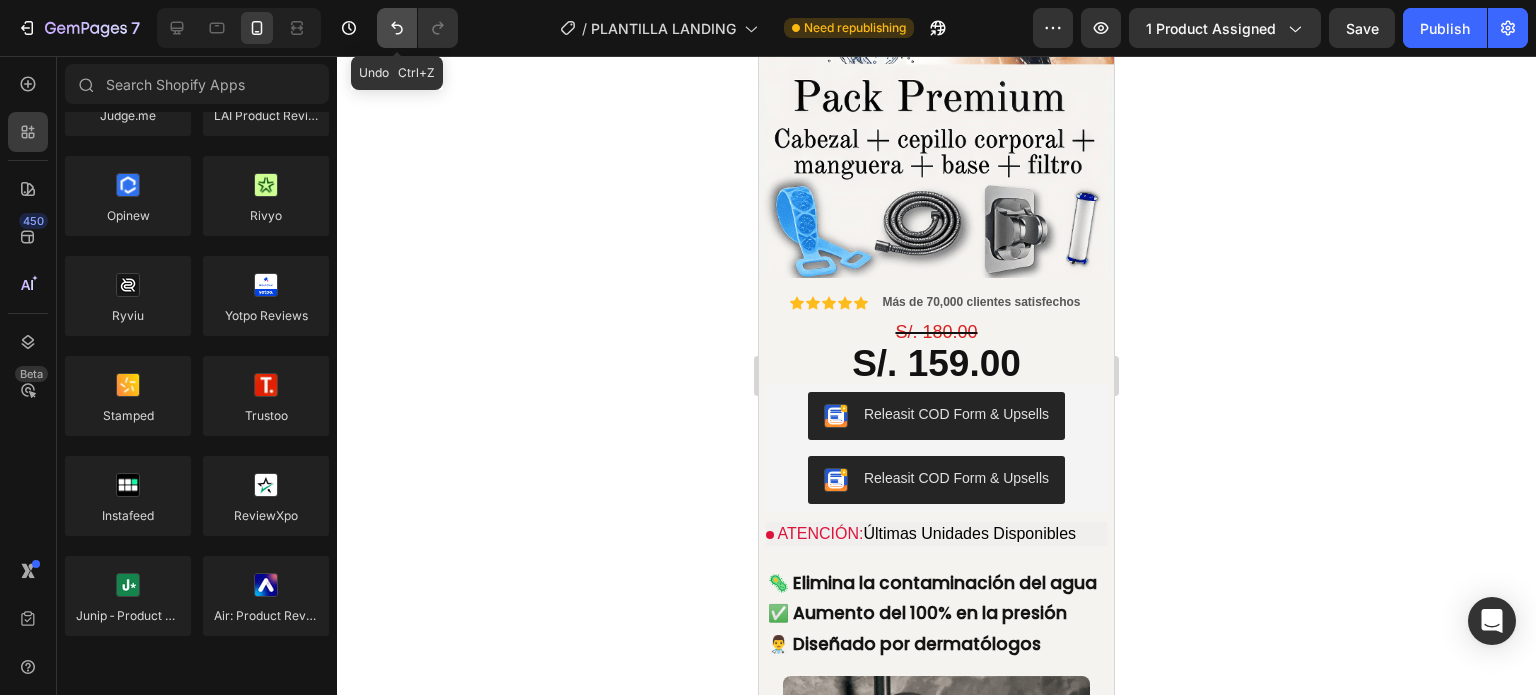 click 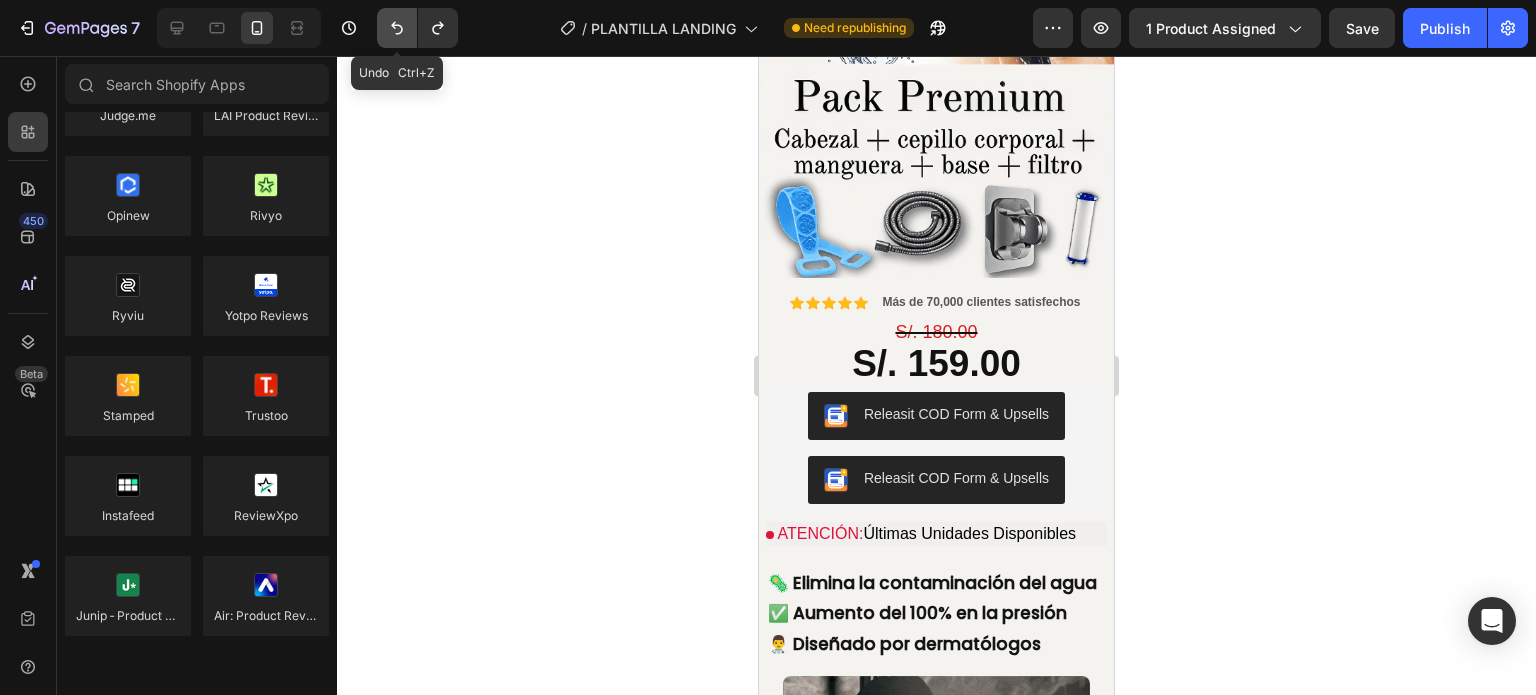 click 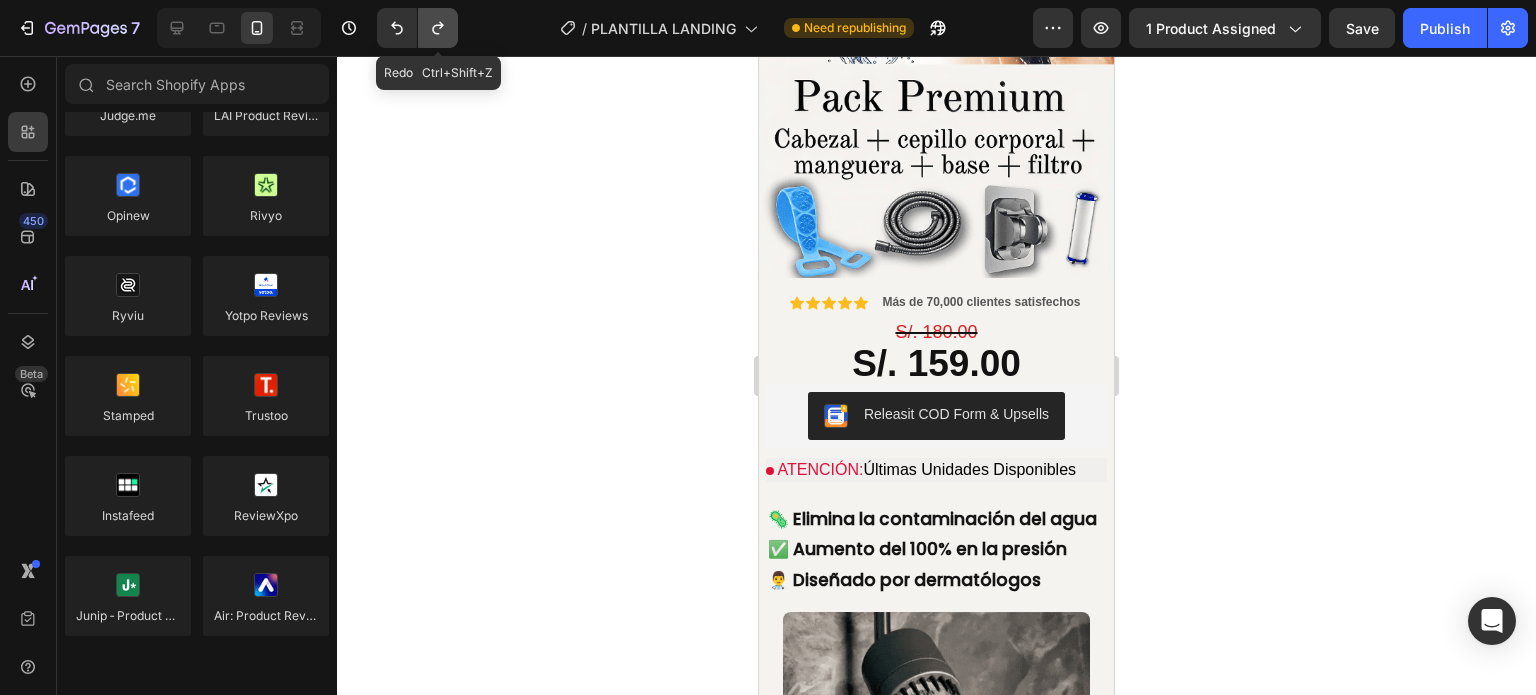 click 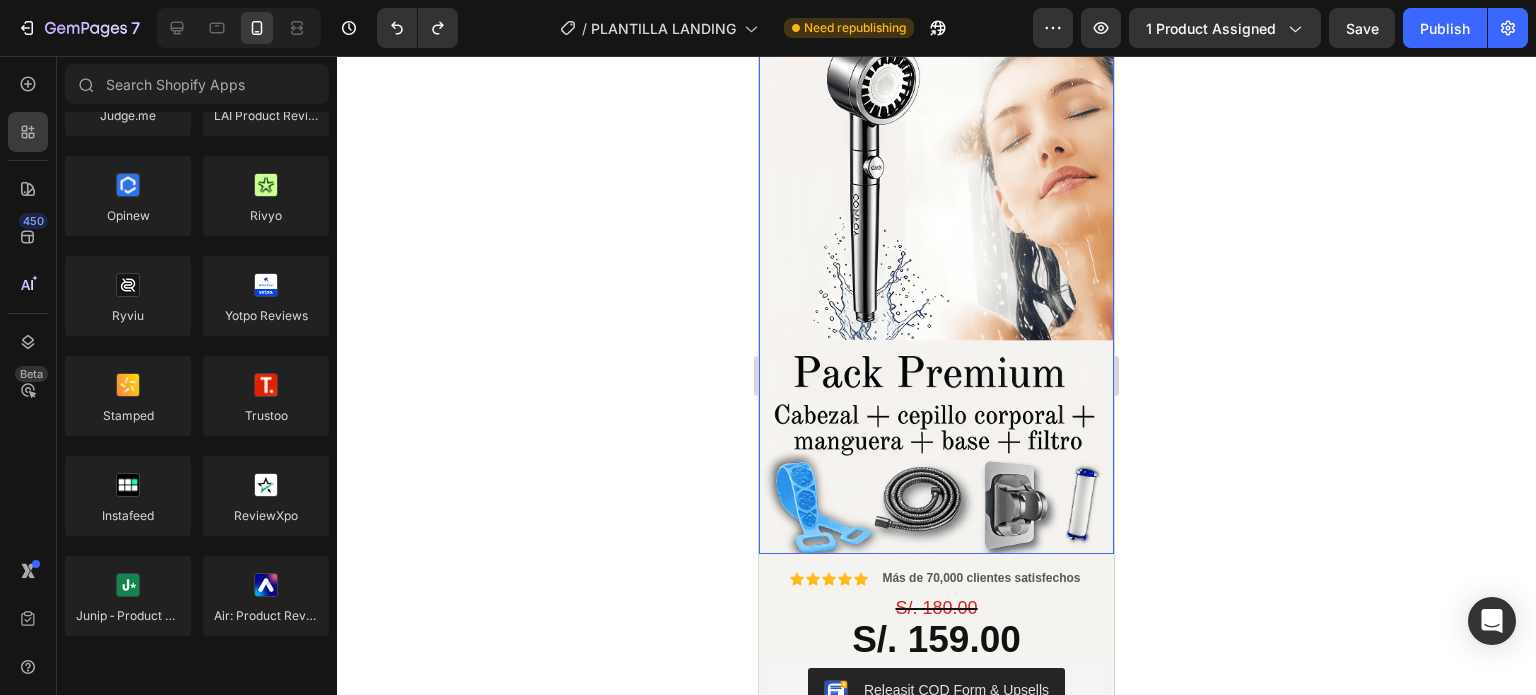 scroll, scrollTop: 400, scrollLeft: 0, axis: vertical 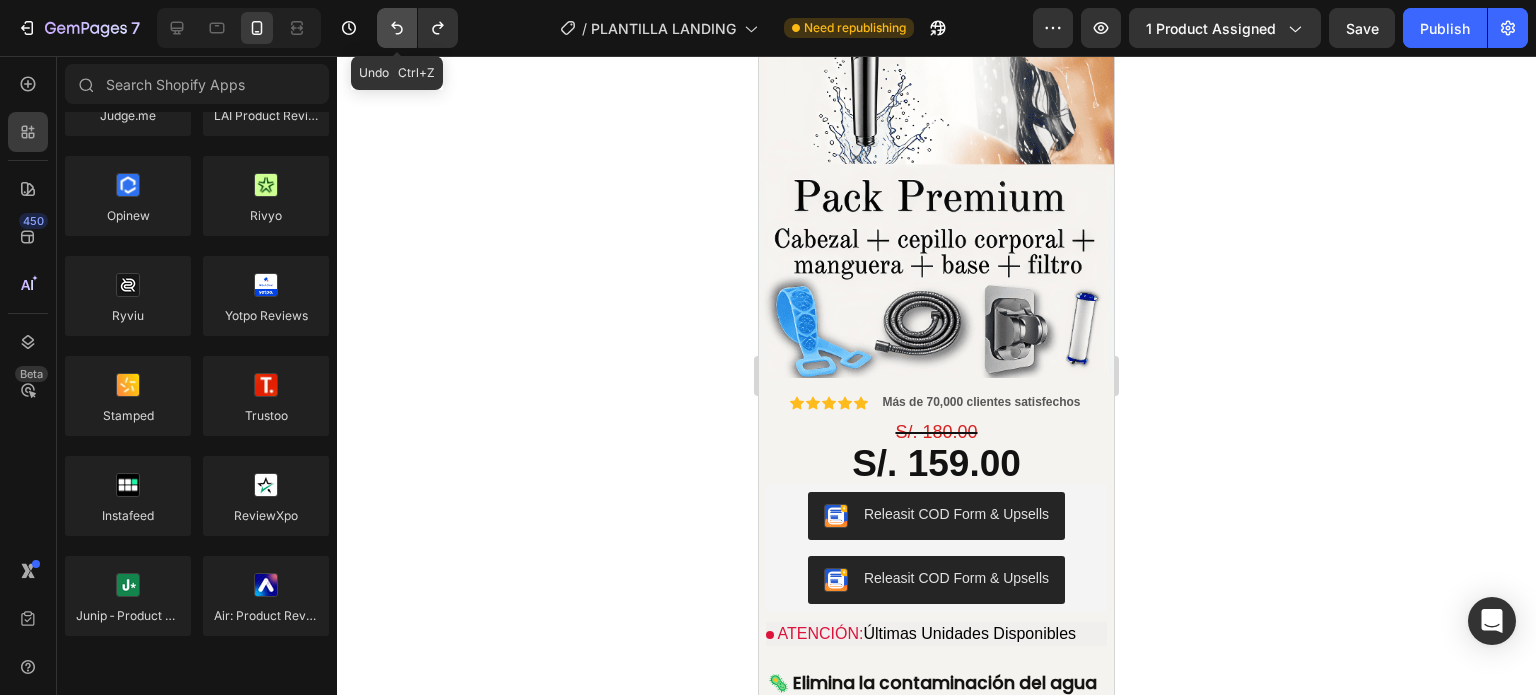 click 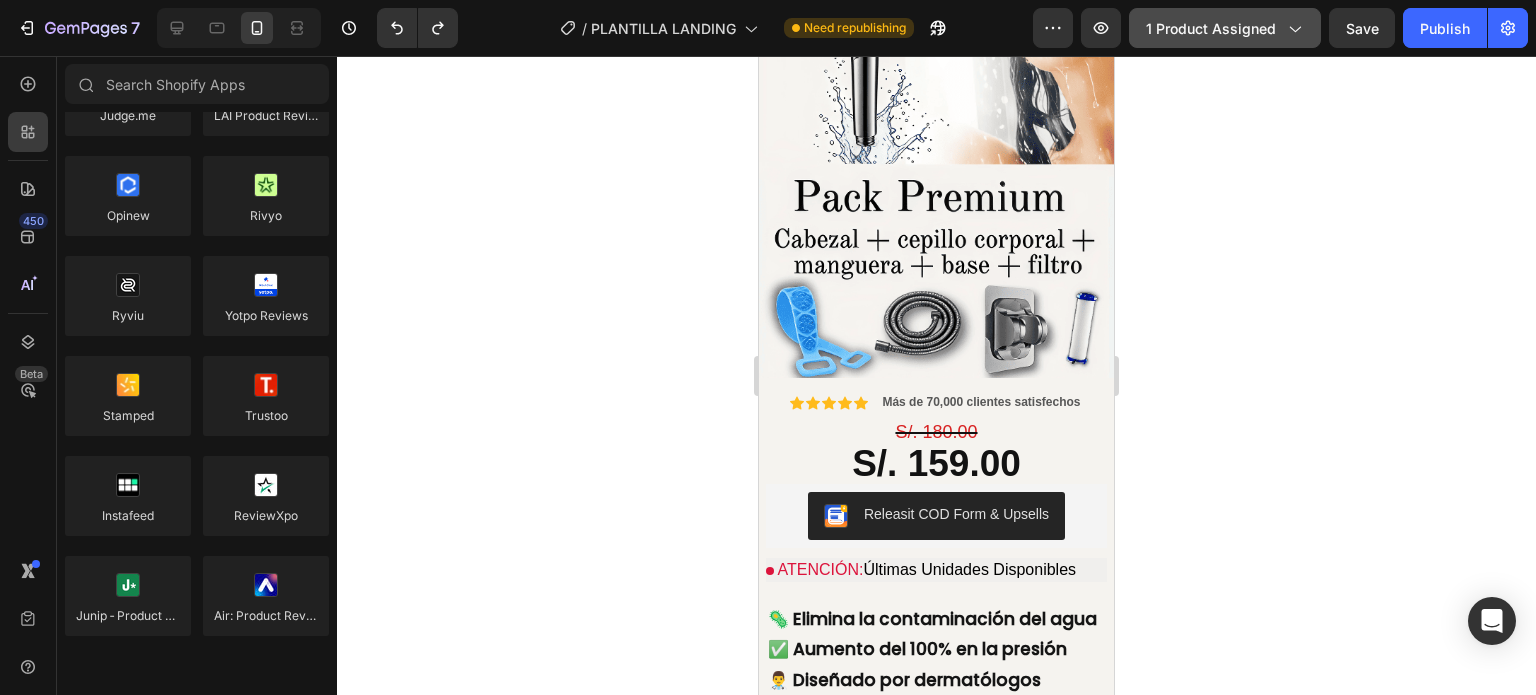 click on "1 product assigned" at bounding box center (1225, 28) 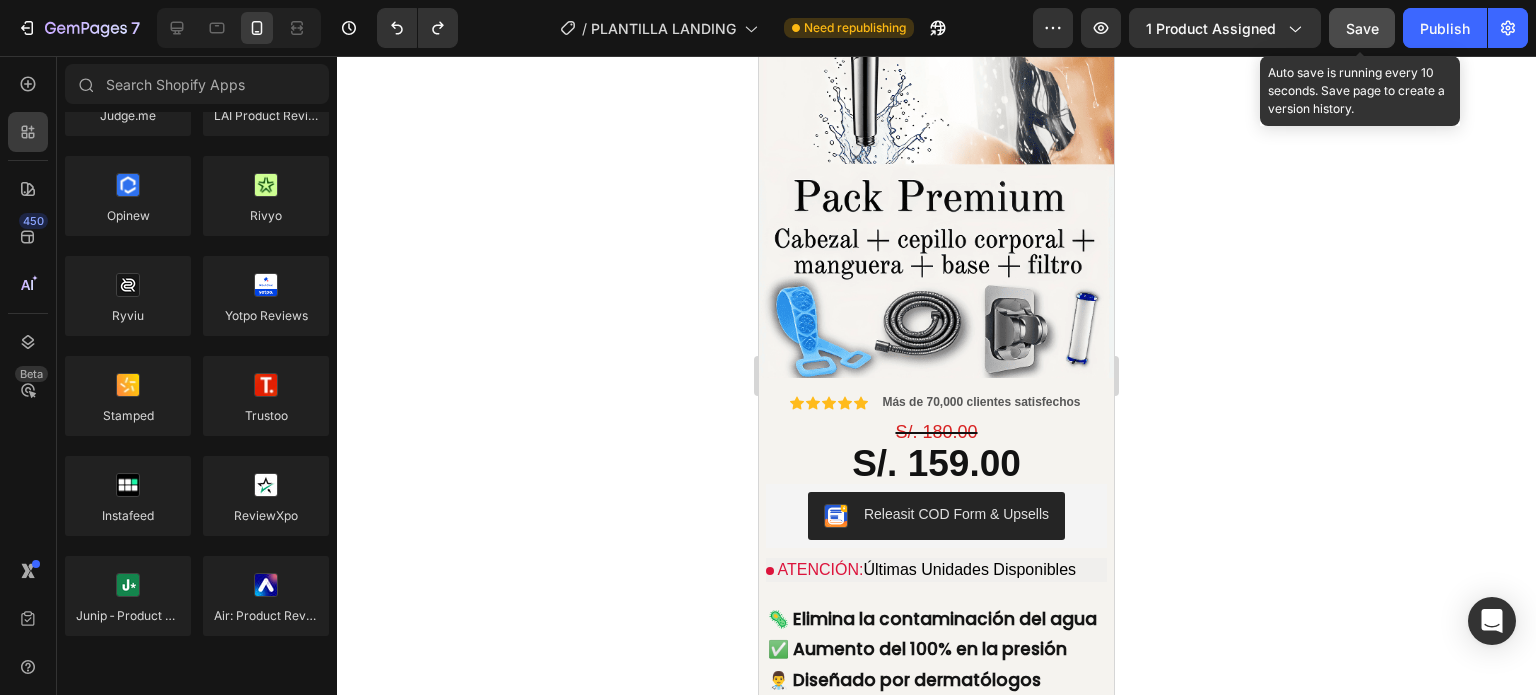 click on "Save" at bounding box center (1362, 28) 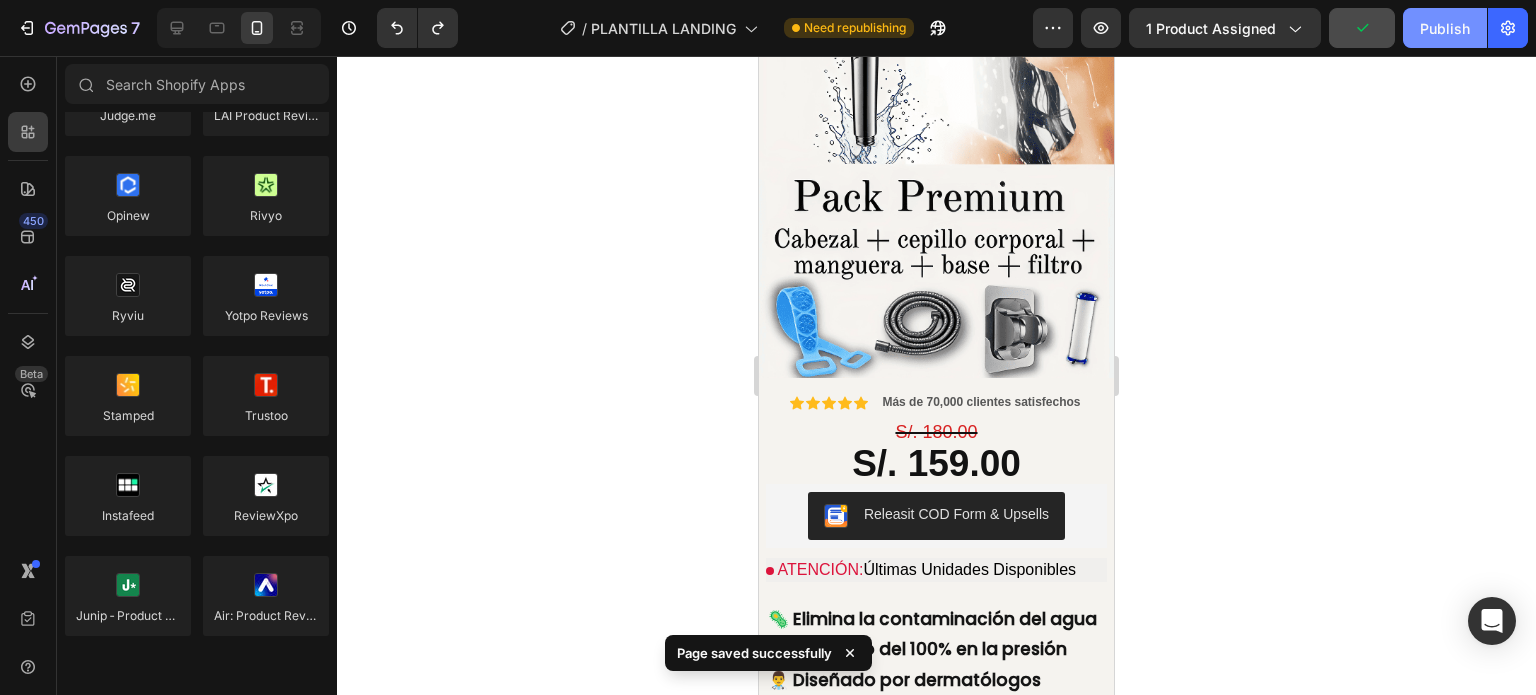 click on "Publish" at bounding box center (1445, 28) 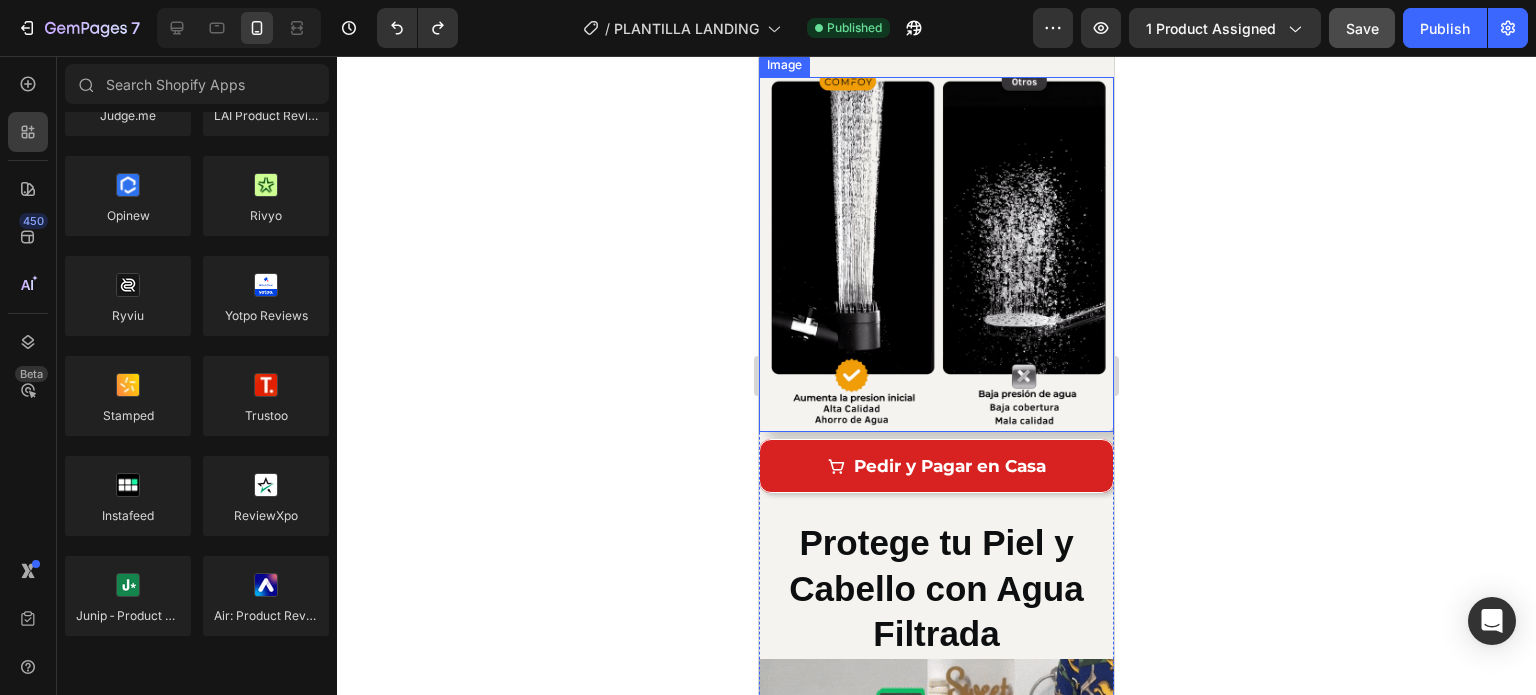 scroll, scrollTop: 1800, scrollLeft: 0, axis: vertical 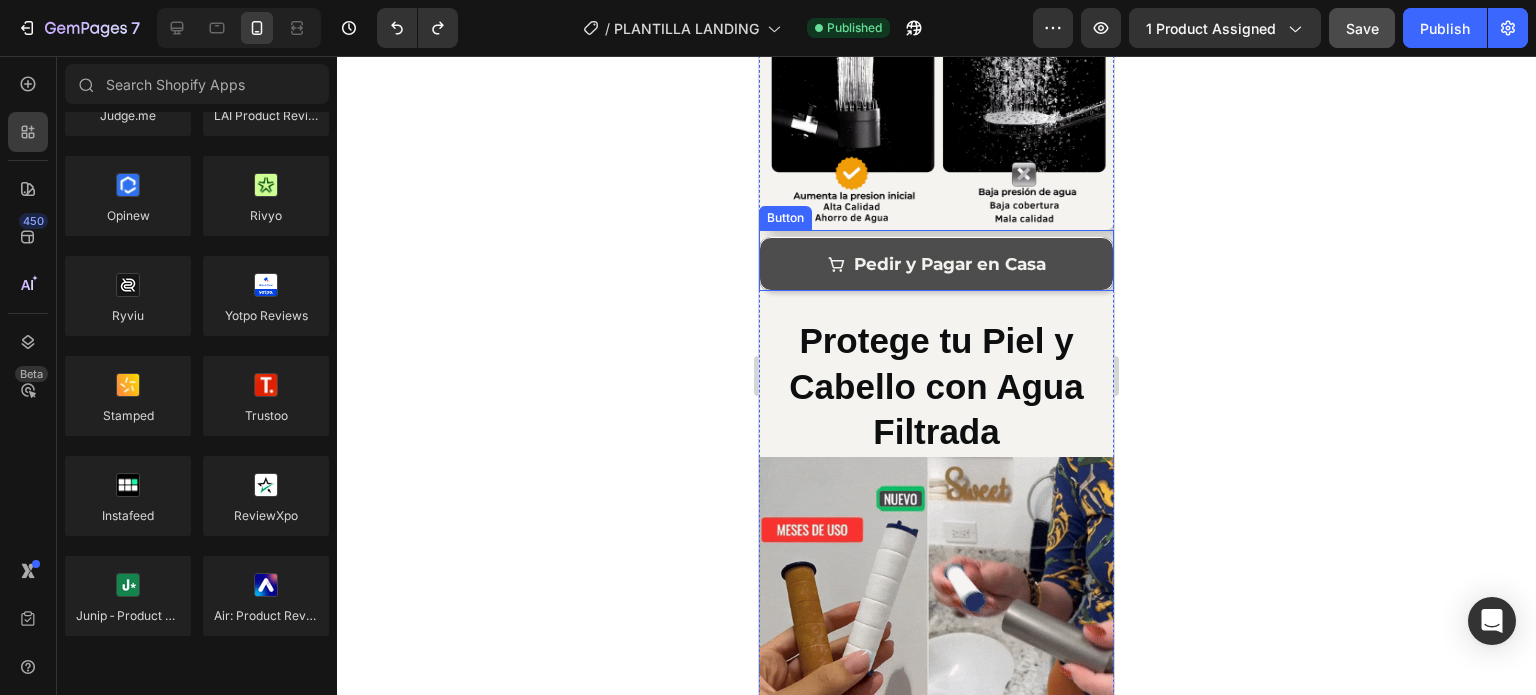 click on "Pedir y Pagar en Casa" at bounding box center [936, 264] 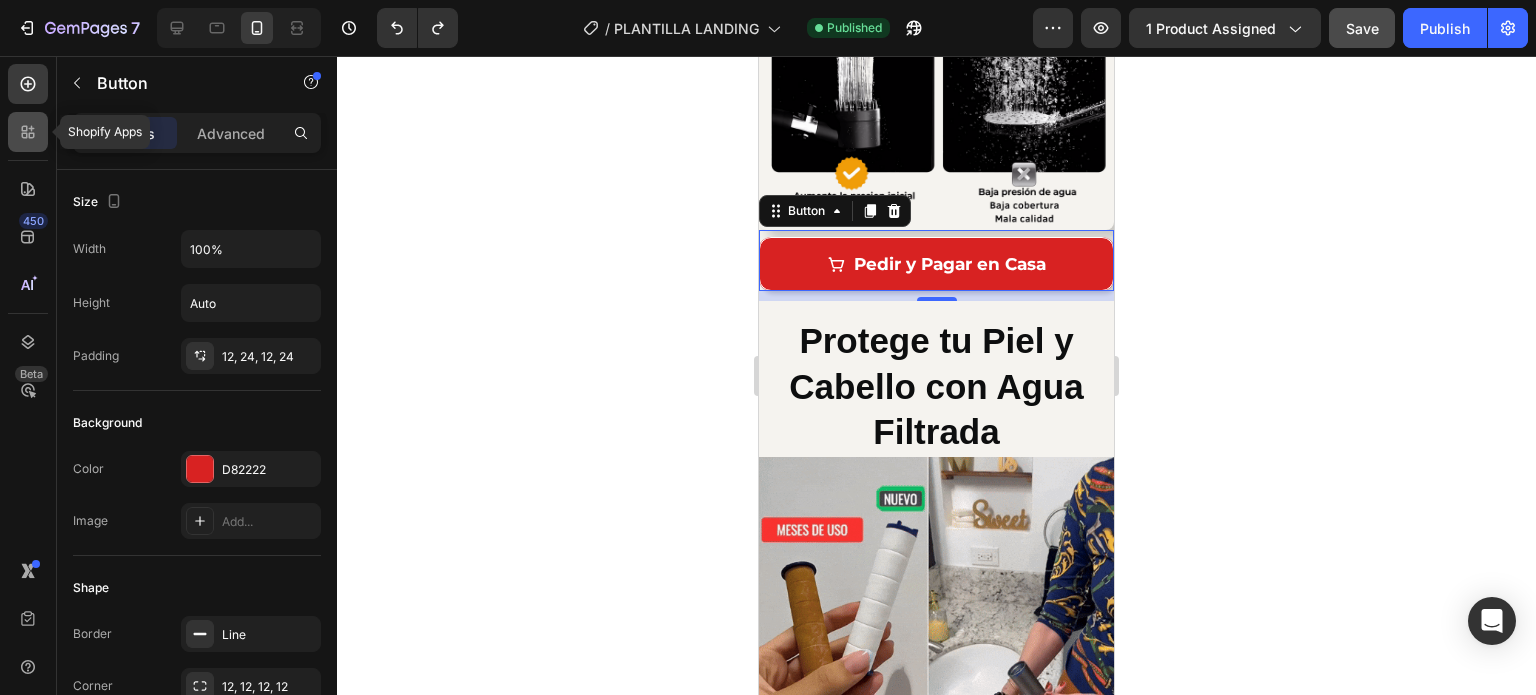 click 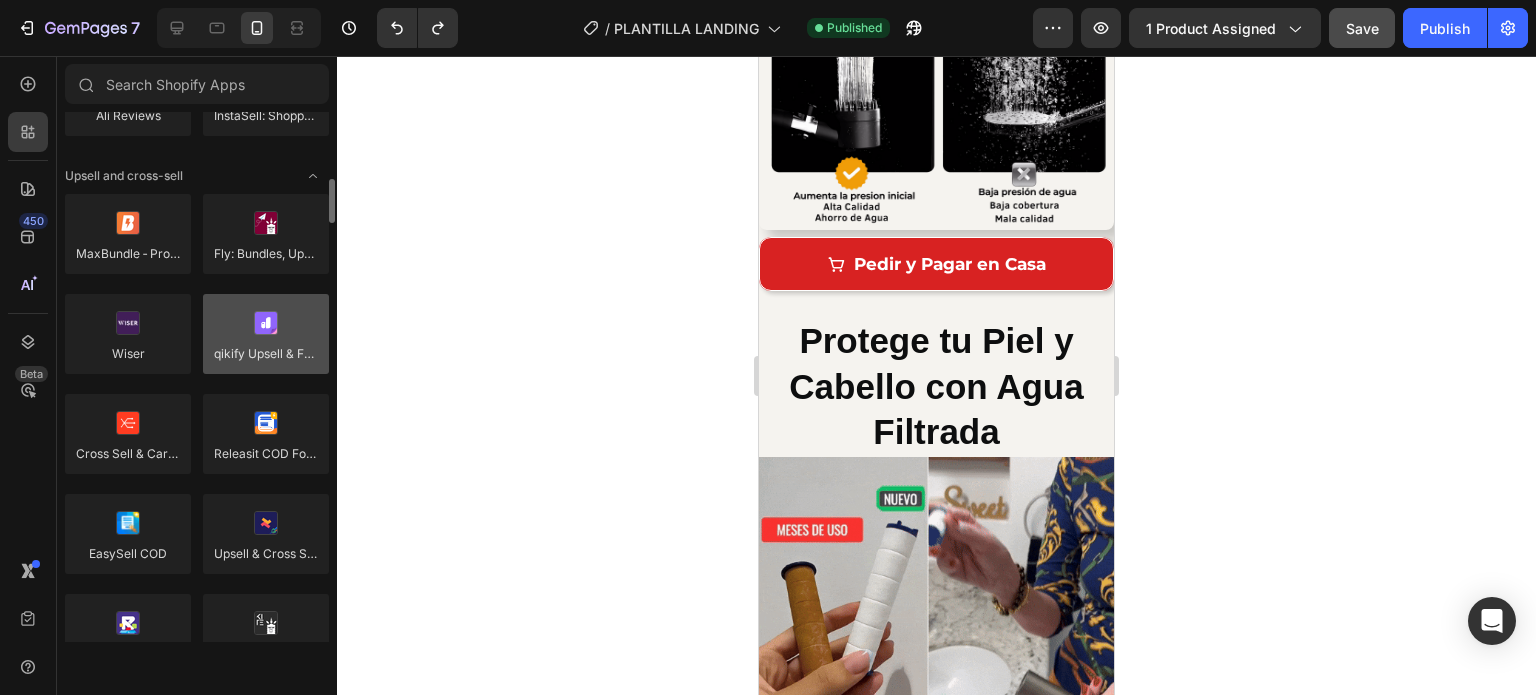 scroll, scrollTop: 900, scrollLeft: 0, axis: vertical 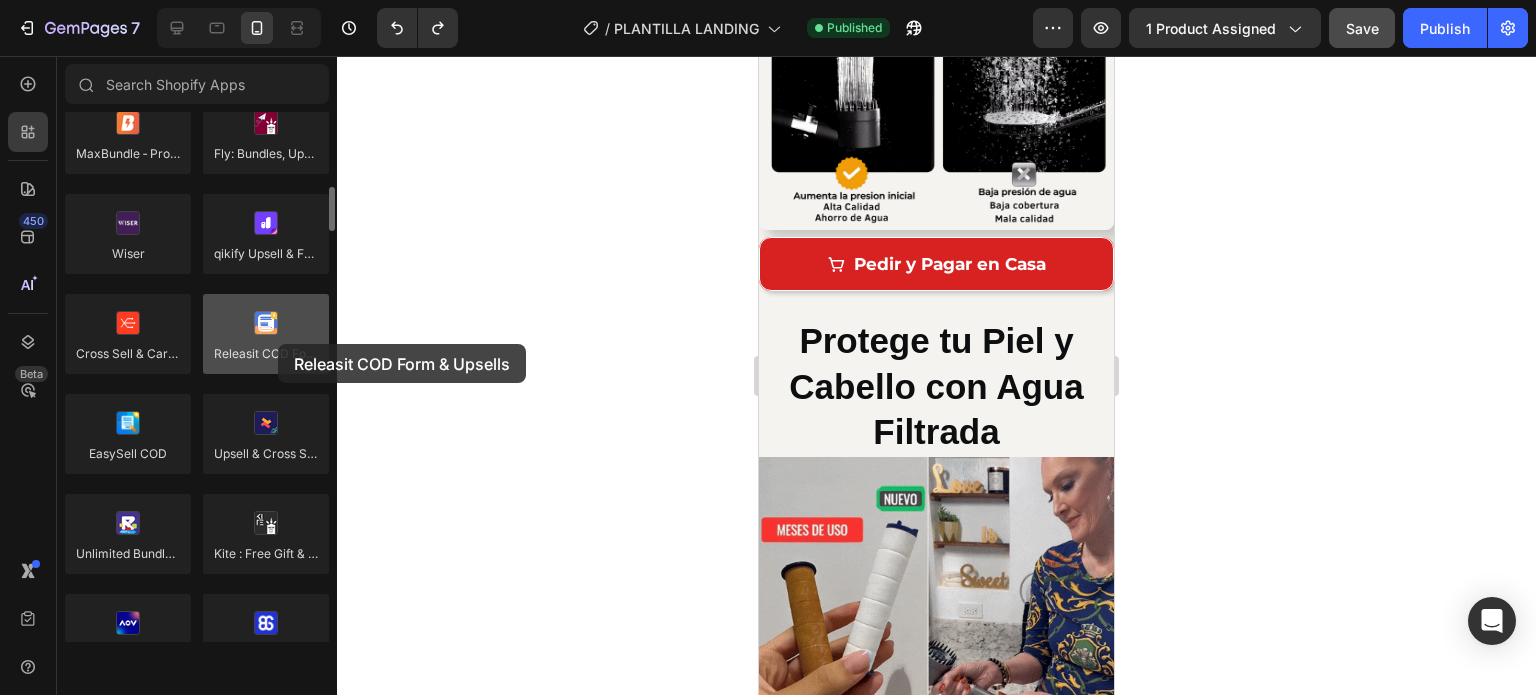drag, startPoint x: 243, startPoint y: 345, endPoint x: 266, endPoint y: 343, distance: 23.086792 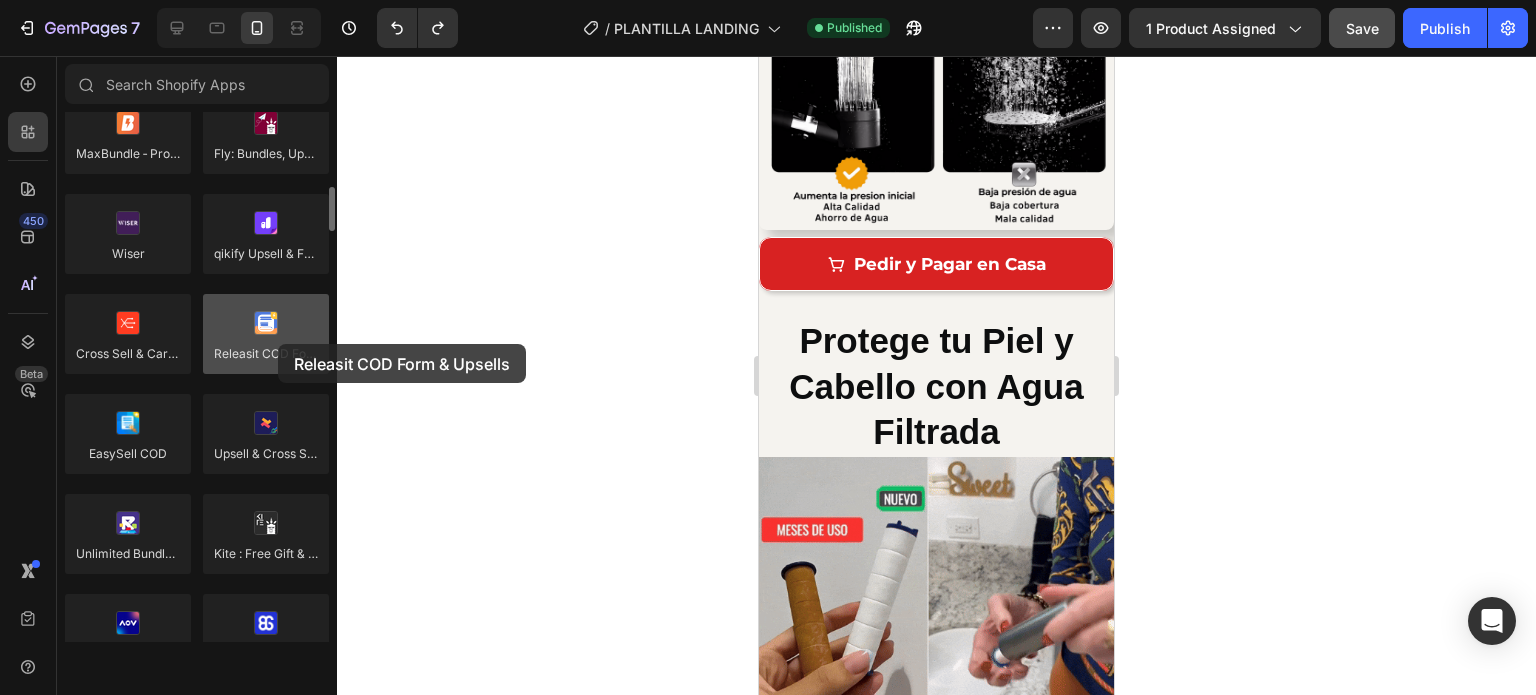 click at bounding box center (266, 334) 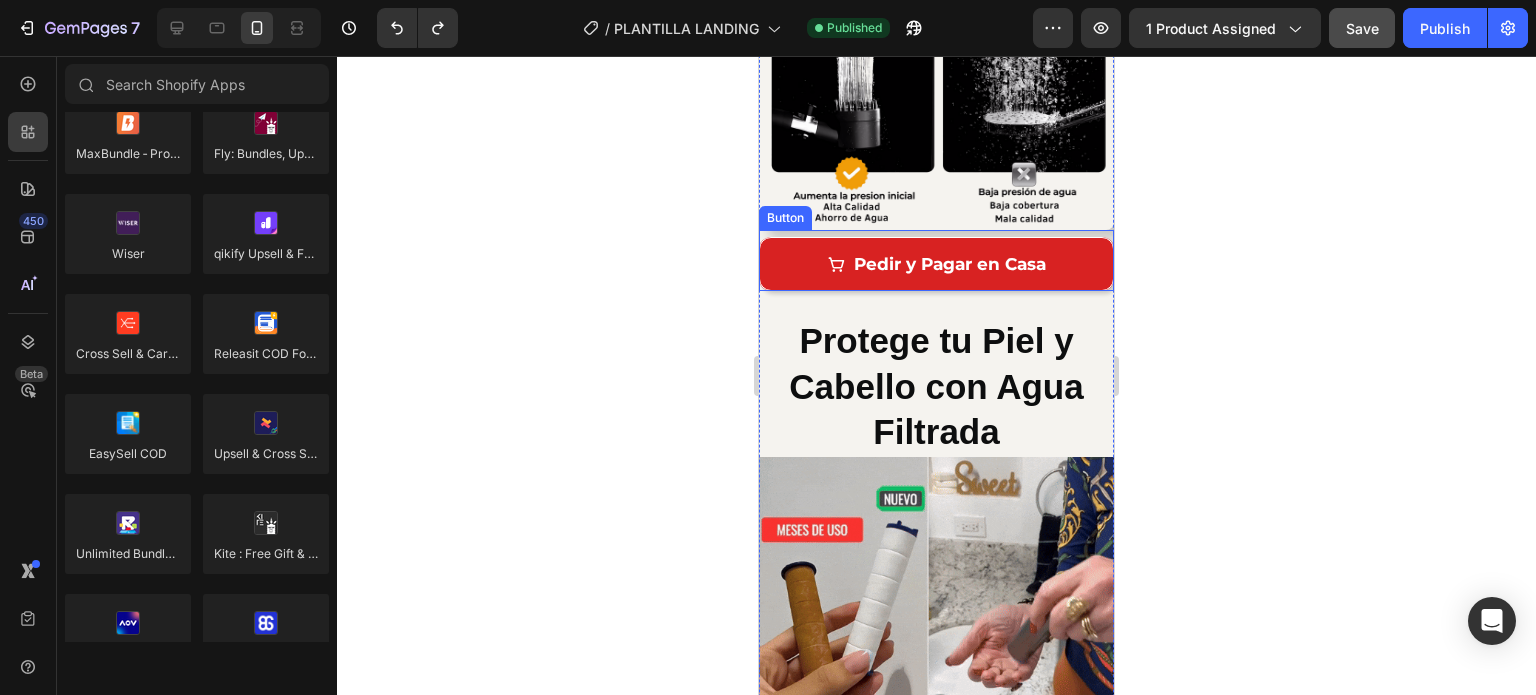 click on "Image
Pedir y Pagar en Casa Button Protege tu Piel y Cabello con Agua Filtrada  Heading Image Personaliza tu Experiencia de Ducha a tu Gusto Heading Image" at bounding box center (936, 591) 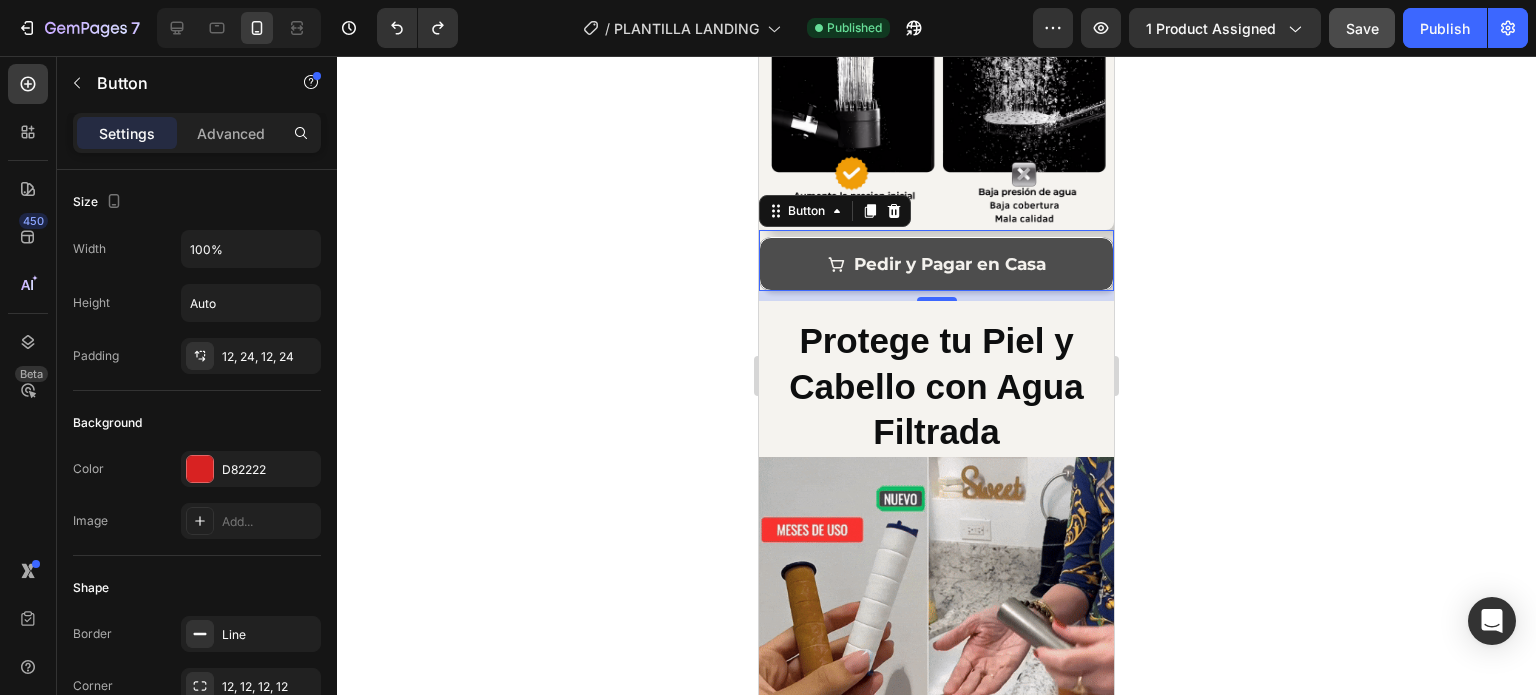 click on "Pedir y Pagar en Casa" at bounding box center [936, 264] 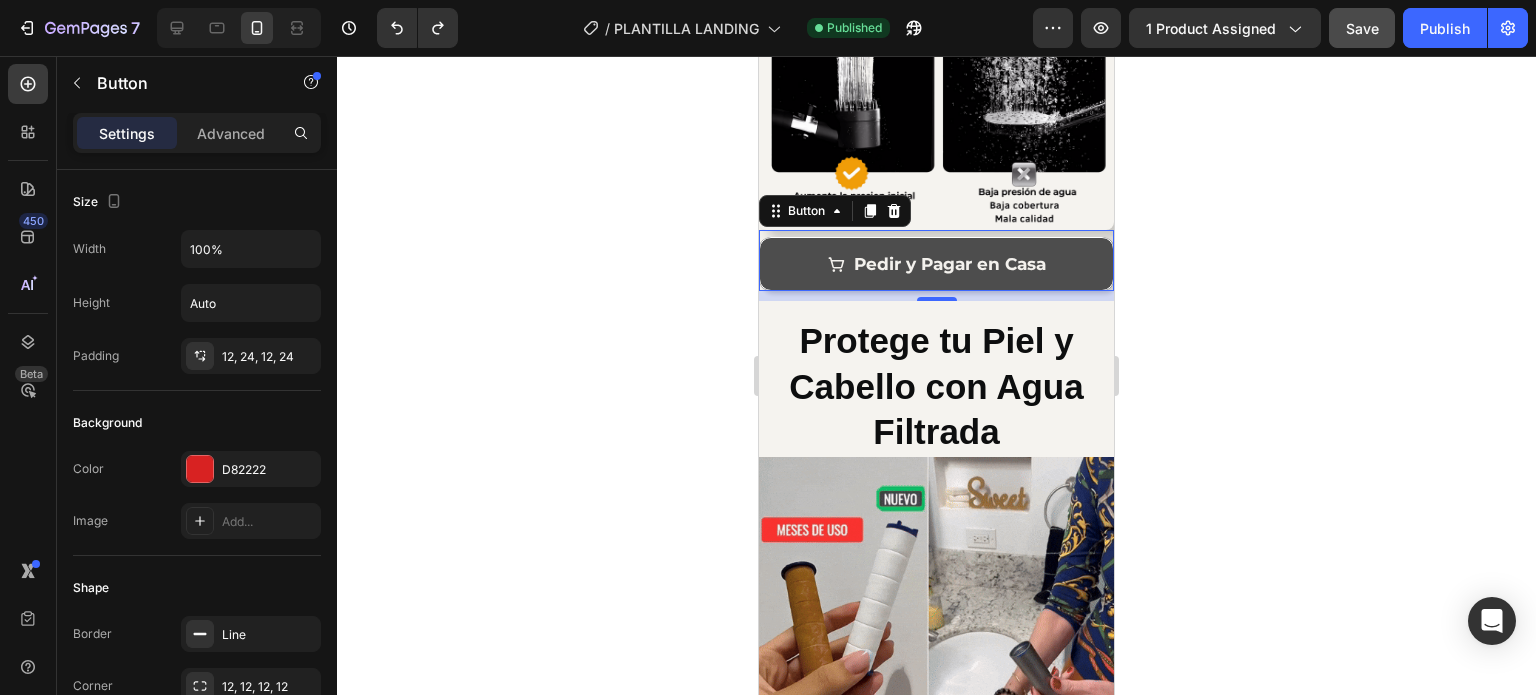 click on "Pedir y Pagar en Casa" at bounding box center (936, 264) 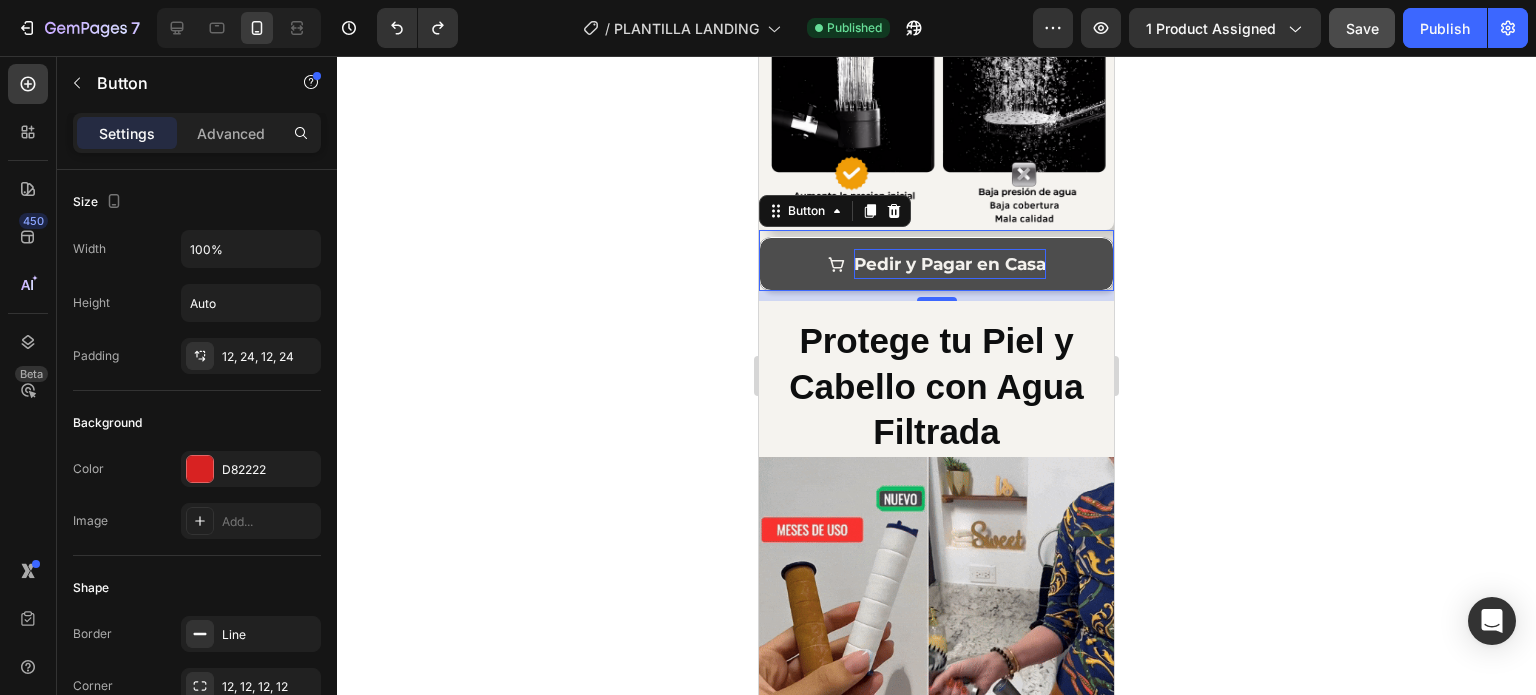 click on "Pedir y Pagar en Casa" at bounding box center [950, 264] 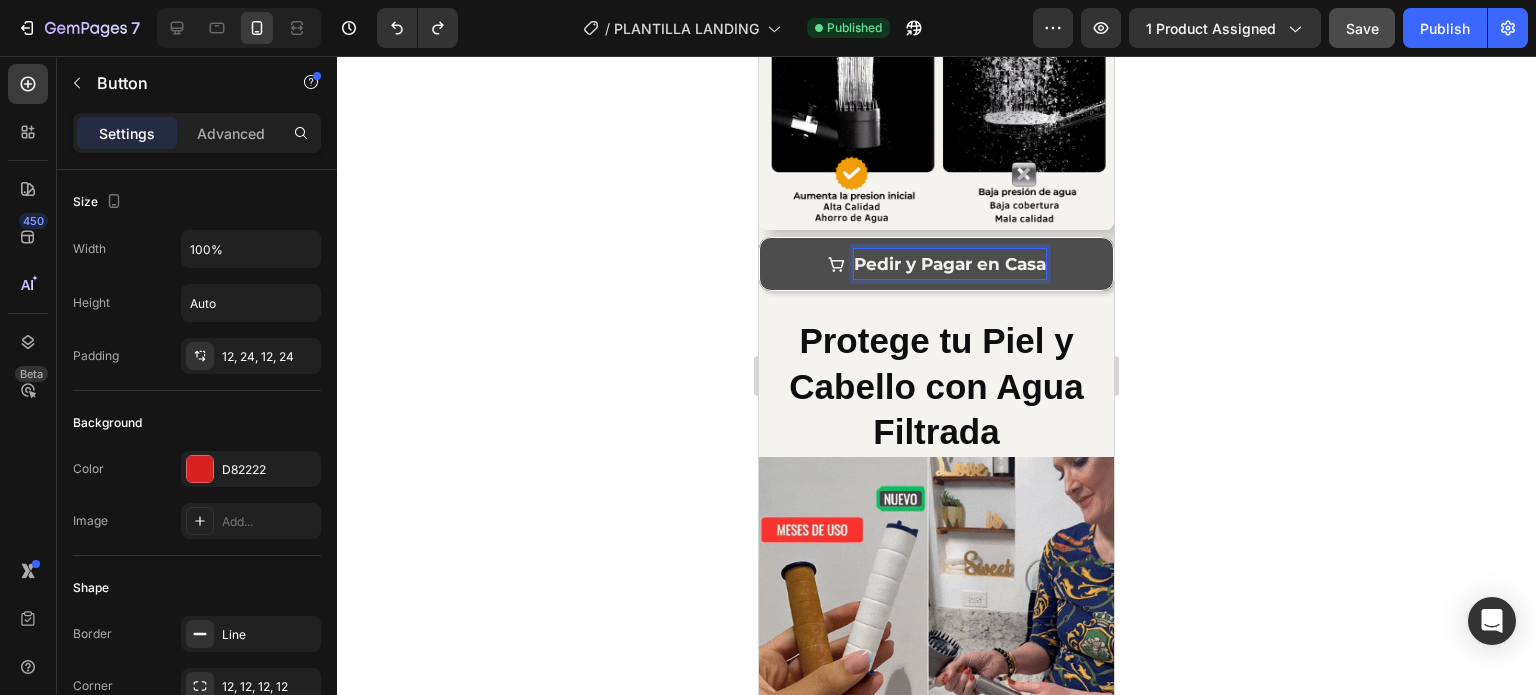 click on "Pedir y Pagar en Casa" at bounding box center (936, 264) 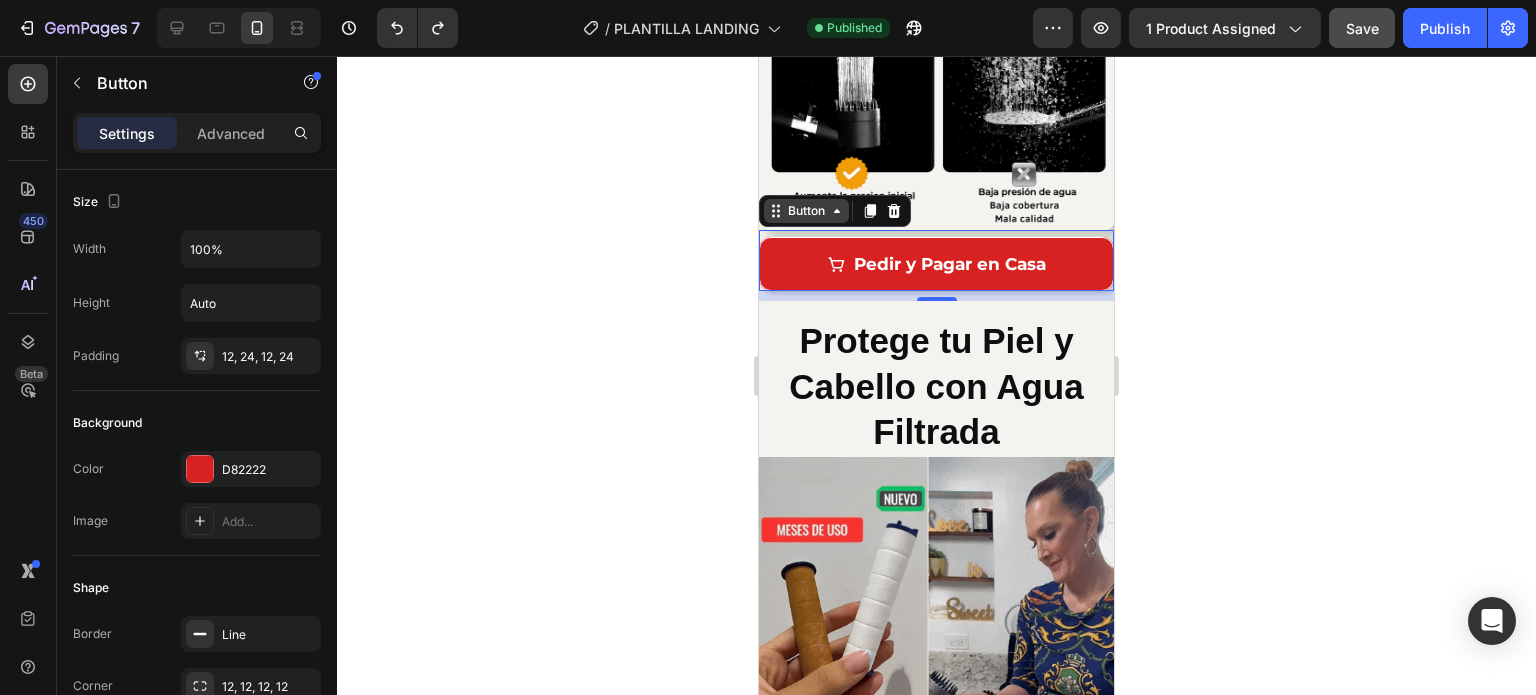 click on "Button" at bounding box center [806, 211] 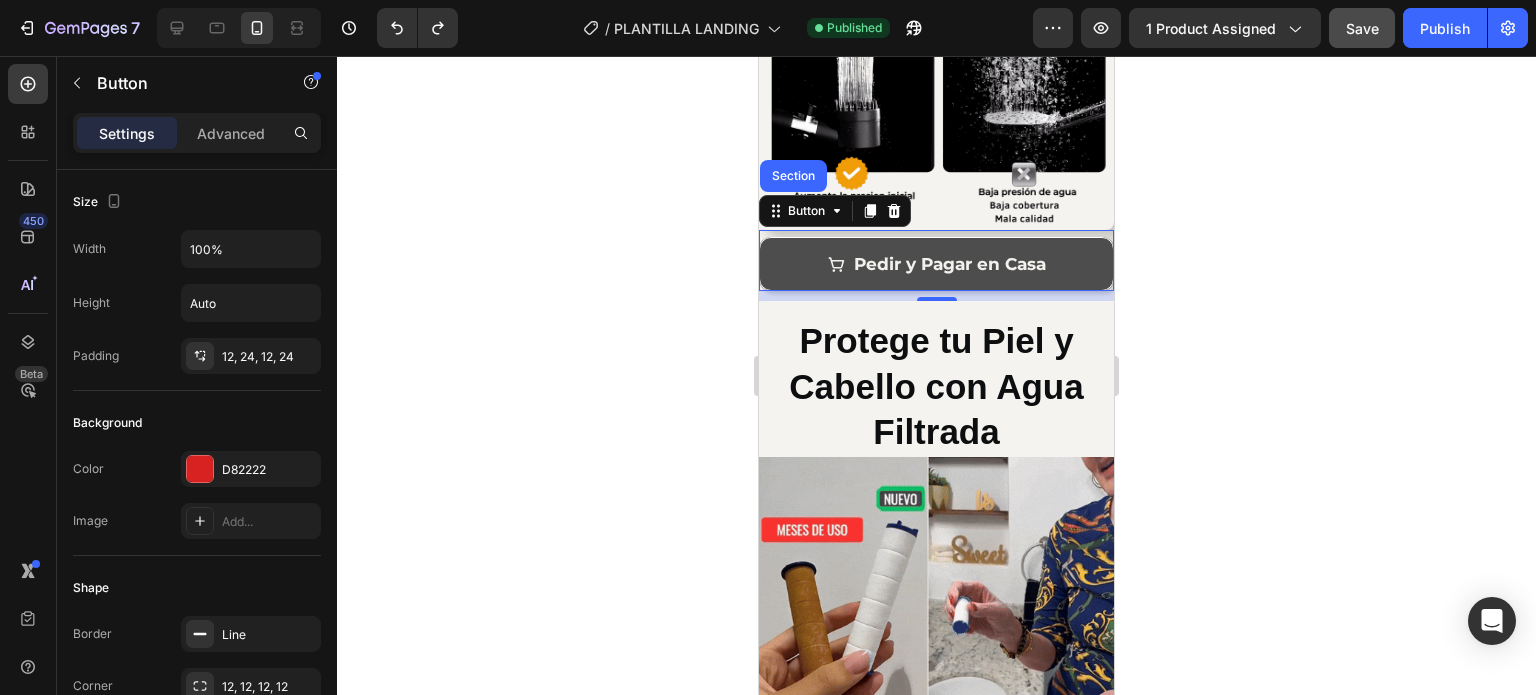 click on "Pedir y Pagar en Casa" at bounding box center (937, 264) 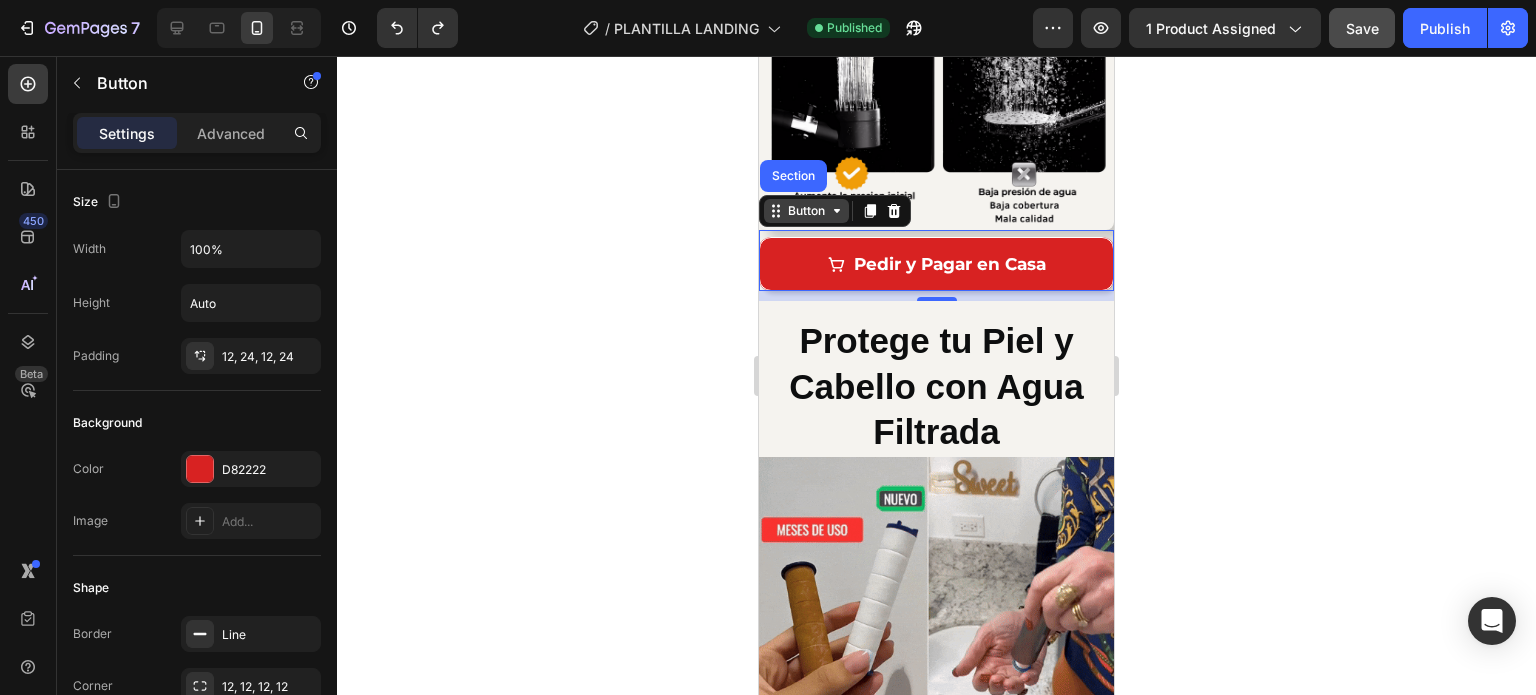 click 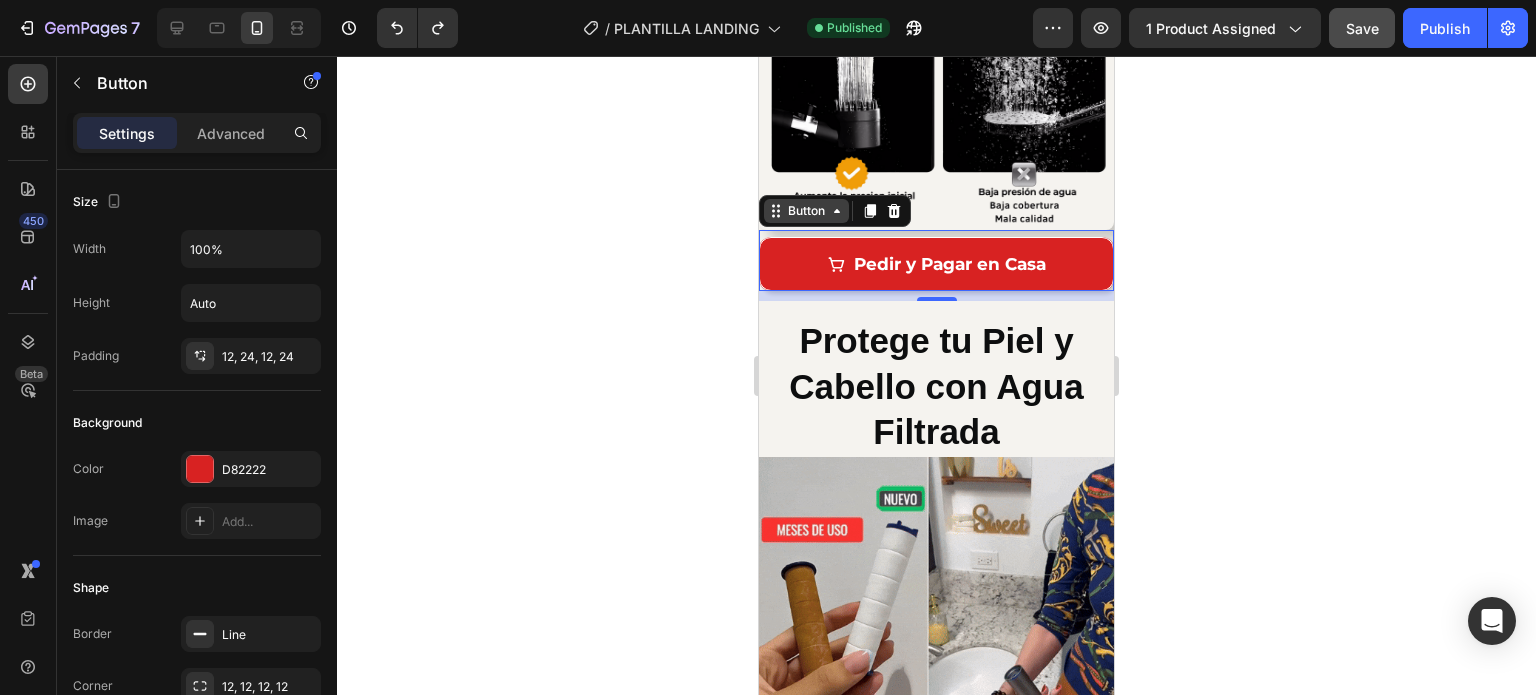click 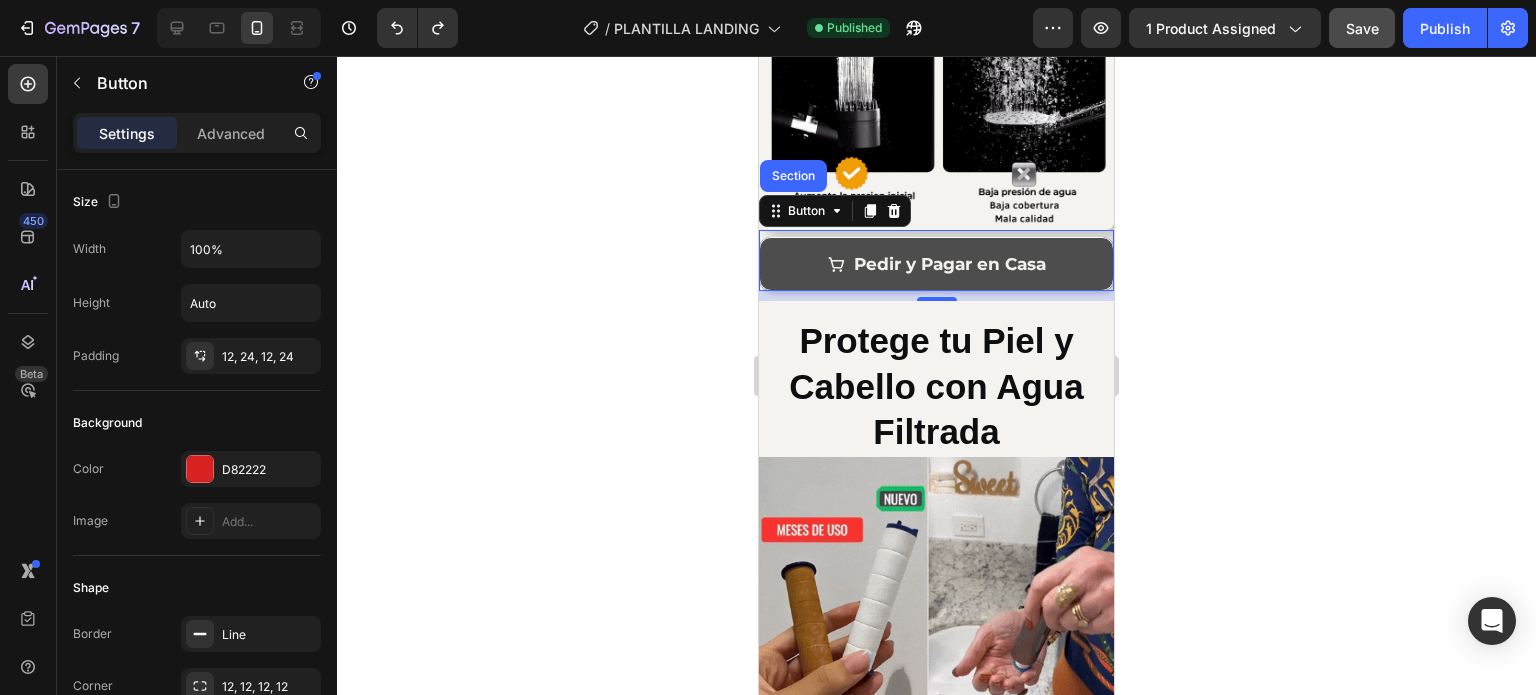 click on "Pedir y Pagar en Casa" at bounding box center [936, 264] 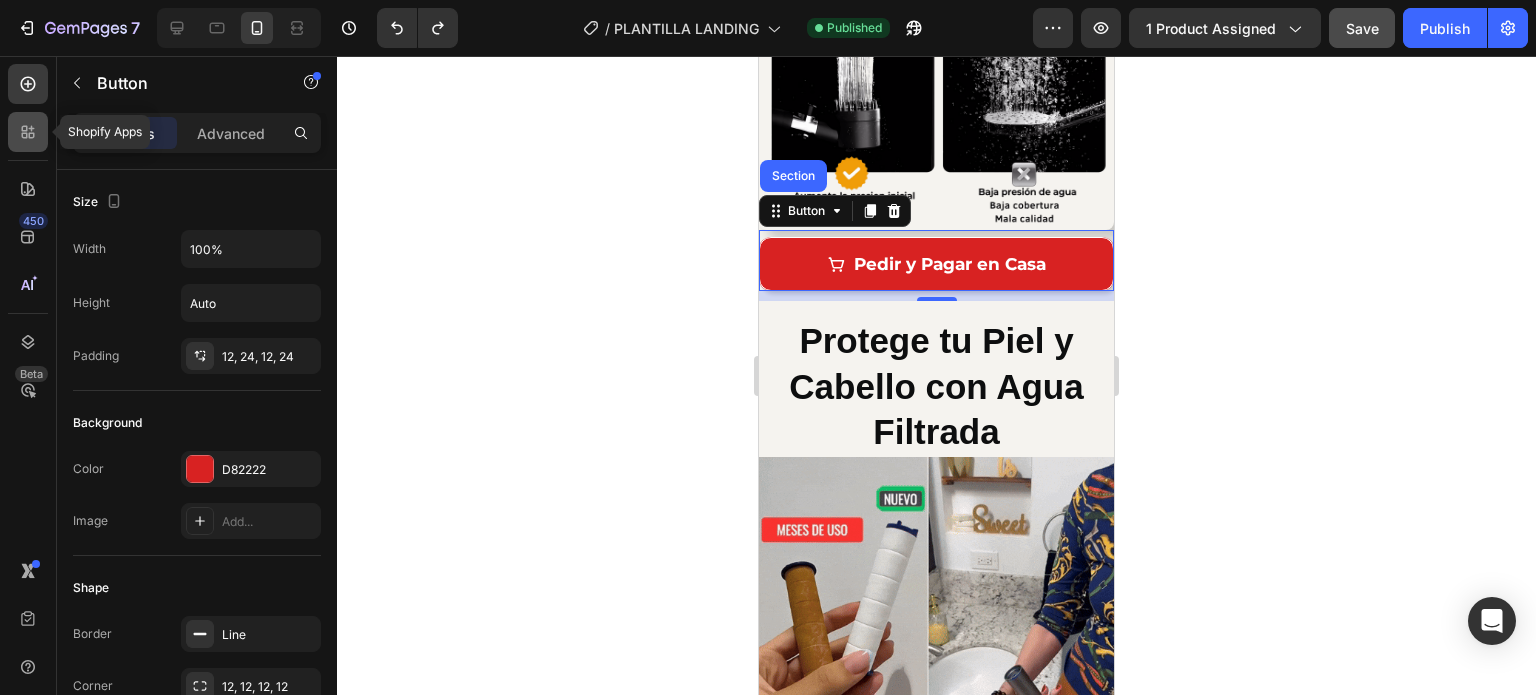 click 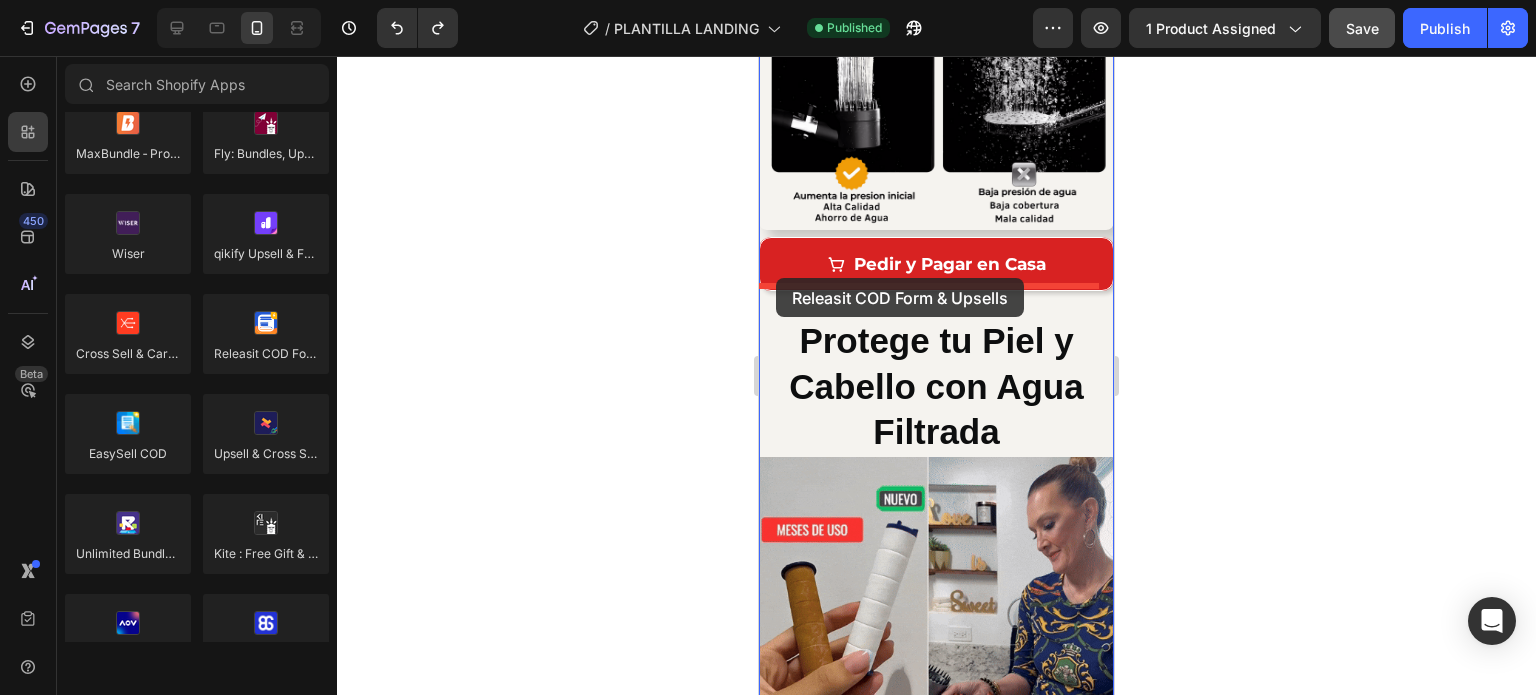 drag, startPoint x: 1029, startPoint y: 395, endPoint x: 776, endPoint y: 278, distance: 278.74362 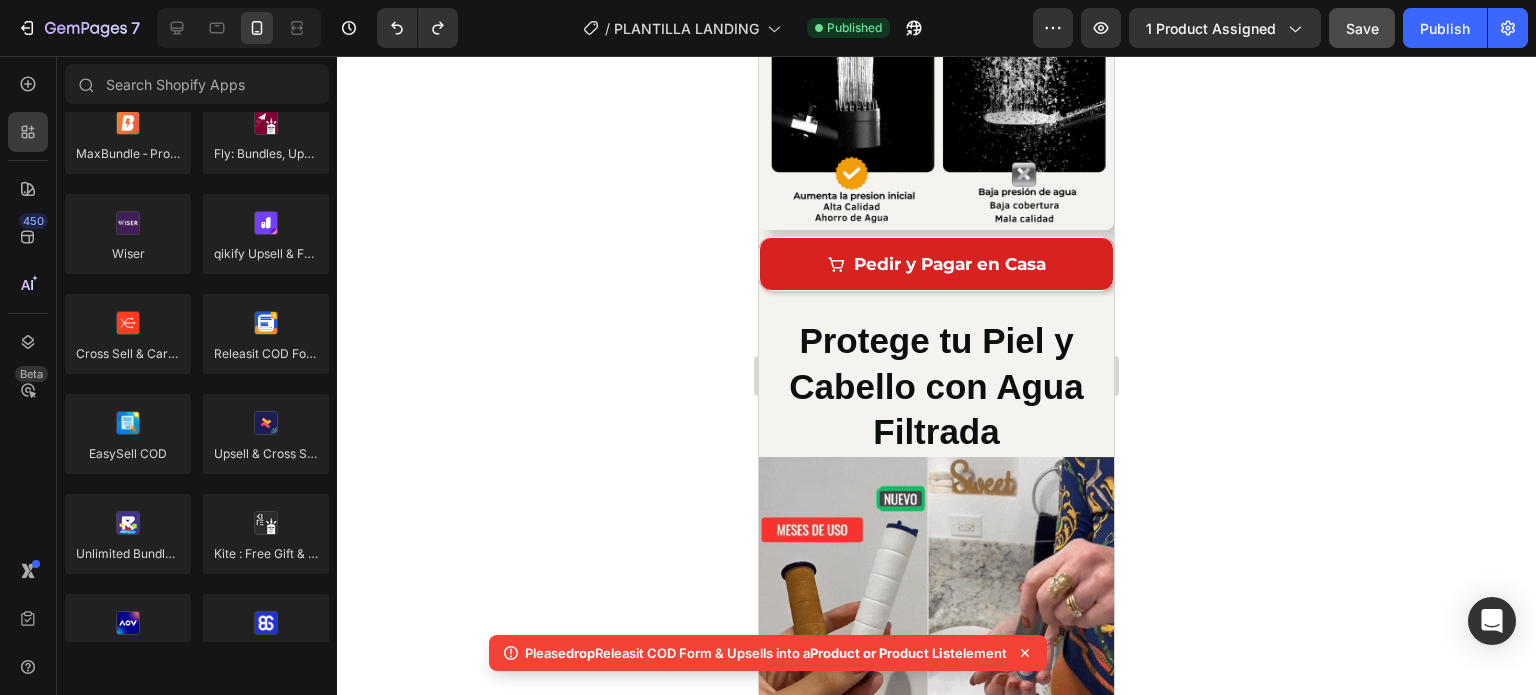 click 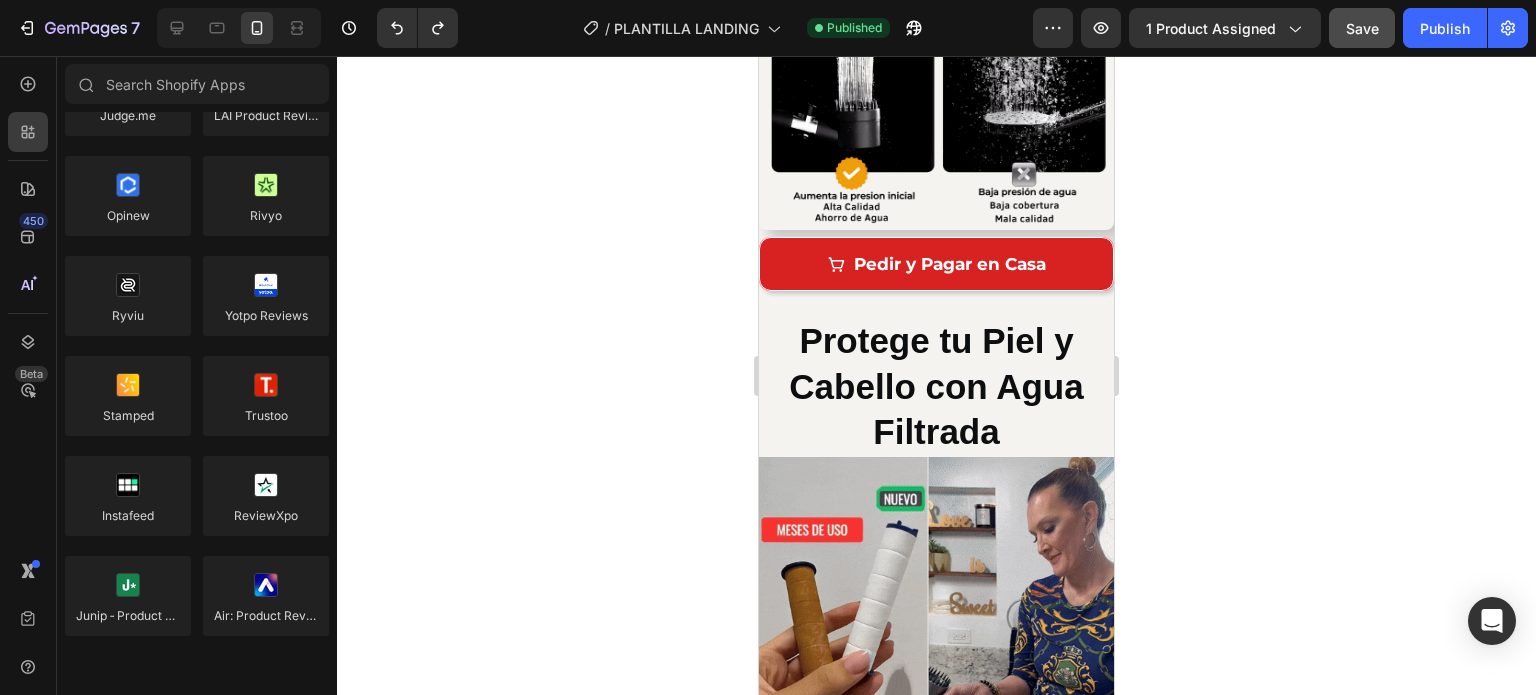 scroll, scrollTop: 0, scrollLeft: 0, axis: both 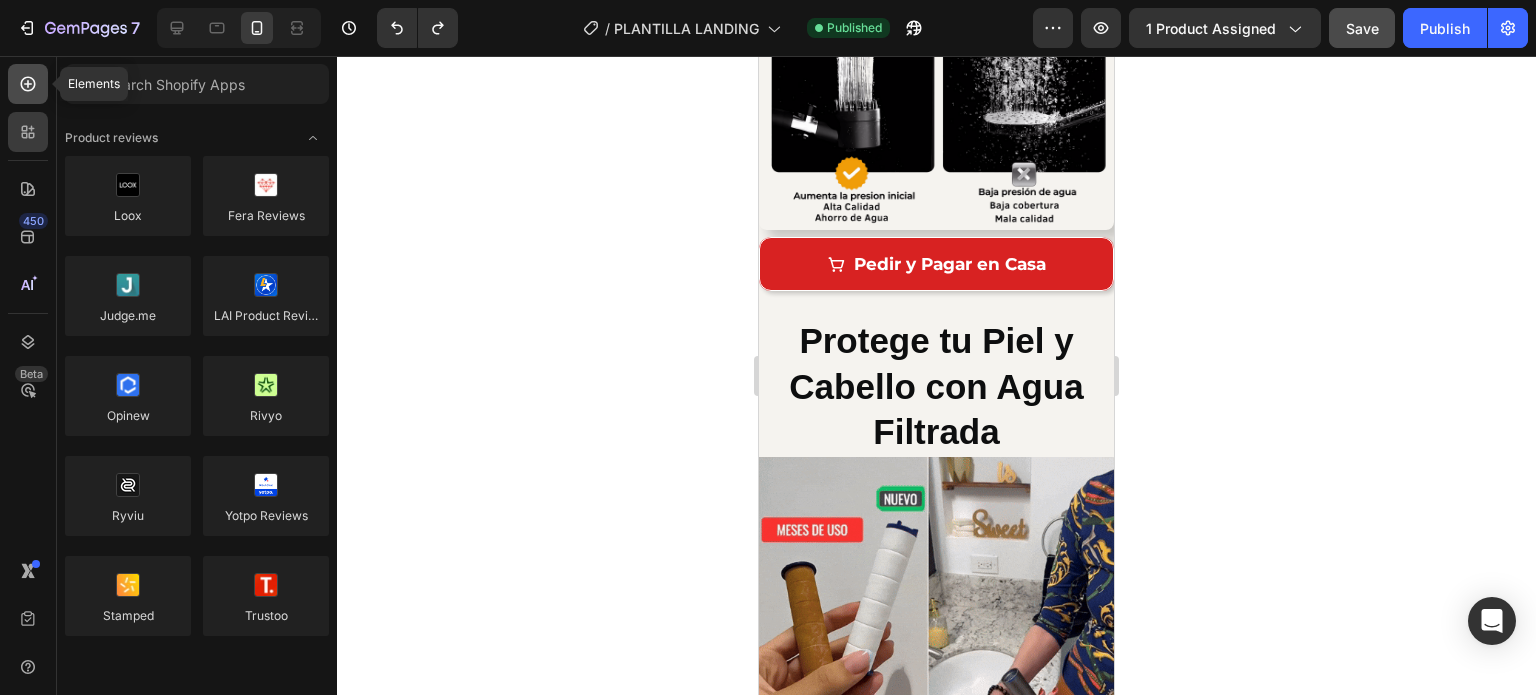 click 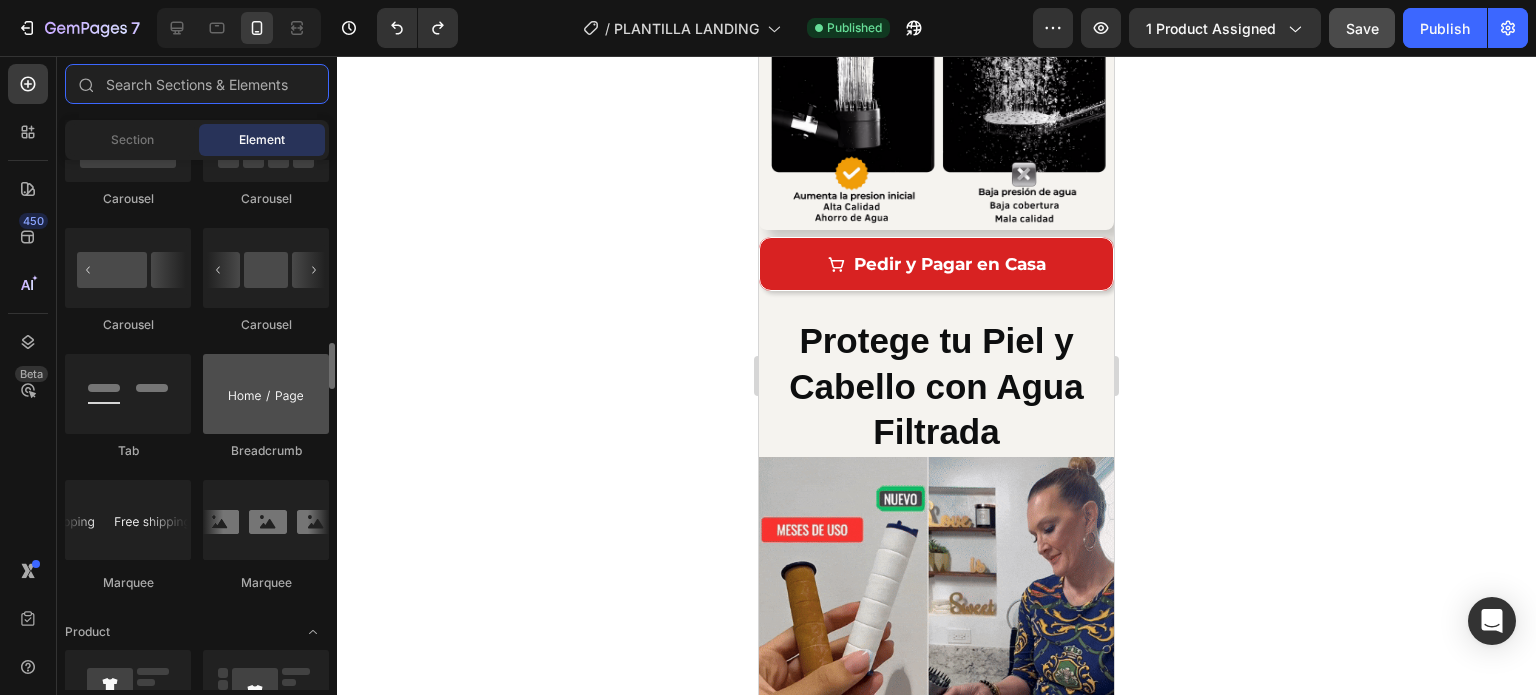 scroll, scrollTop: 2300, scrollLeft: 0, axis: vertical 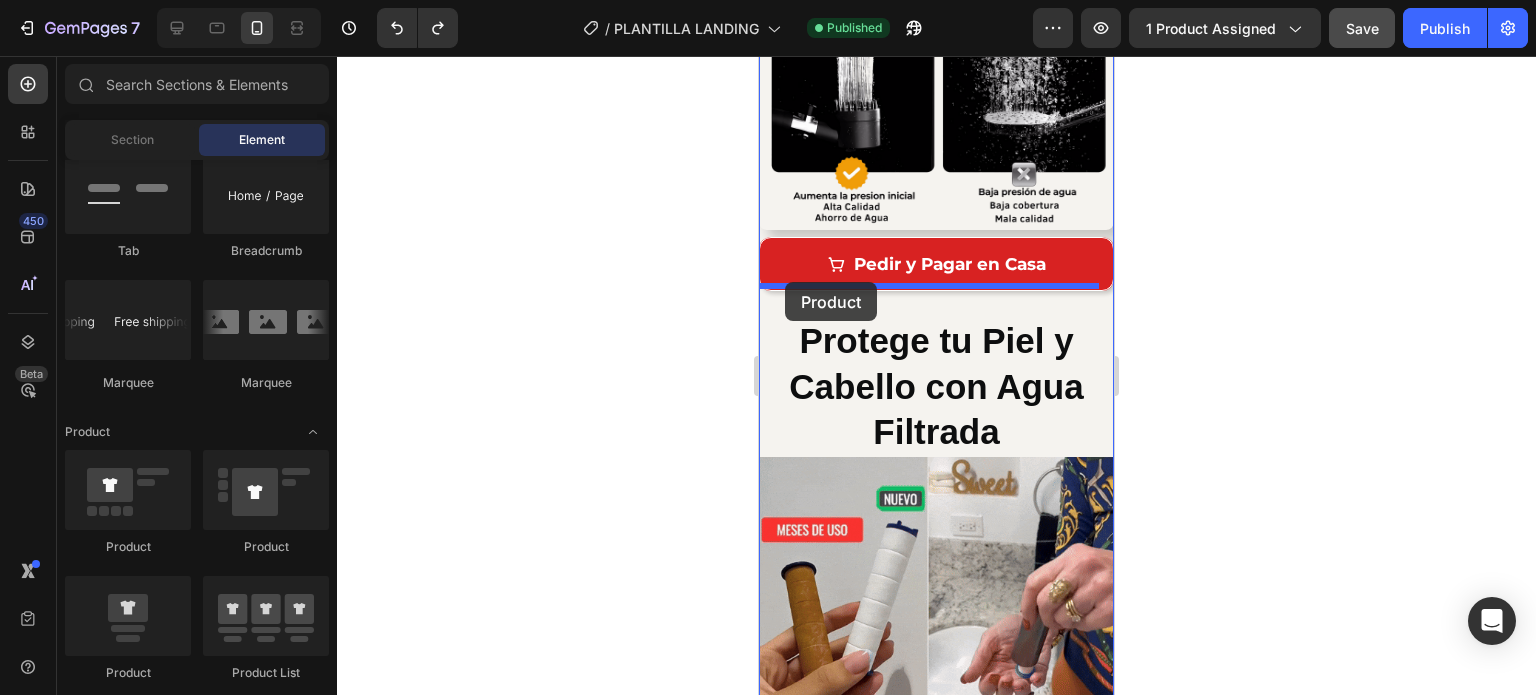 drag, startPoint x: 1021, startPoint y: 566, endPoint x: 1493, endPoint y: 333, distance: 526.37726 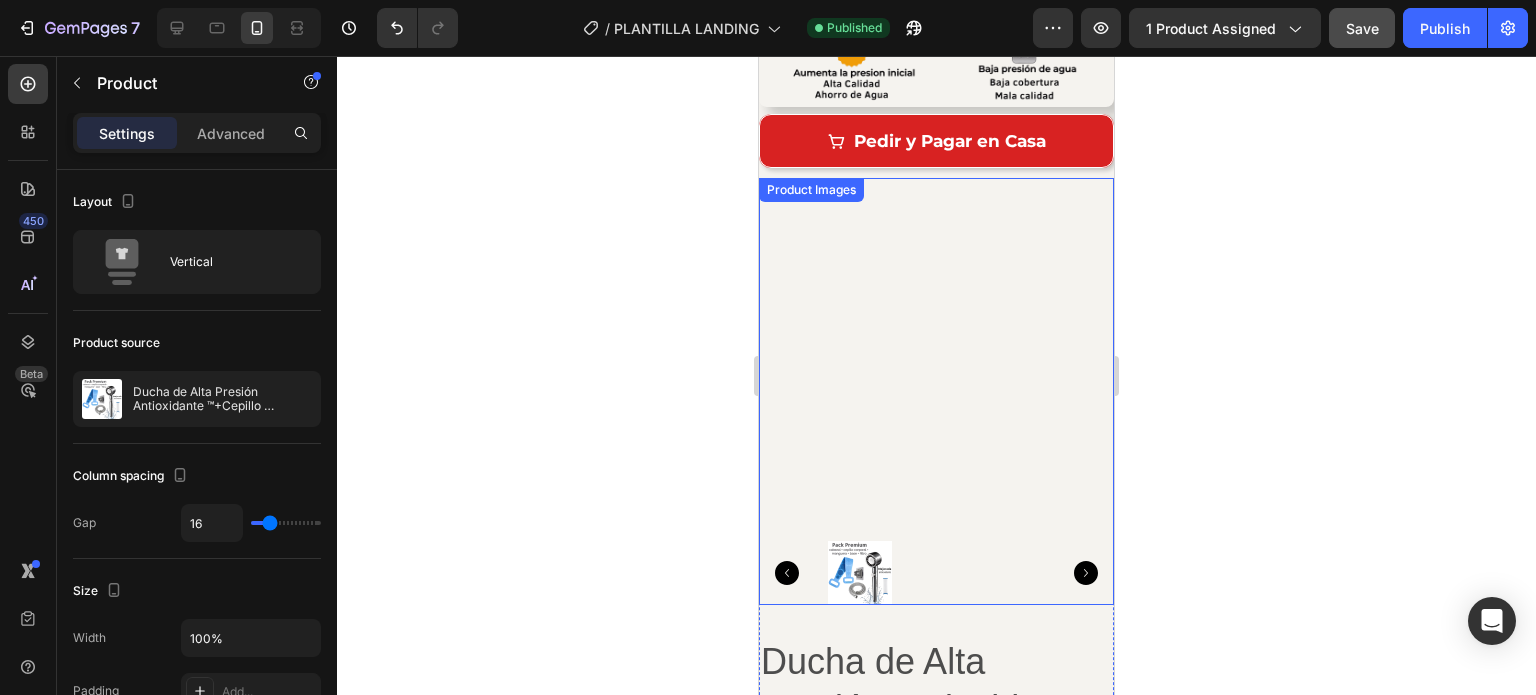 scroll, scrollTop: 1800, scrollLeft: 0, axis: vertical 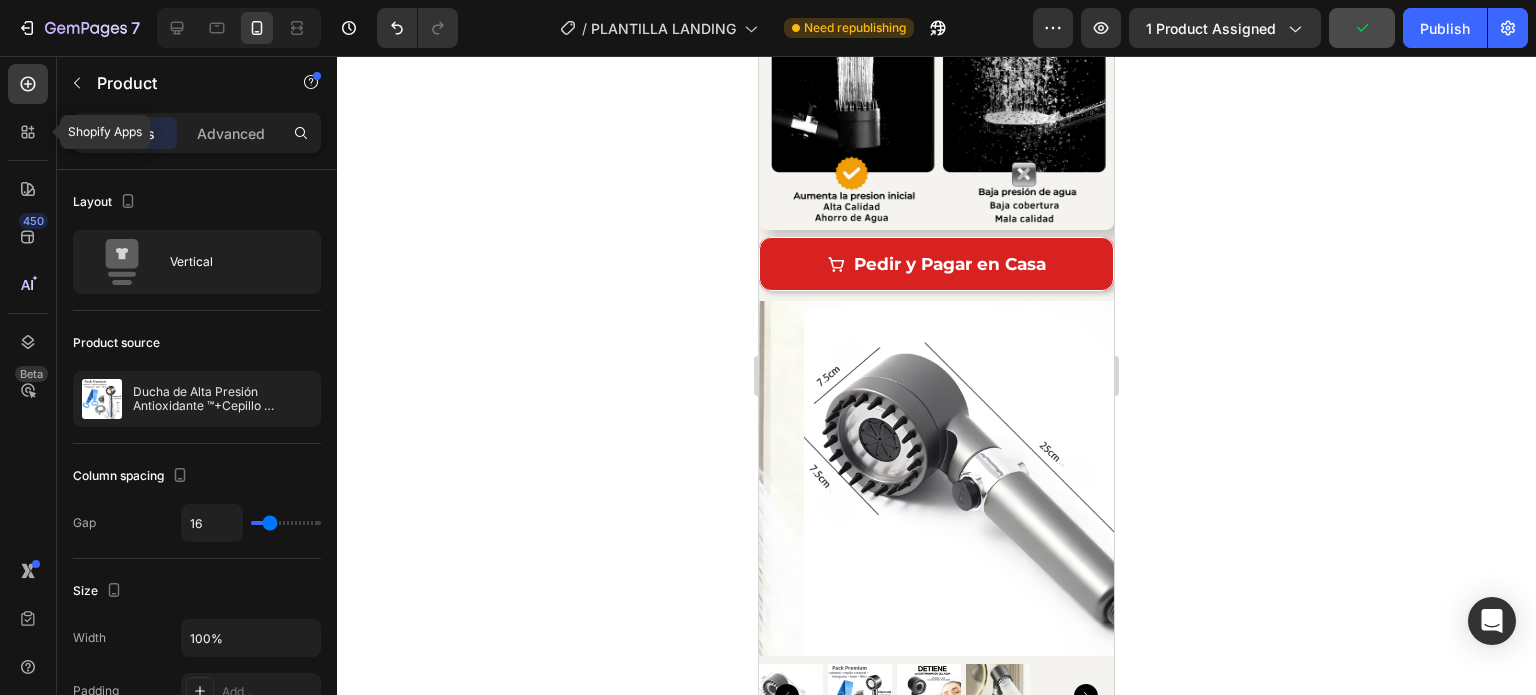 drag, startPoint x: 20, startPoint y: 151, endPoint x: 8, endPoint y: 154, distance: 12.369317 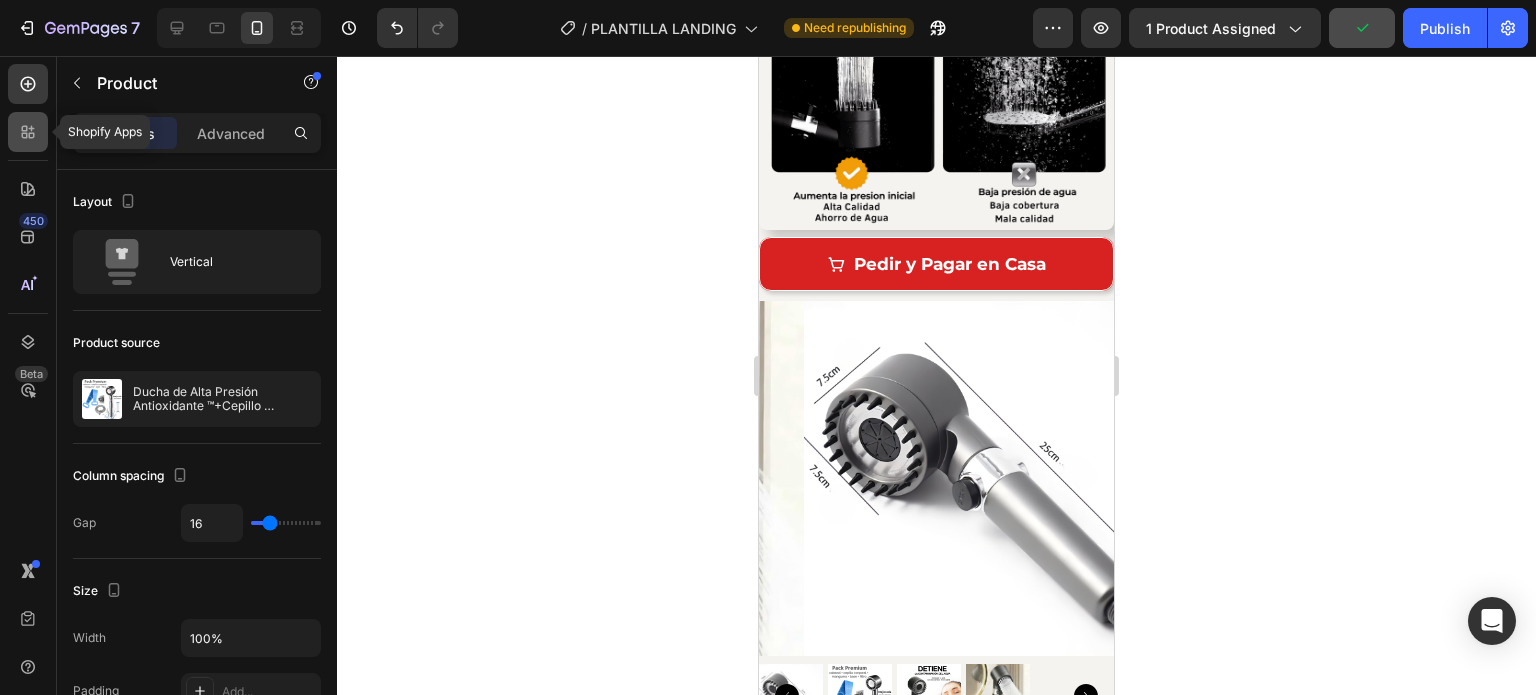 click 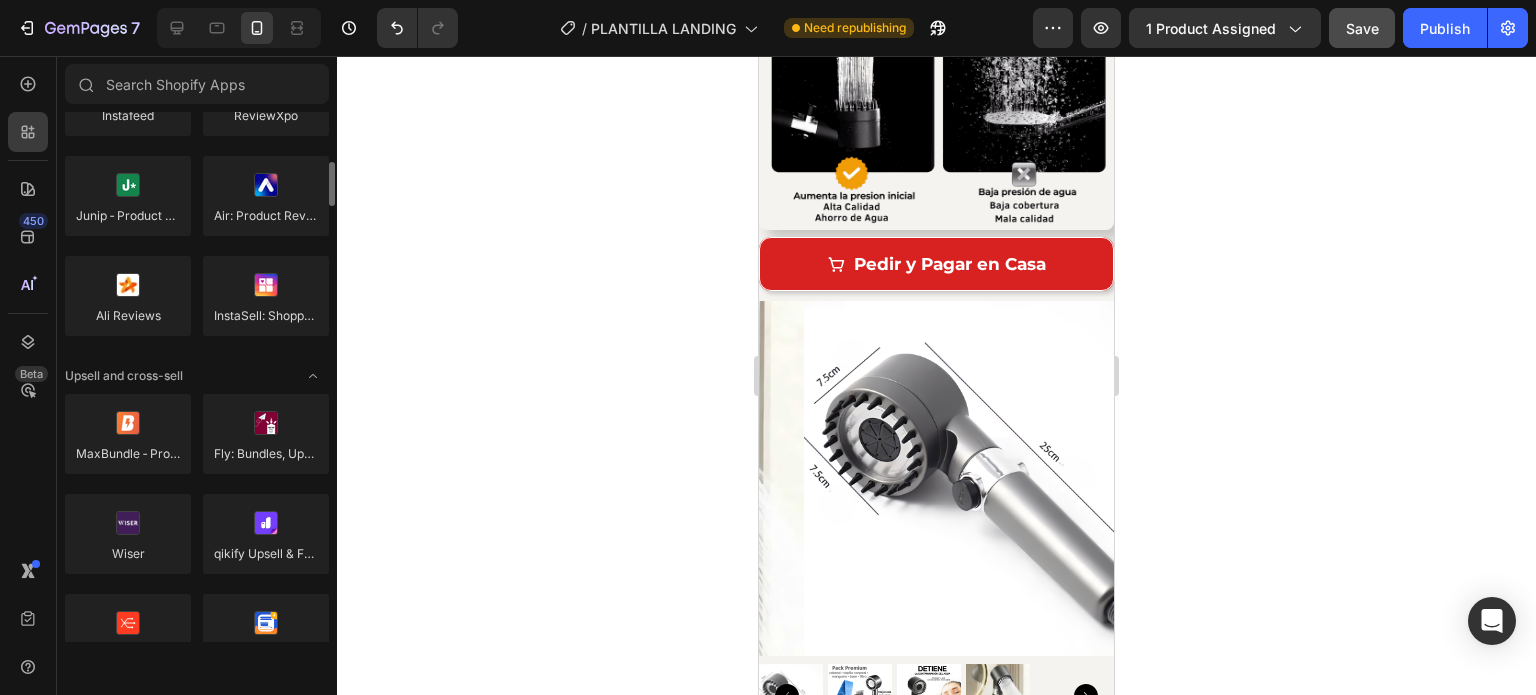 scroll, scrollTop: 800, scrollLeft: 0, axis: vertical 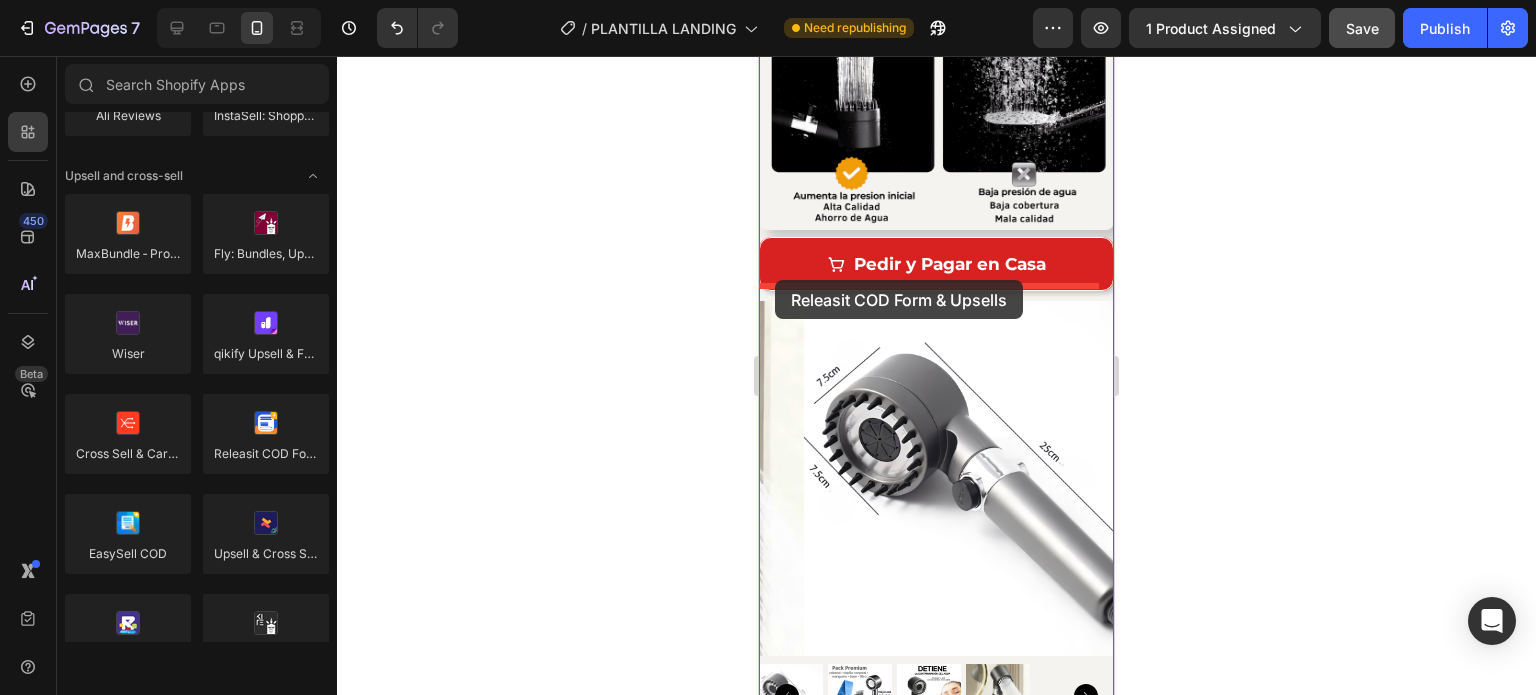 drag, startPoint x: 1041, startPoint y: 487, endPoint x: 775, endPoint y: 280, distance: 337.0534 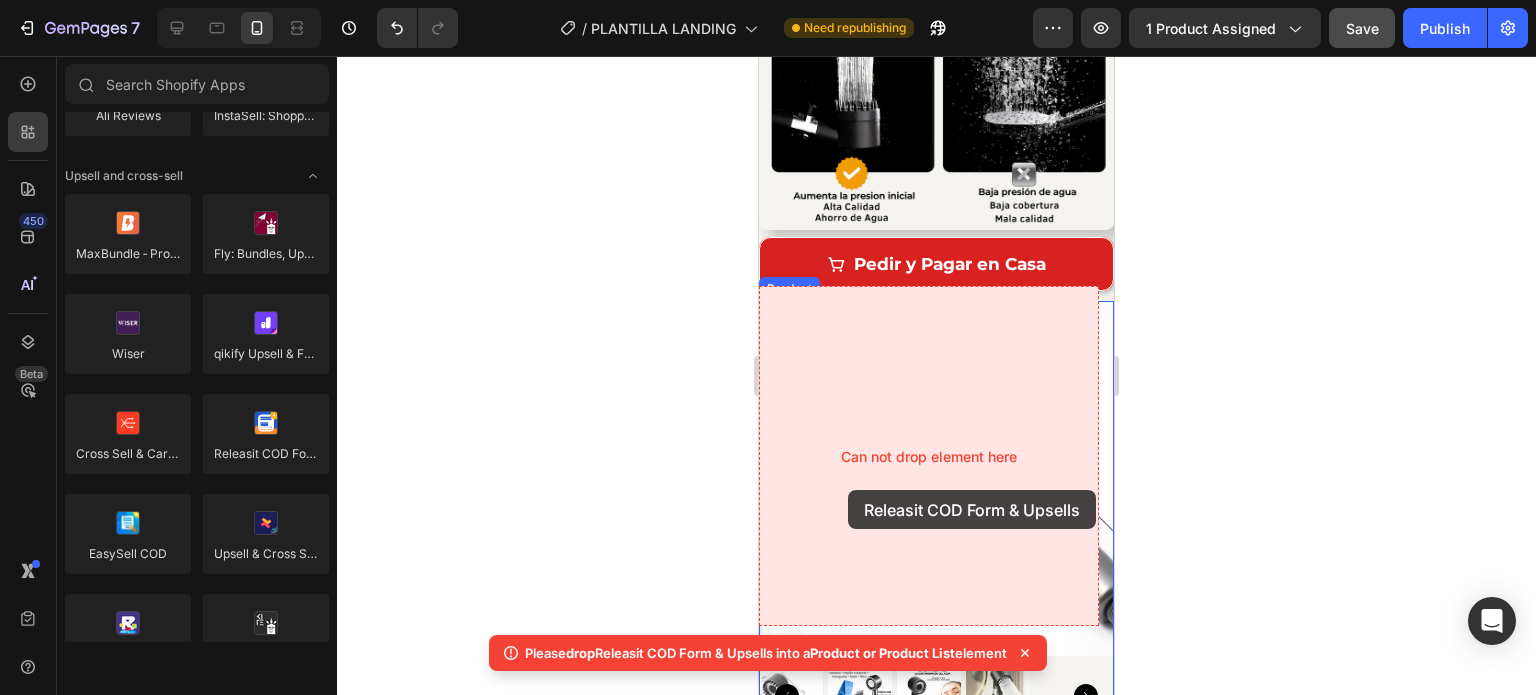 drag, startPoint x: 1013, startPoint y: 499, endPoint x: 844, endPoint y: 490, distance: 169.23947 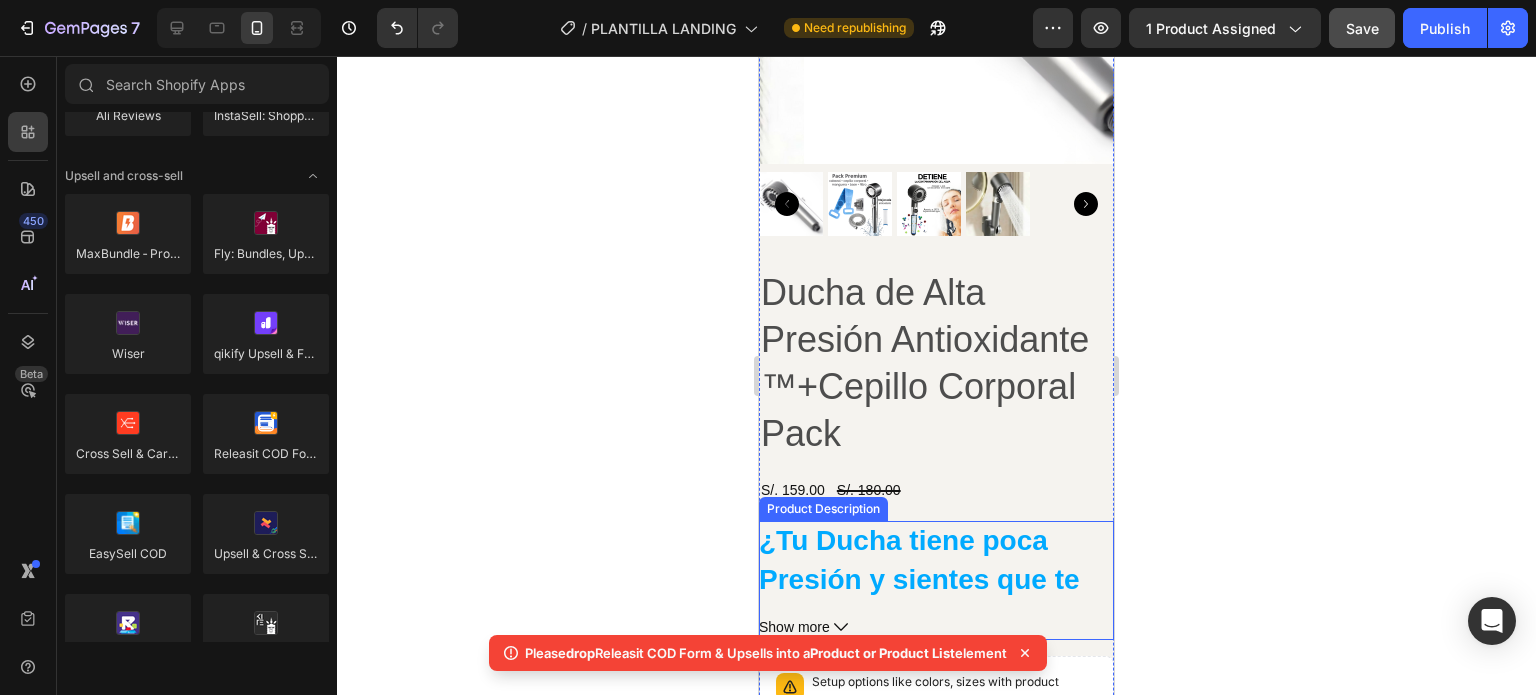 scroll, scrollTop: 2400, scrollLeft: 0, axis: vertical 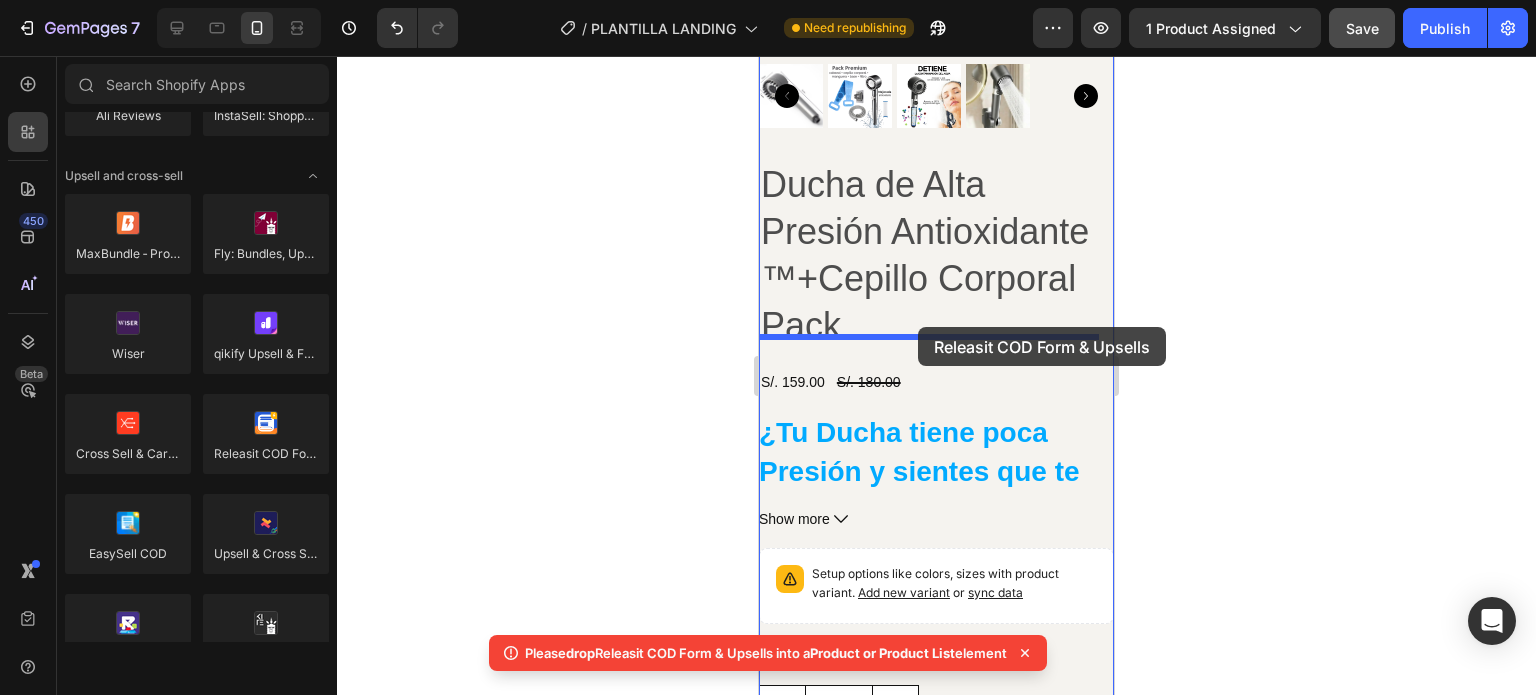 drag, startPoint x: 1022, startPoint y: 494, endPoint x: 918, endPoint y: 327, distance: 196.73587 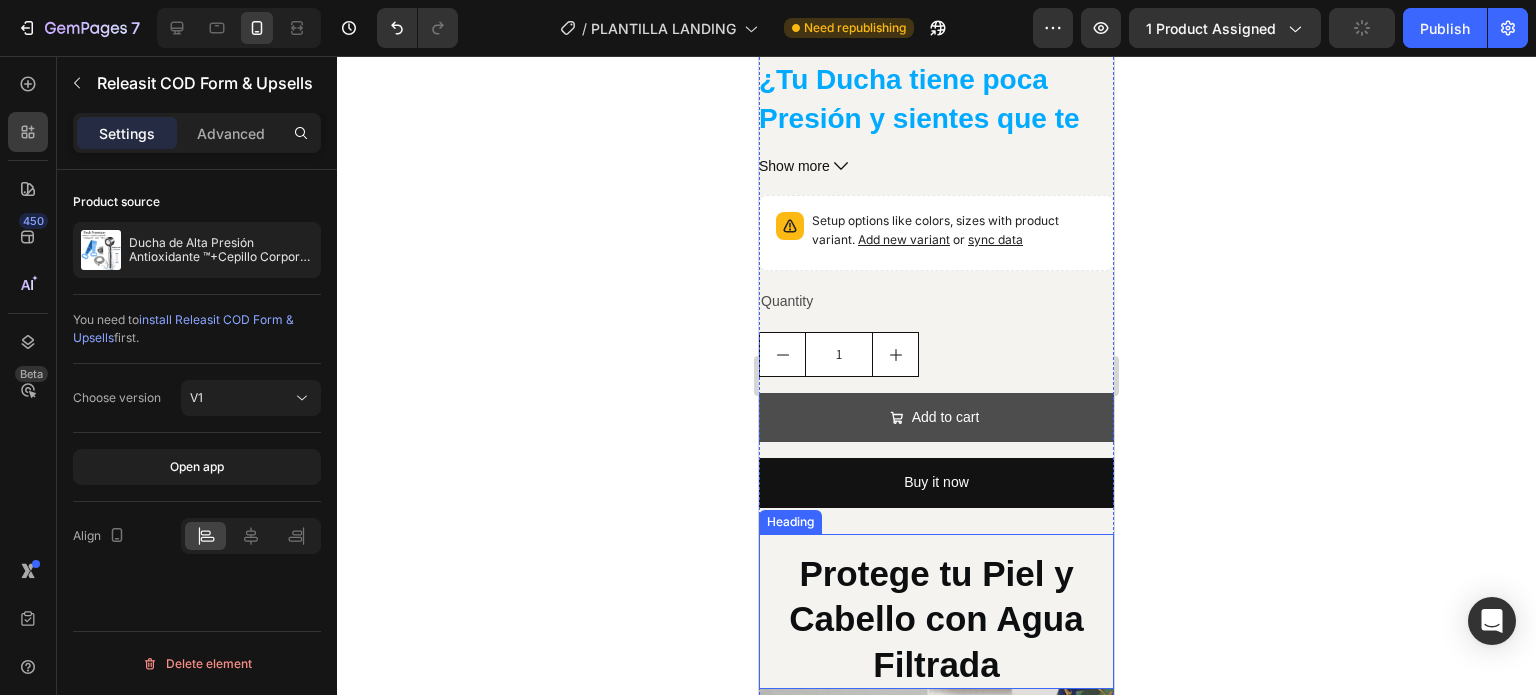 scroll, scrollTop: 2800, scrollLeft: 0, axis: vertical 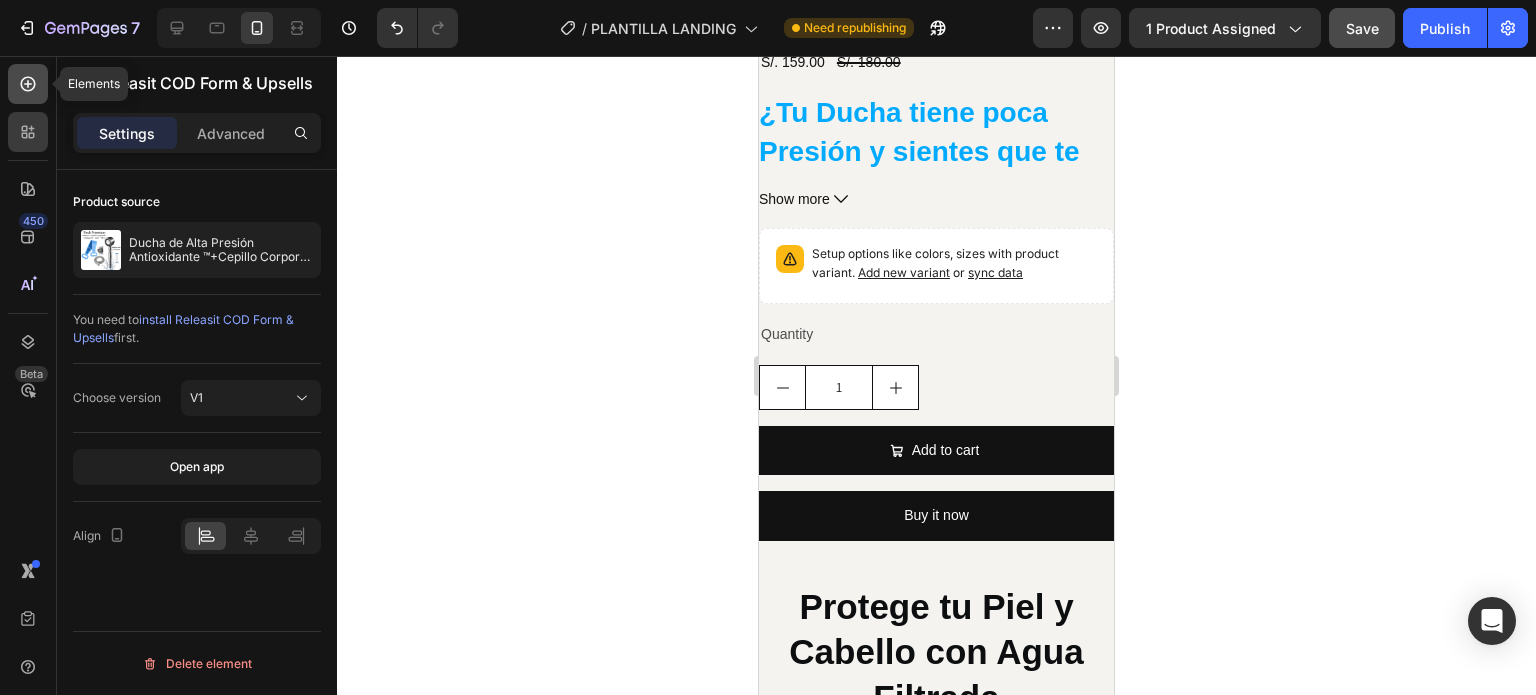 click 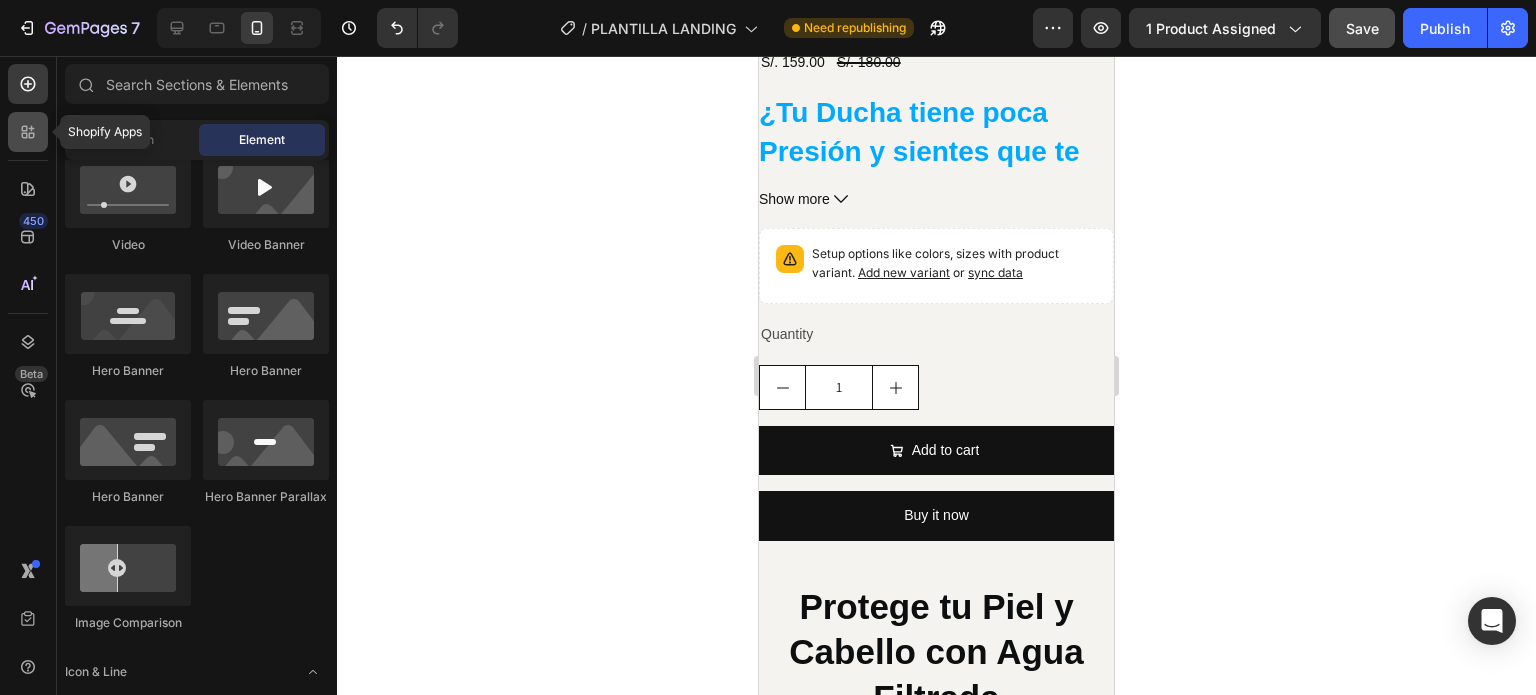 click 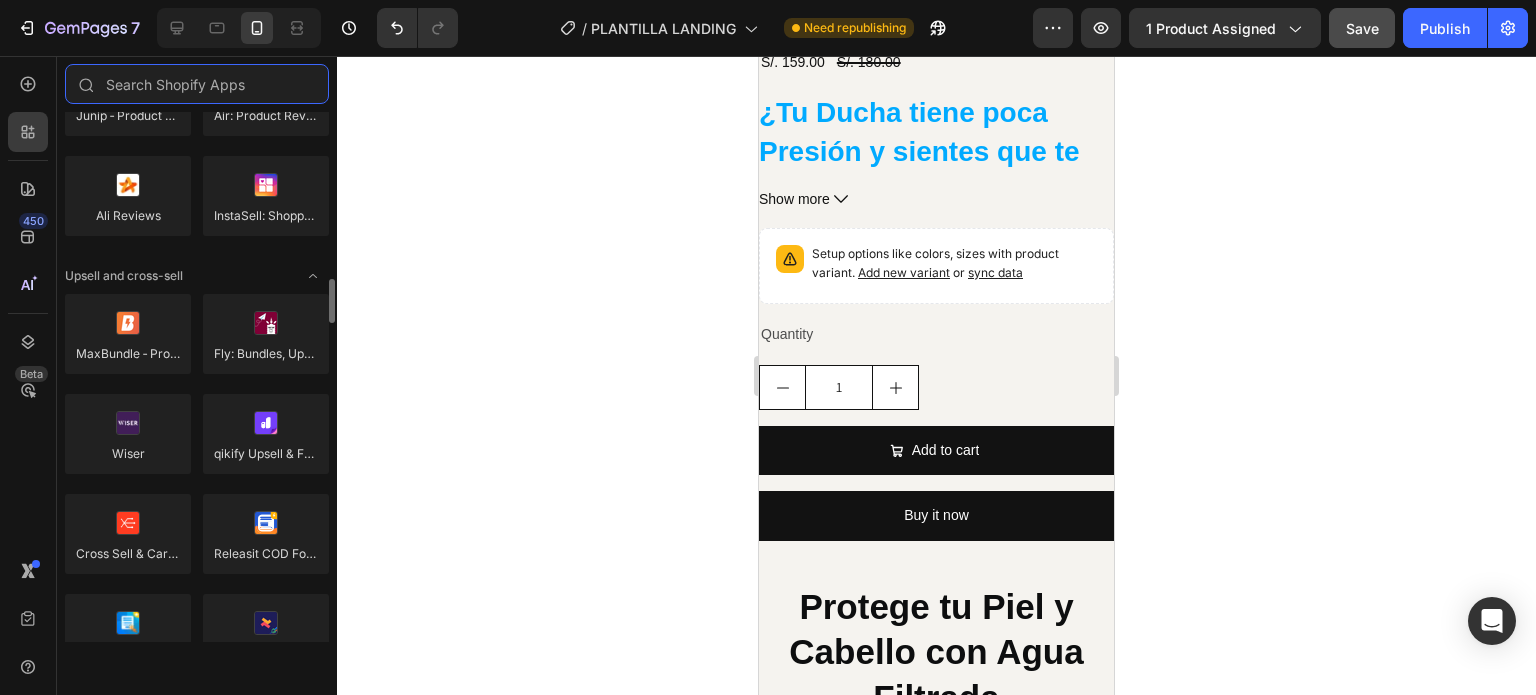 scroll, scrollTop: 900, scrollLeft: 0, axis: vertical 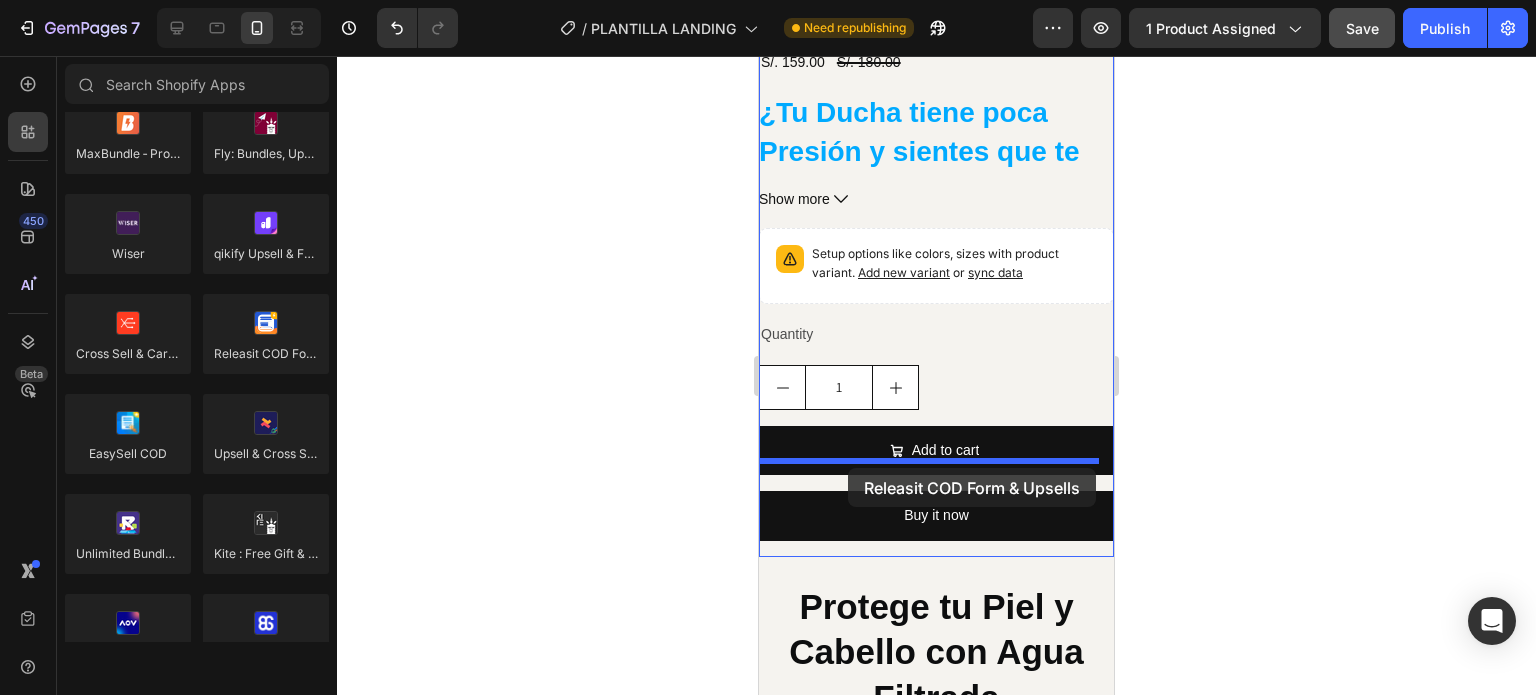 drag, startPoint x: 1129, startPoint y: 433, endPoint x: 848, endPoint y: 471, distance: 283.55774 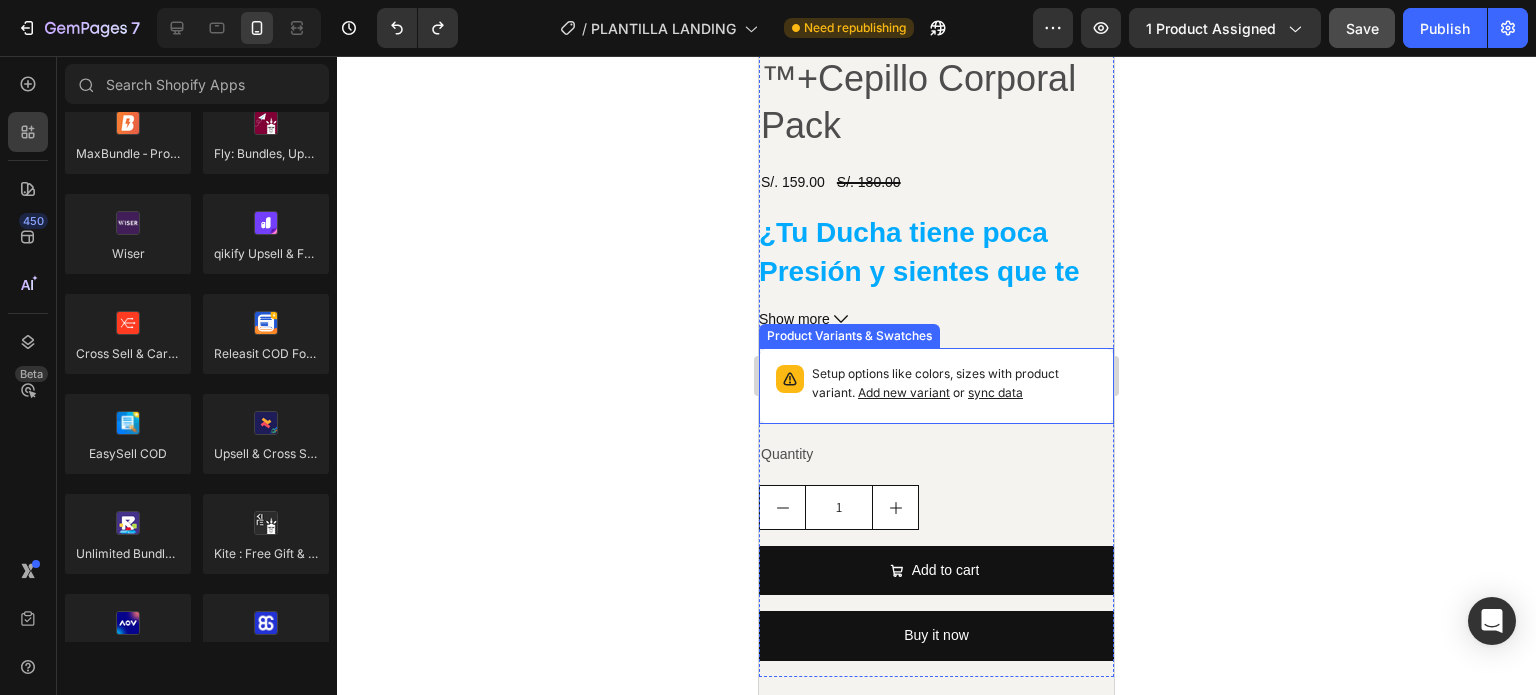 scroll, scrollTop: 2800, scrollLeft: 0, axis: vertical 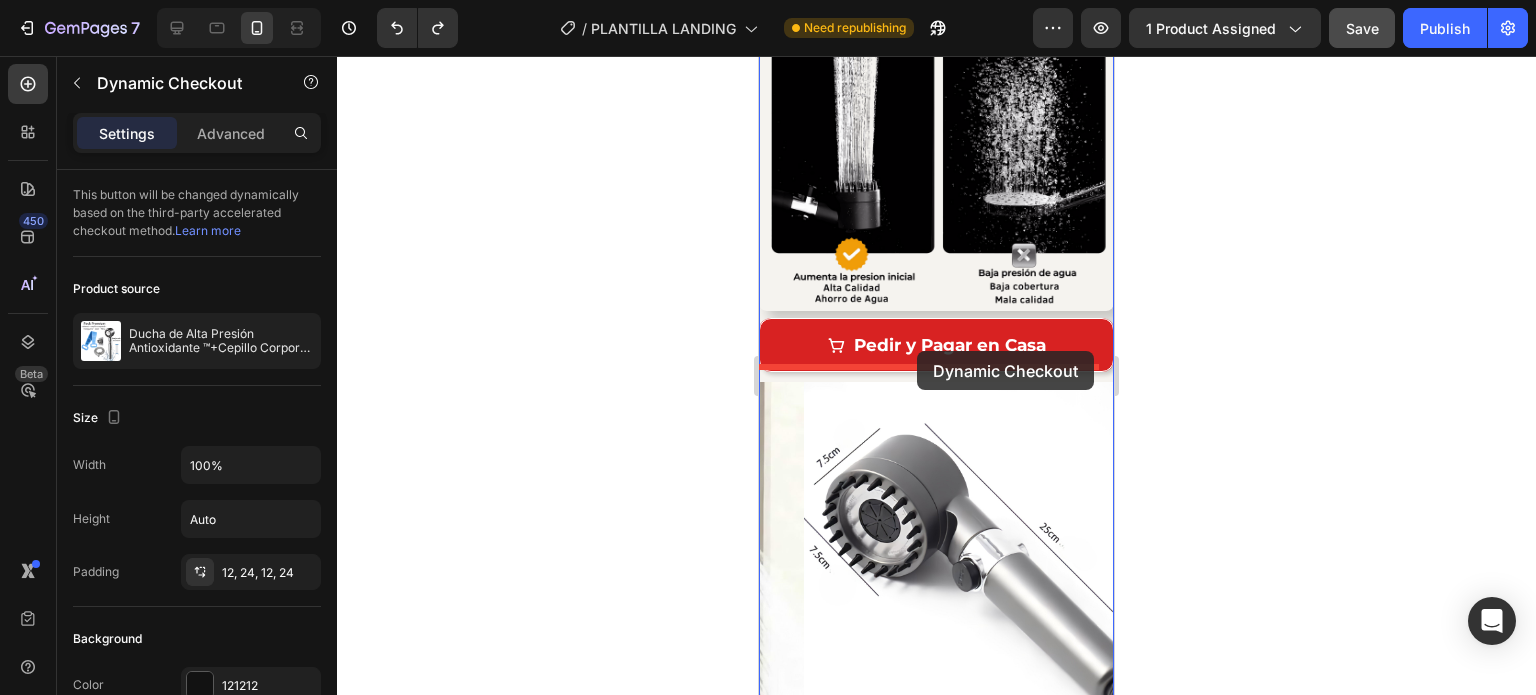 drag, startPoint x: 979, startPoint y: 401, endPoint x: 917, endPoint y: 351, distance: 79.64923 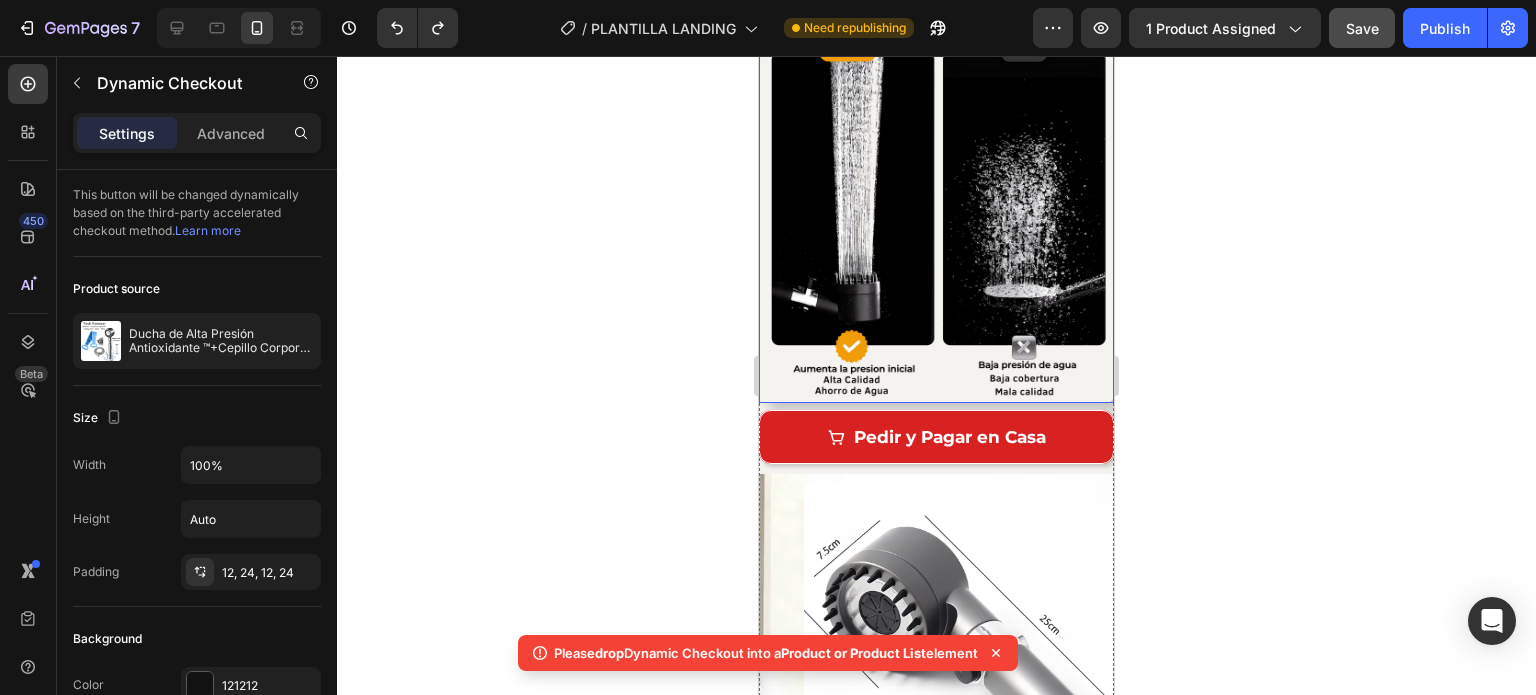 scroll, scrollTop: 1721, scrollLeft: 0, axis: vertical 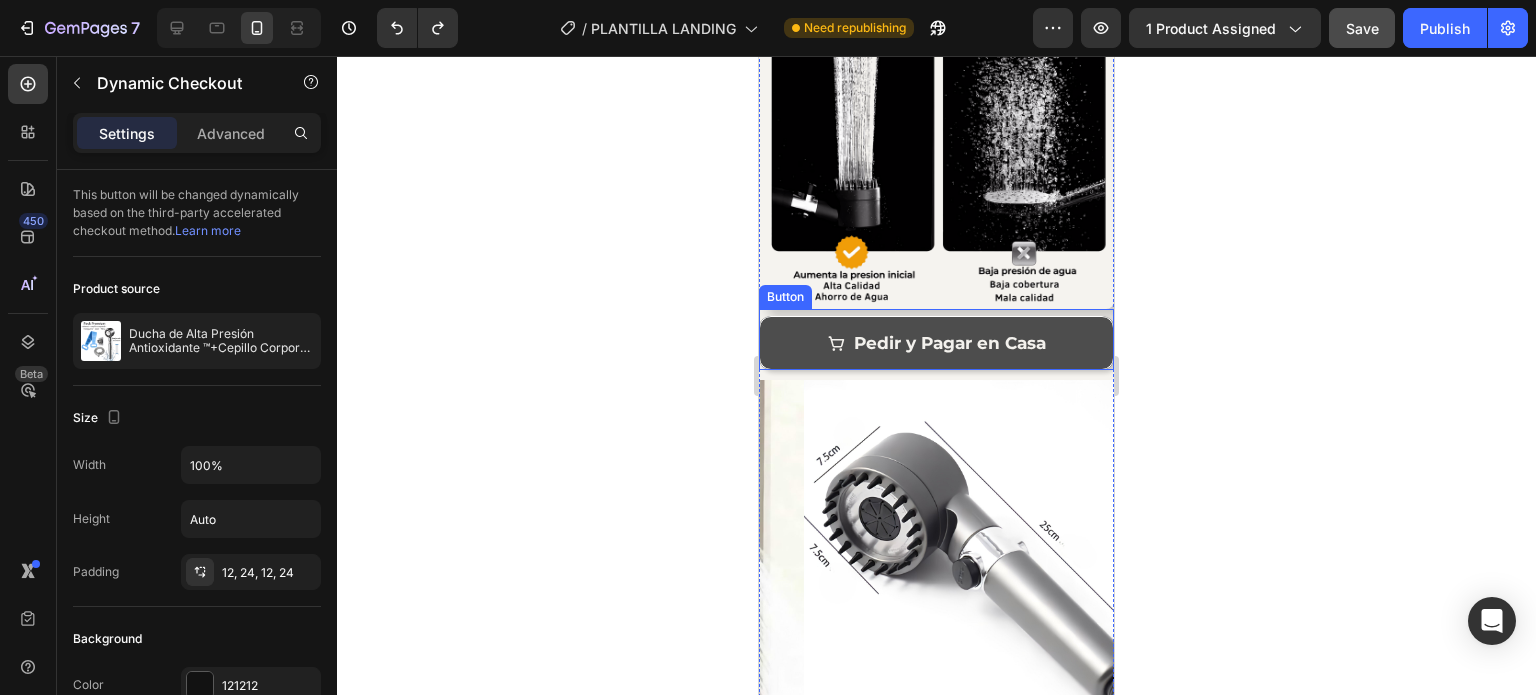 click on "Pedir y Pagar en Casa" at bounding box center [936, 343] 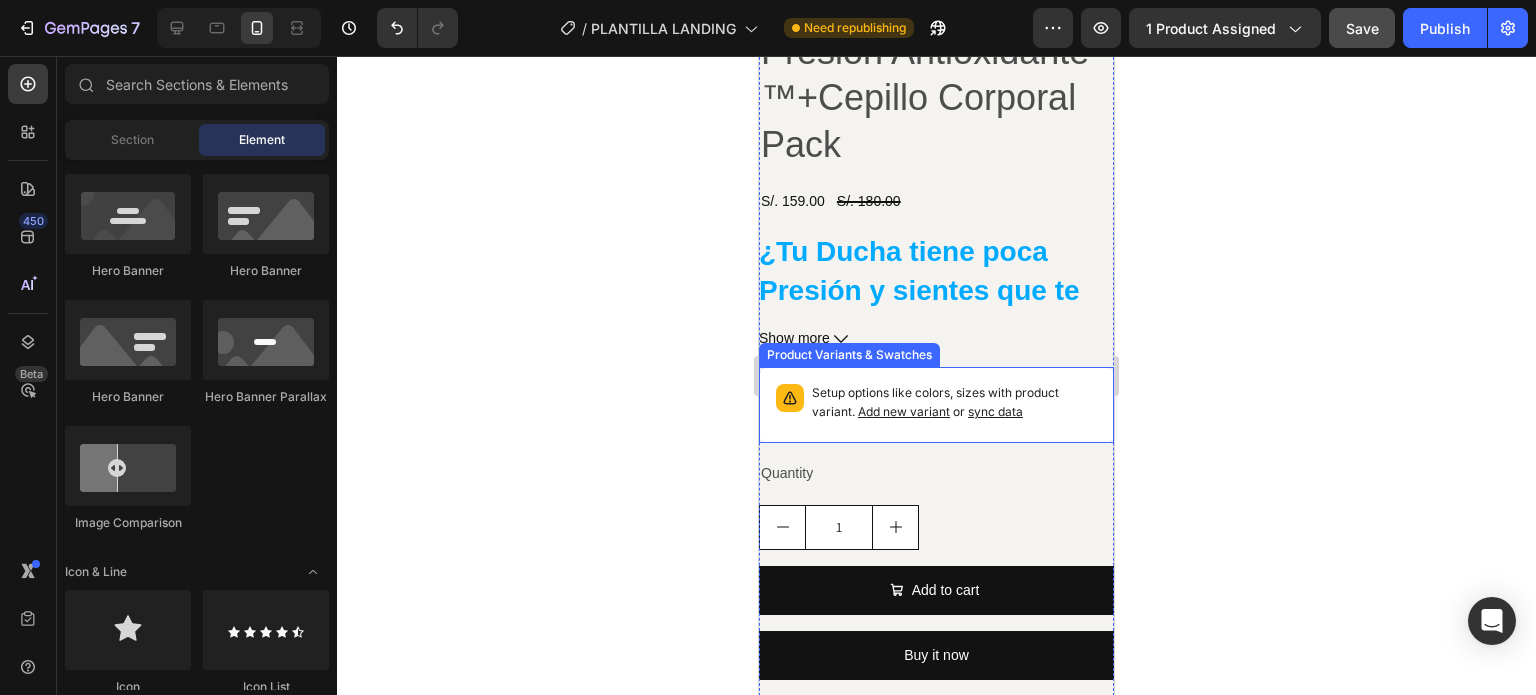 scroll, scrollTop: 2521, scrollLeft: 0, axis: vertical 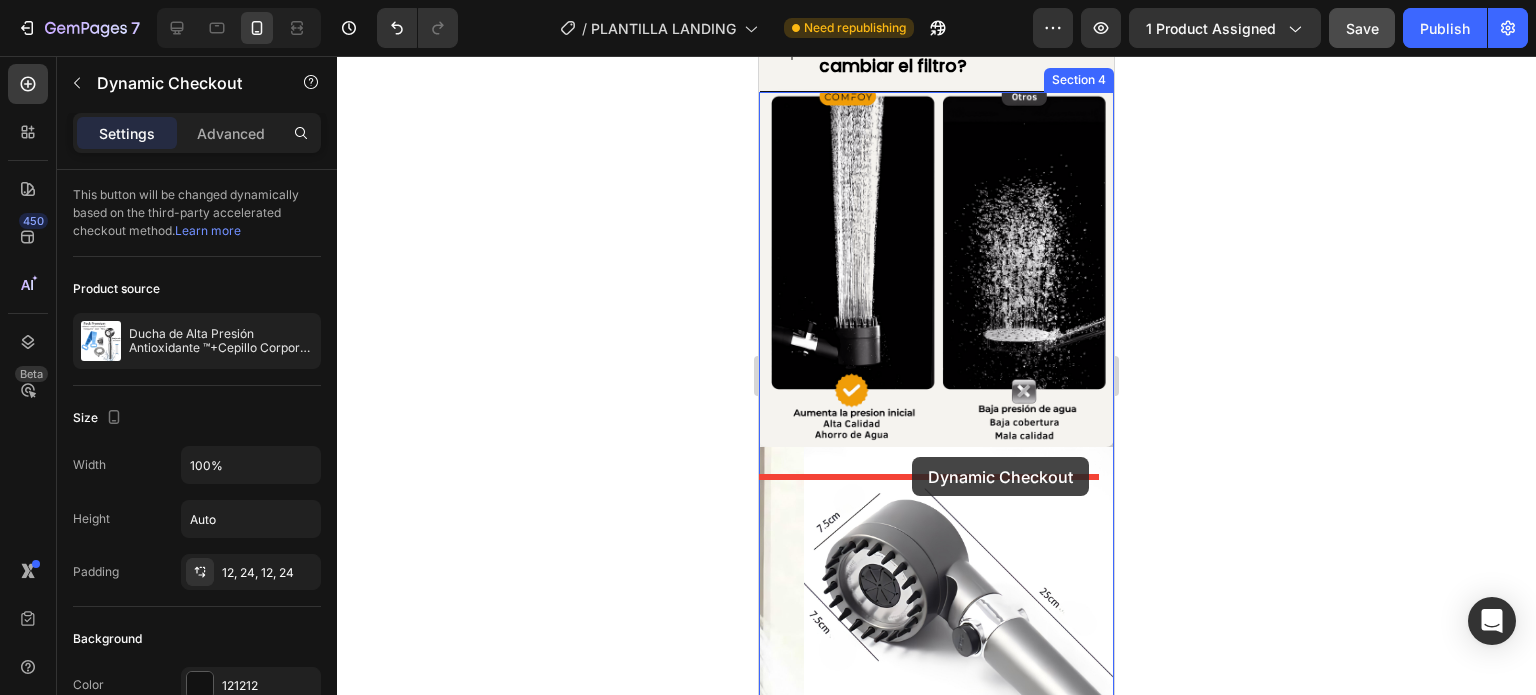 drag, startPoint x: 983, startPoint y: 619, endPoint x: 912, endPoint y: 457, distance: 176.87566 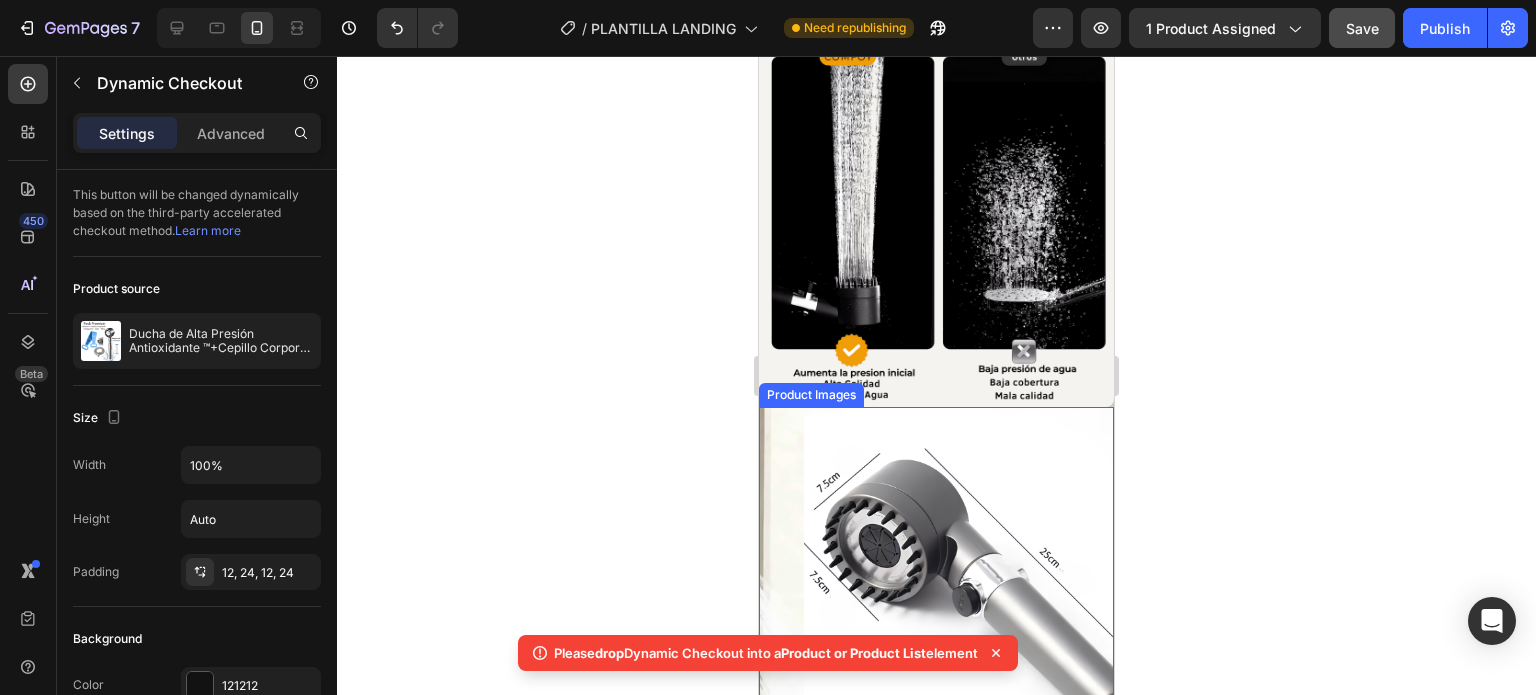 scroll, scrollTop: 1738, scrollLeft: 0, axis: vertical 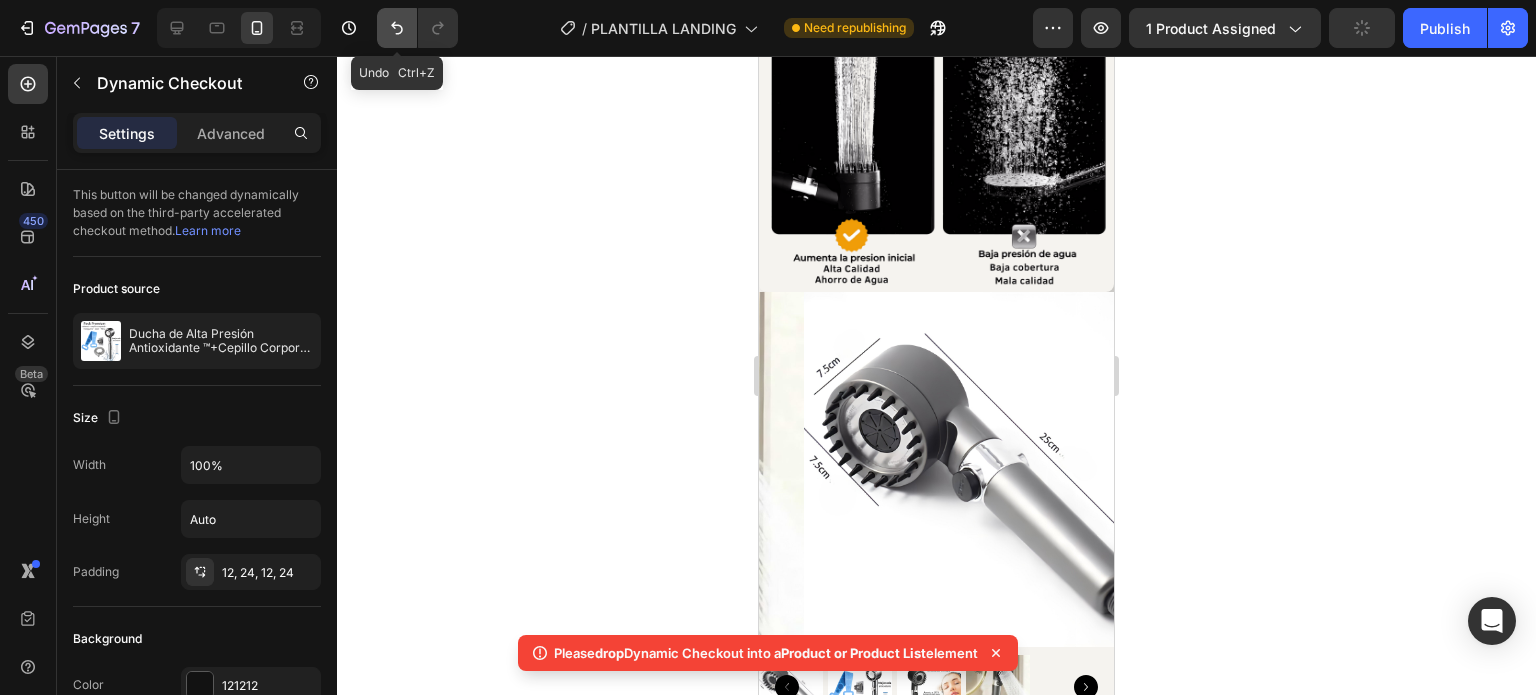 click 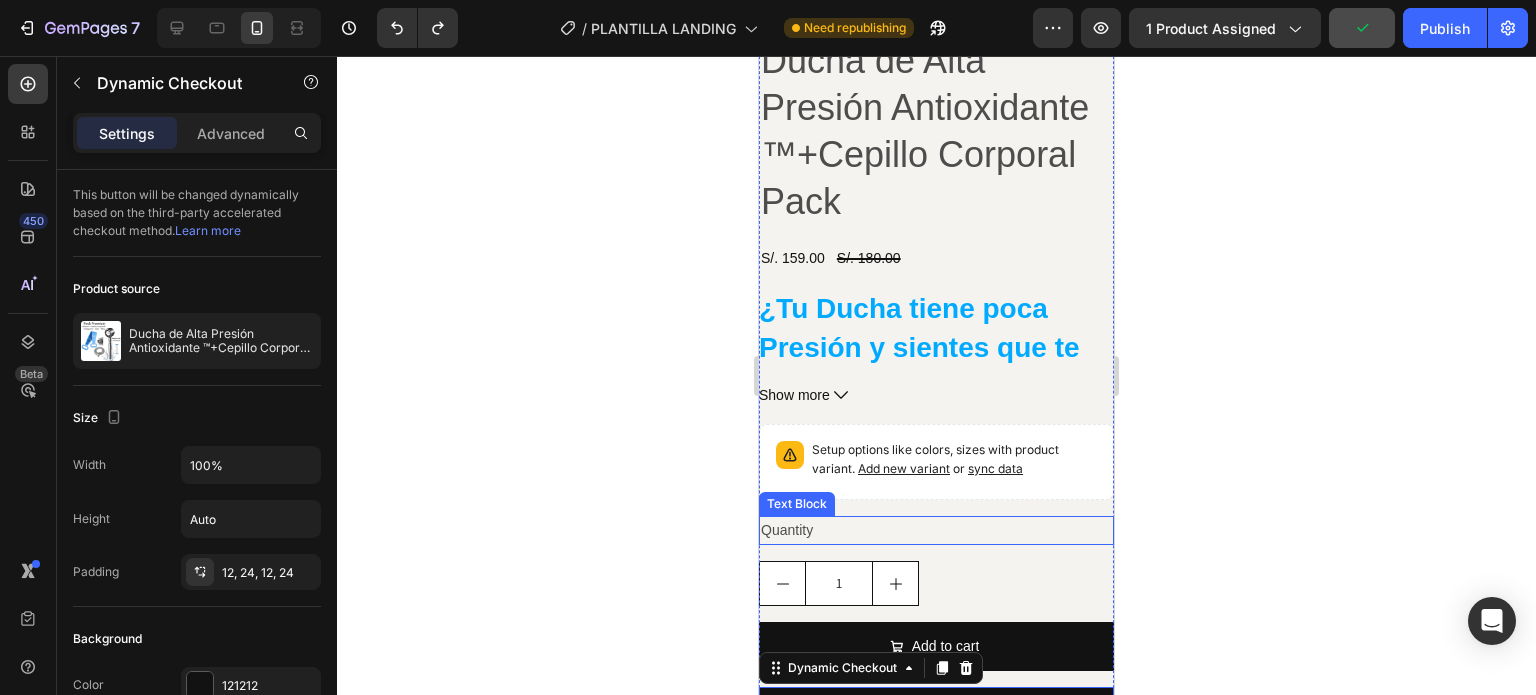 scroll, scrollTop: 2638, scrollLeft: 0, axis: vertical 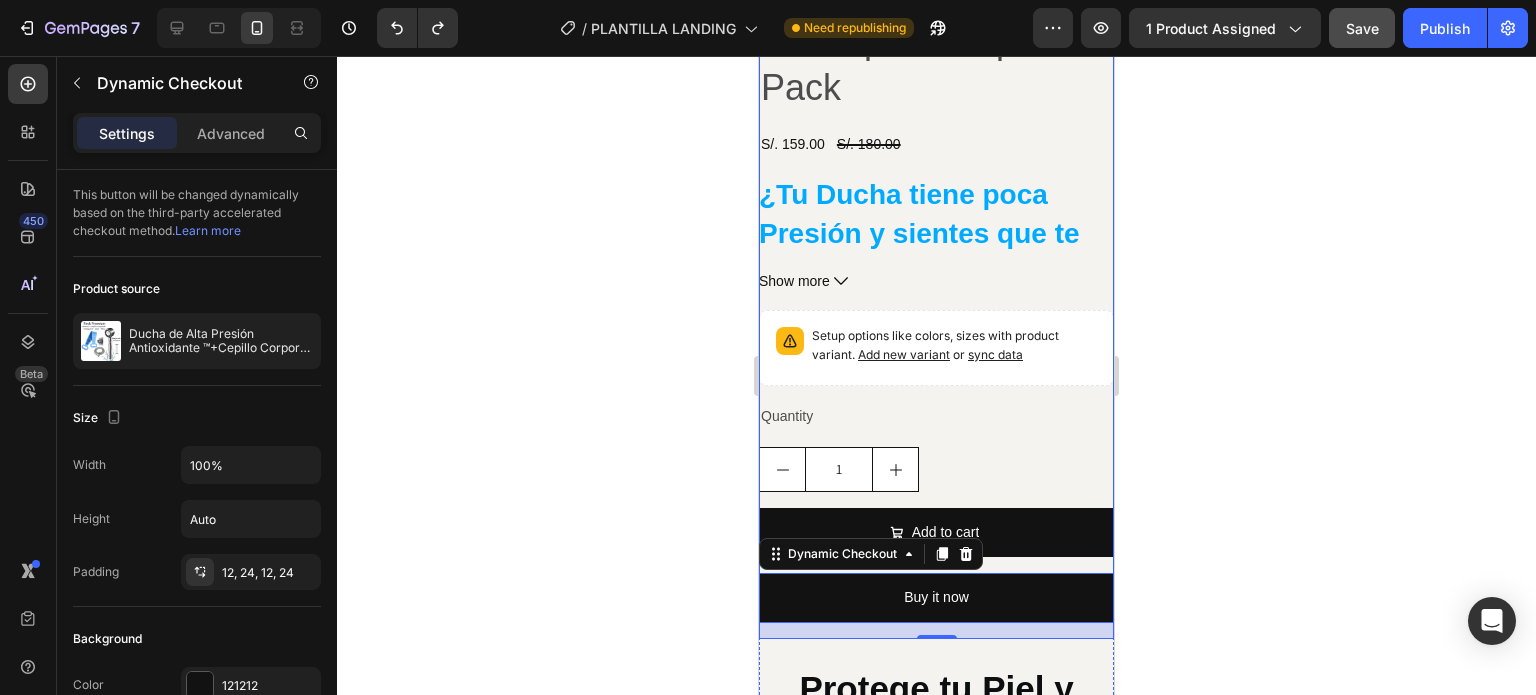 click 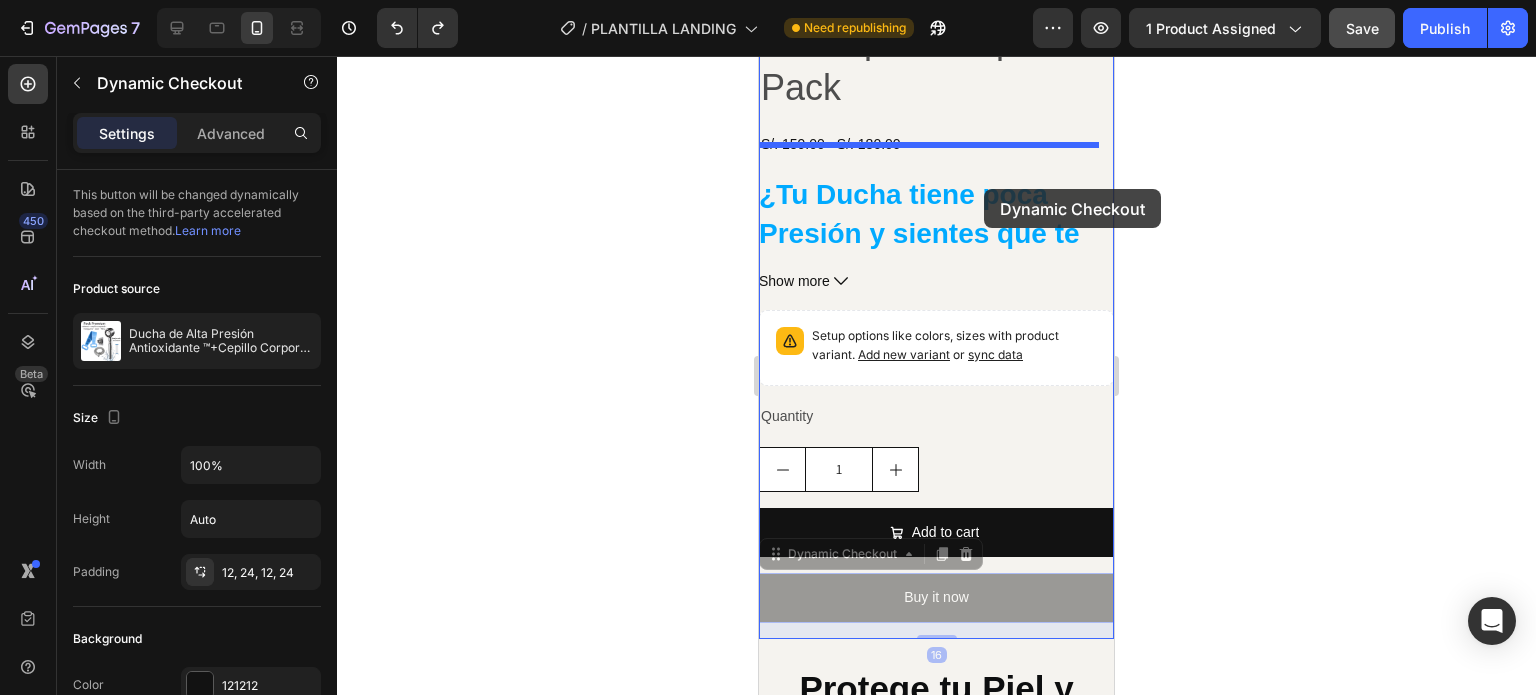drag, startPoint x: 1012, startPoint y: 558, endPoint x: 964, endPoint y: 207, distance: 354.26685 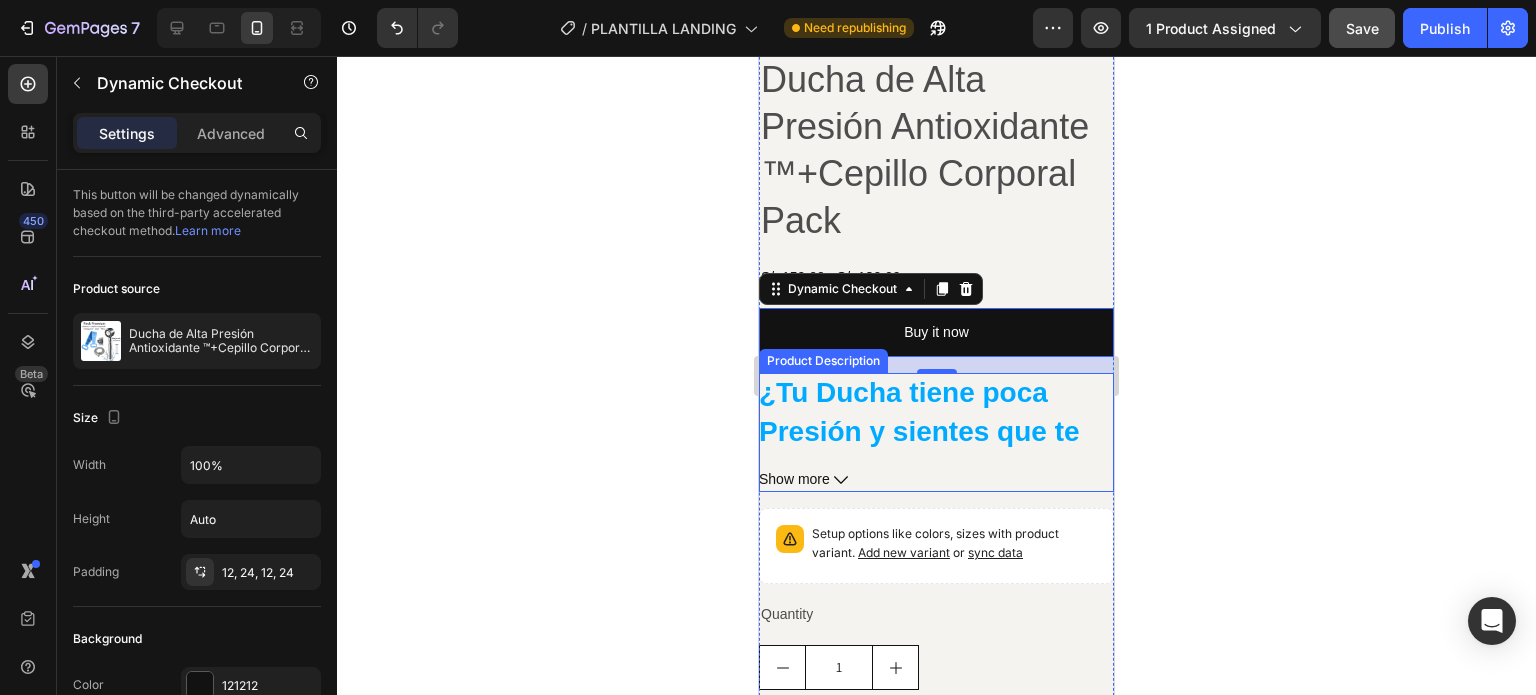 scroll, scrollTop: 2438, scrollLeft: 0, axis: vertical 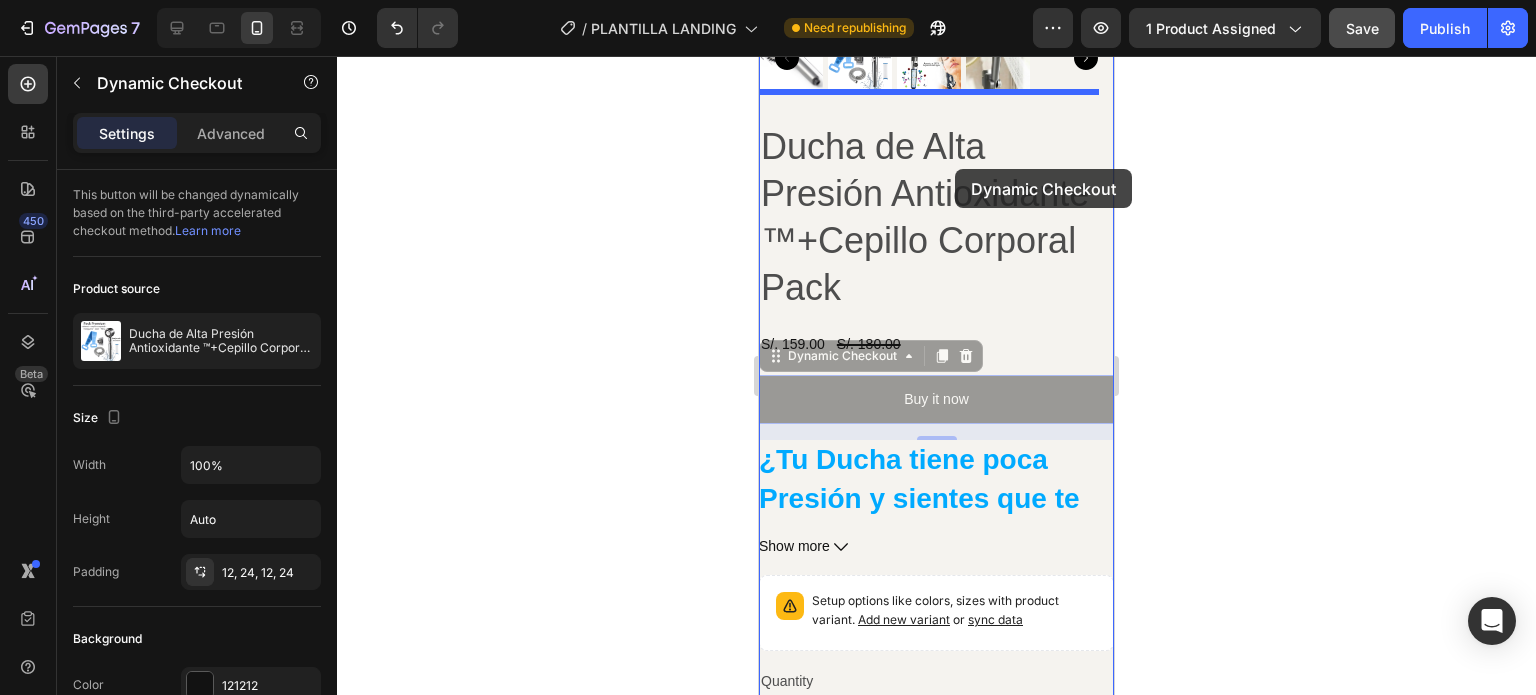 drag, startPoint x: 988, startPoint y: 366, endPoint x: 952, endPoint y: 168, distance: 201.24612 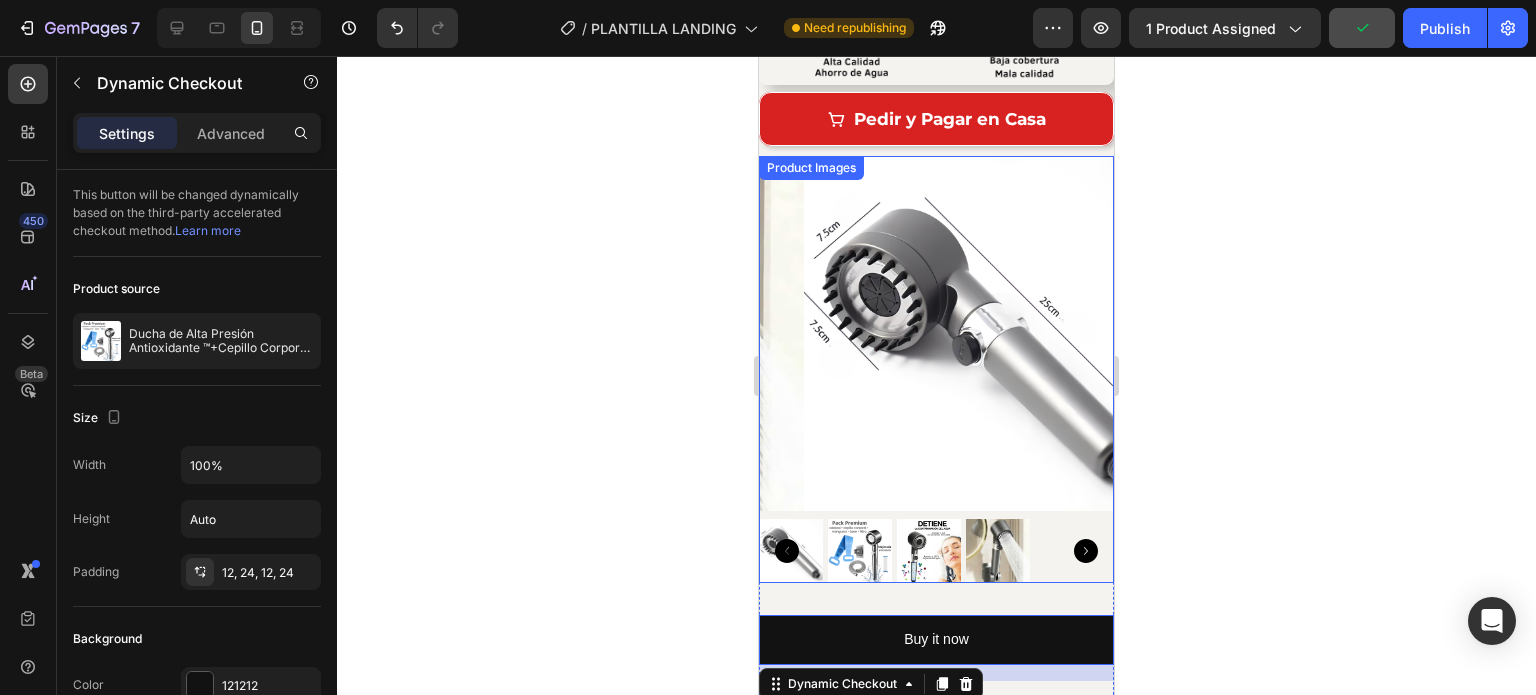 scroll, scrollTop: 1938, scrollLeft: 0, axis: vertical 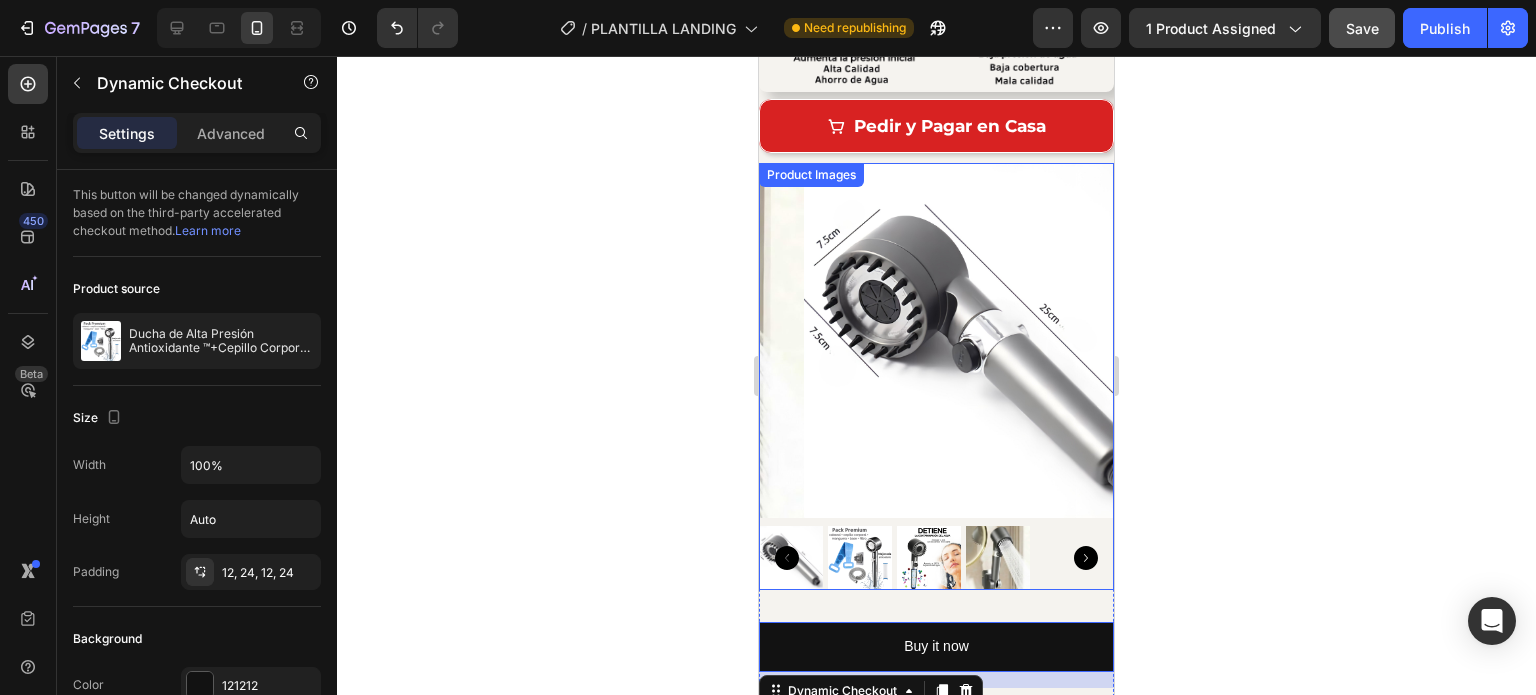 click at bounding box center (981, 340) 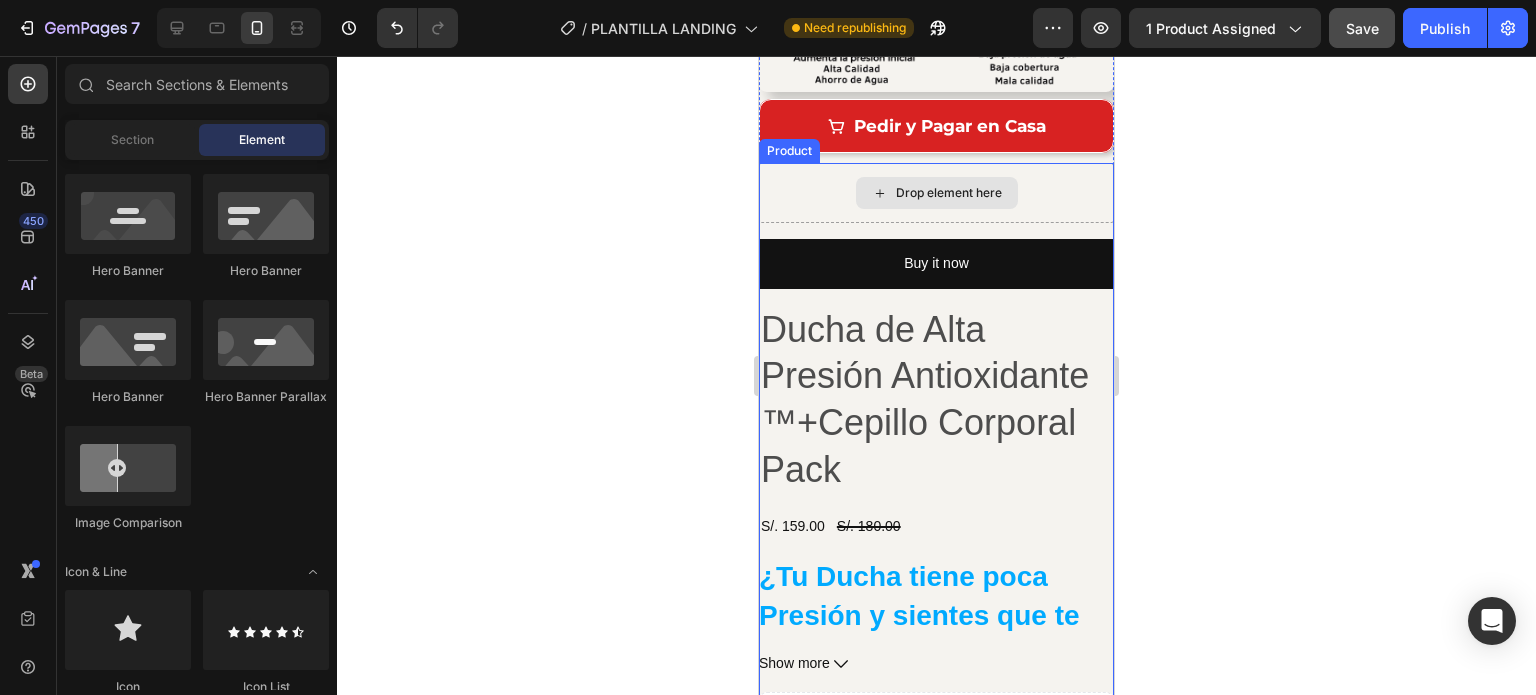 click on "Drop element here" at bounding box center (936, 193) 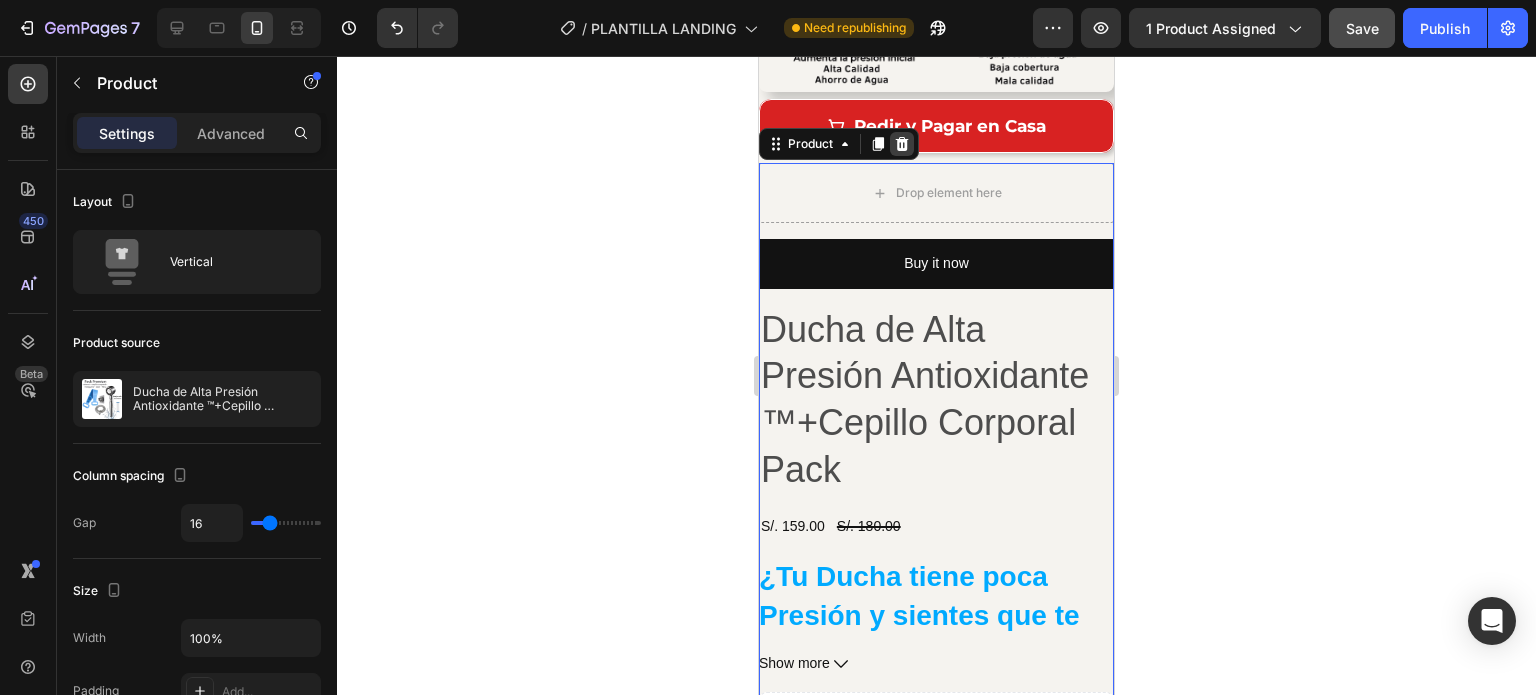 click 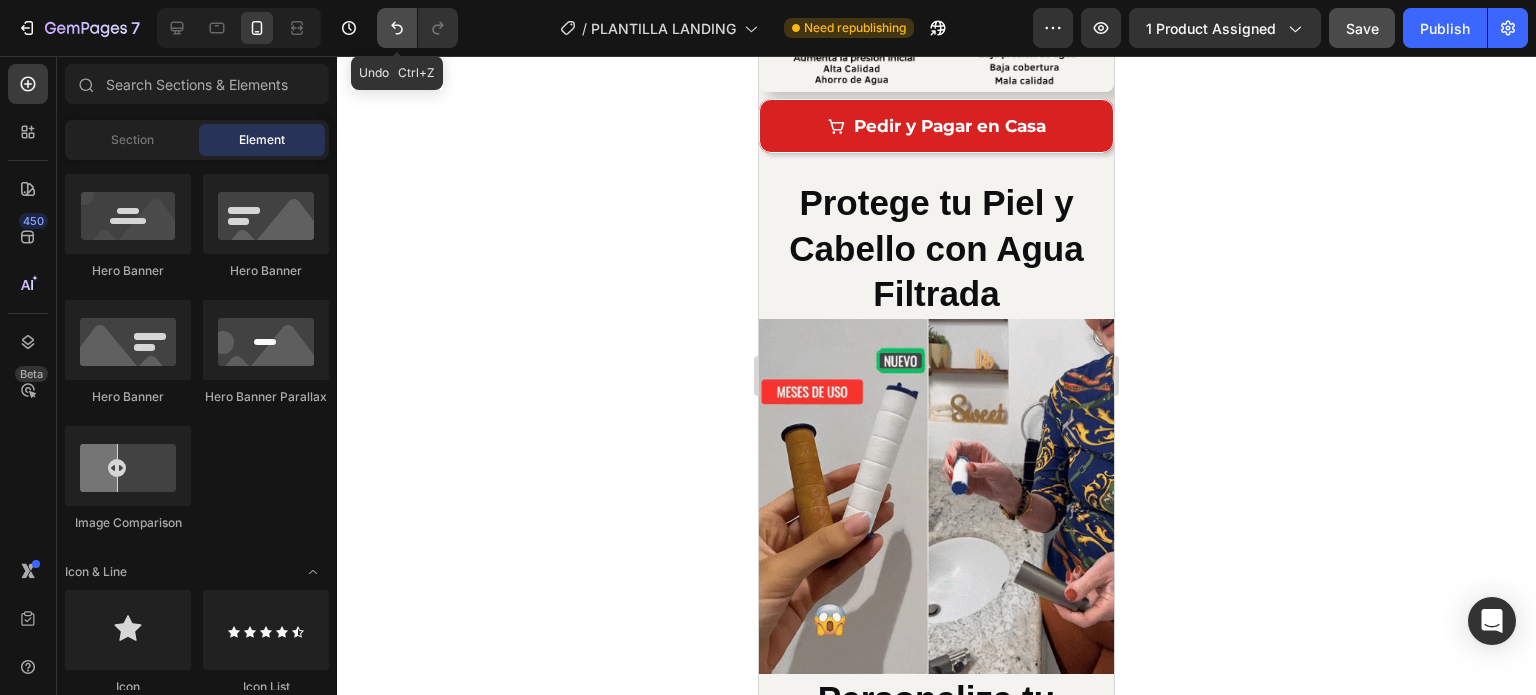 click 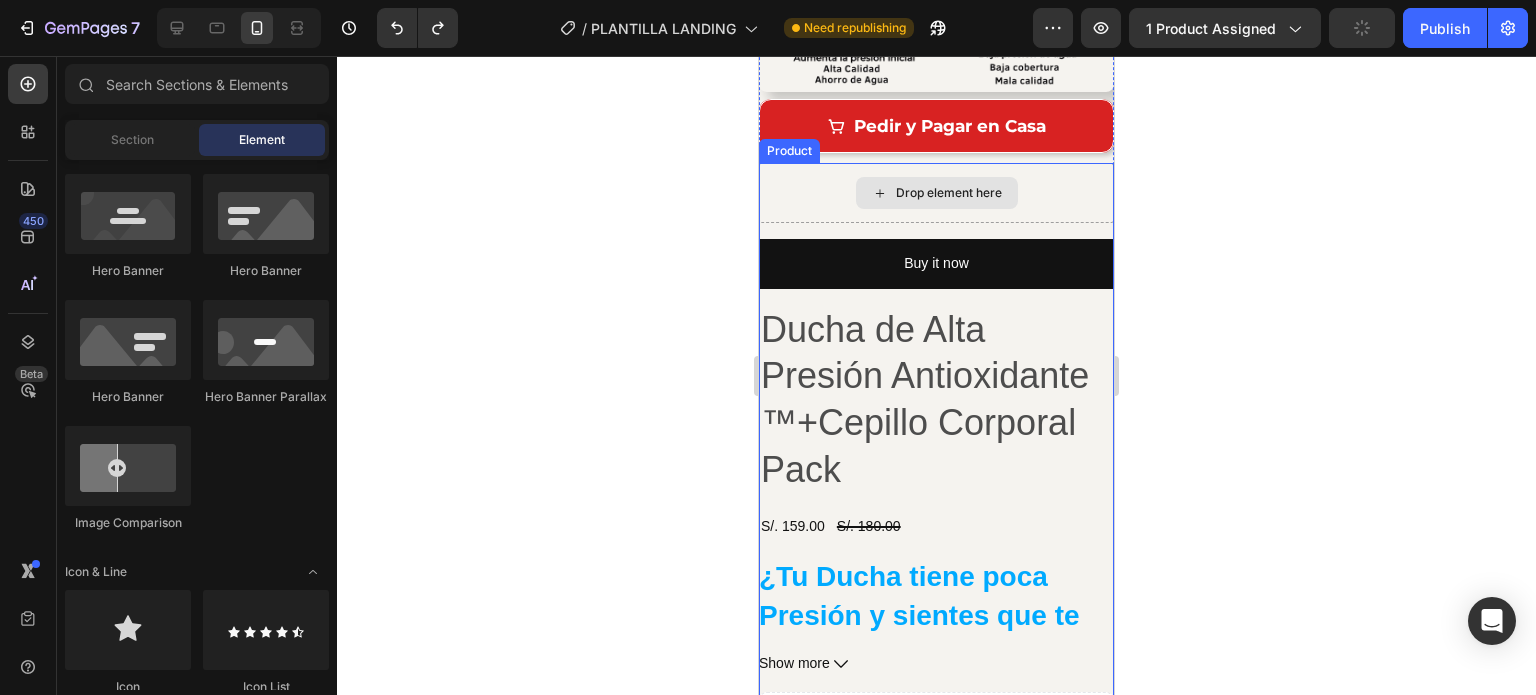 click on "Drop element here" at bounding box center (936, 193) 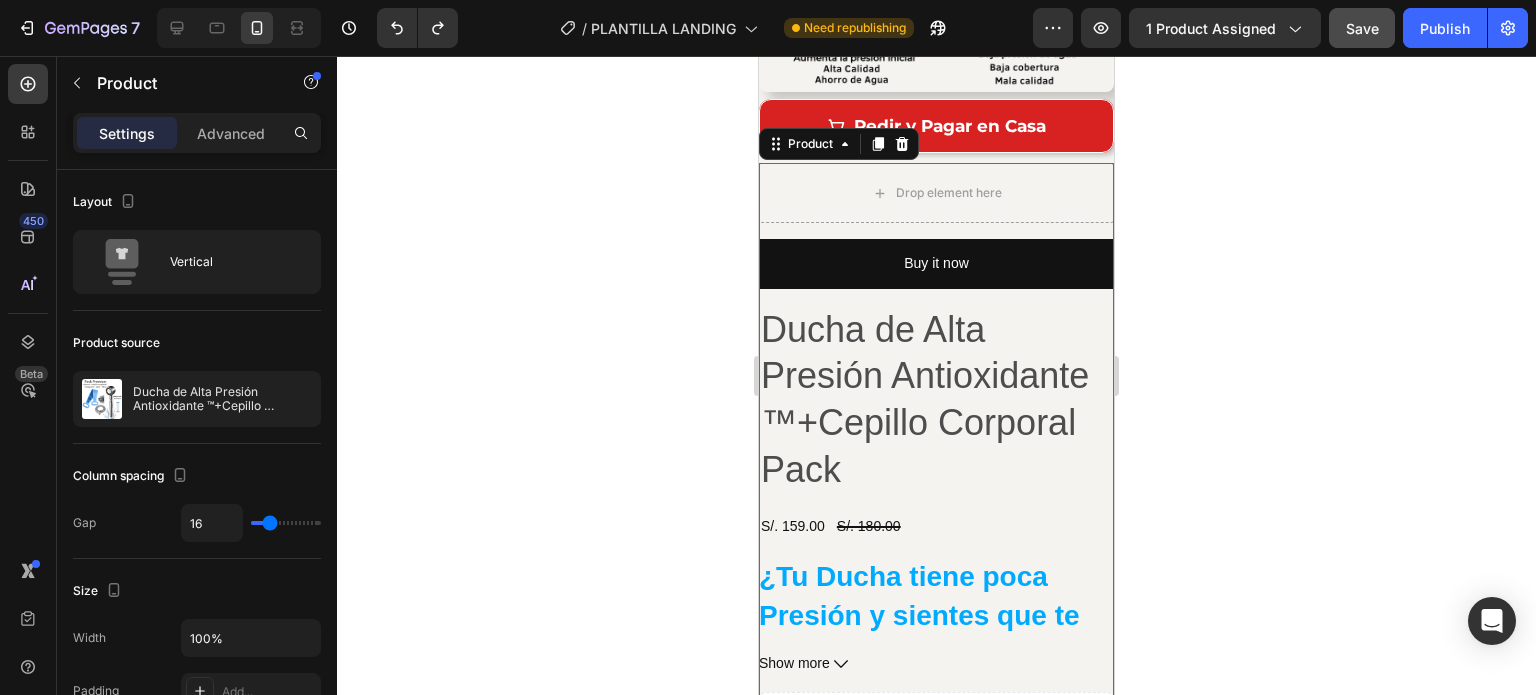 click 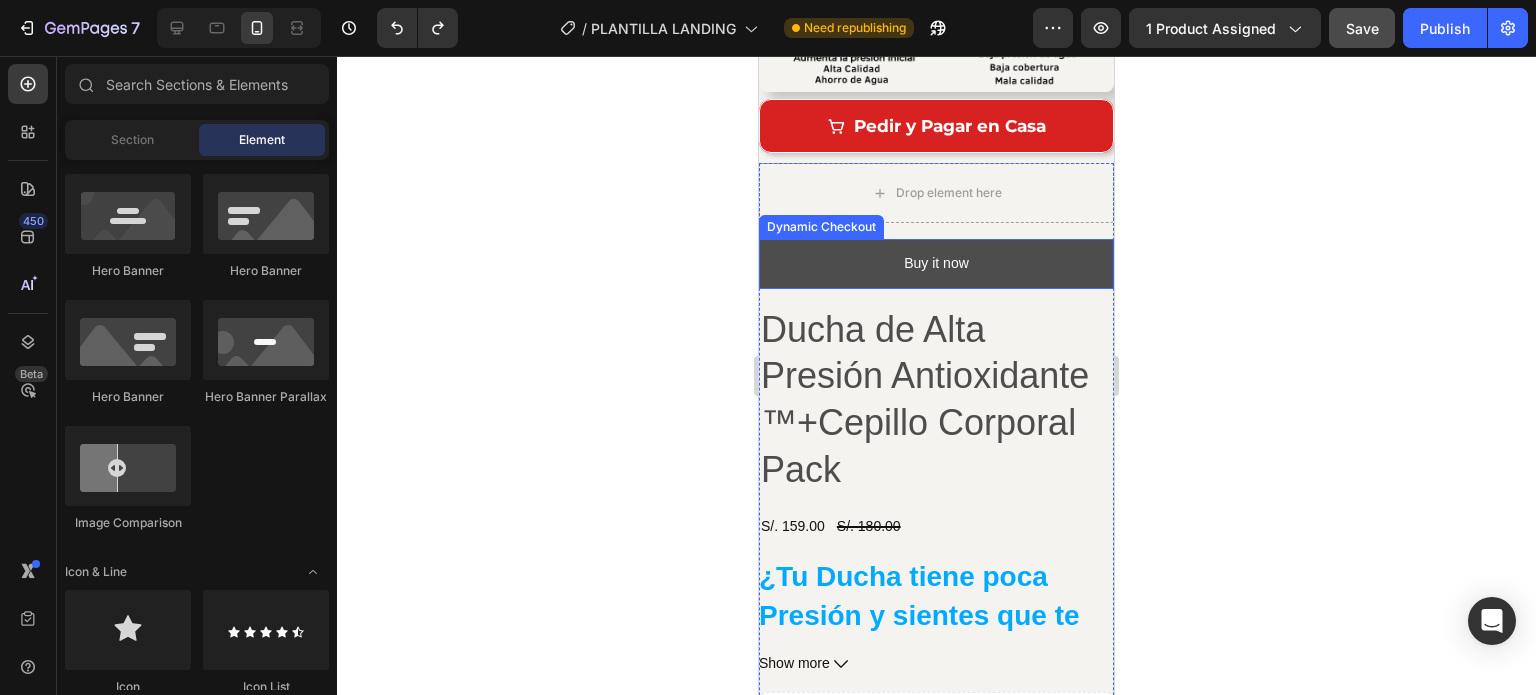 click on "Buy it now" at bounding box center (936, 263) 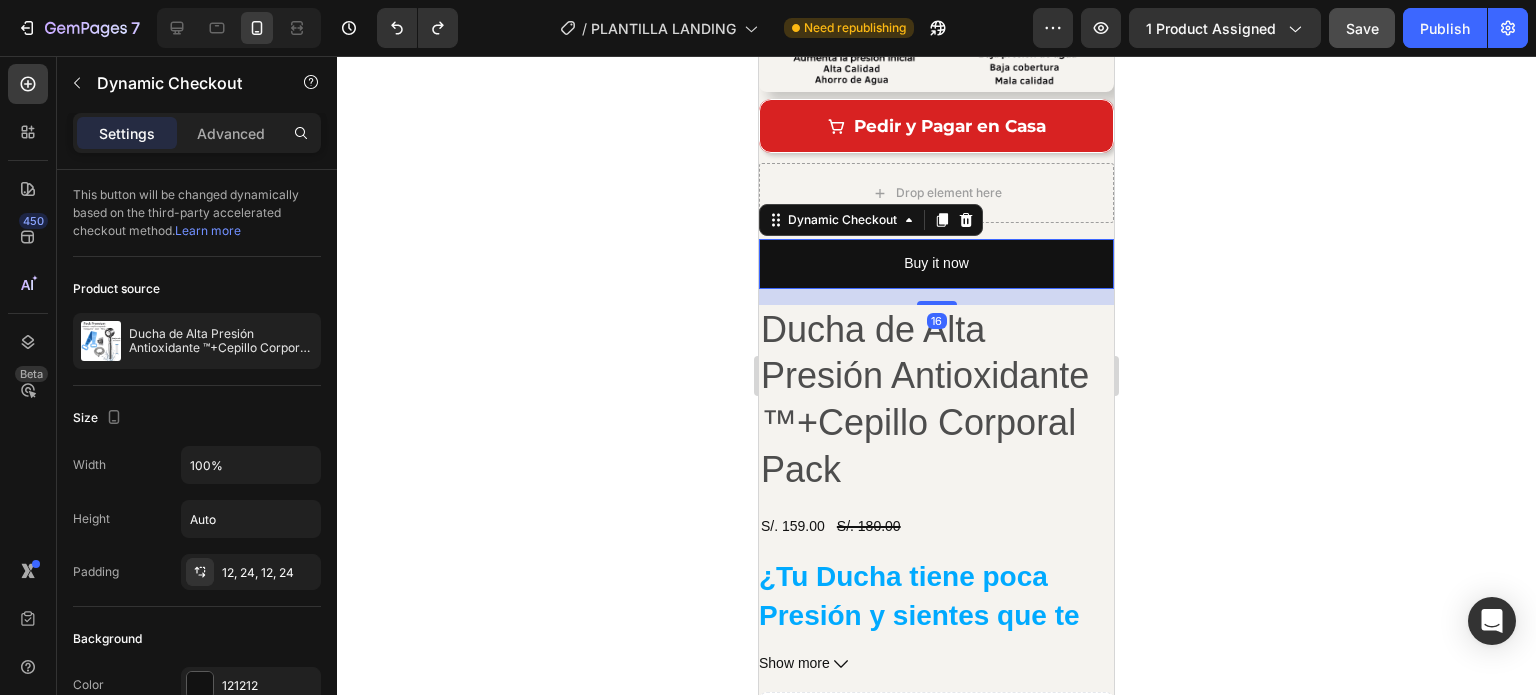 click 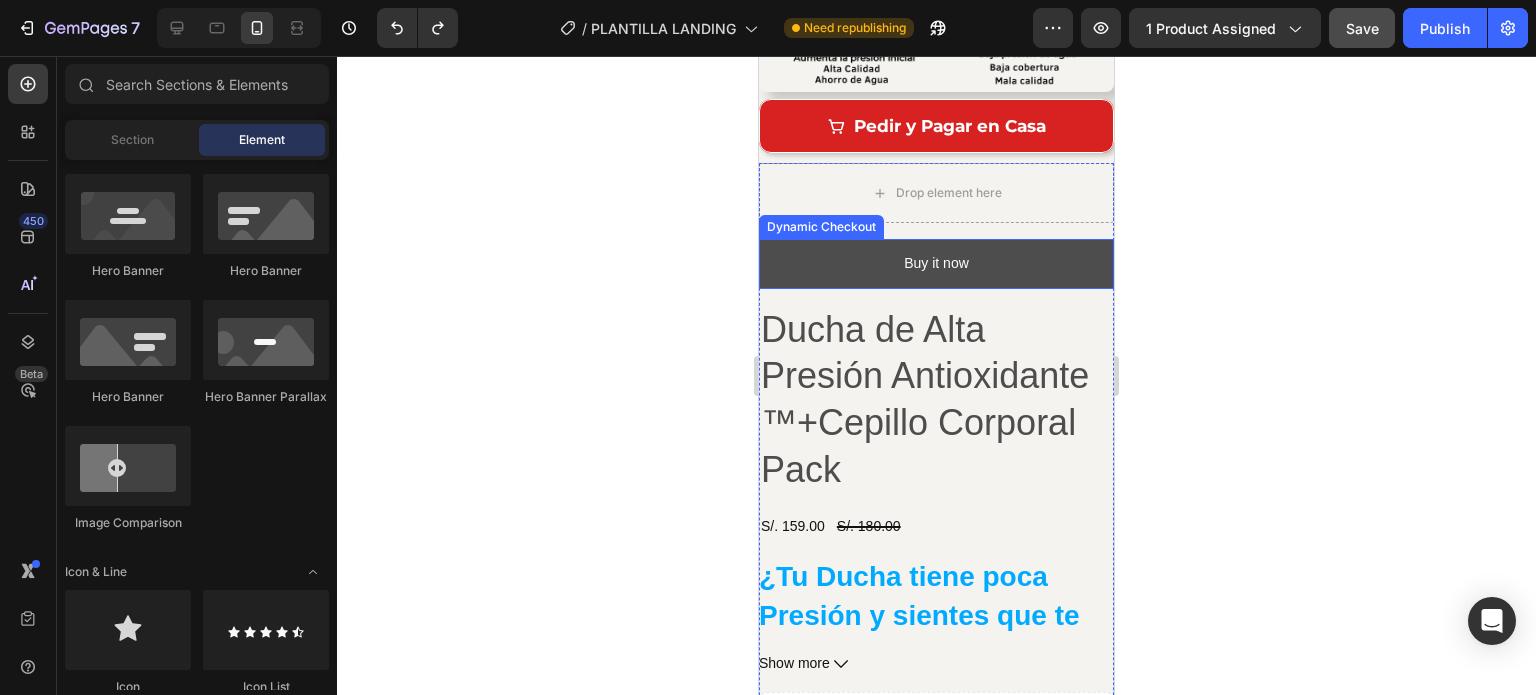 click on "Buy it now" at bounding box center (936, 263) 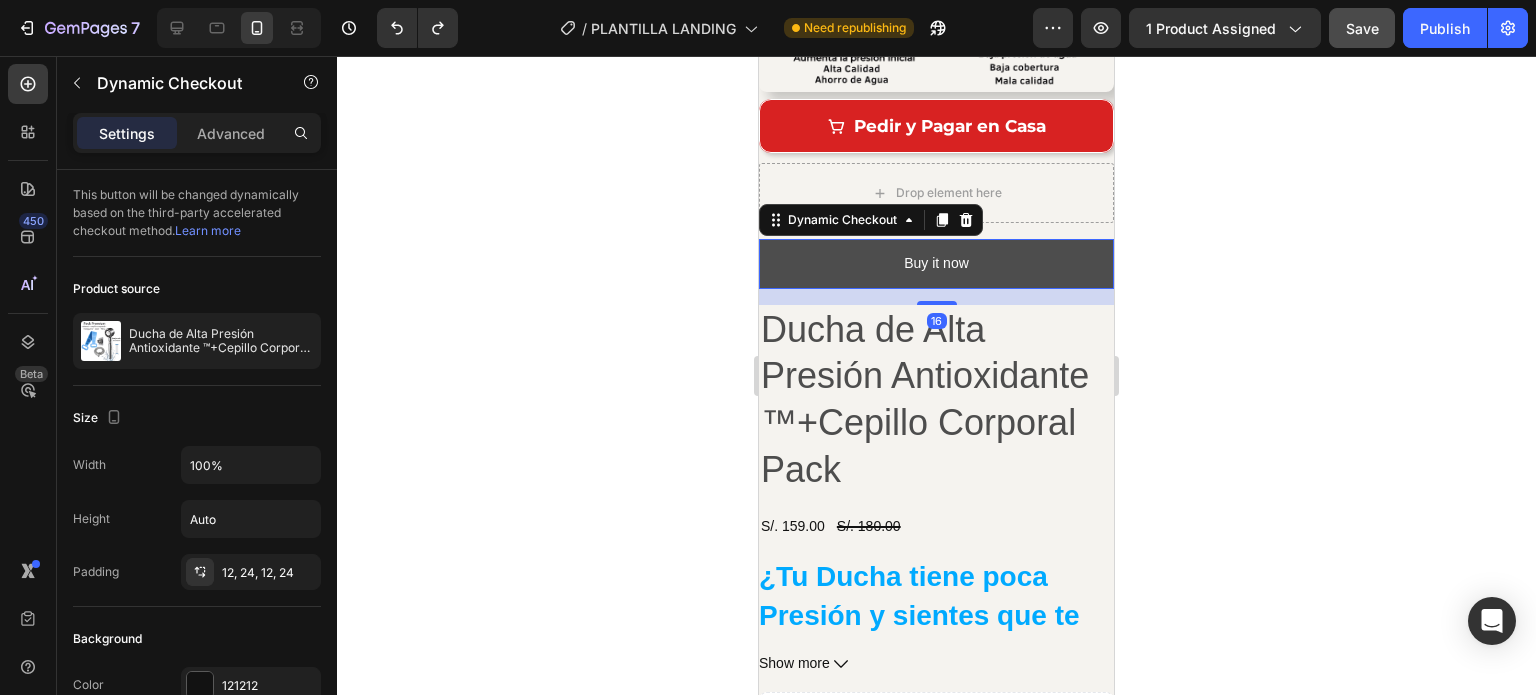 type 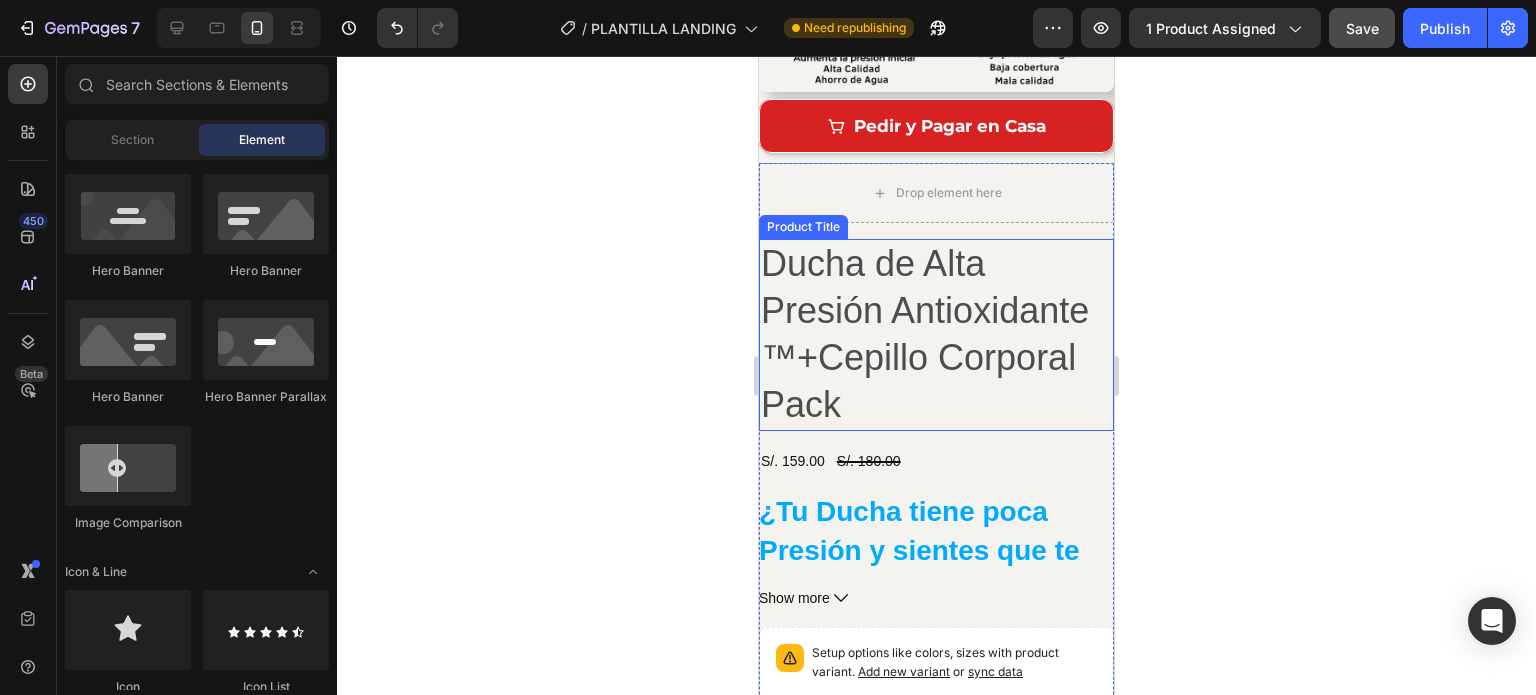 click on "Ducha de Alta Presión Antioxidante ™+Cepillo Corporal Pack" at bounding box center (936, 334) 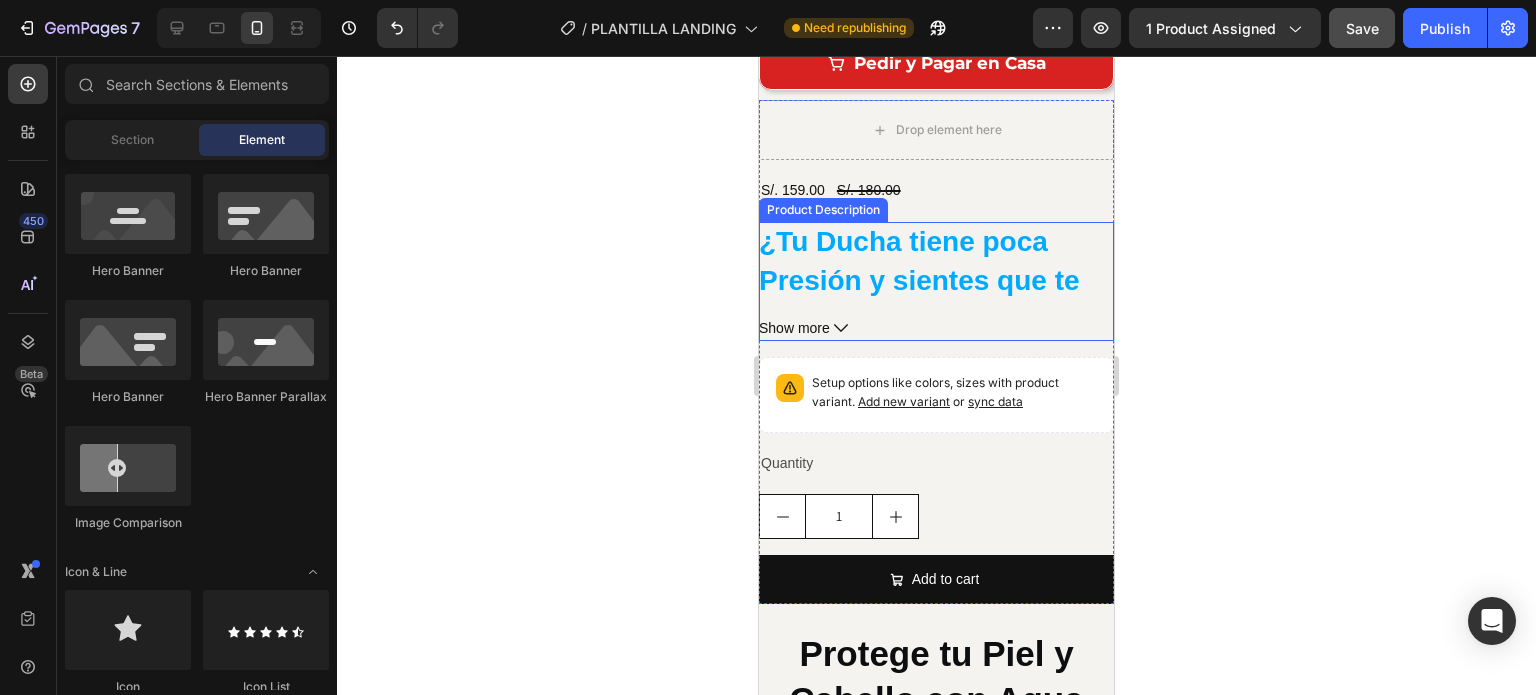scroll, scrollTop: 1938, scrollLeft: 0, axis: vertical 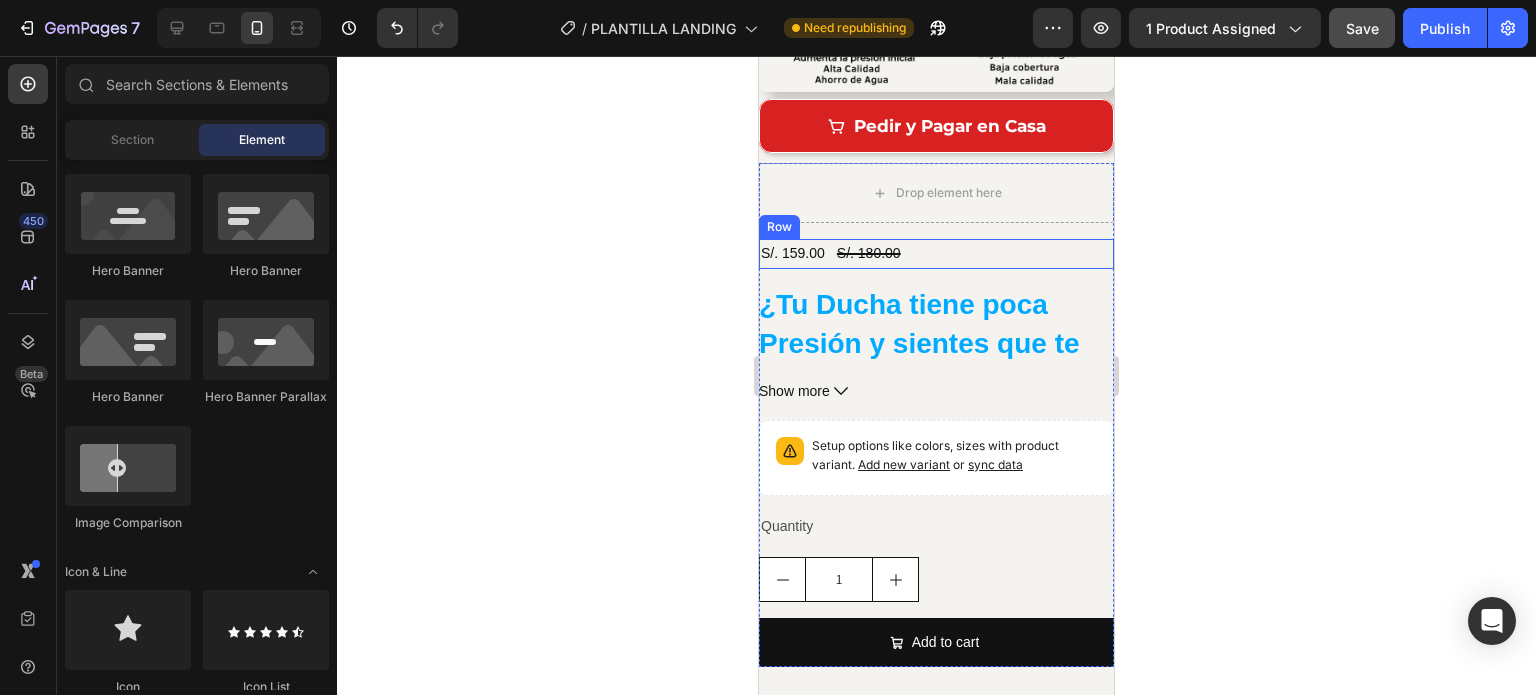 click on "S/. 159.00 Product Price Product Price S/. 180.00 Product Price Product Price Row" at bounding box center [936, 253] 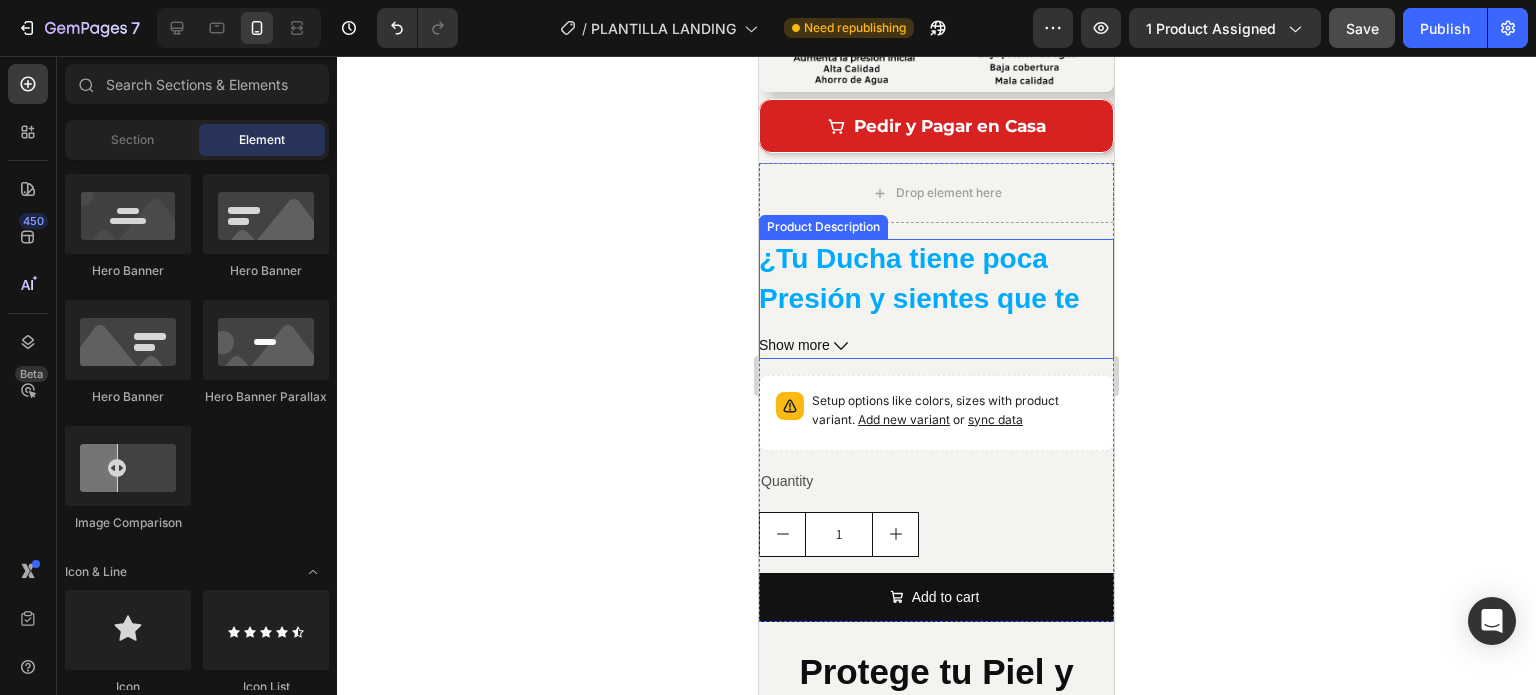 click on "¿Tu Ducha tiene poca Presión y sientes que te deja la piel seca?" at bounding box center [919, 297] 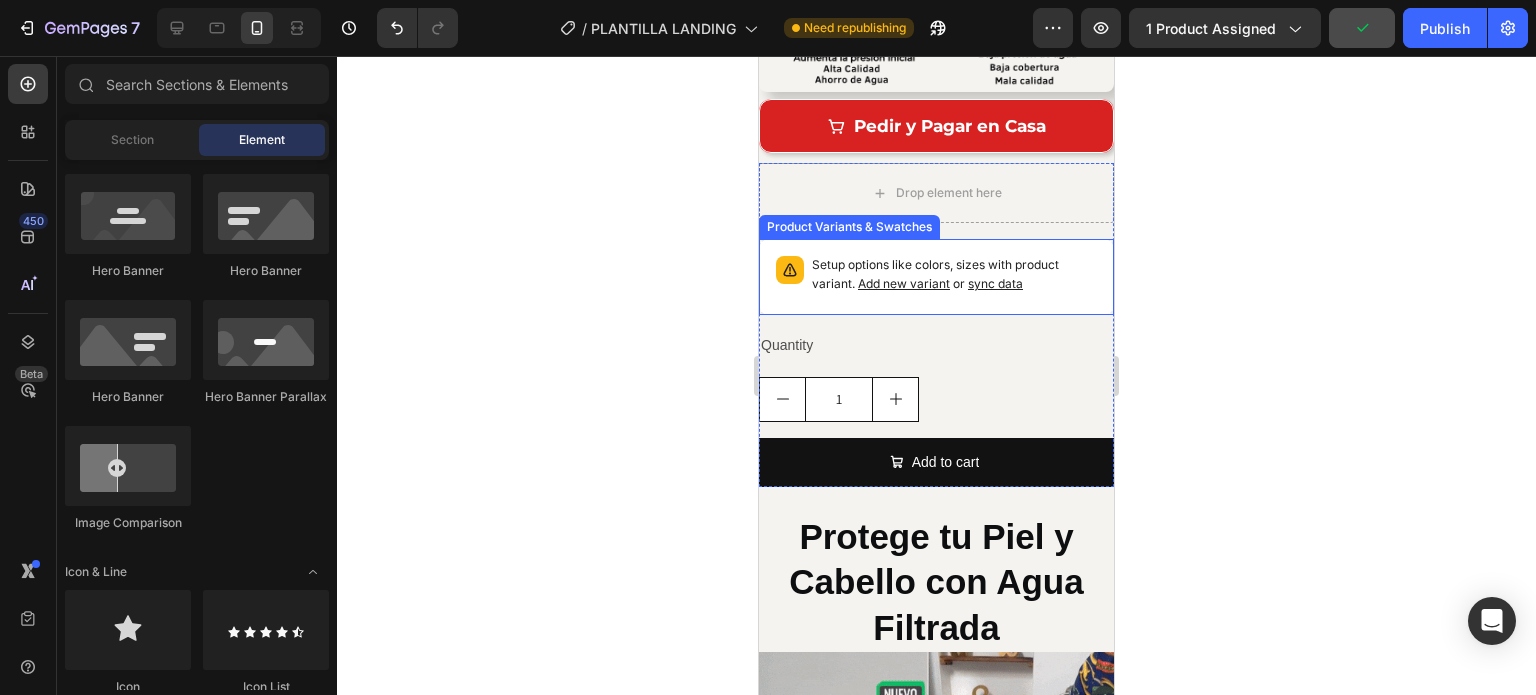 click on "Setup options like colors, sizes with product variant.       Add new variant   or   sync data" at bounding box center [936, 277] 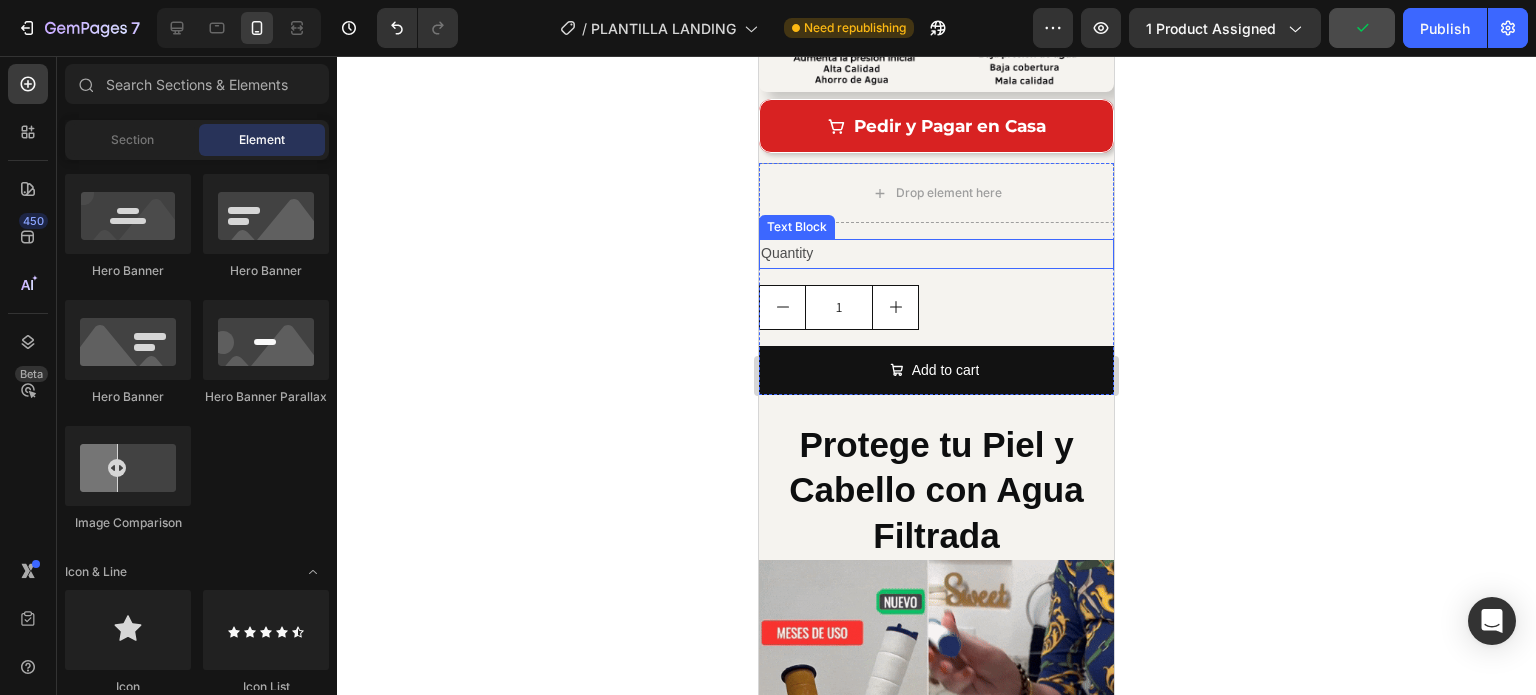 click on "Quantity" at bounding box center [936, 253] 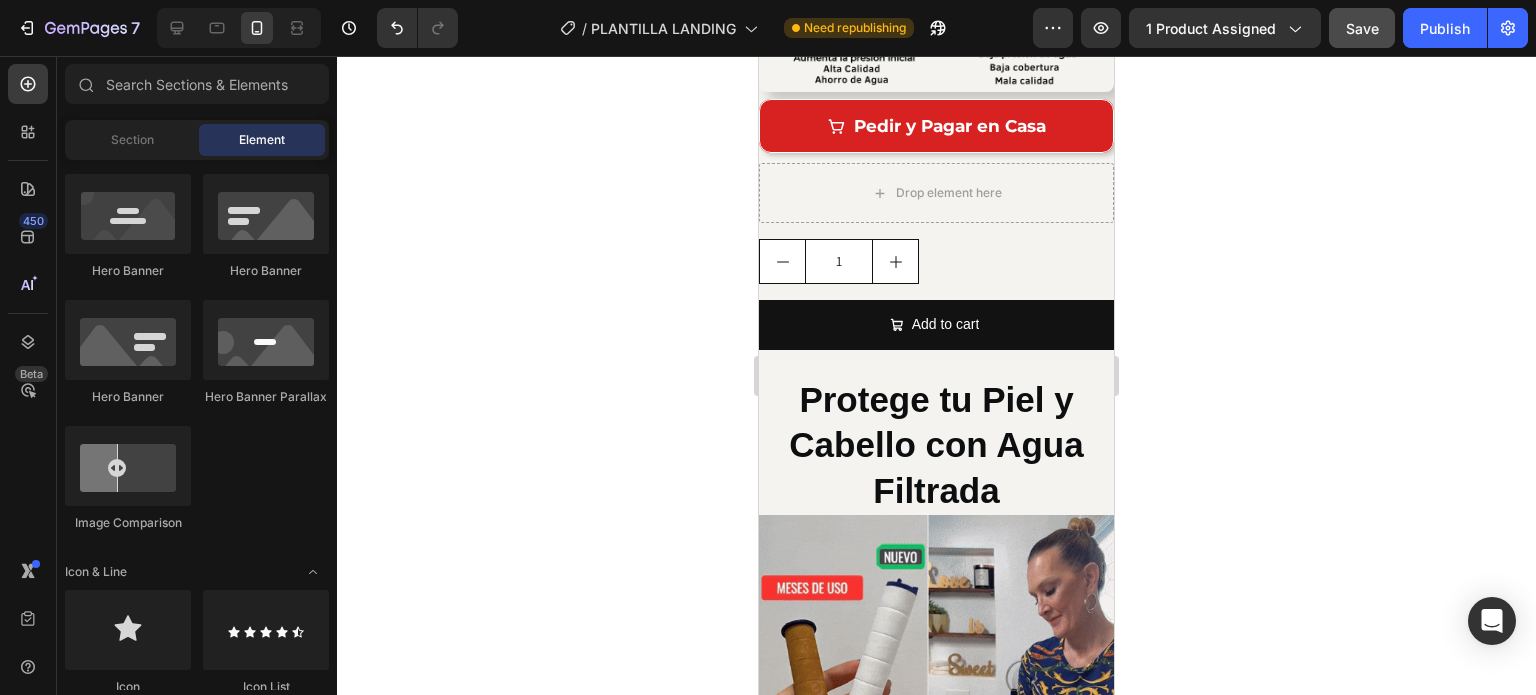 click on "1" at bounding box center (936, 261) 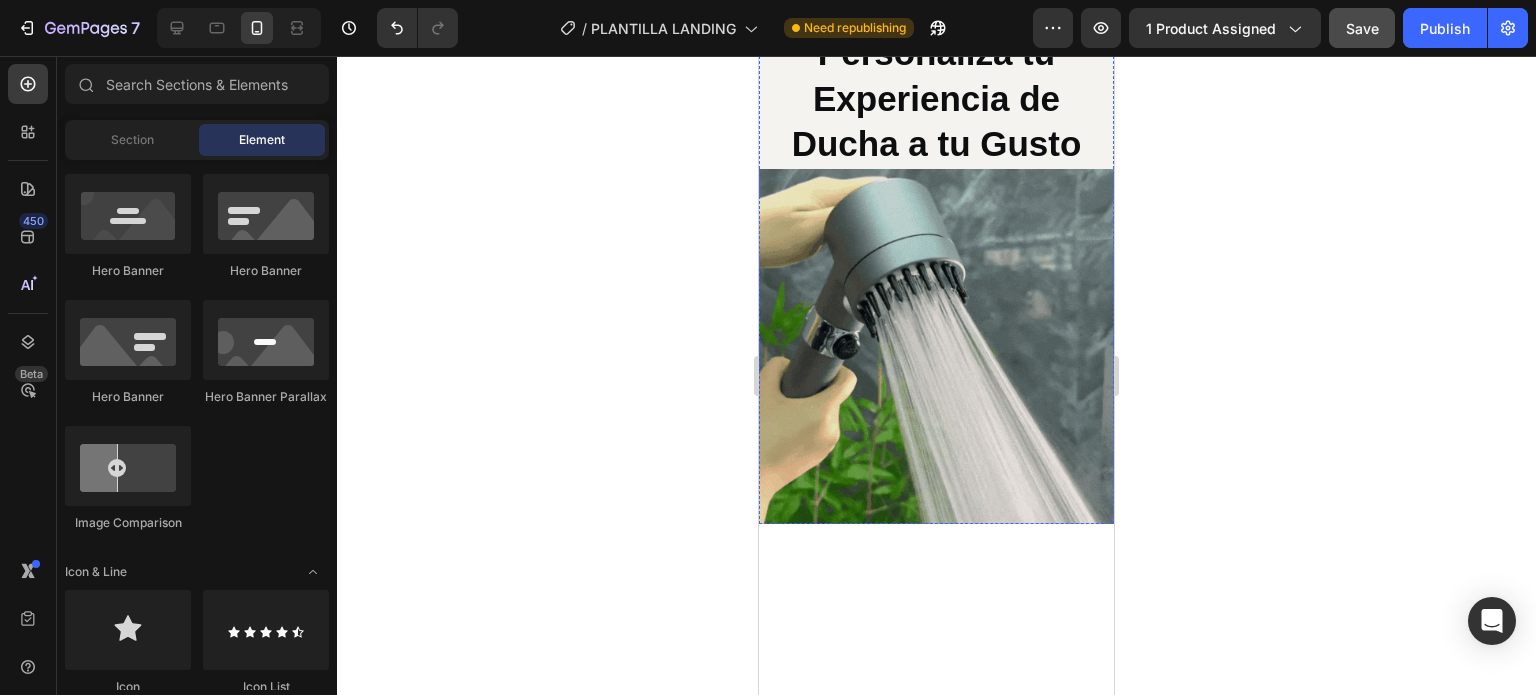 scroll, scrollTop: 2238, scrollLeft: 0, axis: vertical 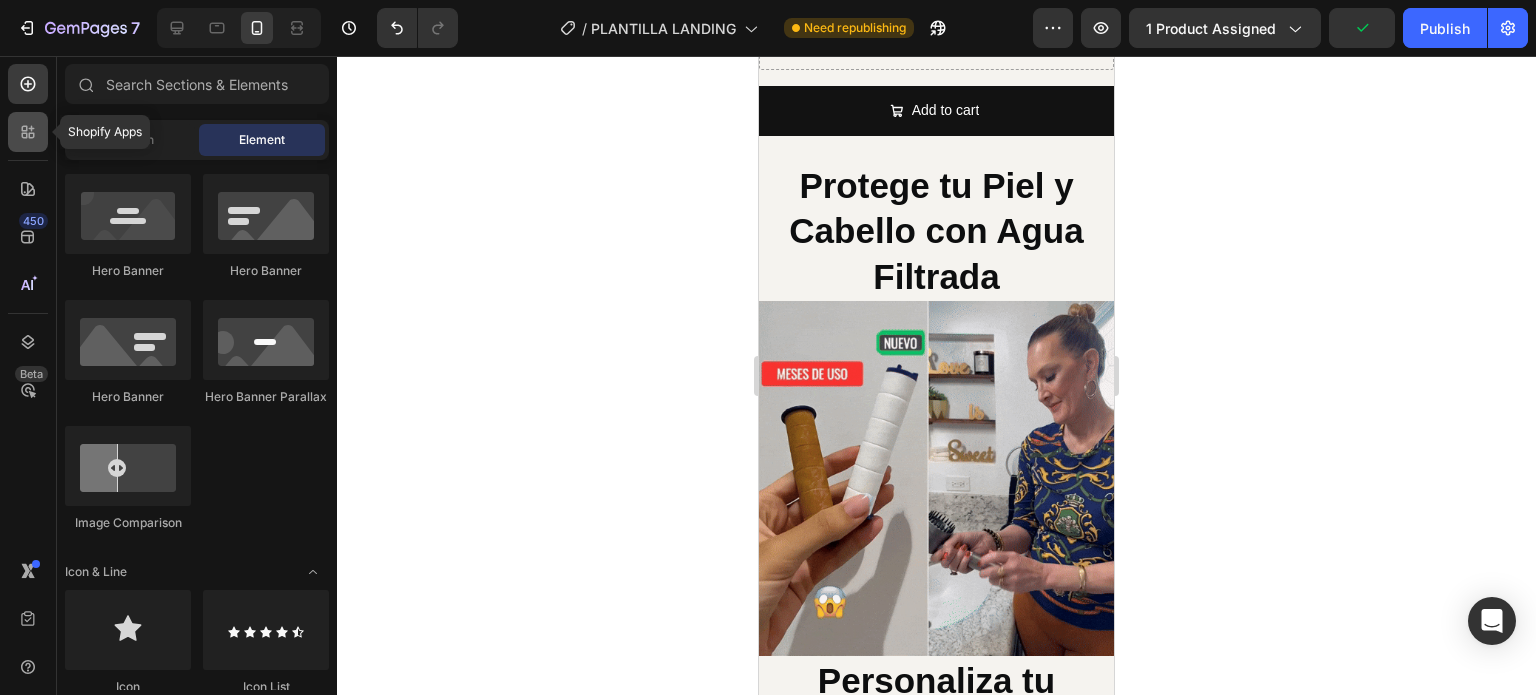 click 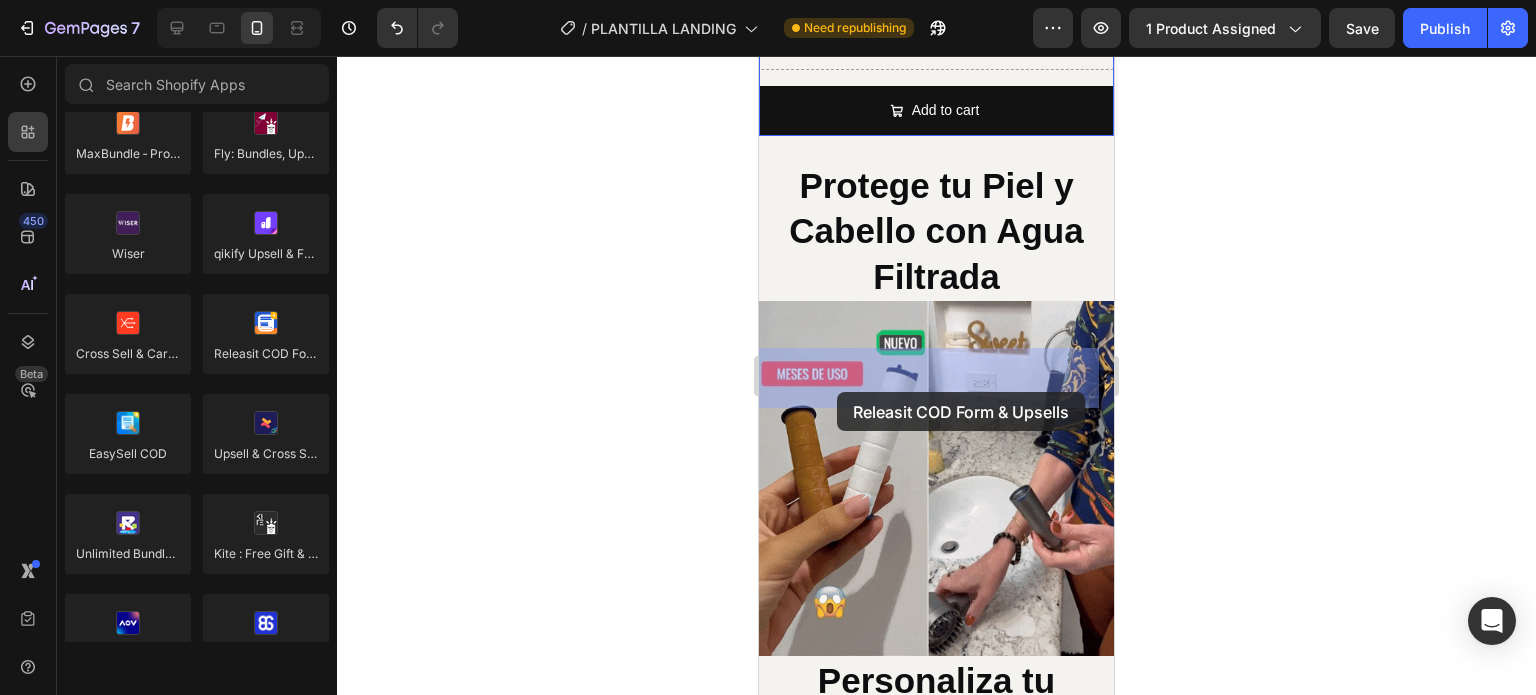 drag, startPoint x: 1031, startPoint y: 395, endPoint x: 837, endPoint y: 392, distance: 194.0232 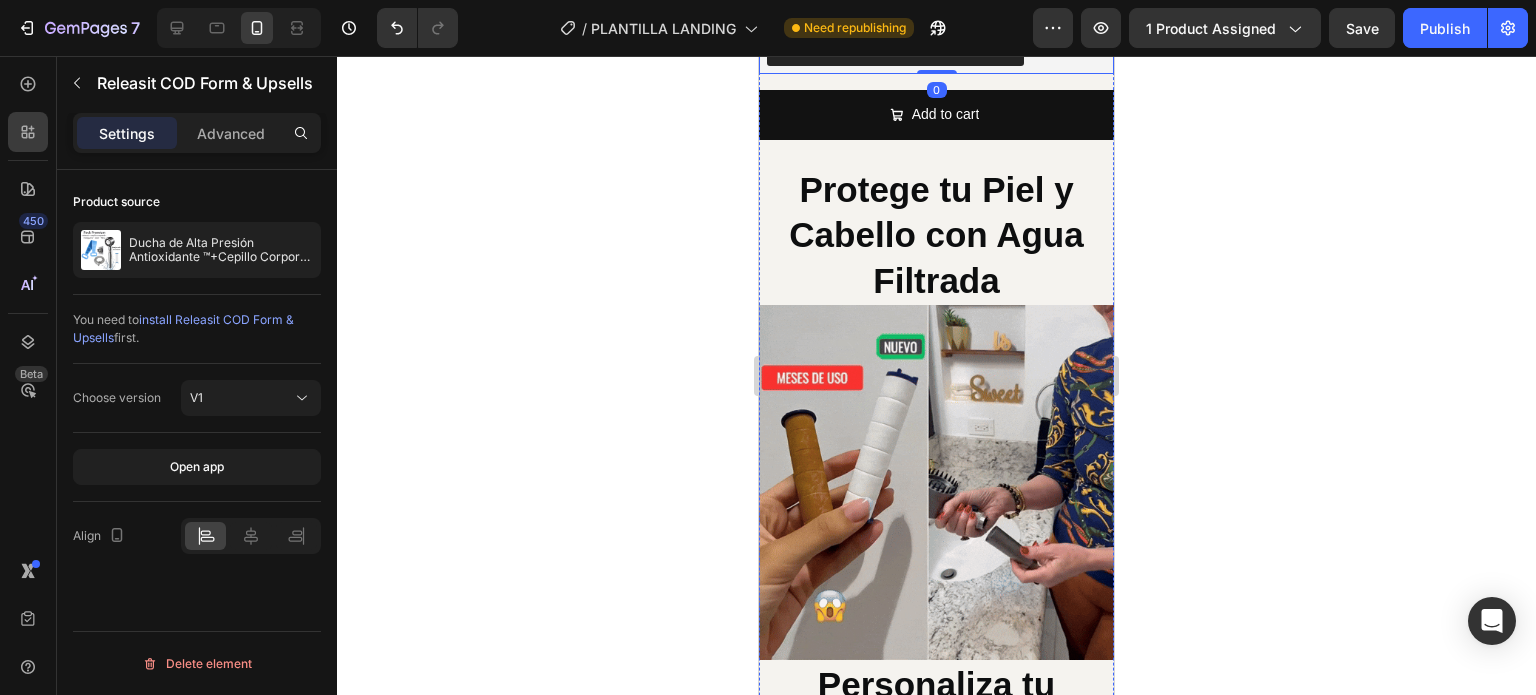 click on "Pedir y Pagar en Casa" at bounding box center (936, -27) 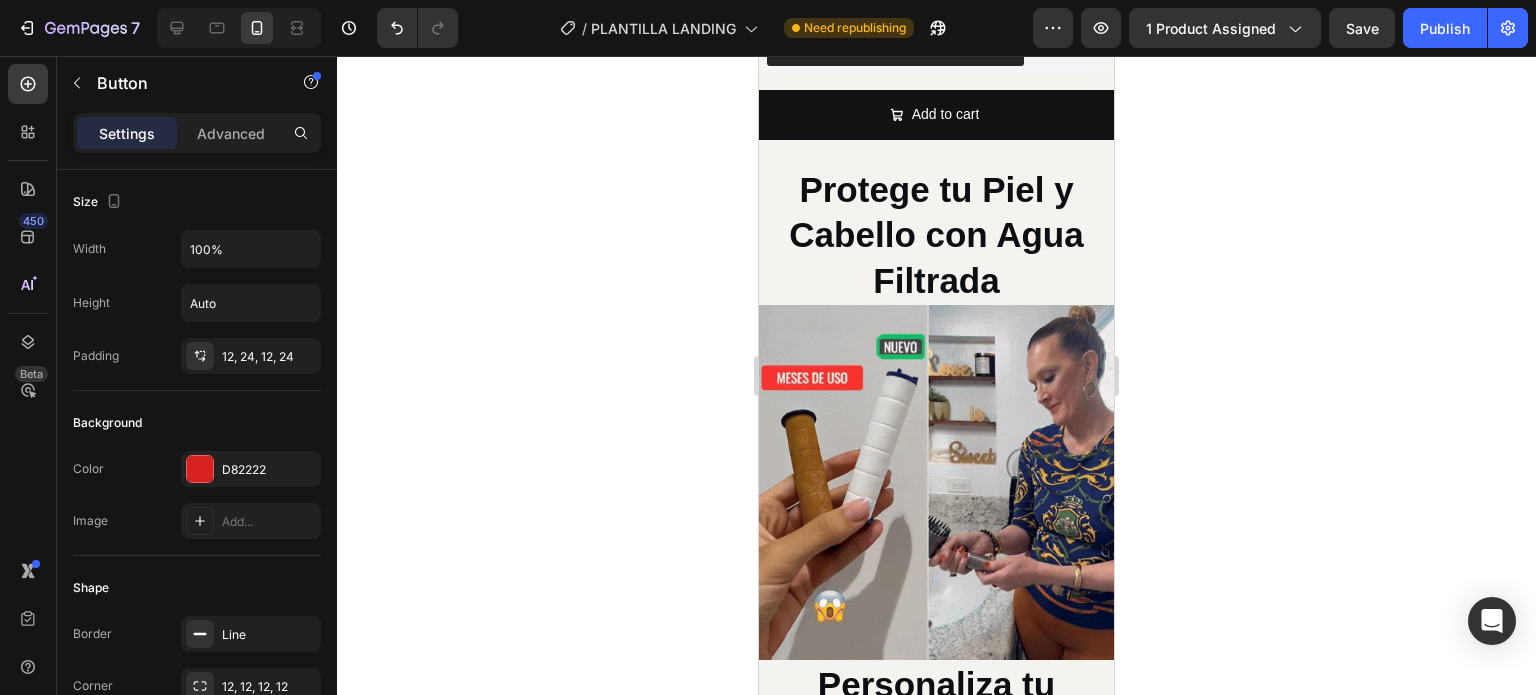 click 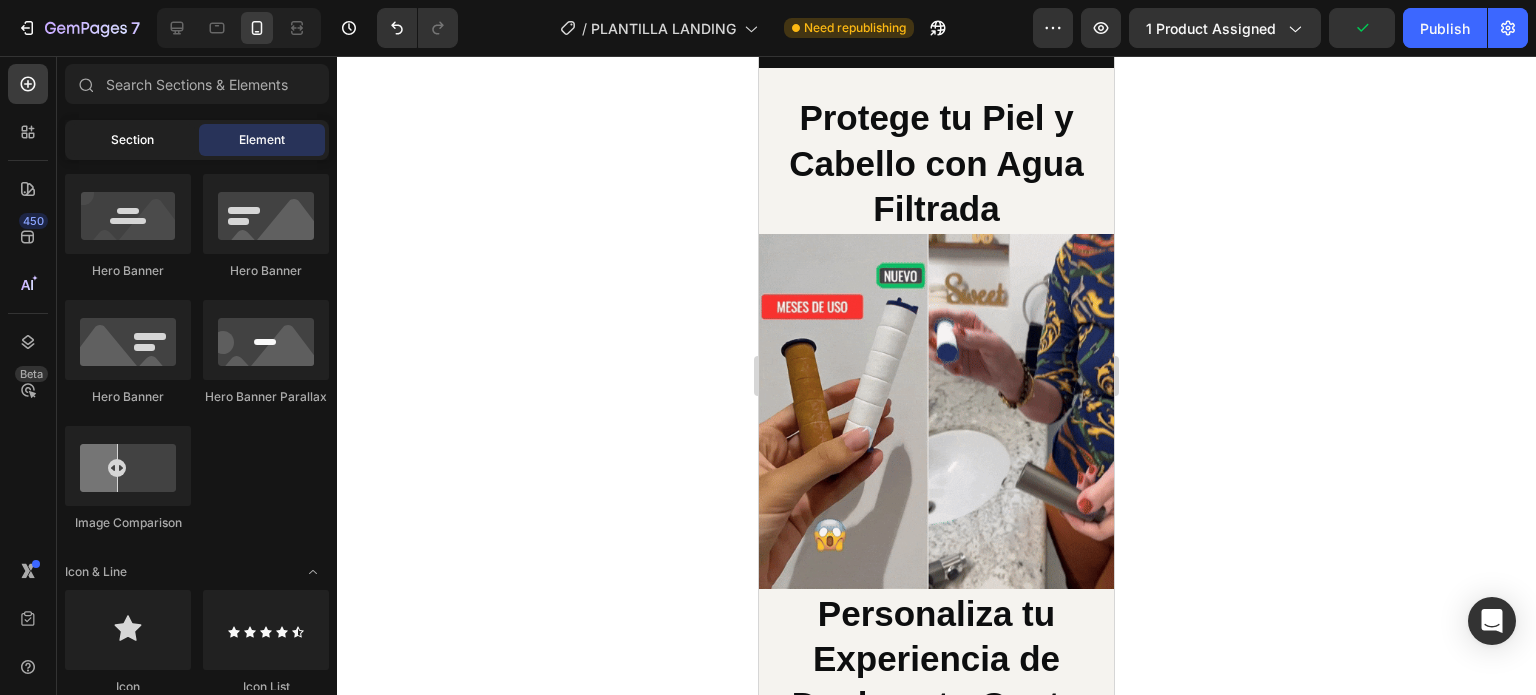 click on "Section" at bounding box center [132, 140] 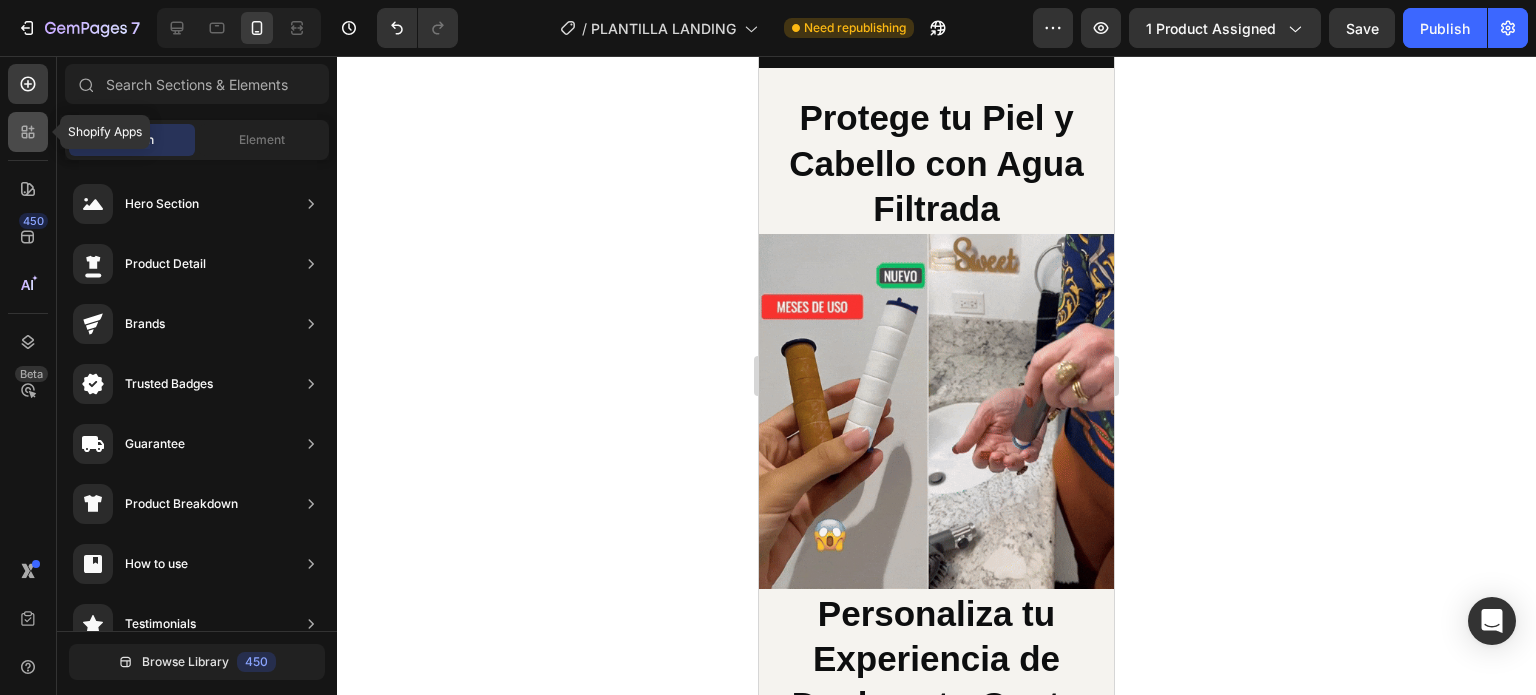 click 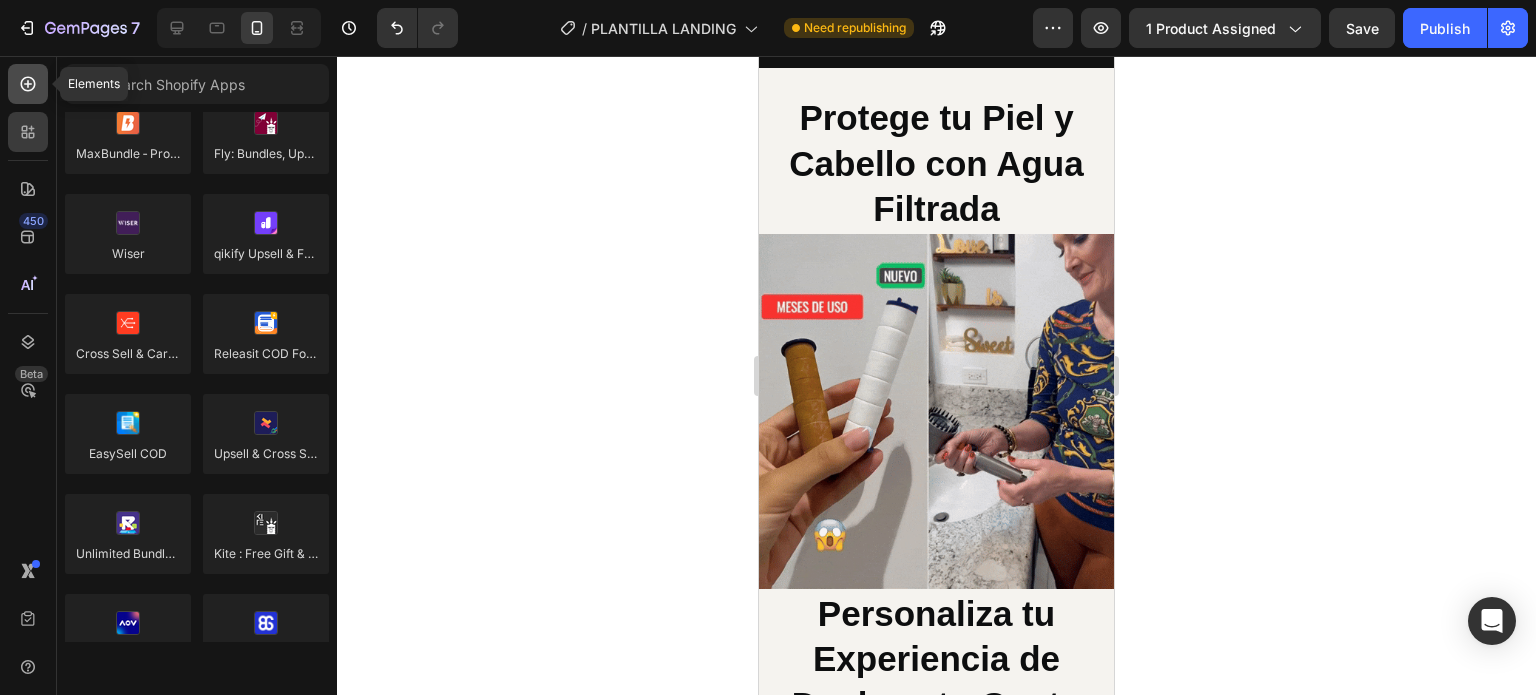click 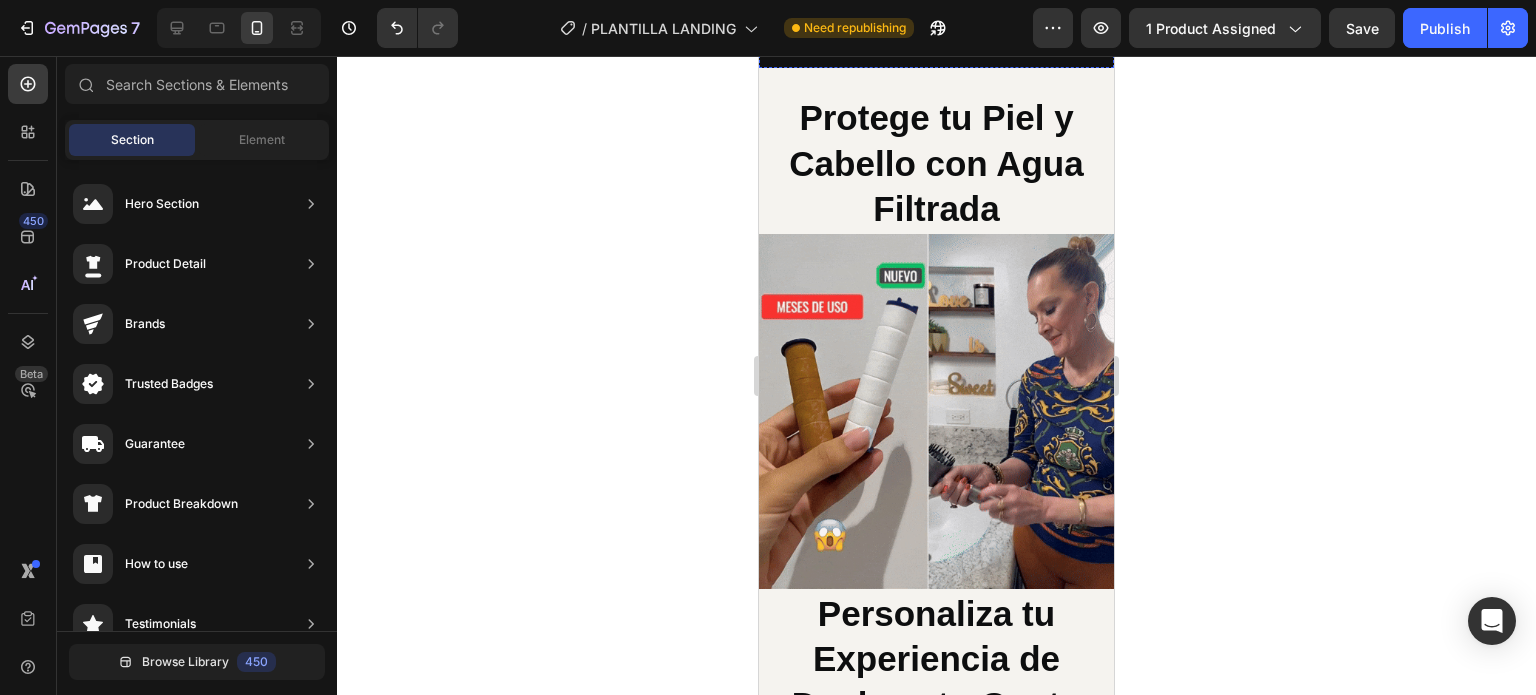 click on "Releasit COD Form & Upsells" at bounding box center [915, -31] 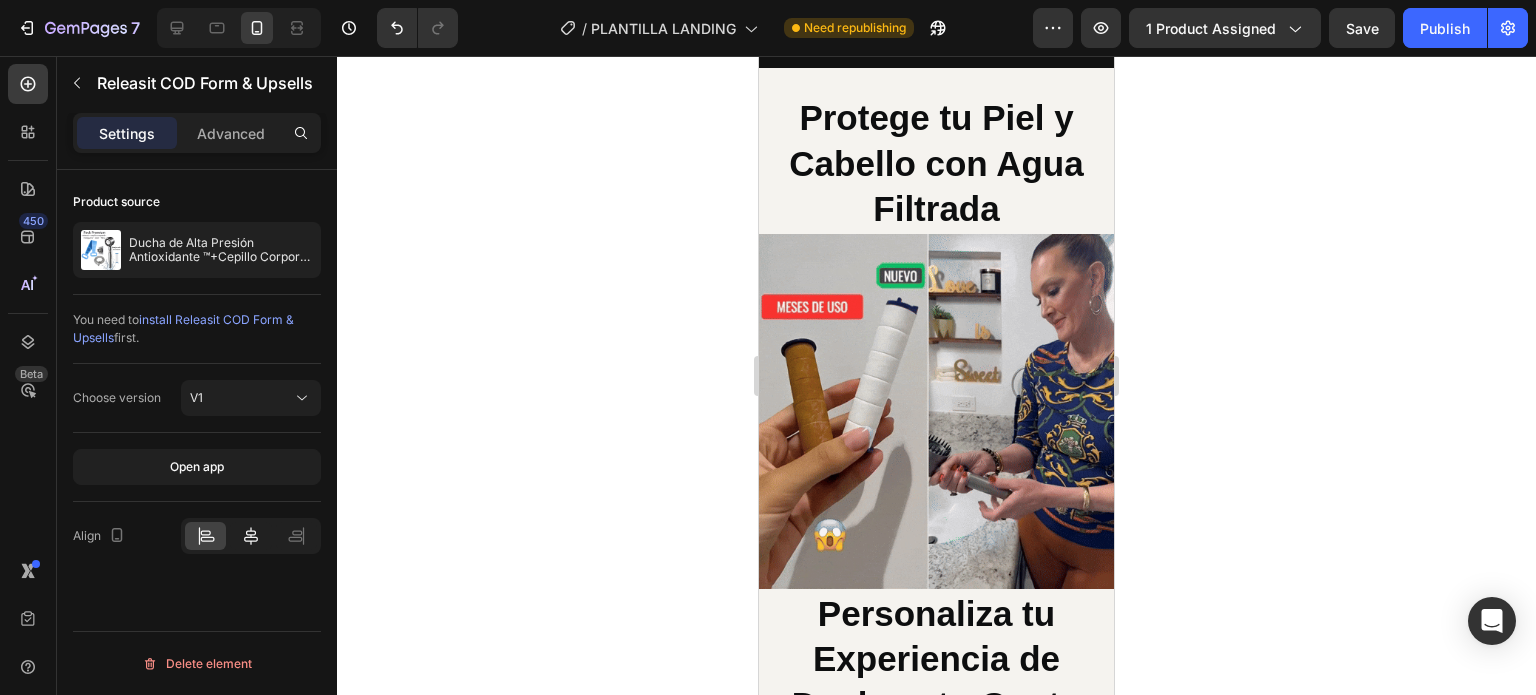 click 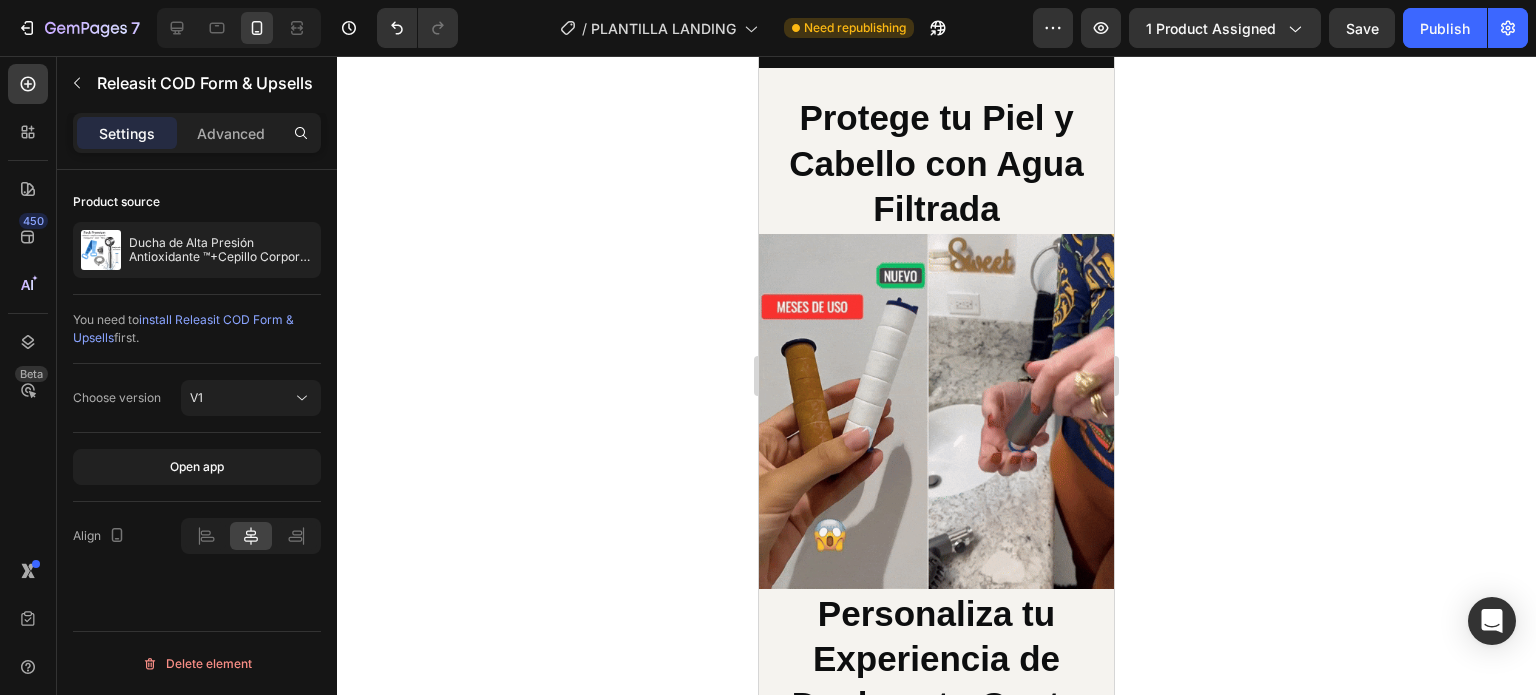 drag, startPoint x: 1209, startPoint y: 361, endPoint x: 1192, endPoint y: 398, distance: 40.718548 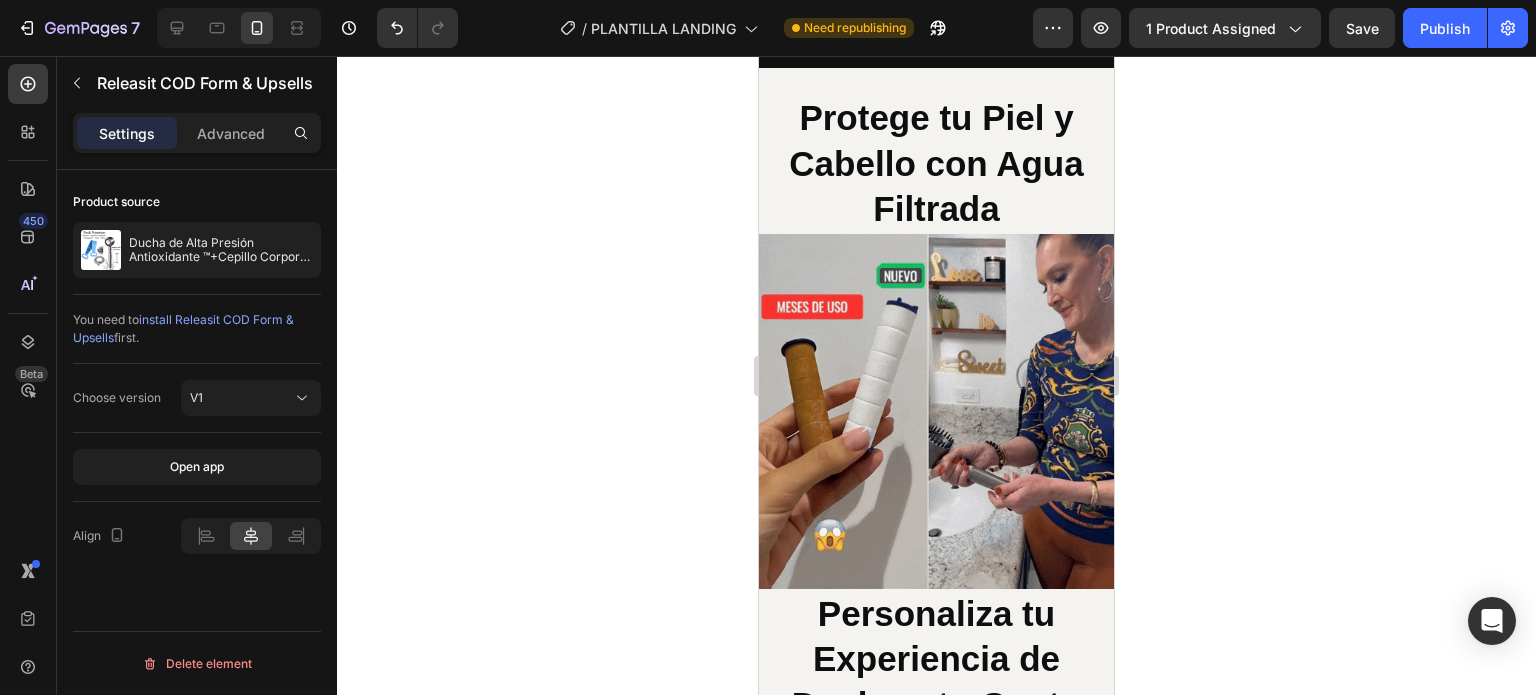 click 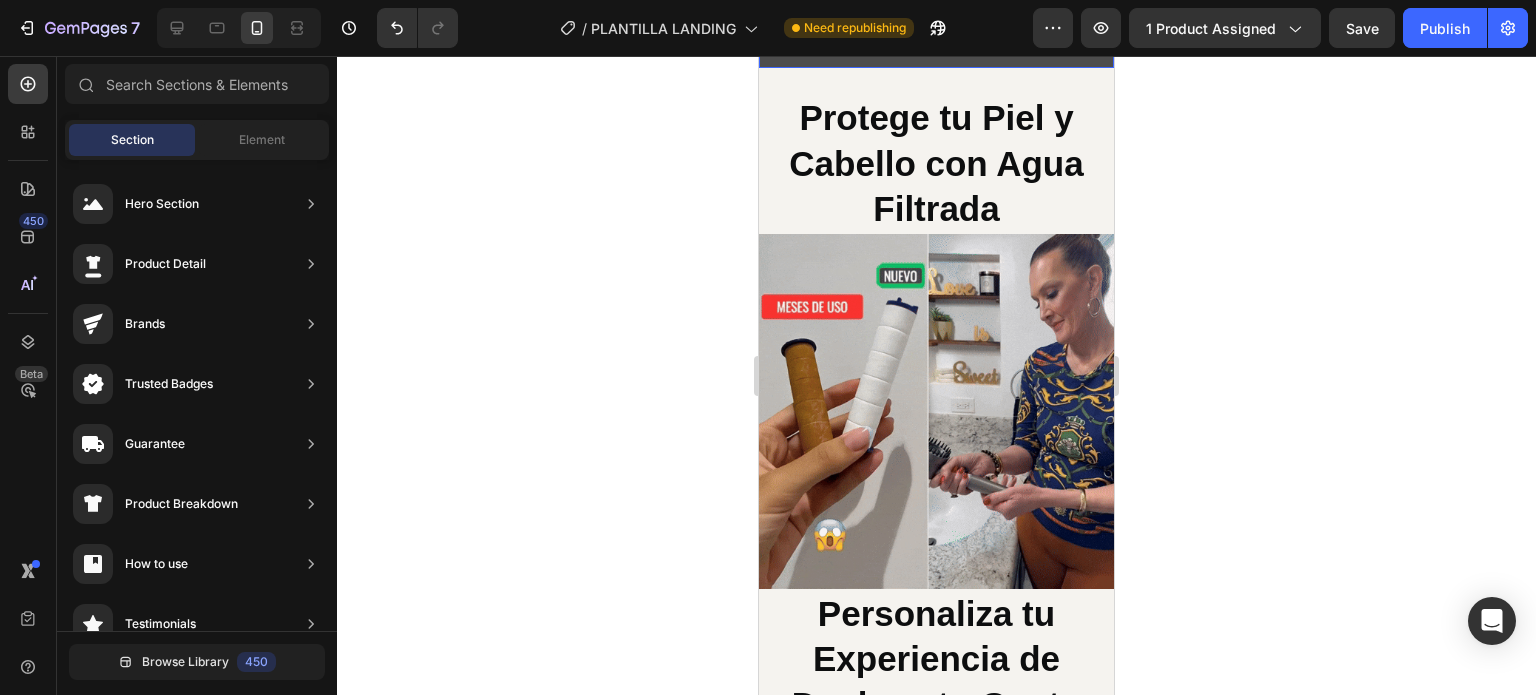 click on "Add to cart" at bounding box center [936, 43] 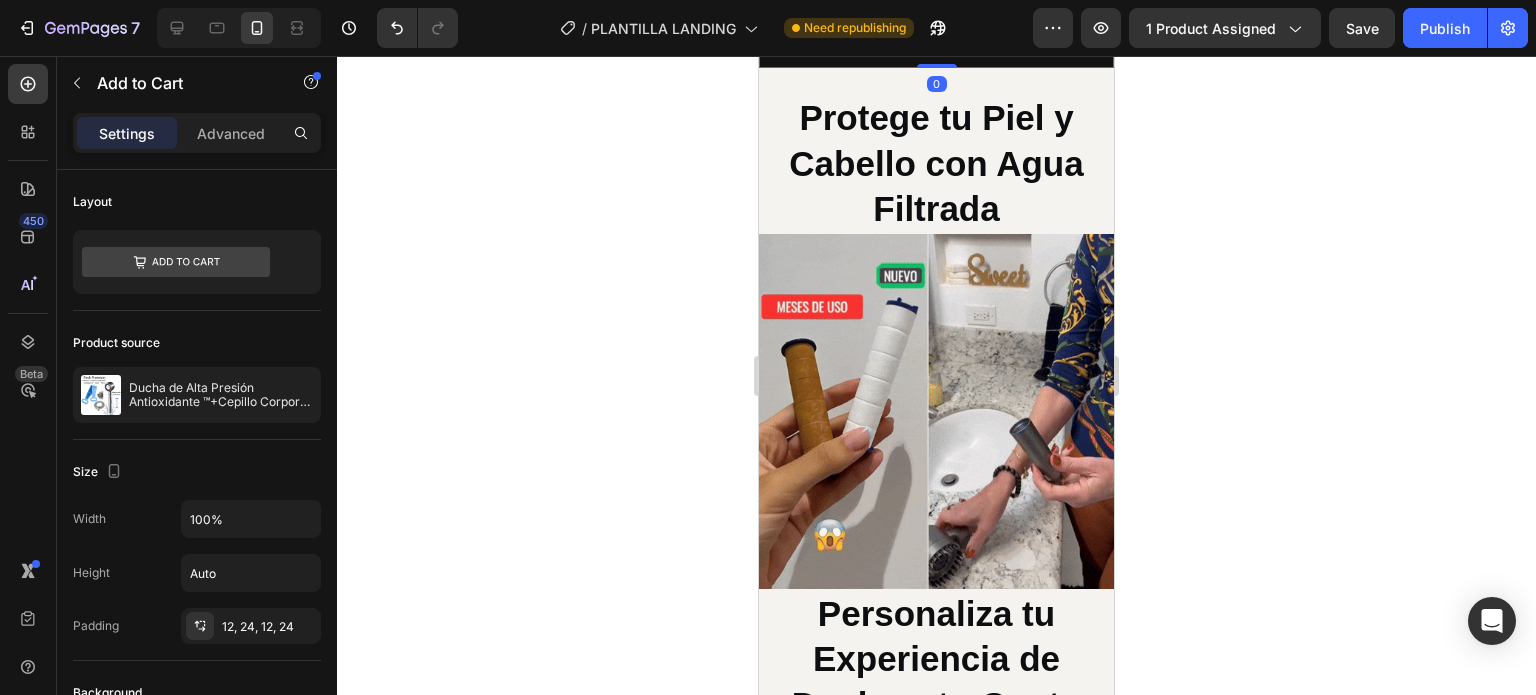 click 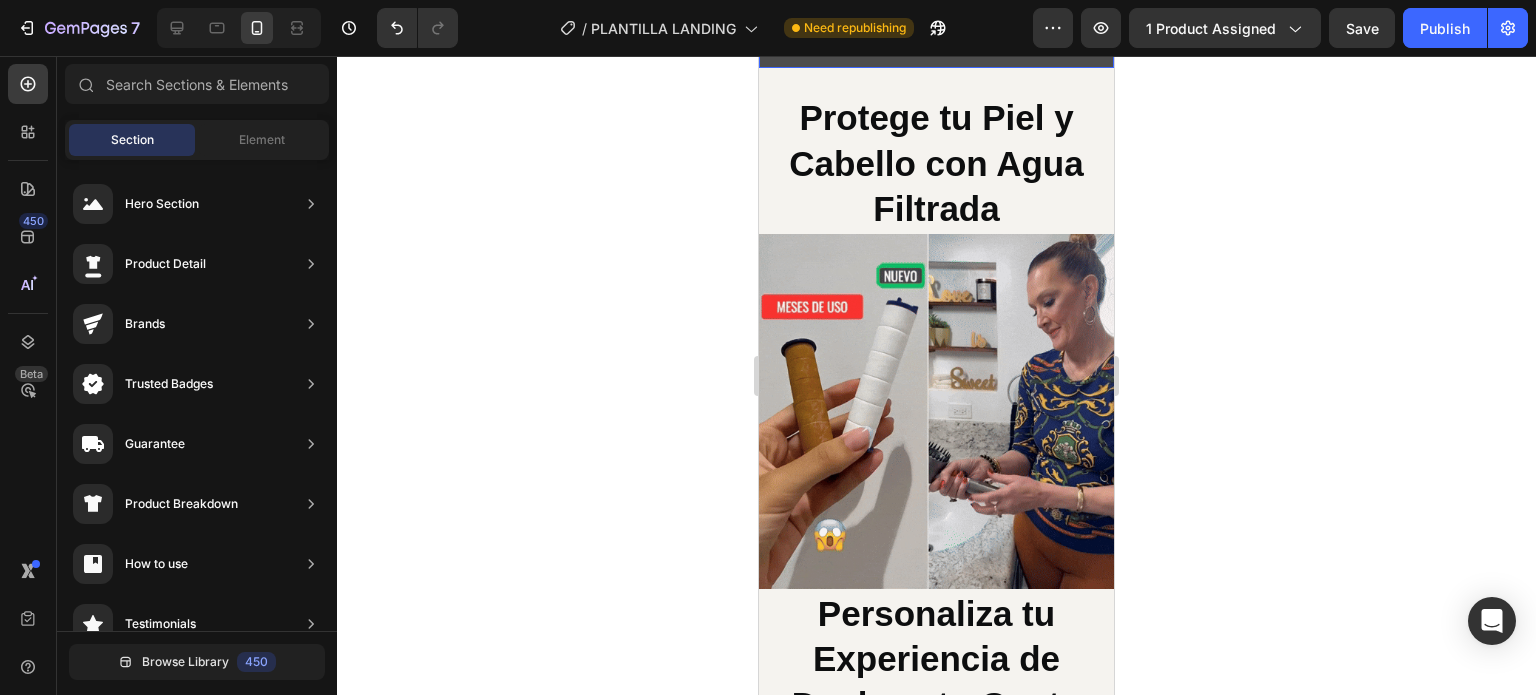 click on "Add to cart" at bounding box center (936, 43) 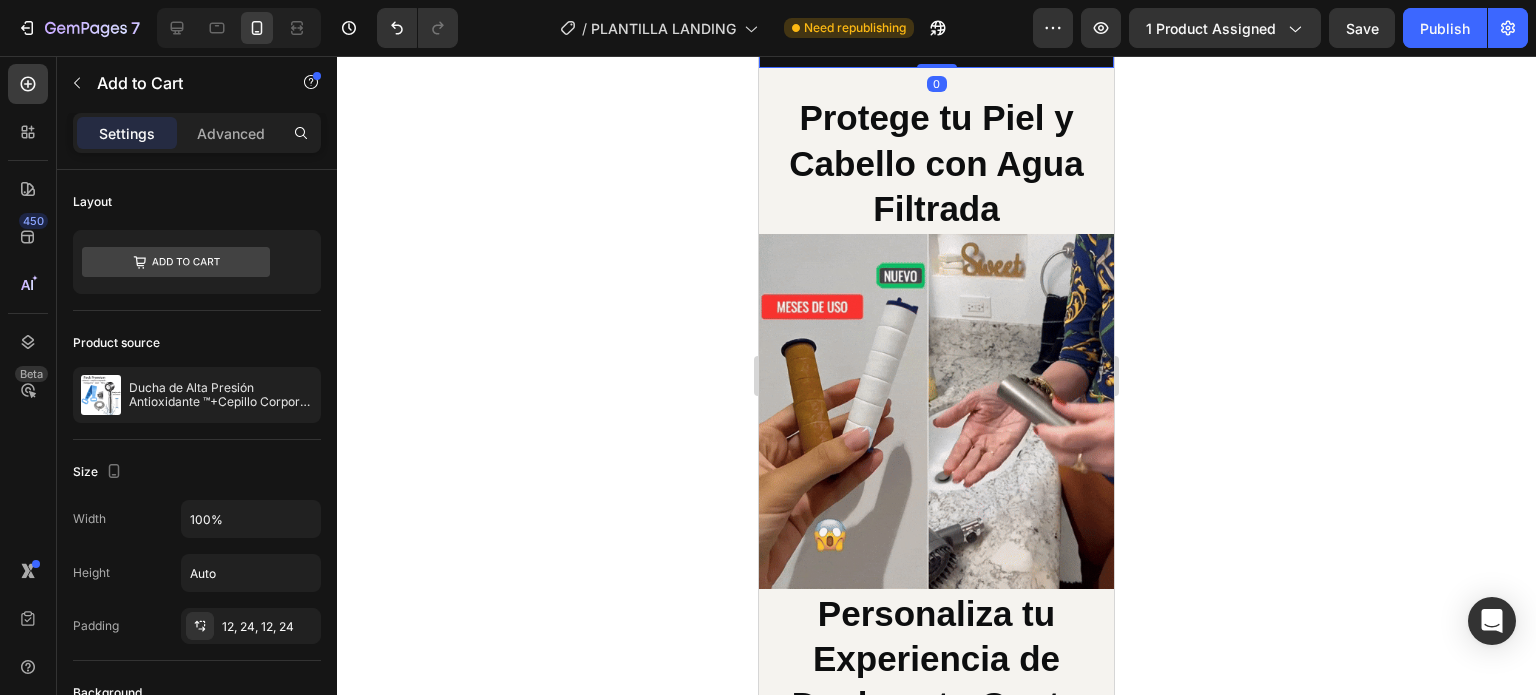 click 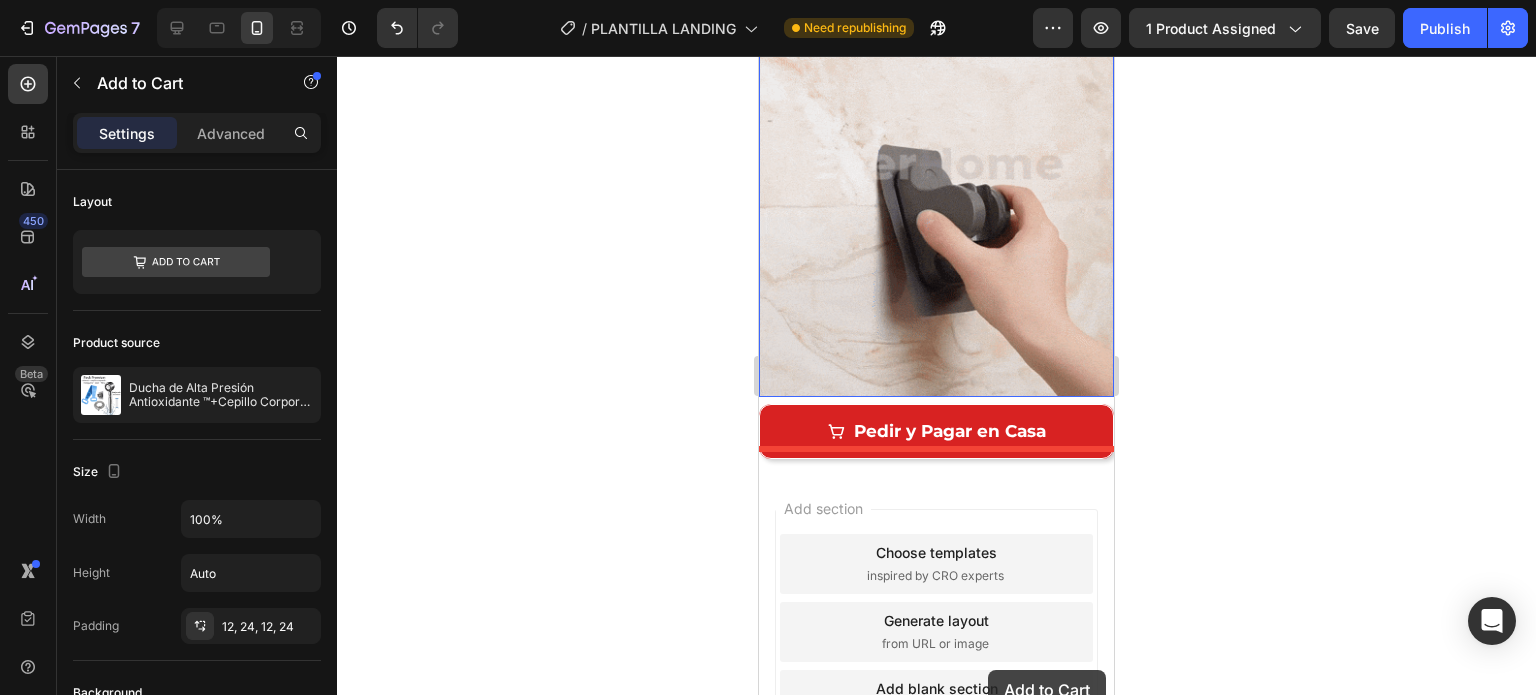 scroll, scrollTop: 3335, scrollLeft: 0, axis: vertical 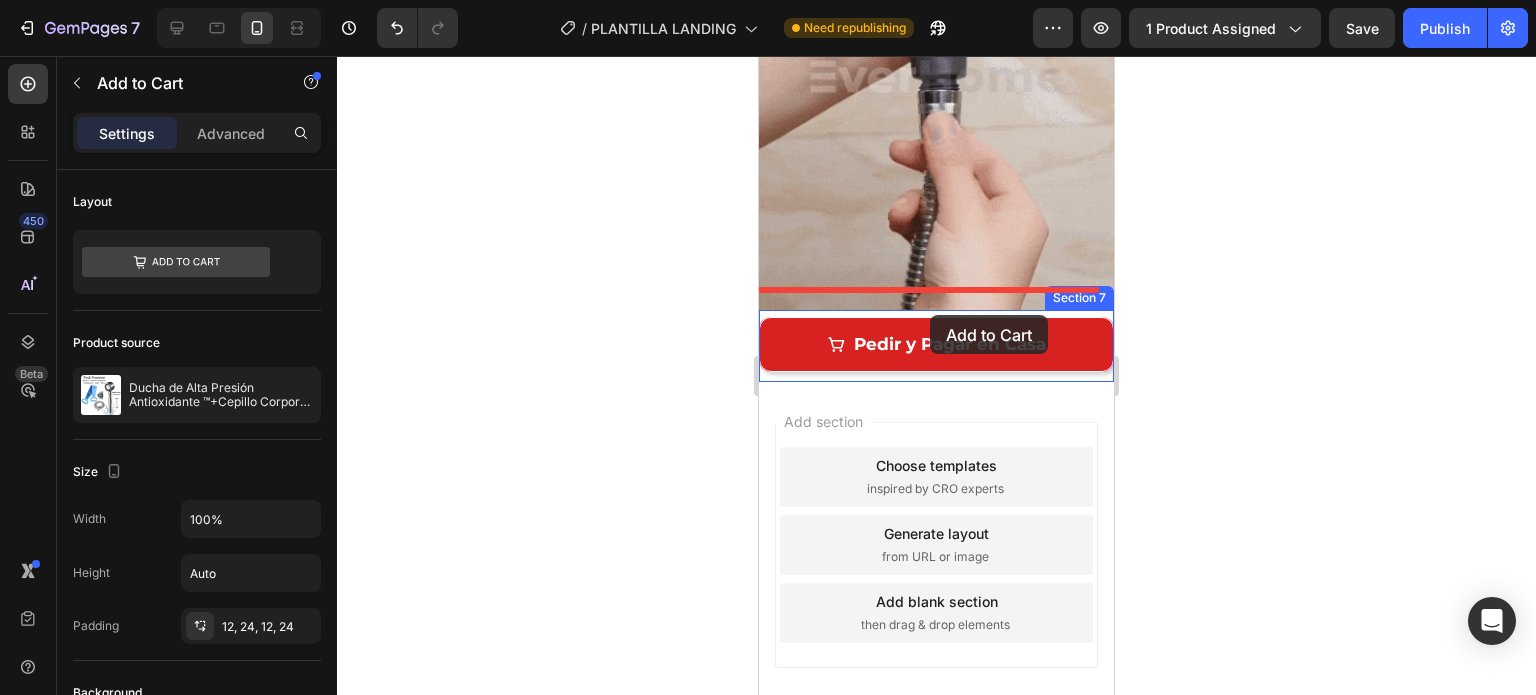 drag, startPoint x: 1020, startPoint y: 377, endPoint x: 930, endPoint y: 315, distance: 109.28861 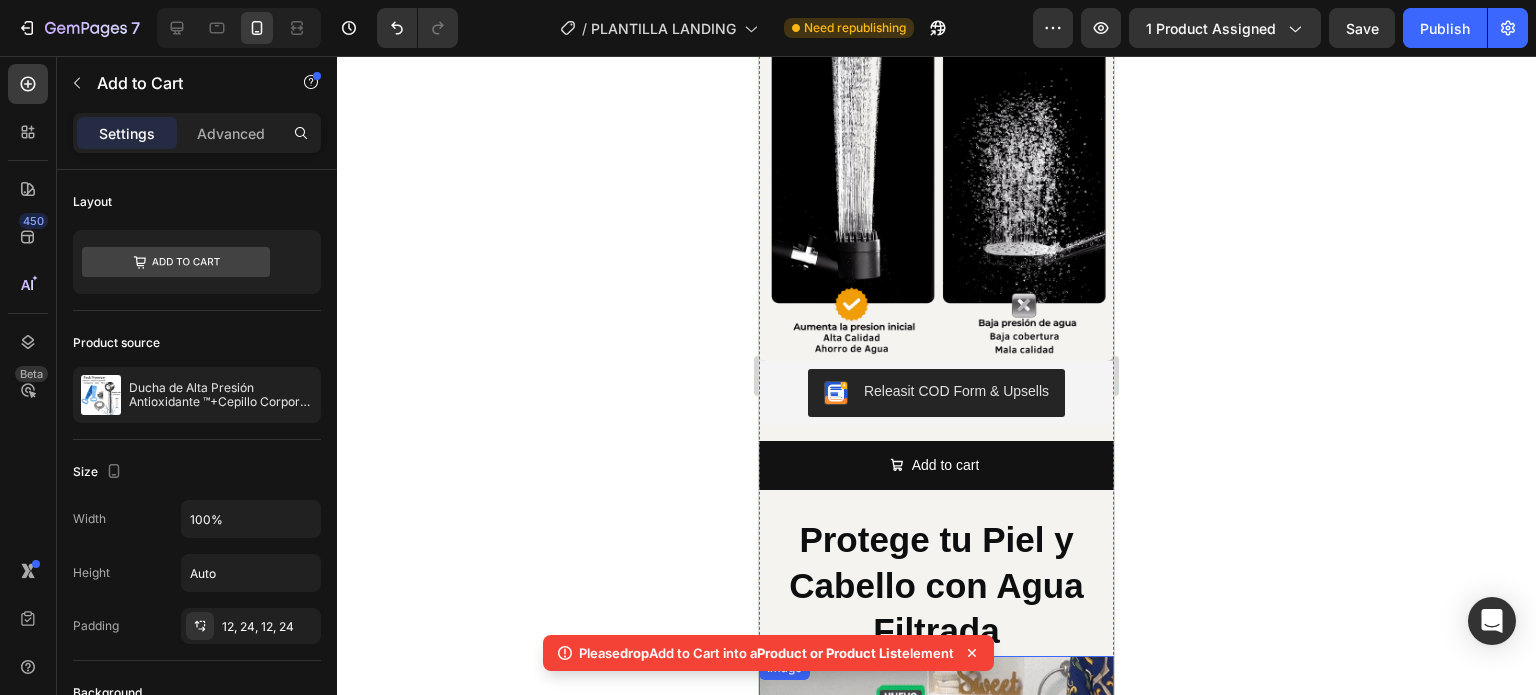 scroll, scrollTop: 1635, scrollLeft: 0, axis: vertical 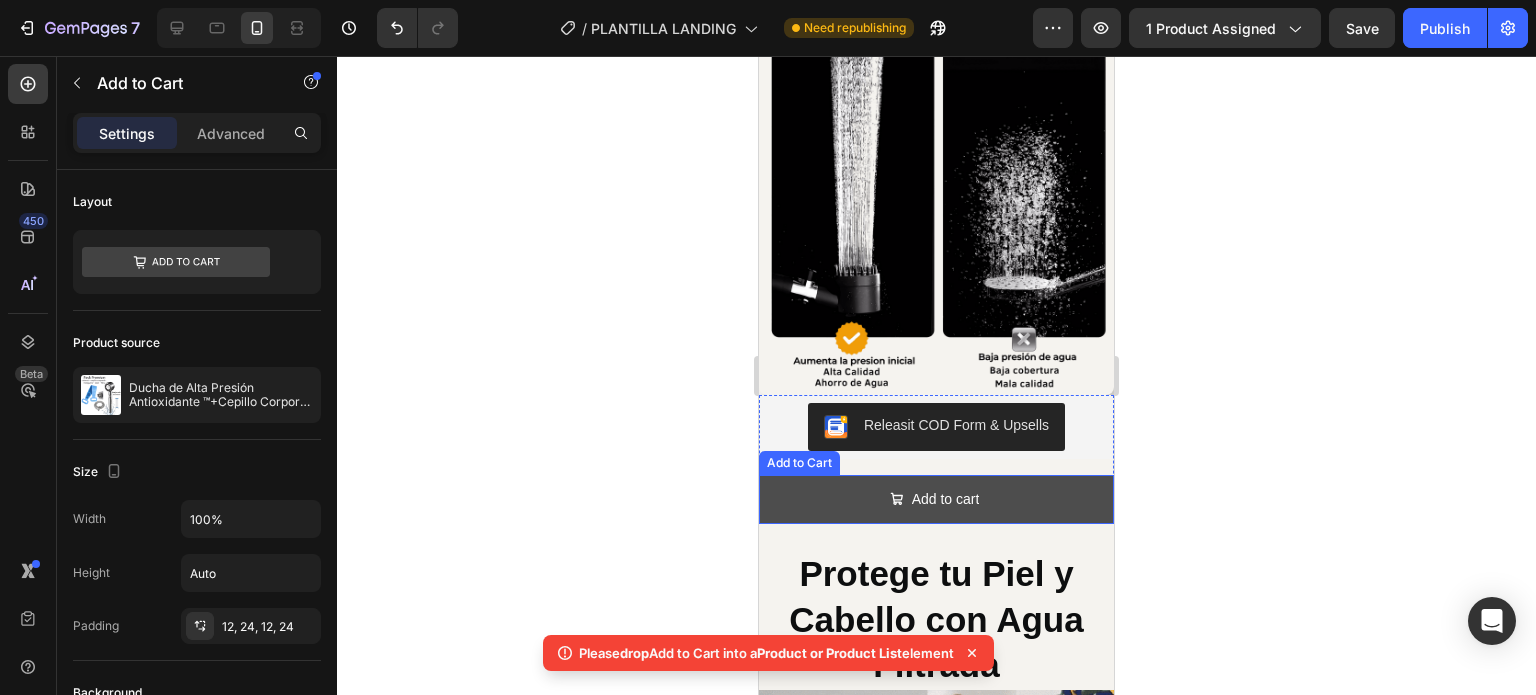 click on "Add to cart" at bounding box center [936, 499] 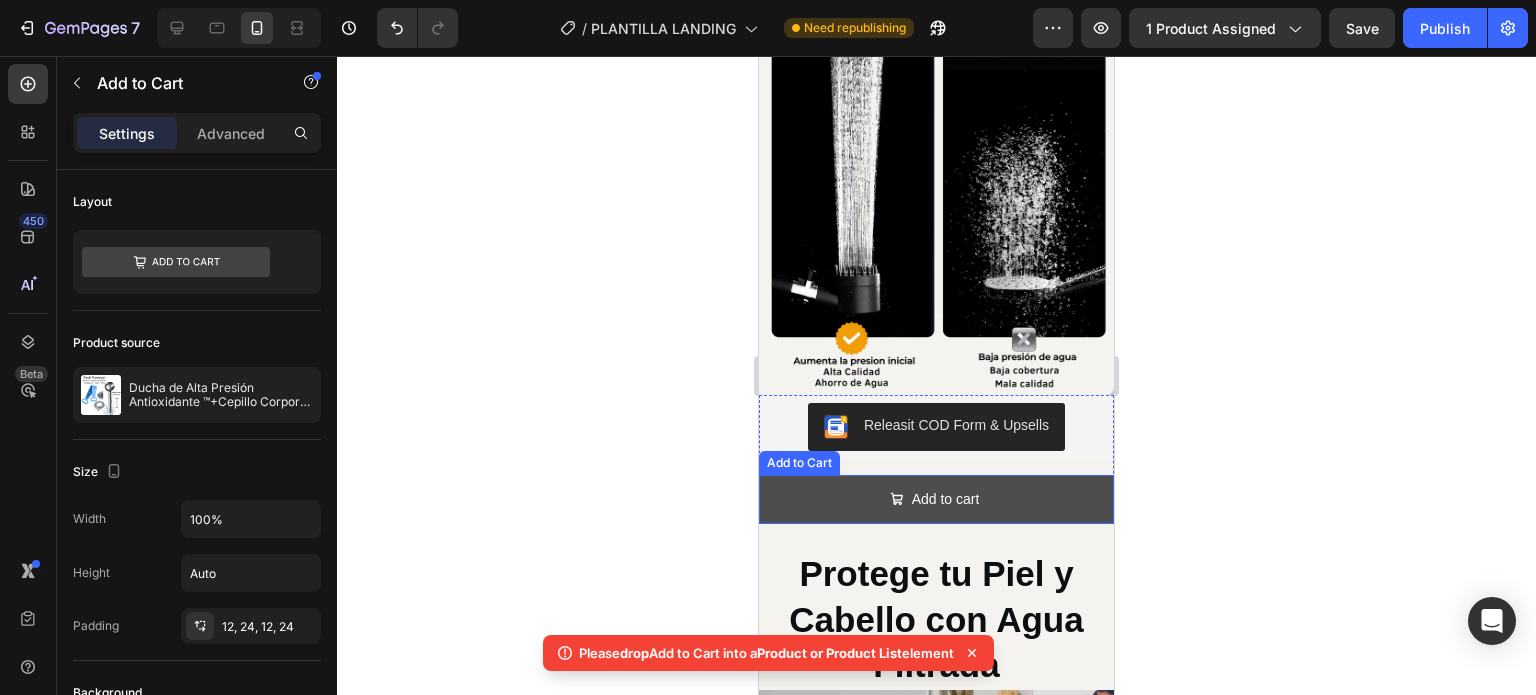 click on "Add to cart" at bounding box center [936, 499] 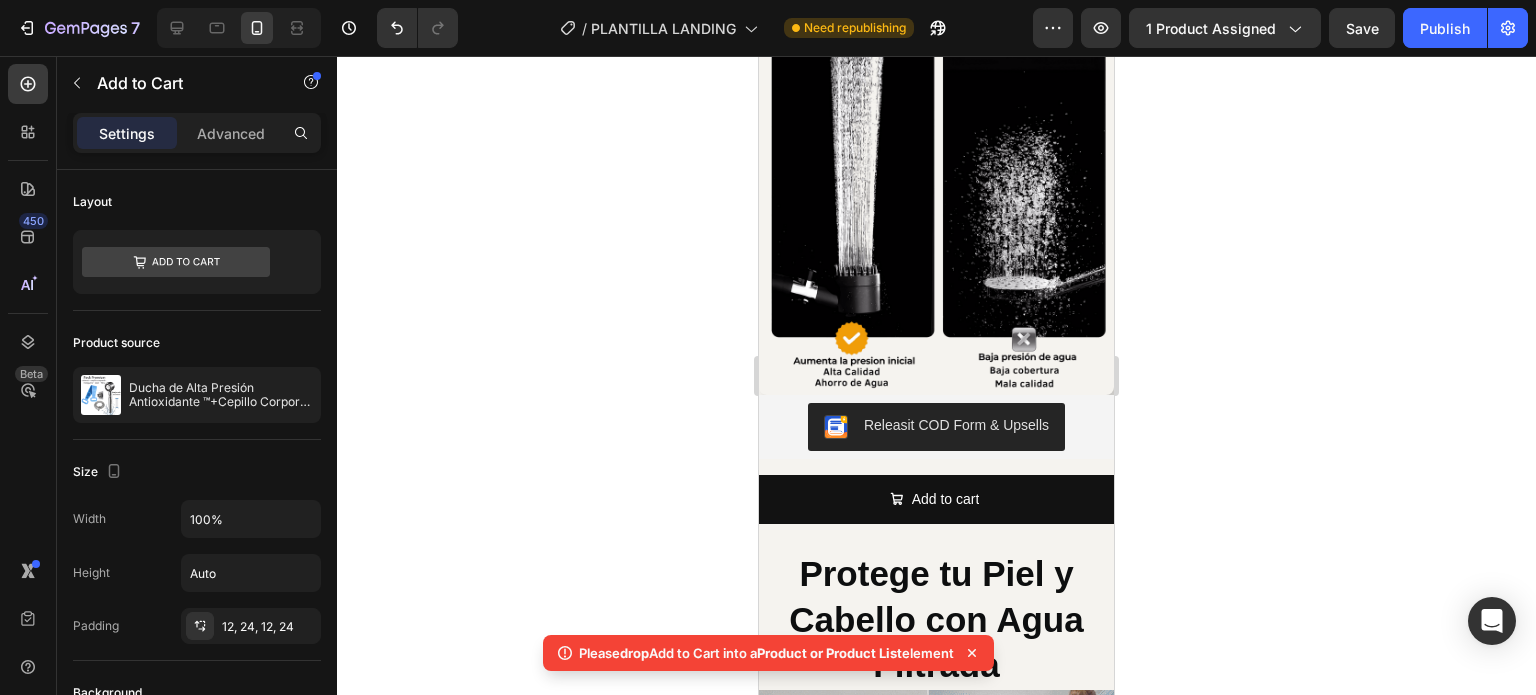 click 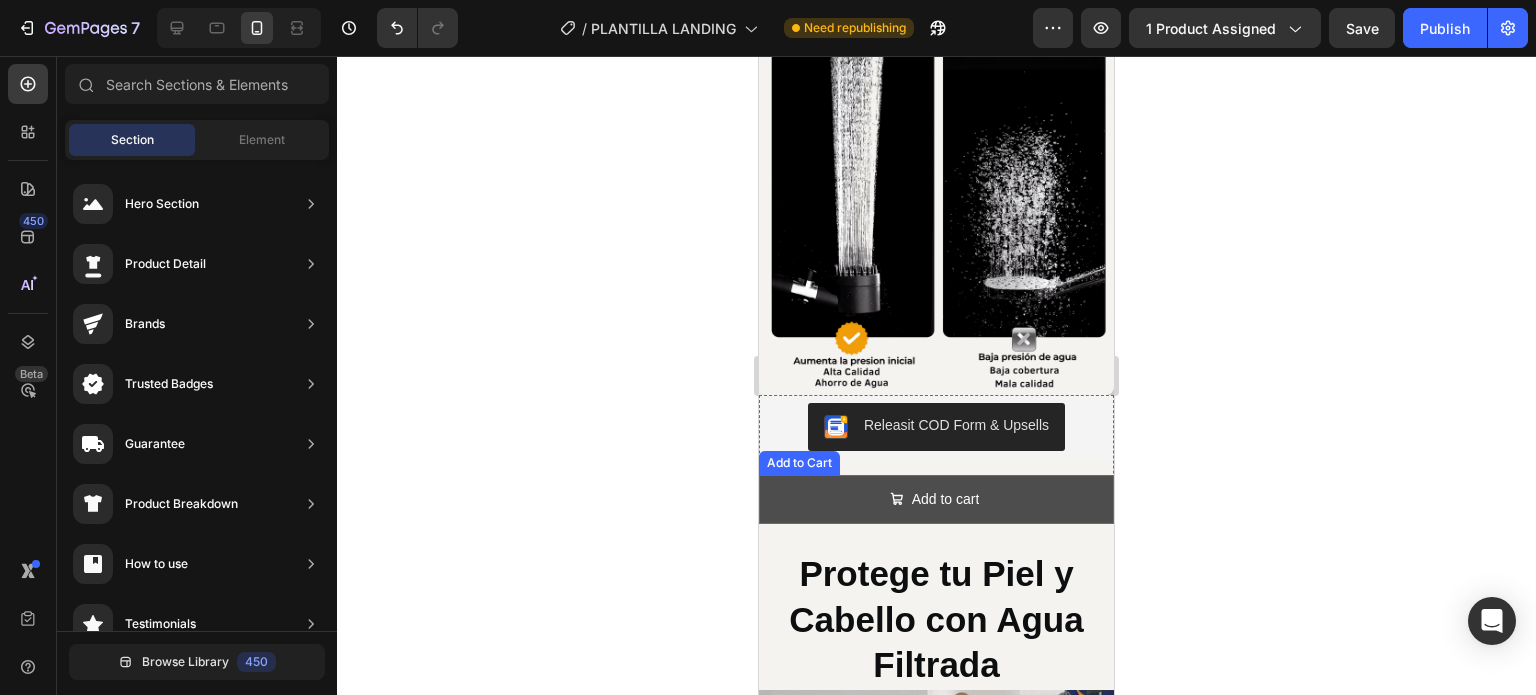 click on "Add to cart" at bounding box center (936, 499) 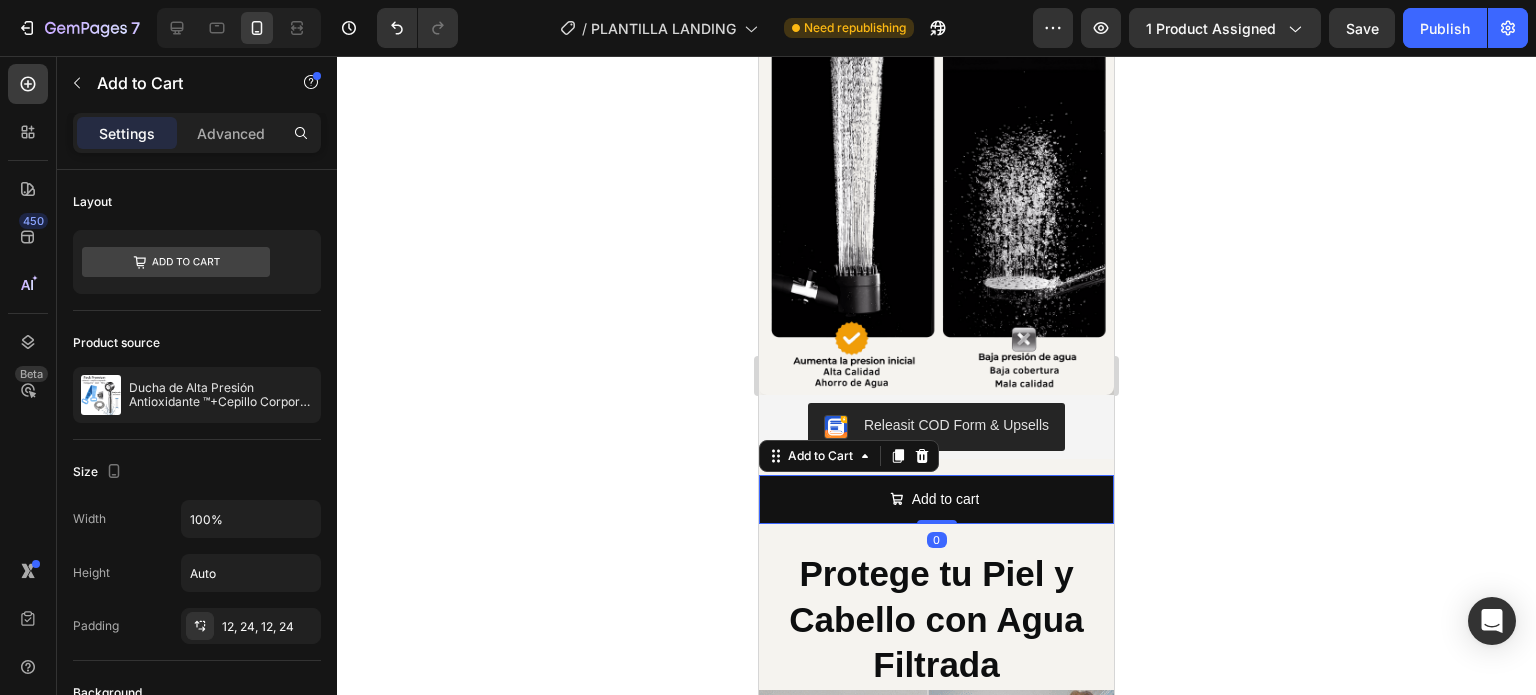 click 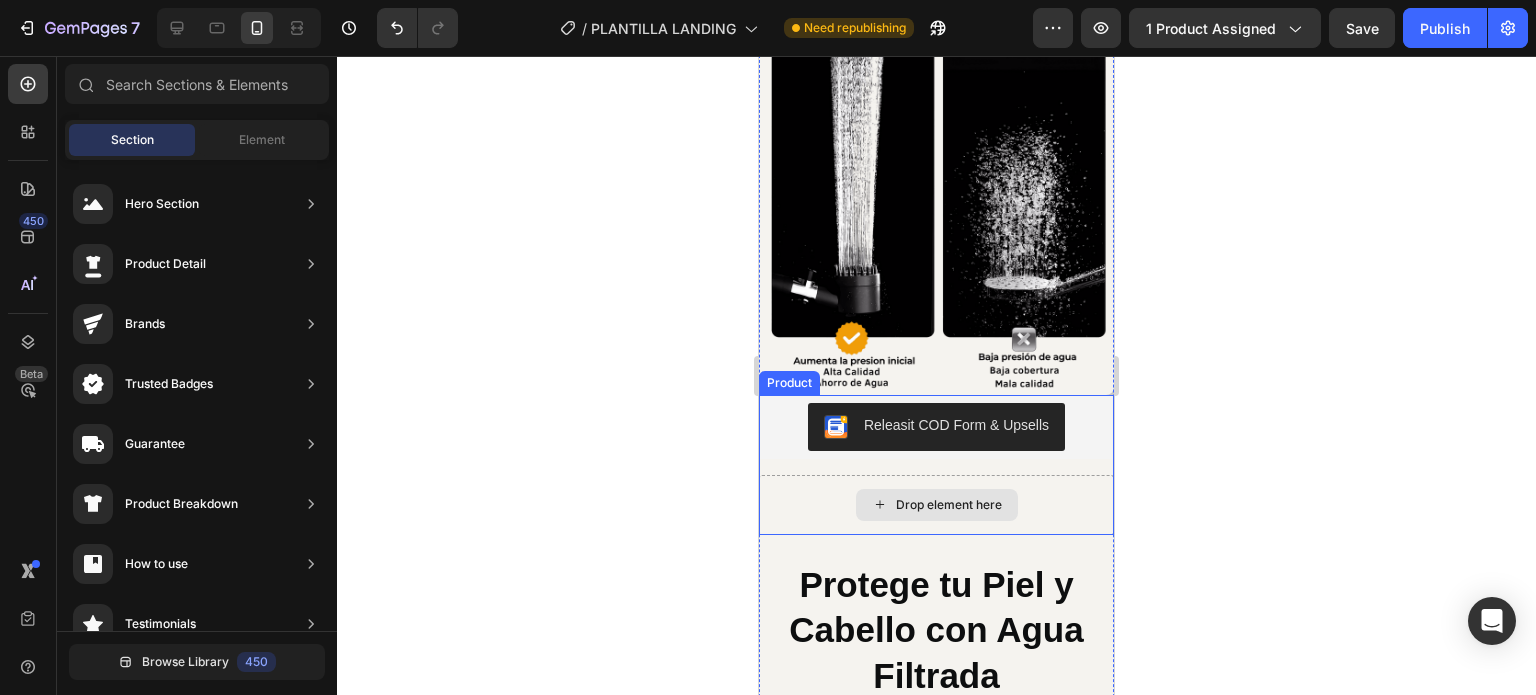click on "Drop element here" at bounding box center [936, 505] 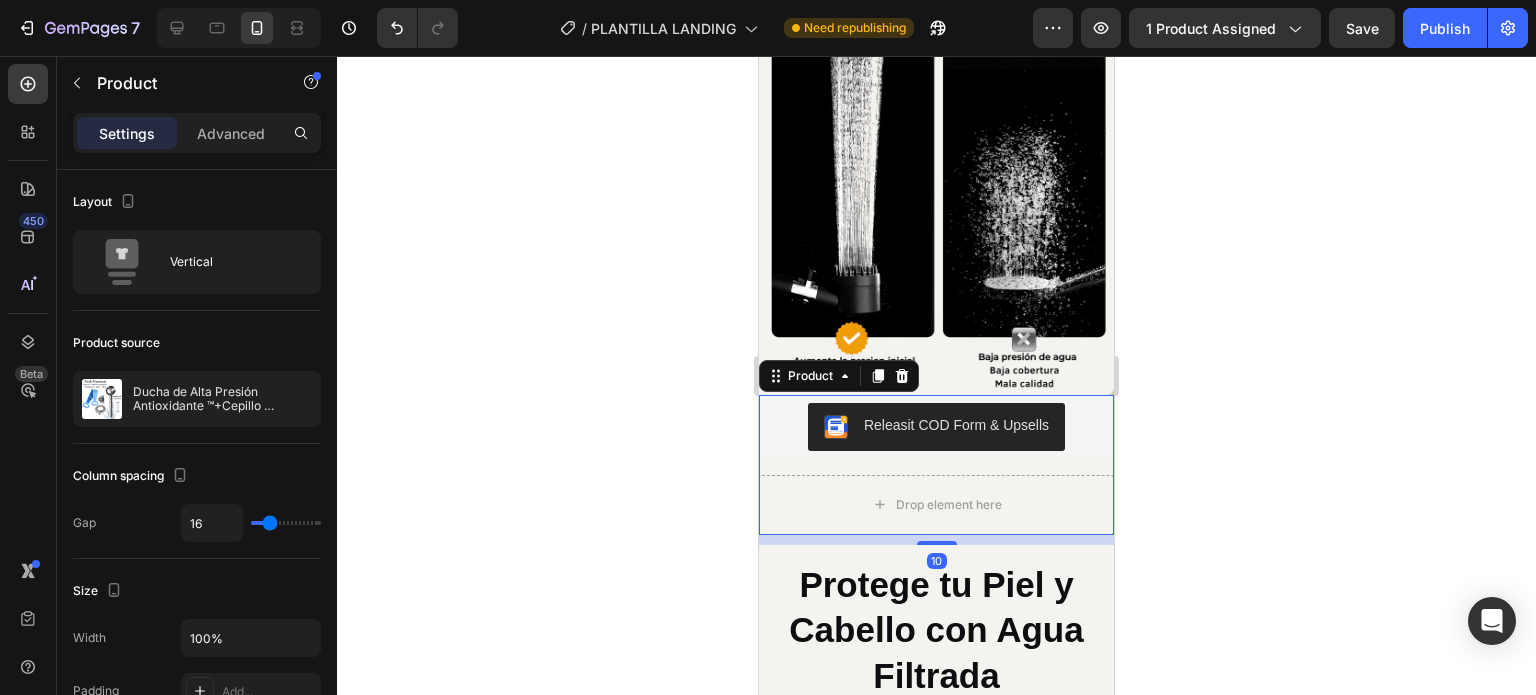 click 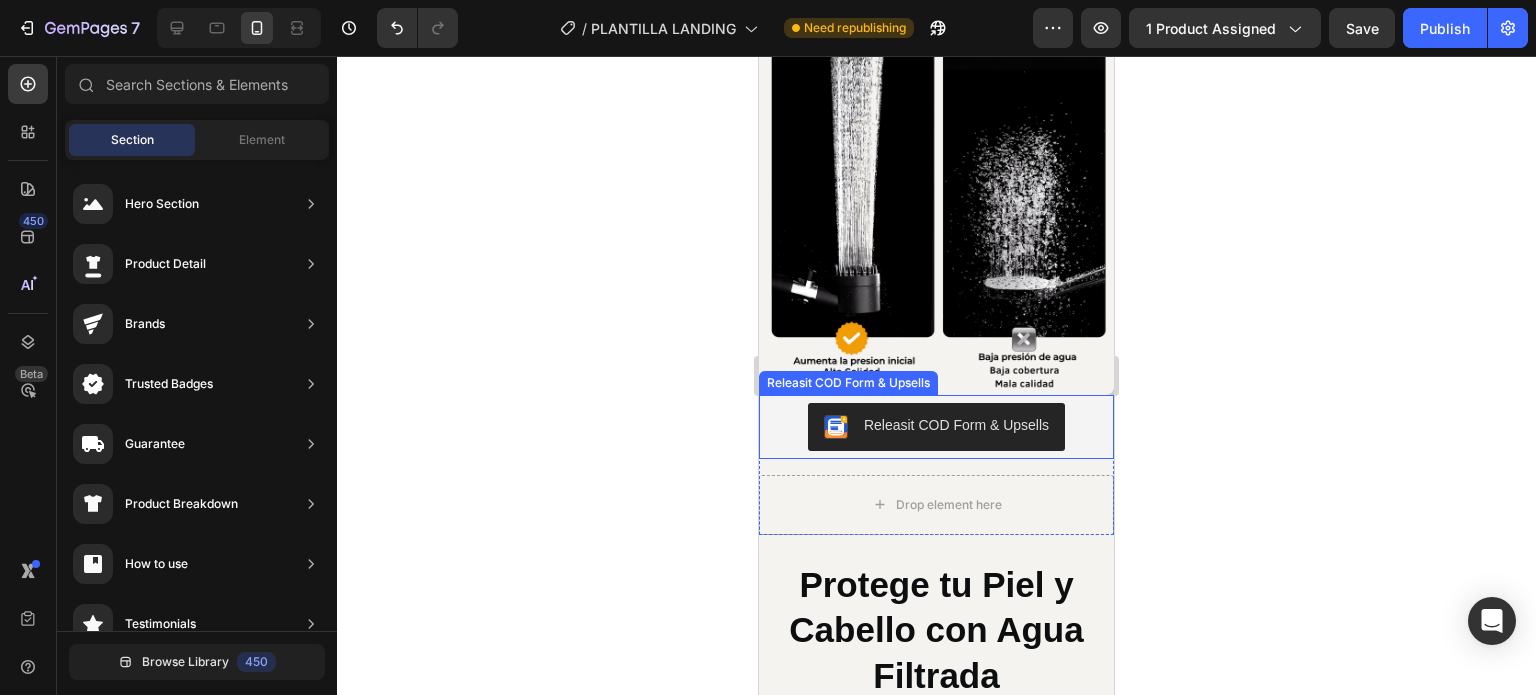 click on "Releasit COD Form & Upsells" at bounding box center [936, 427] 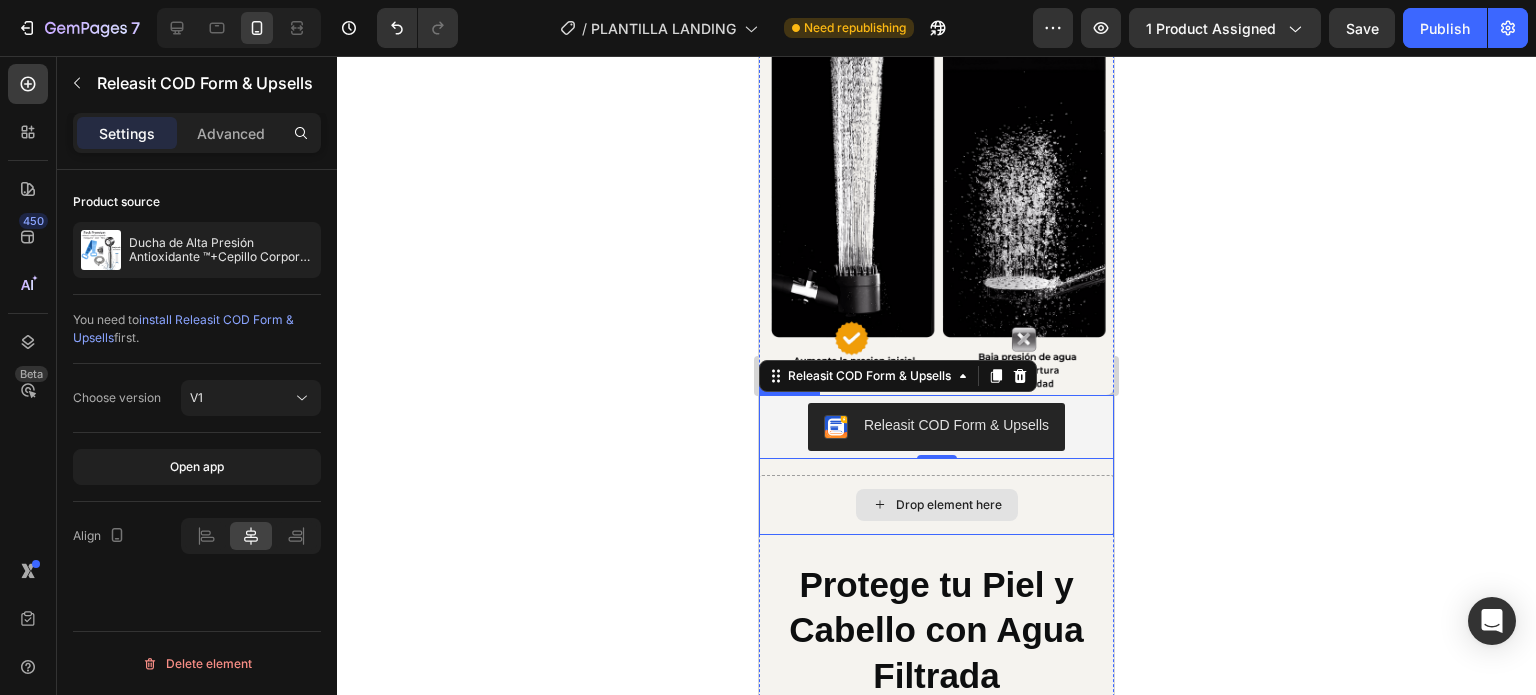 click on "Drop element here" at bounding box center (936, 505) 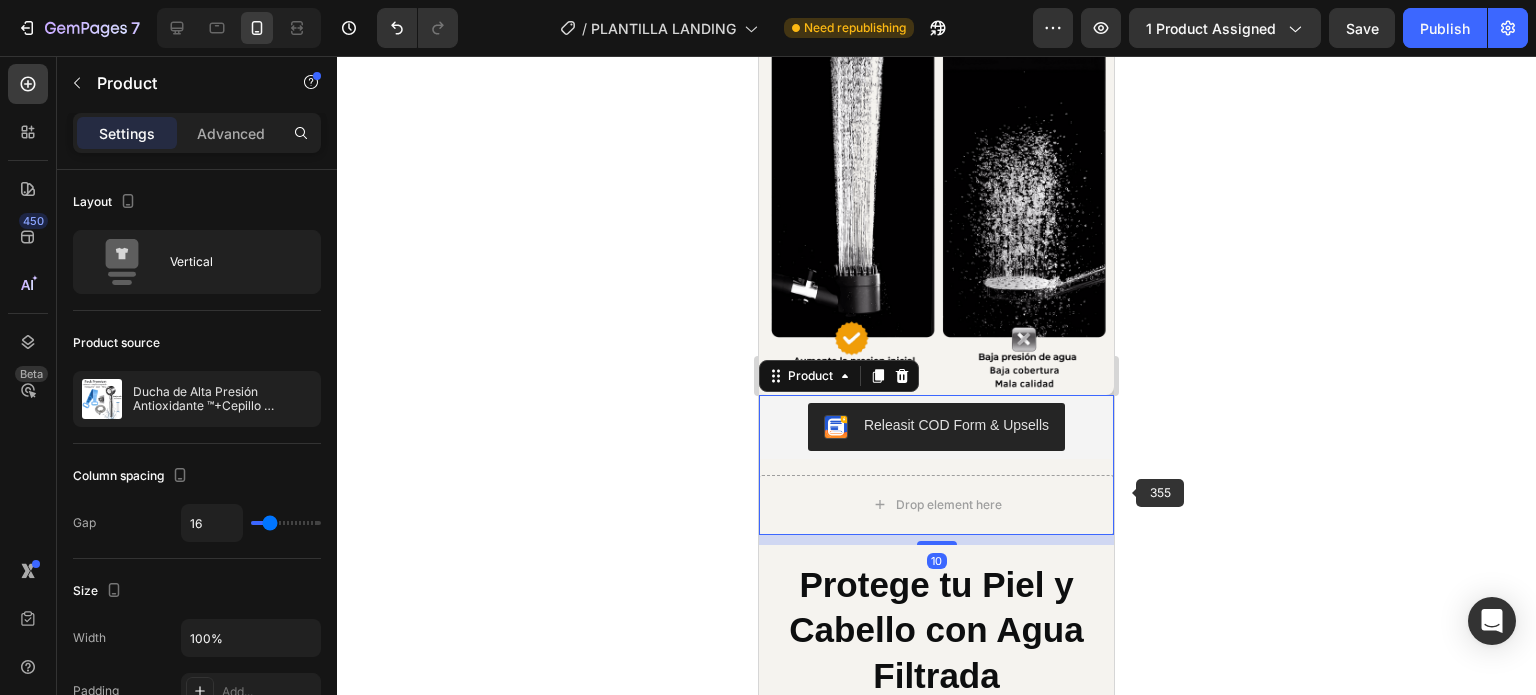 click 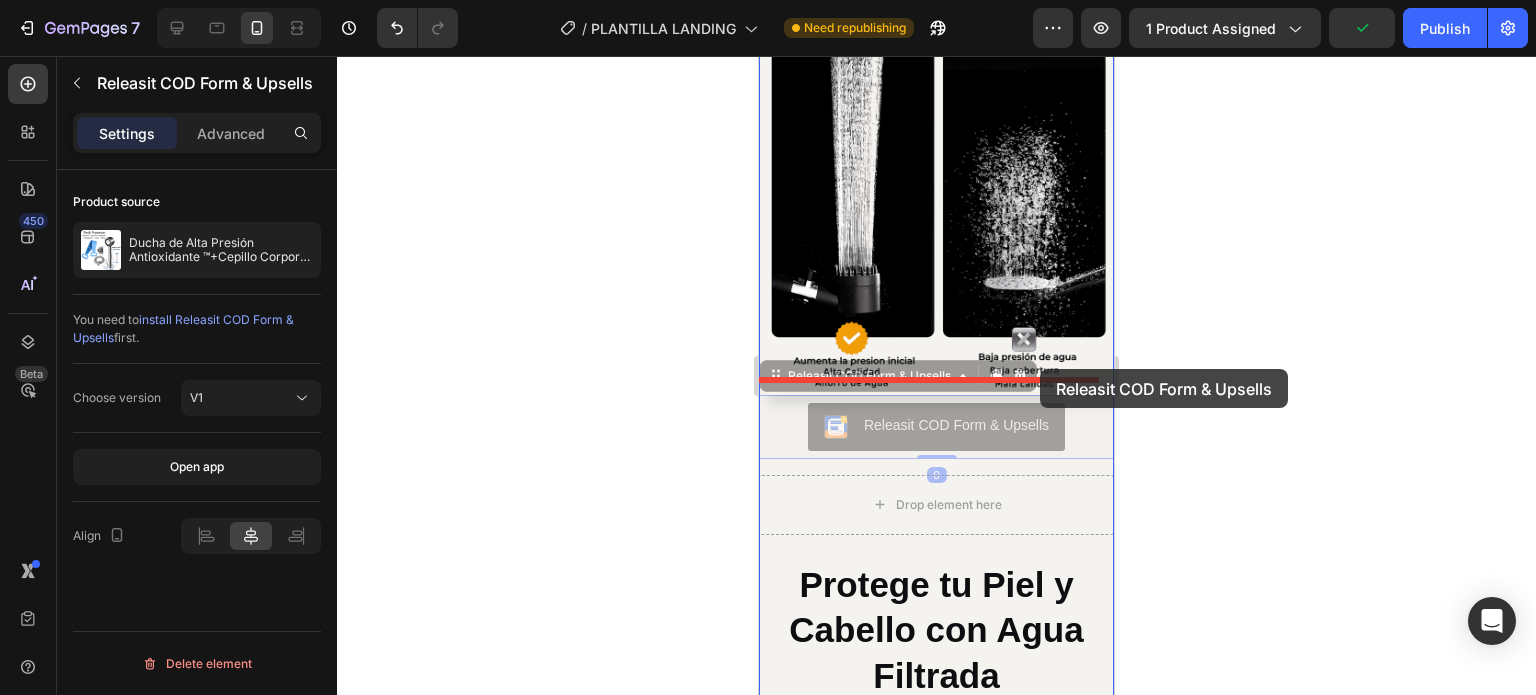drag, startPoint x: 1050, startPoint y: 418, endPoint x: 1040, endPoint y: 369, distance: 50.01 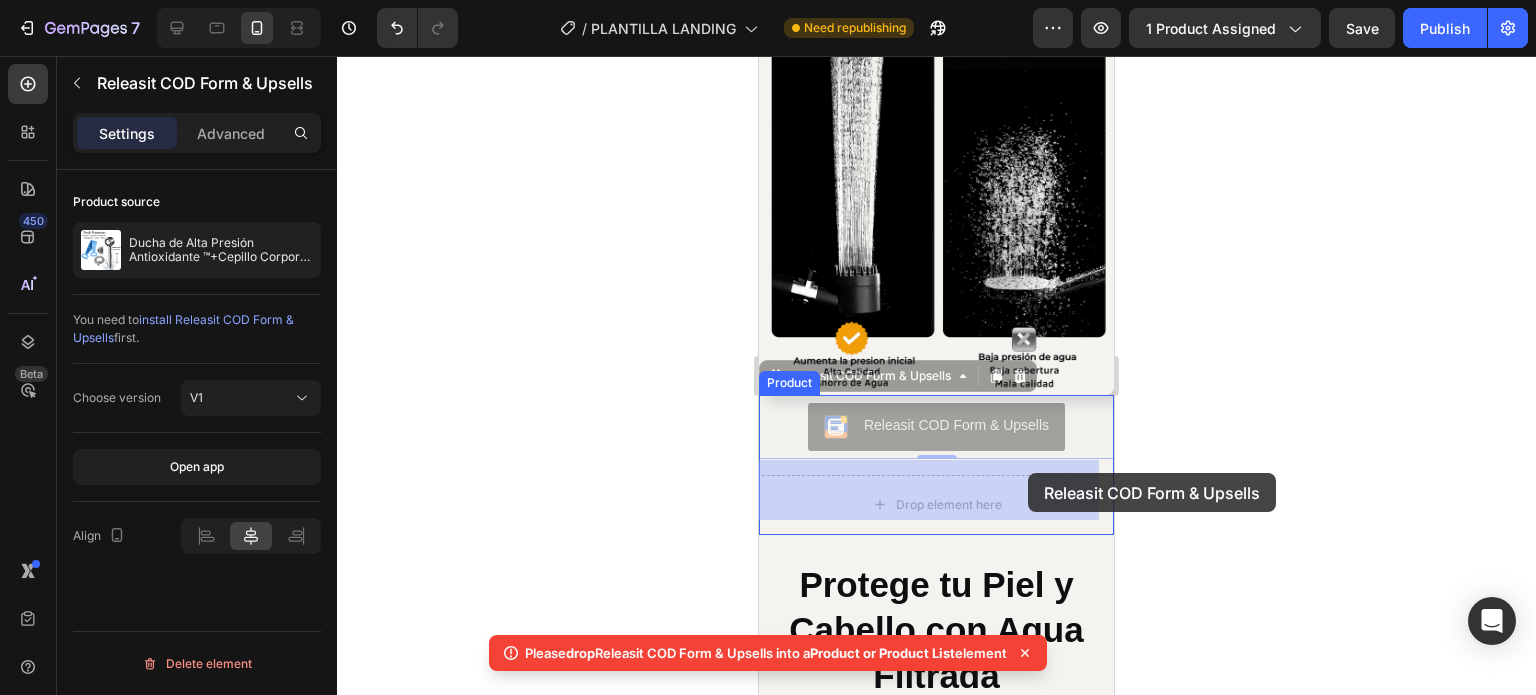 drag, startPoint x: 1029, startPoint y: 408, endPoint x: 1028, endPoint y: 474, distance: 66.007576 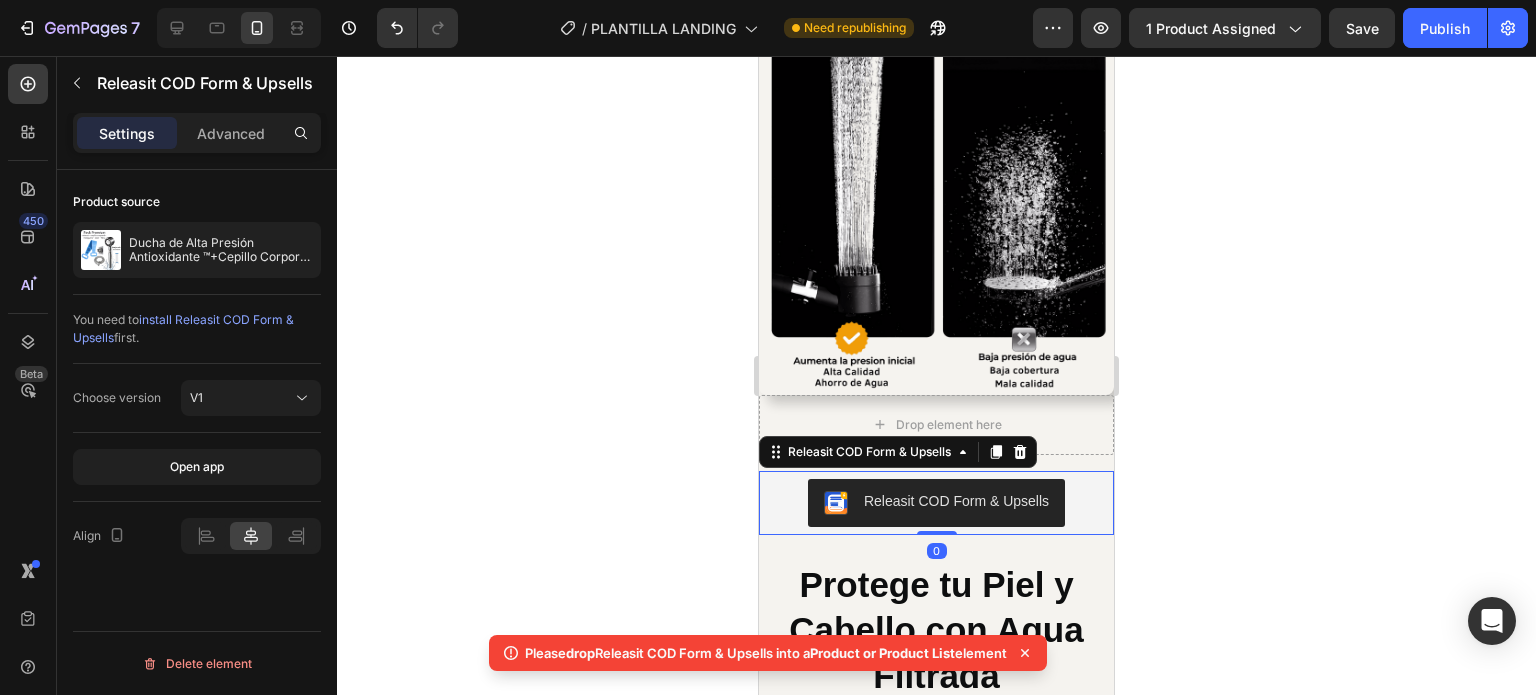 click 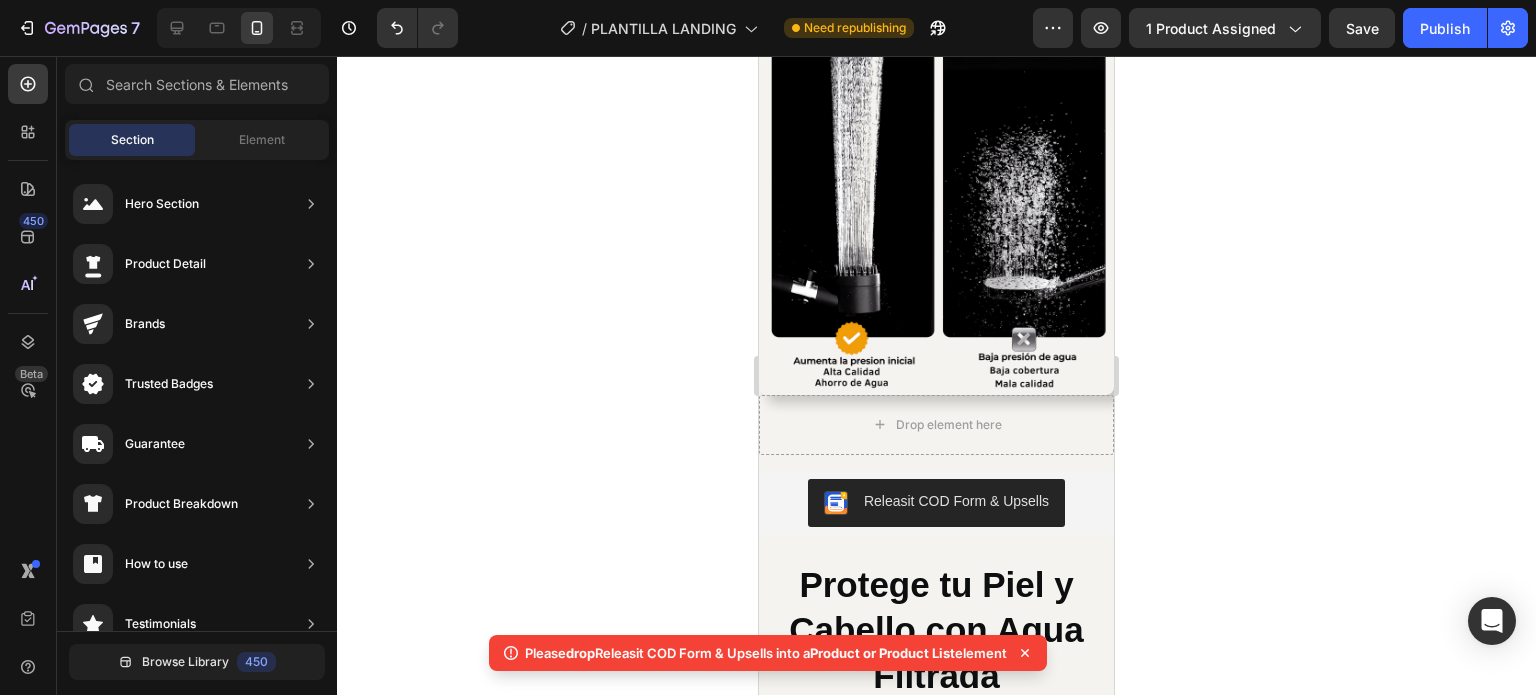 click on "Drop element here" at bounding box center [936, 425] 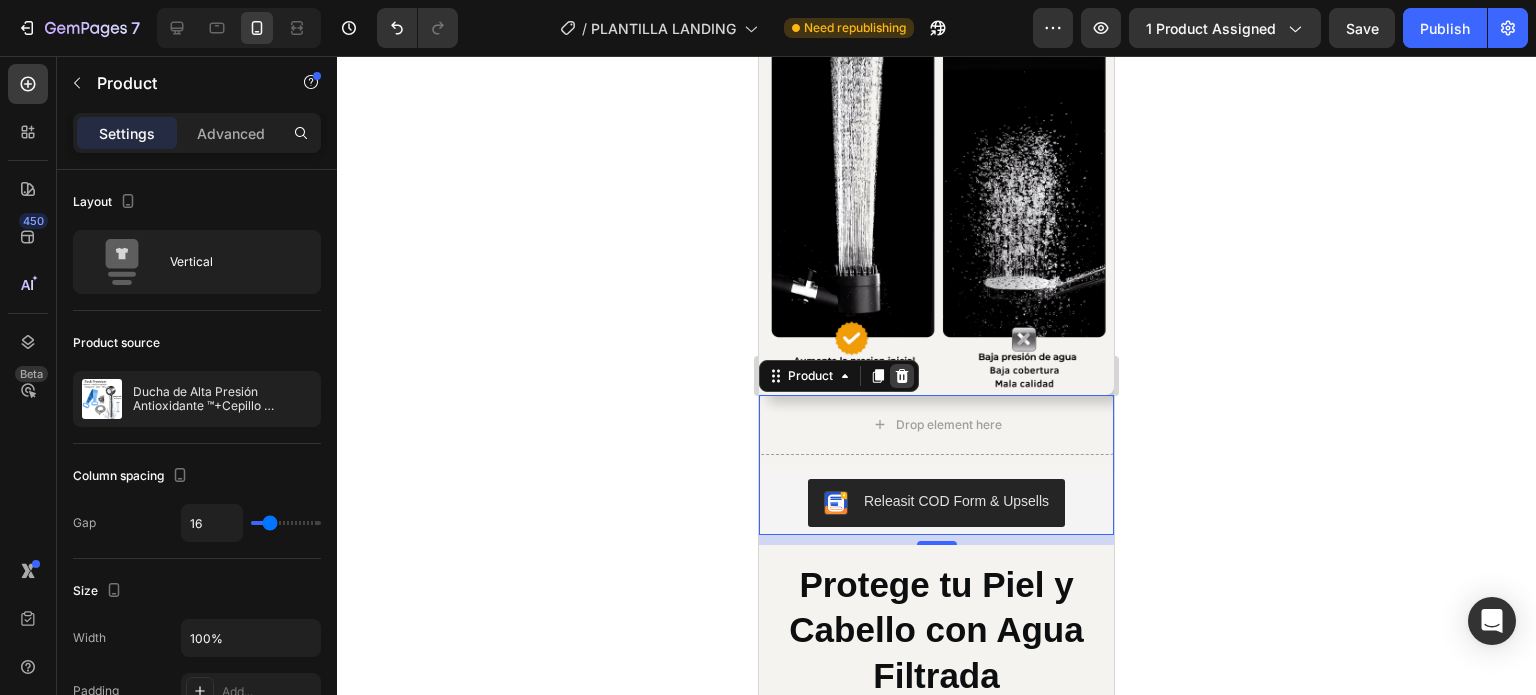 click 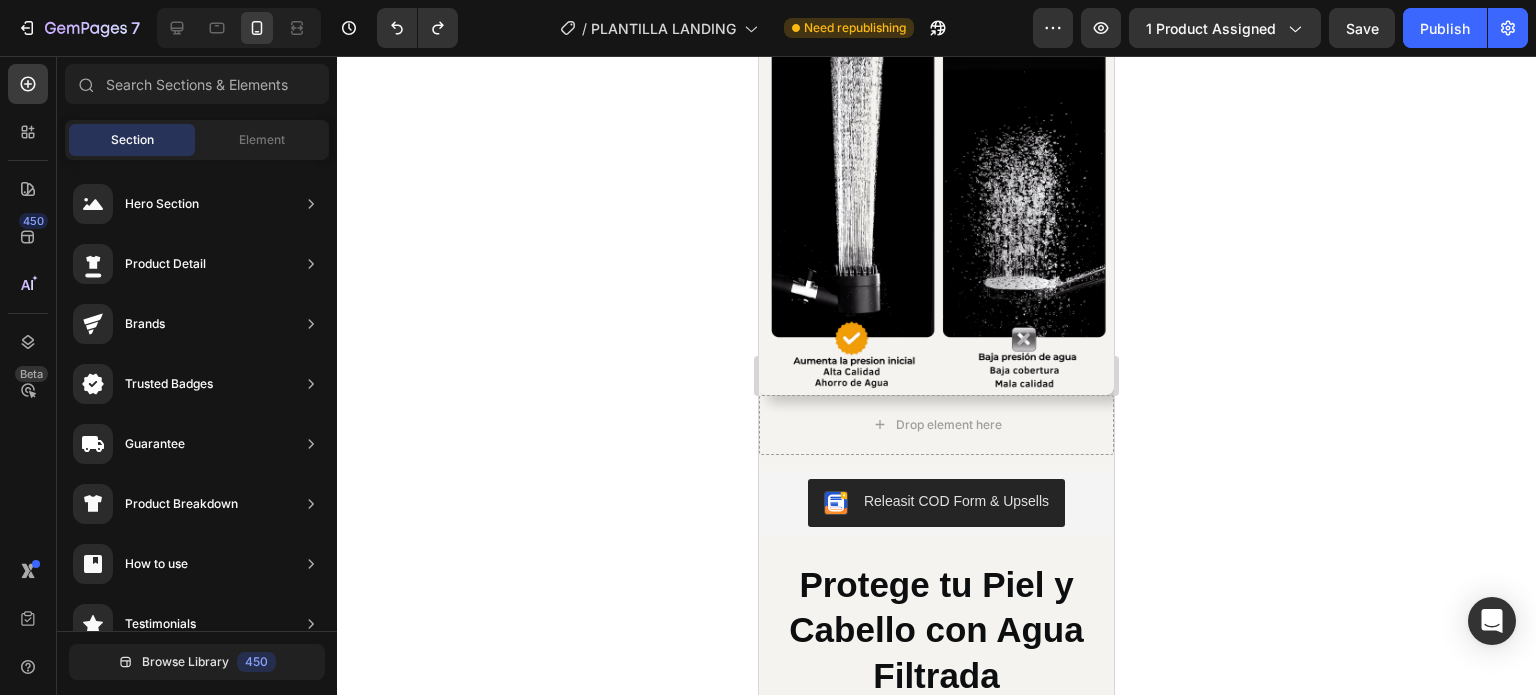 click 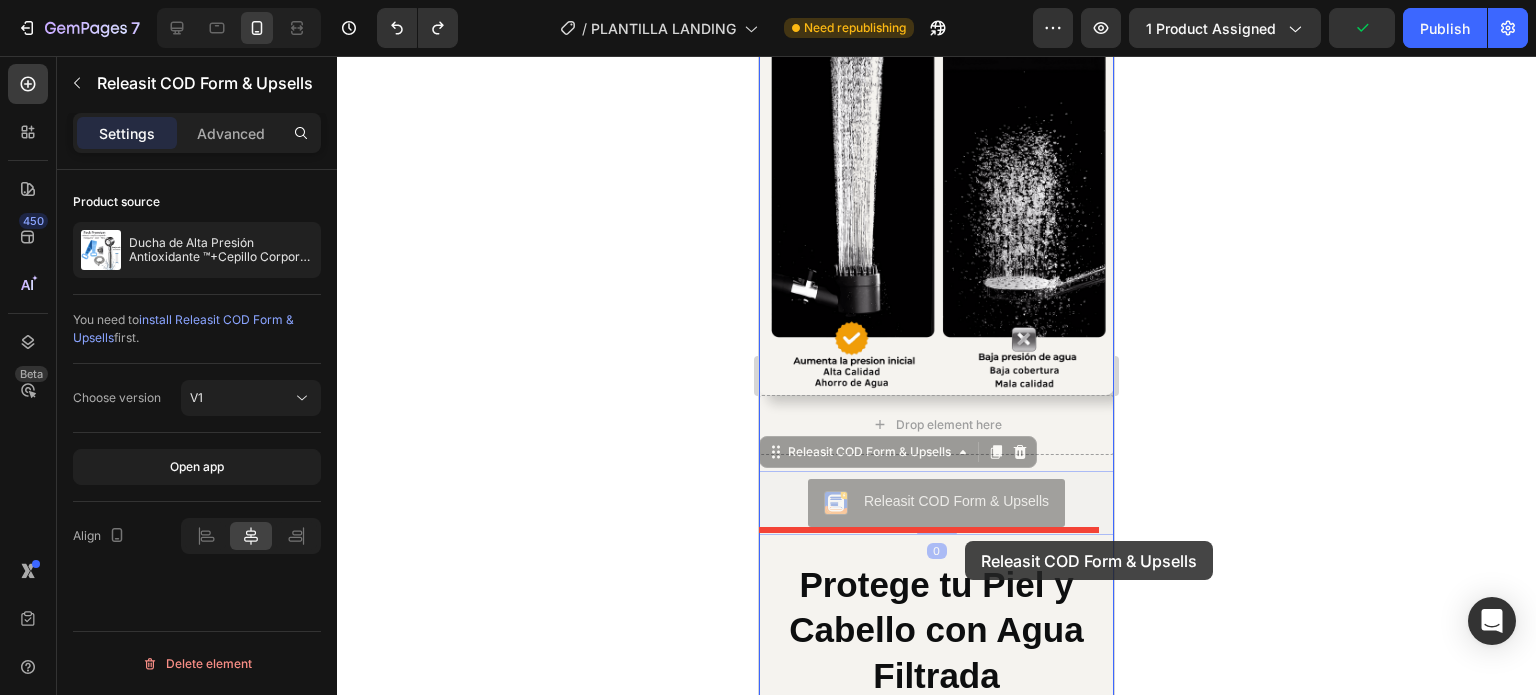 drag, startPoint x: 974, startPoint y: 491, endPoint x: 965, endPoint y: 553, distance: 62.649822 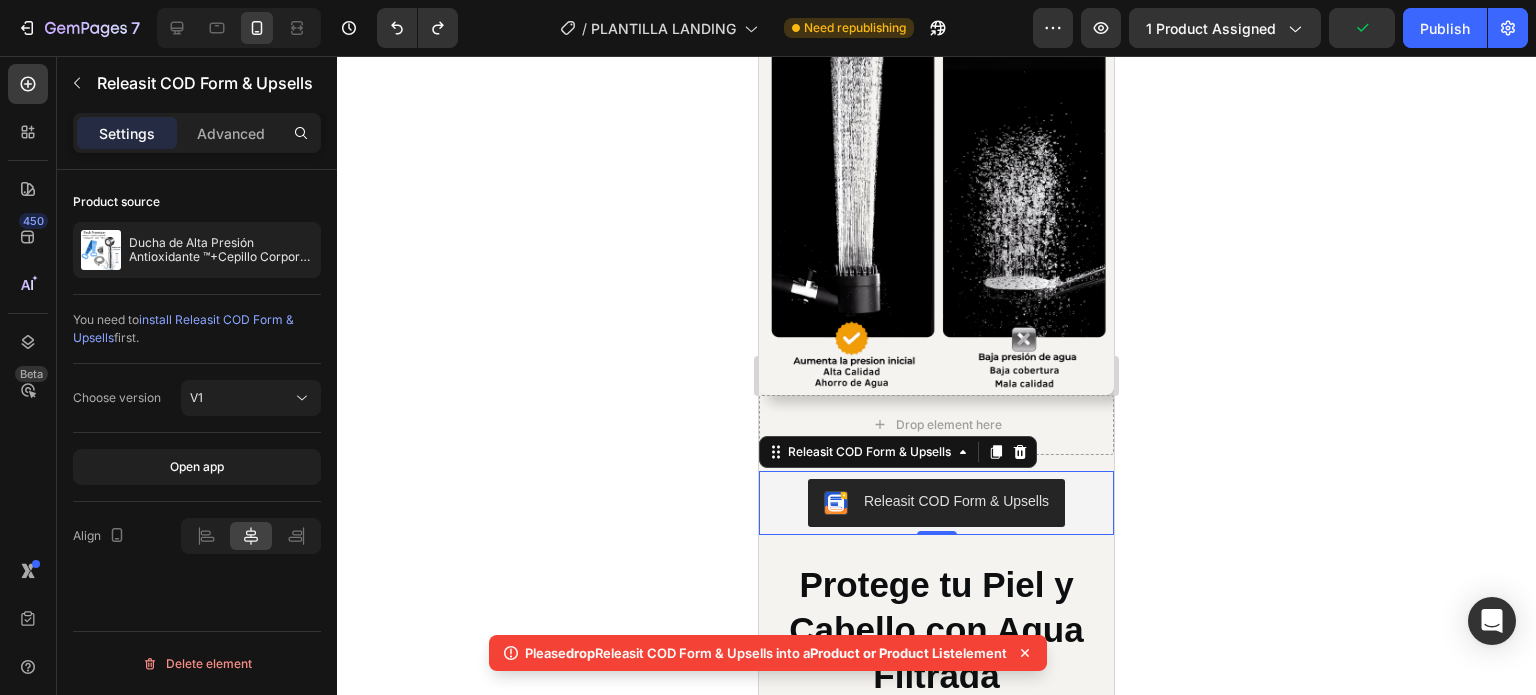 click 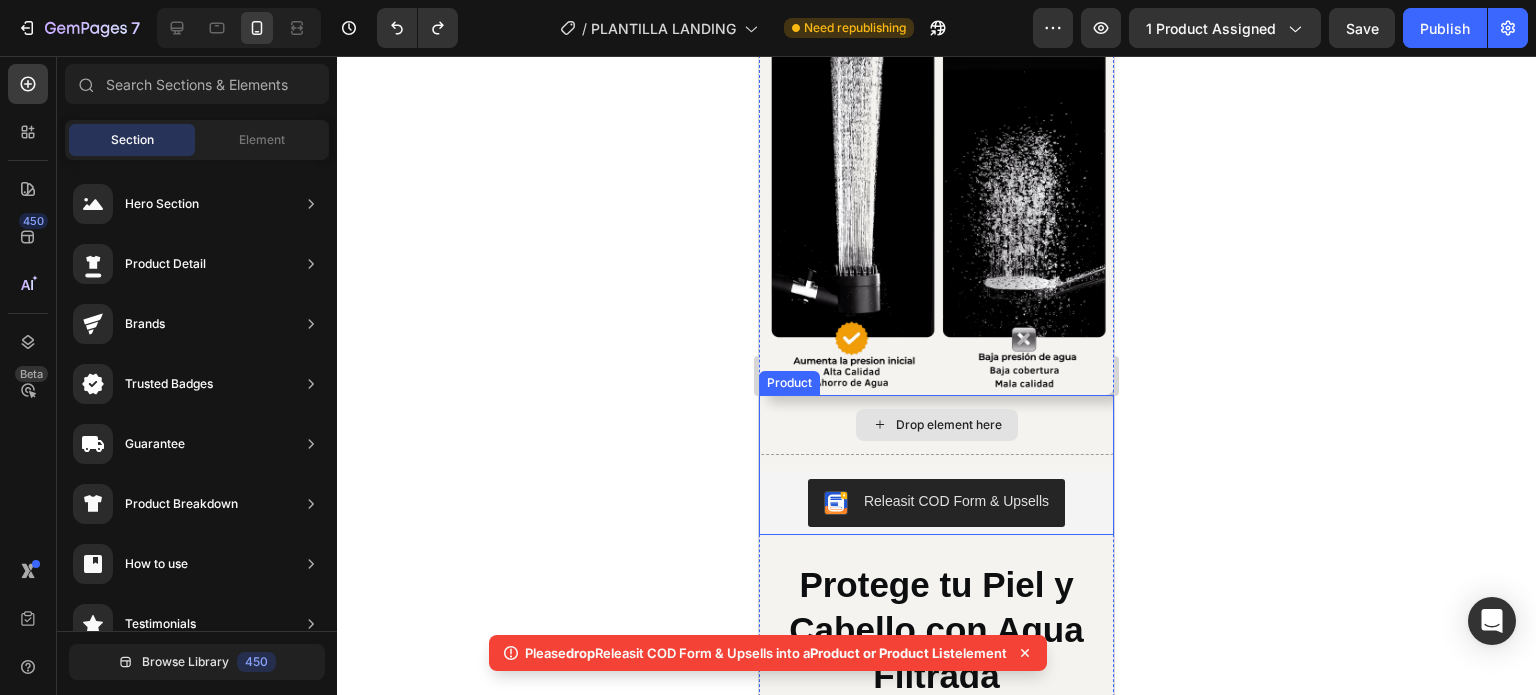 click on "Drop element here" at bounding box center [937, 425] 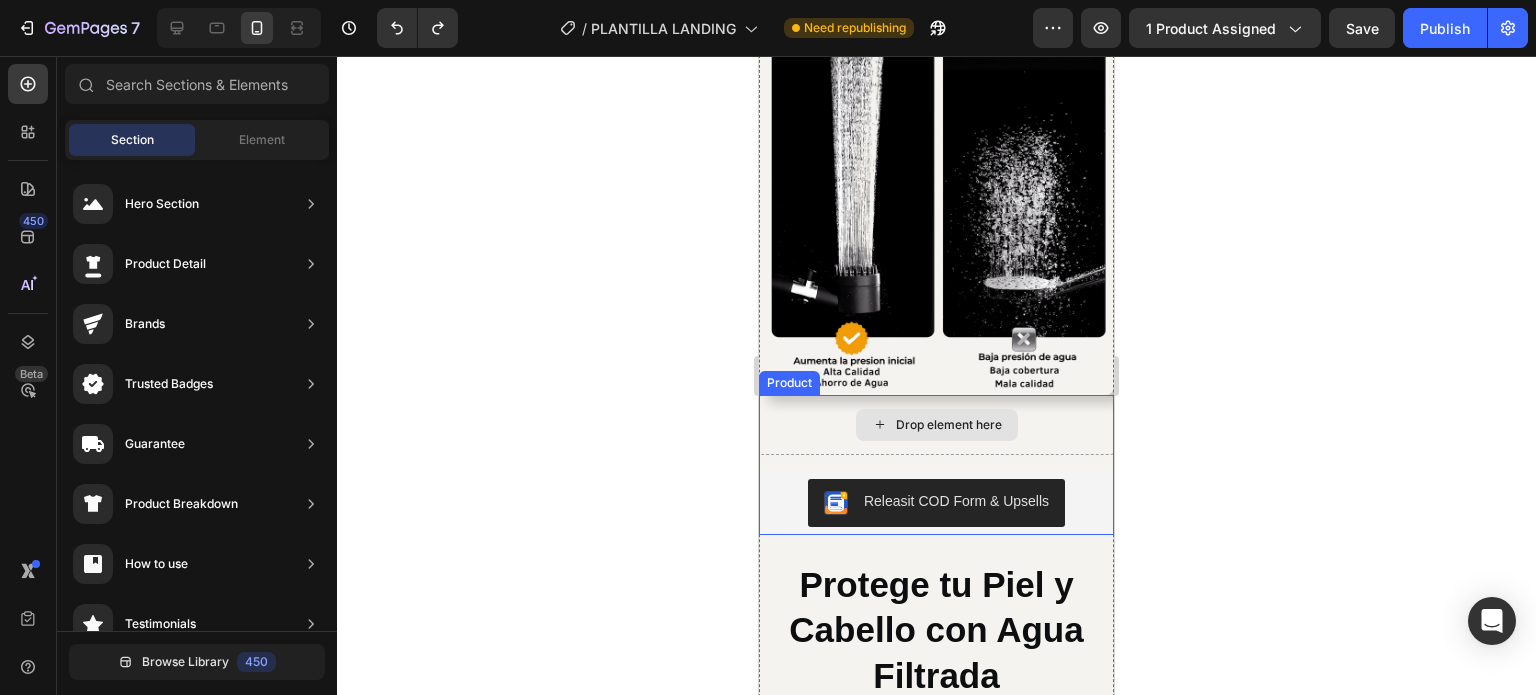 click on "Drop element here" at bounding box center (936, 425) 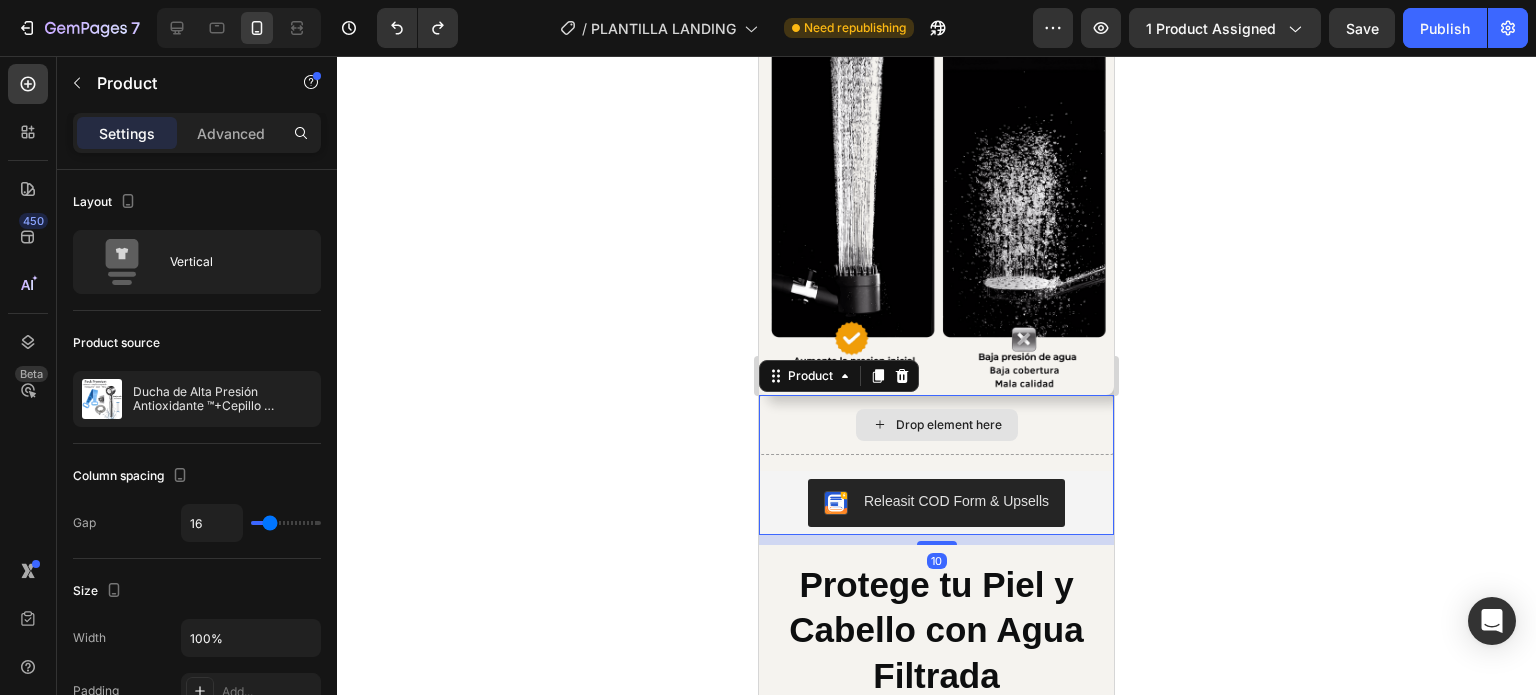 click on "Drop element here" at bounding box center (936, 425) 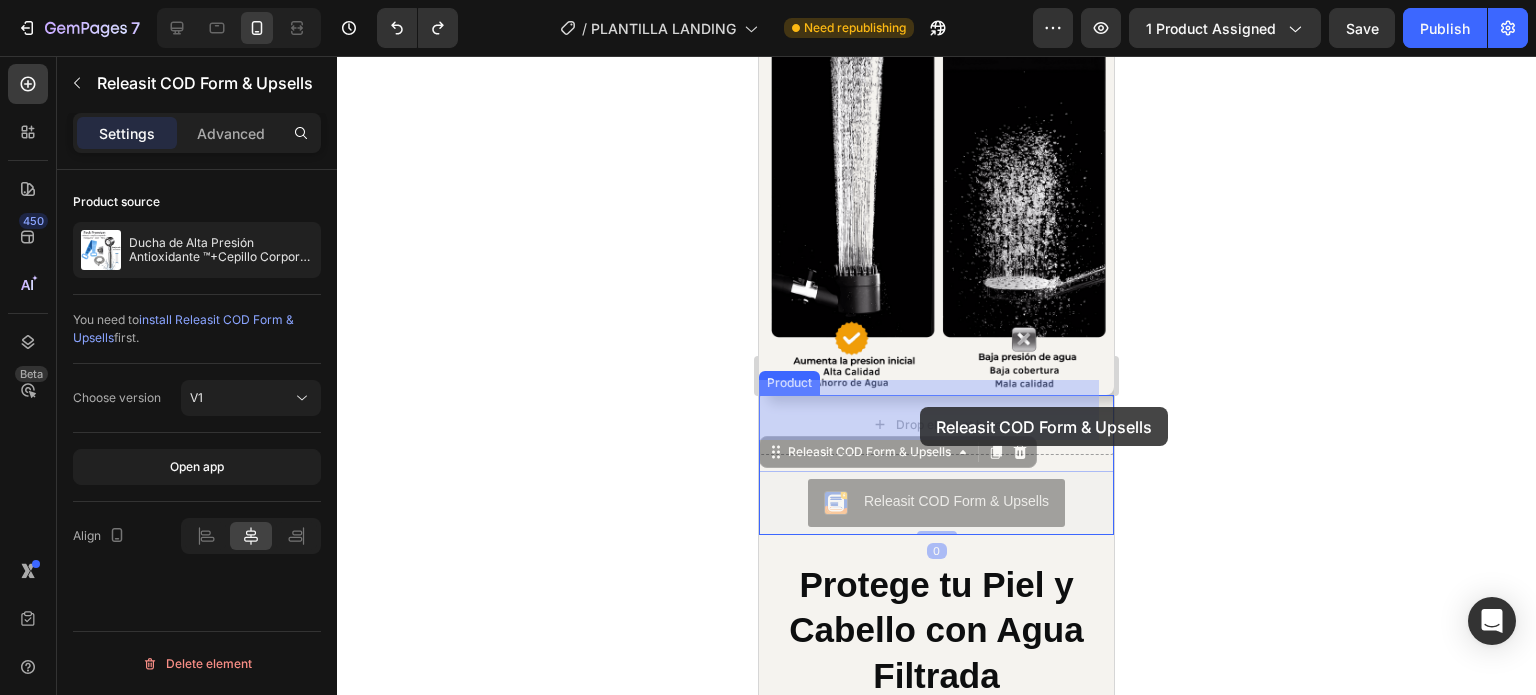 drag, startPoint x: 912, startPoint y: 490, endPoint x: 920, endPoint y: 407, distance: 83.38465 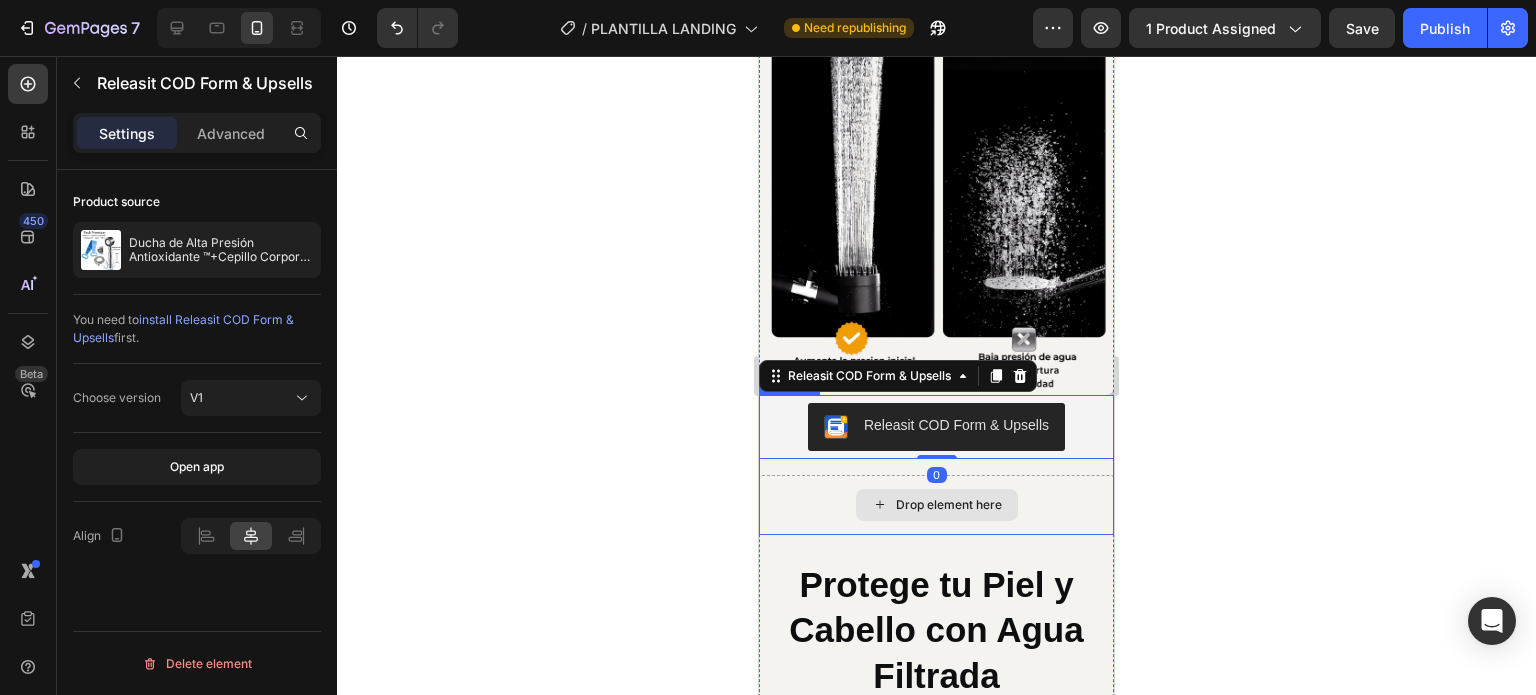 click on "Drop element here" at bounding box center (936, 505) 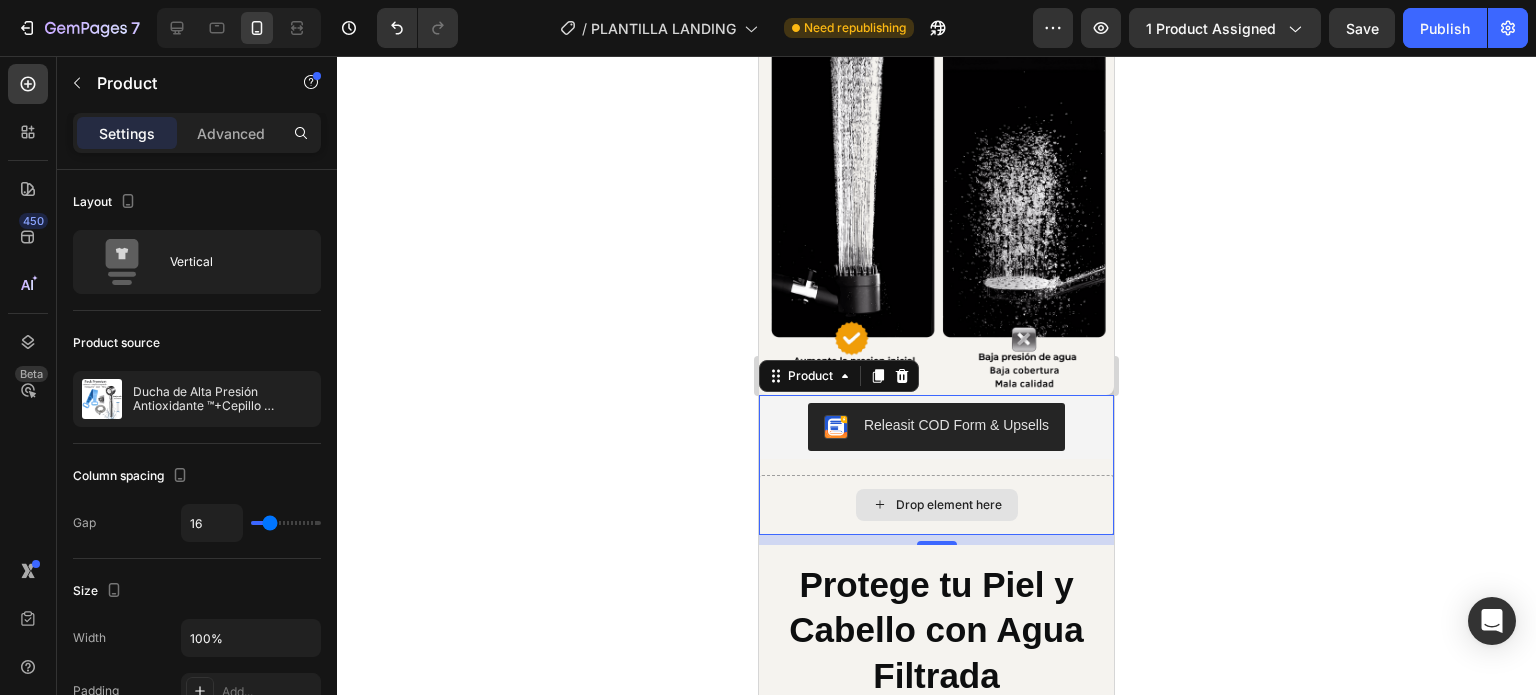 click on "Drop element here" at bounding box center [936, 505] 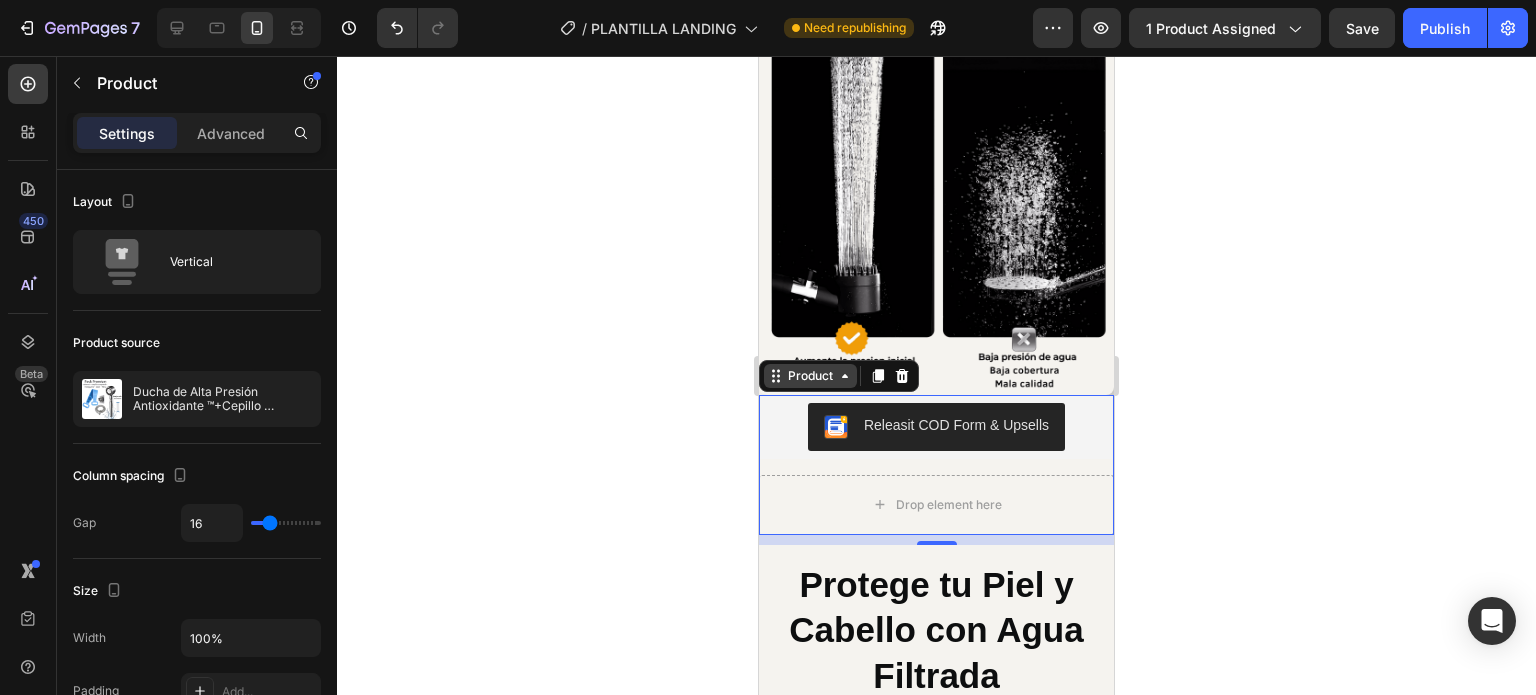 click 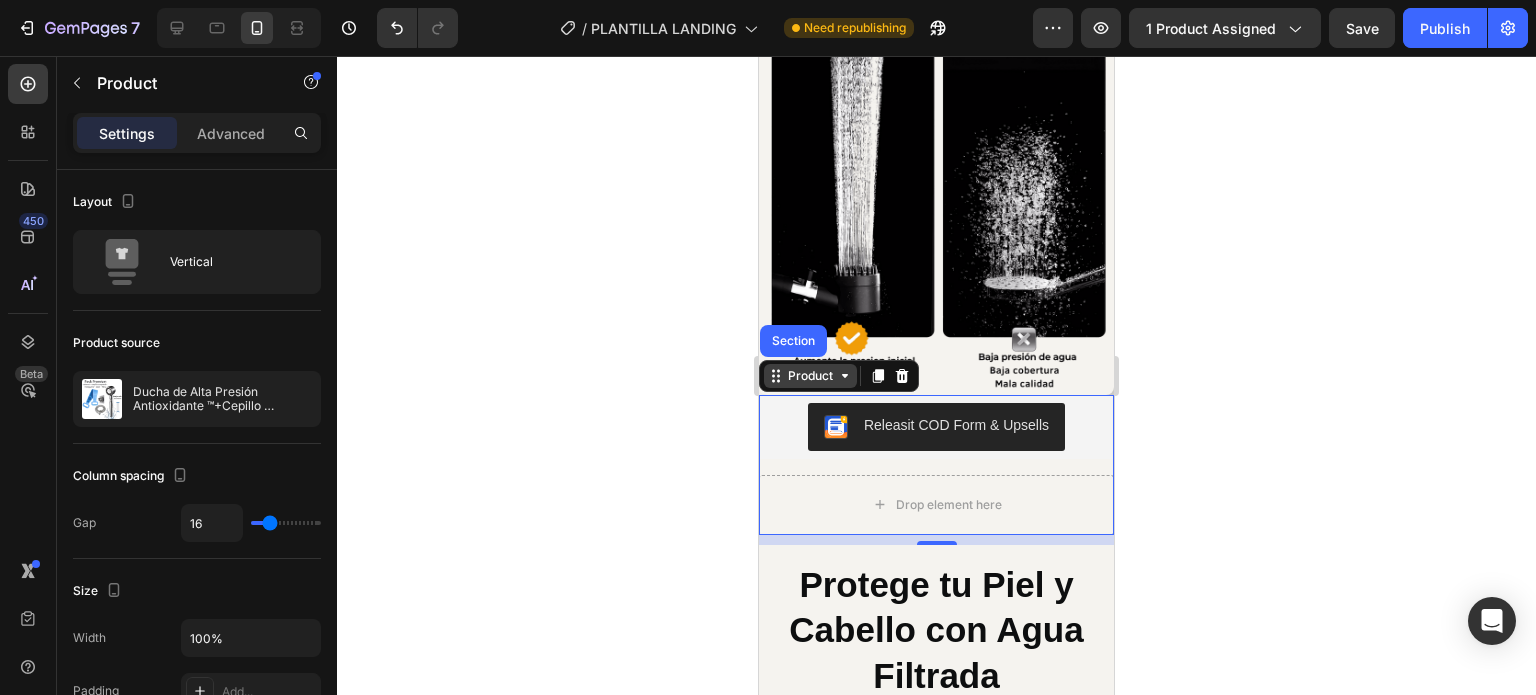 click 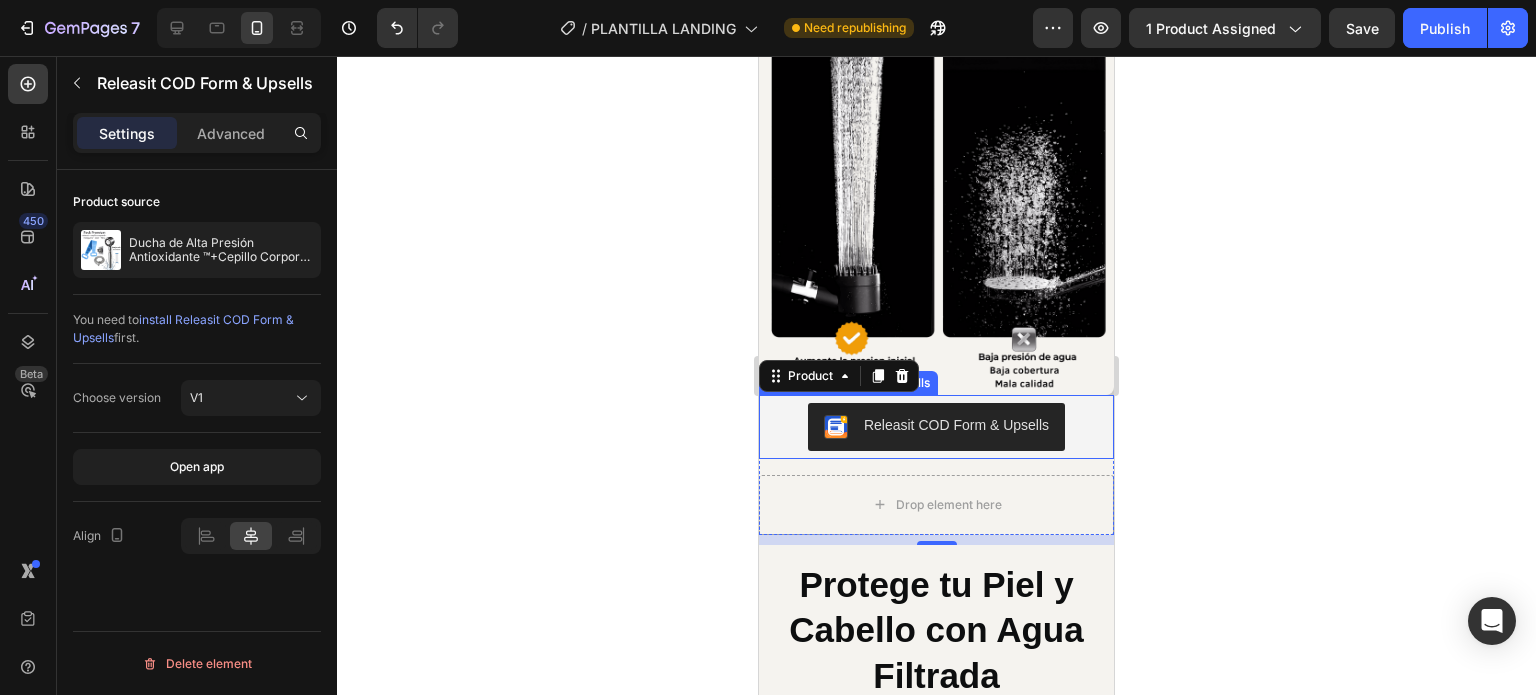 click on "Releasit COD Form & Upsells" at bounding box center [936, 427] 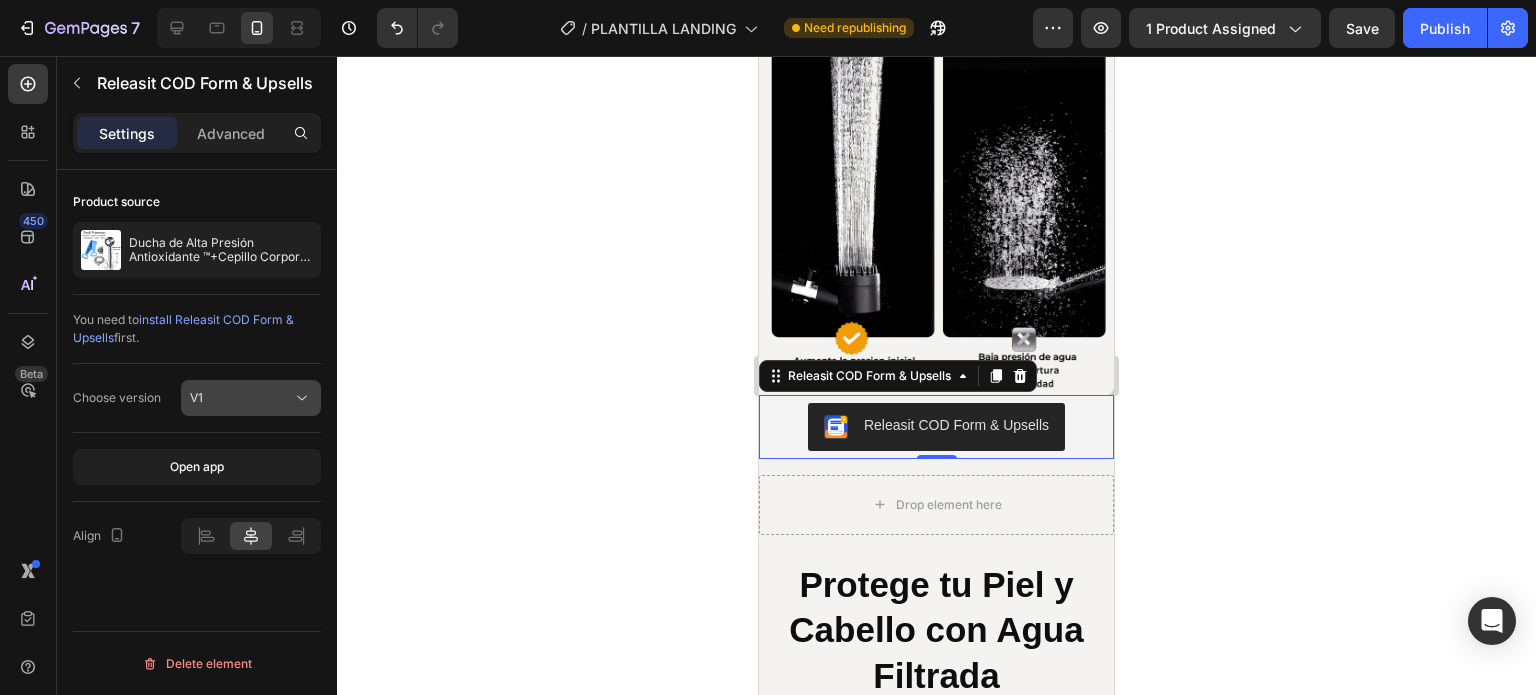 click on "V1" 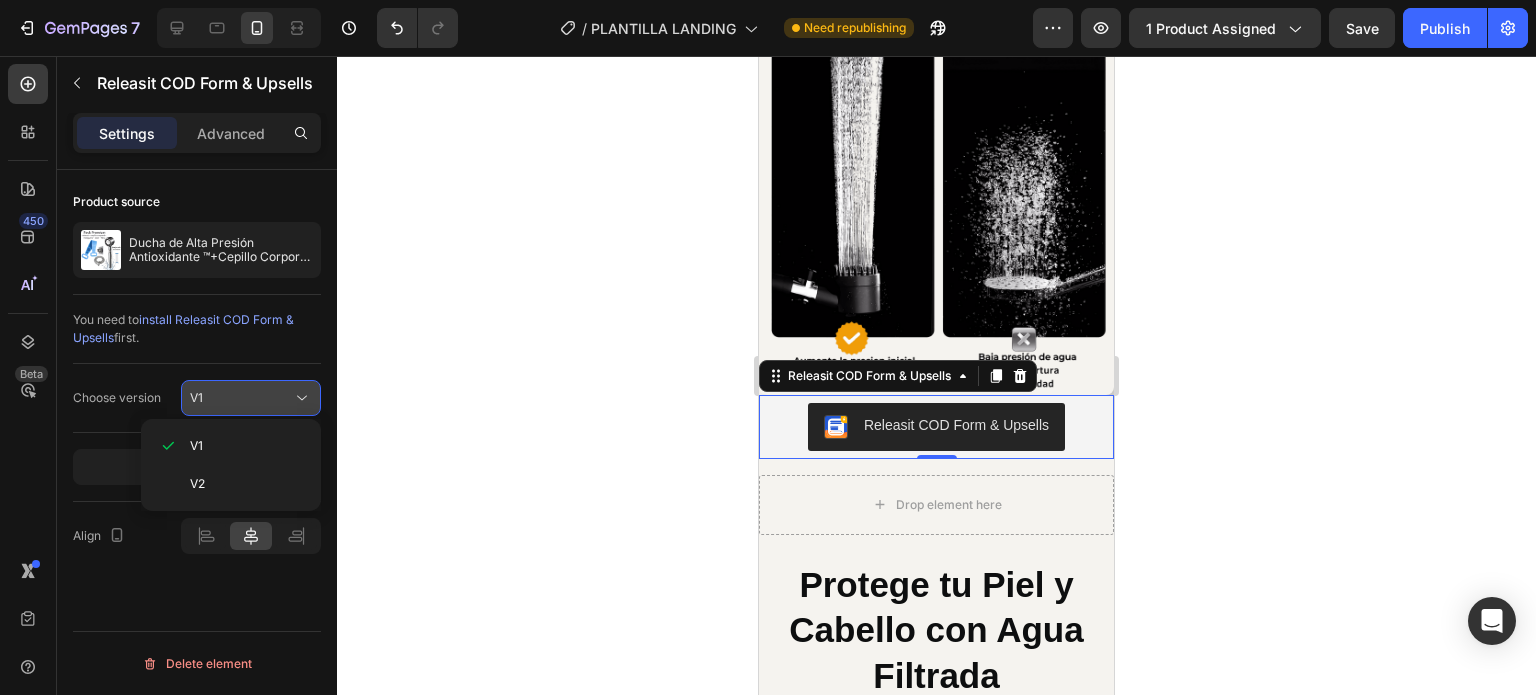 click on "V1" 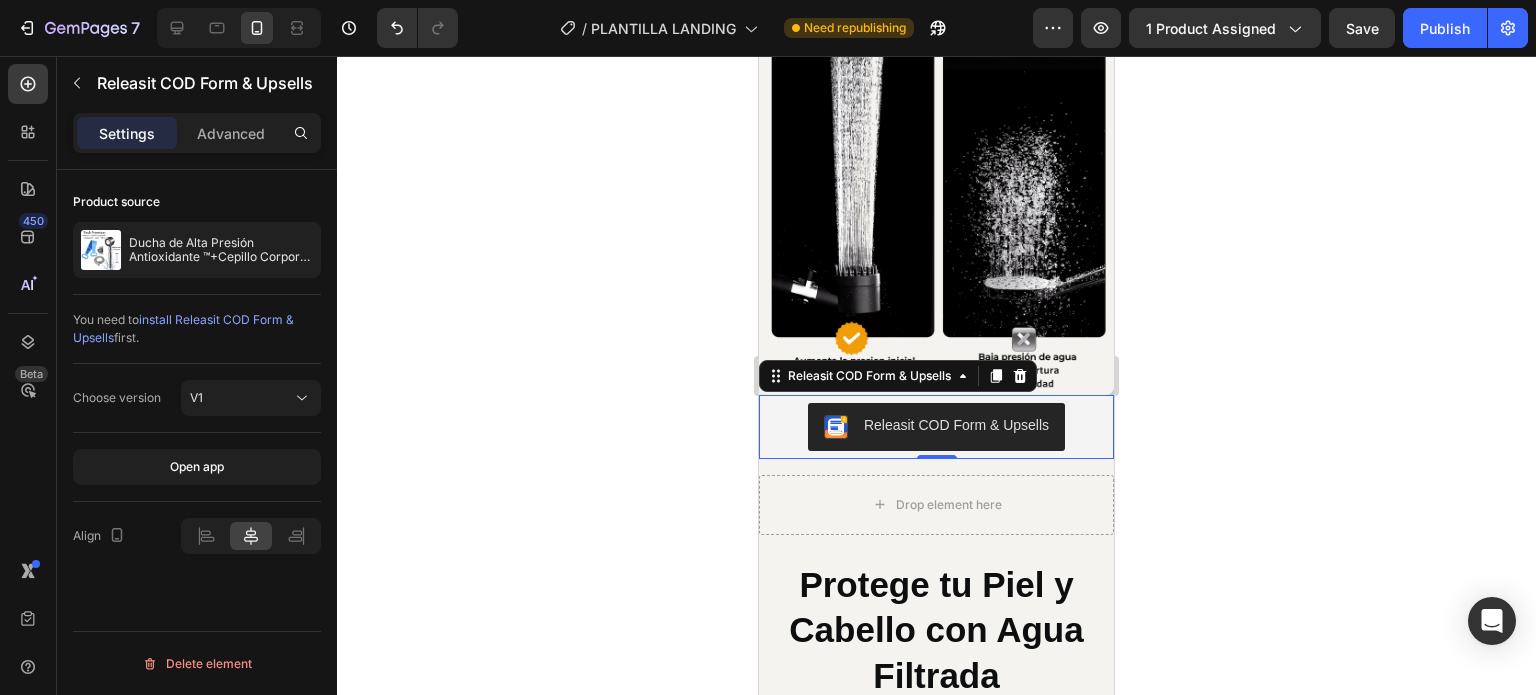 drag, startPoint x: 576, startPoint y: 359, endPoint x: 562, endPoint y: 363, distance: 14.56022 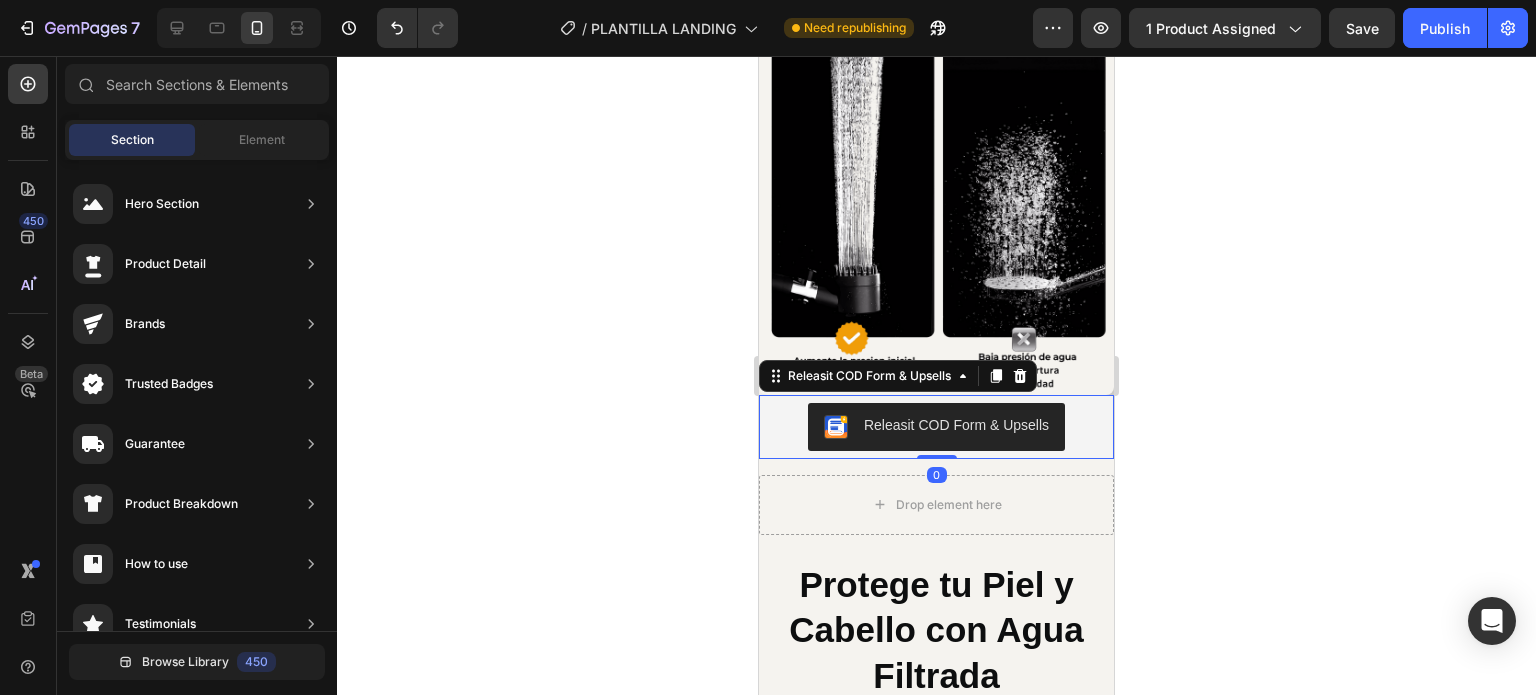 click on "Releasit COD Form & Upsells" at bounding box center [936, 427] 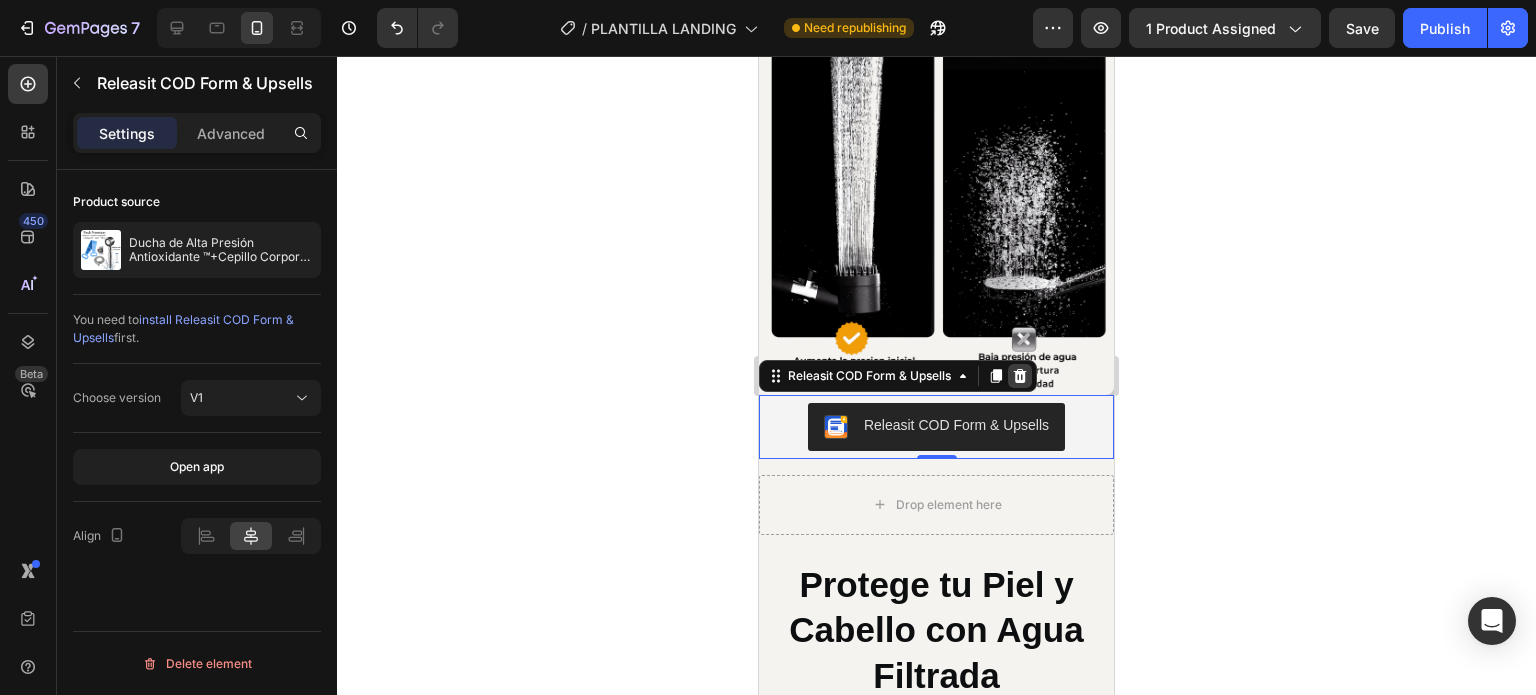 click 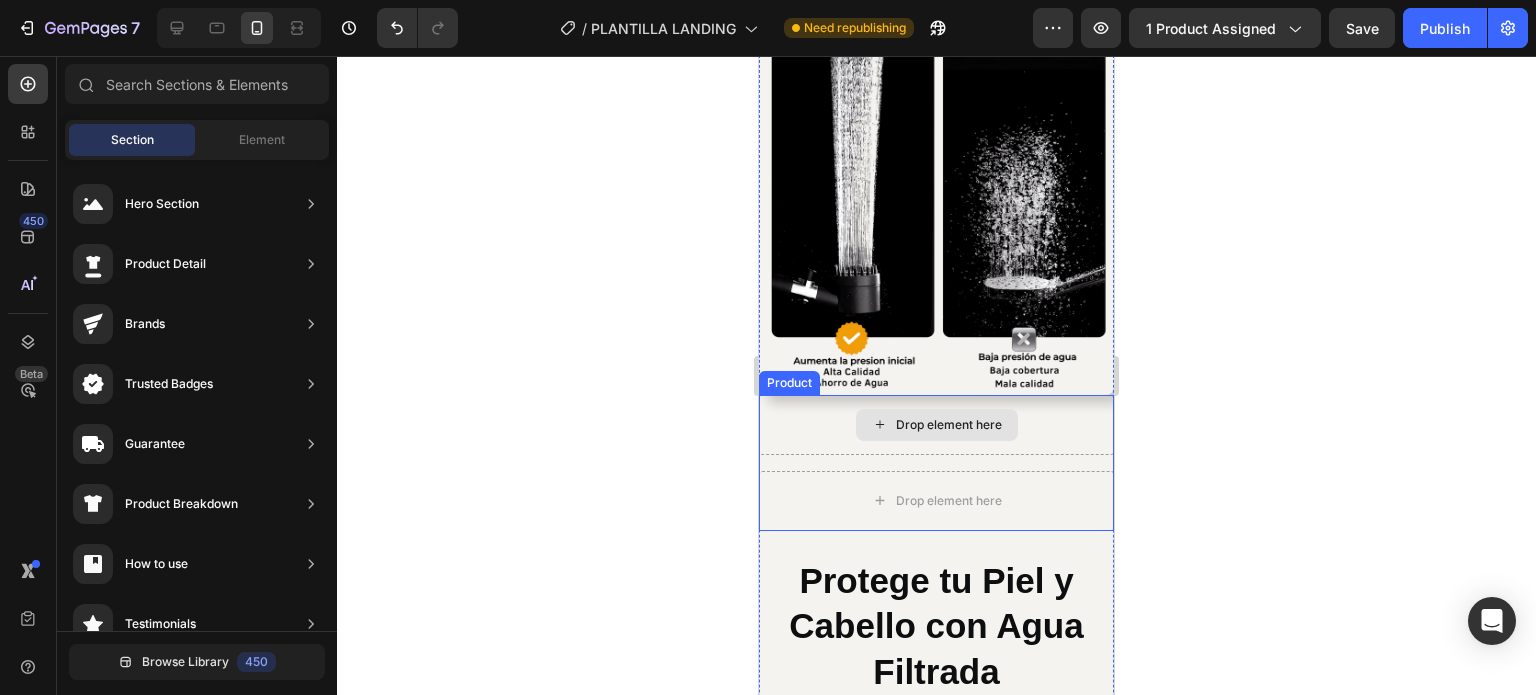 click on "Drop element here
Drop element here Product" at bounding box center (936, 463) 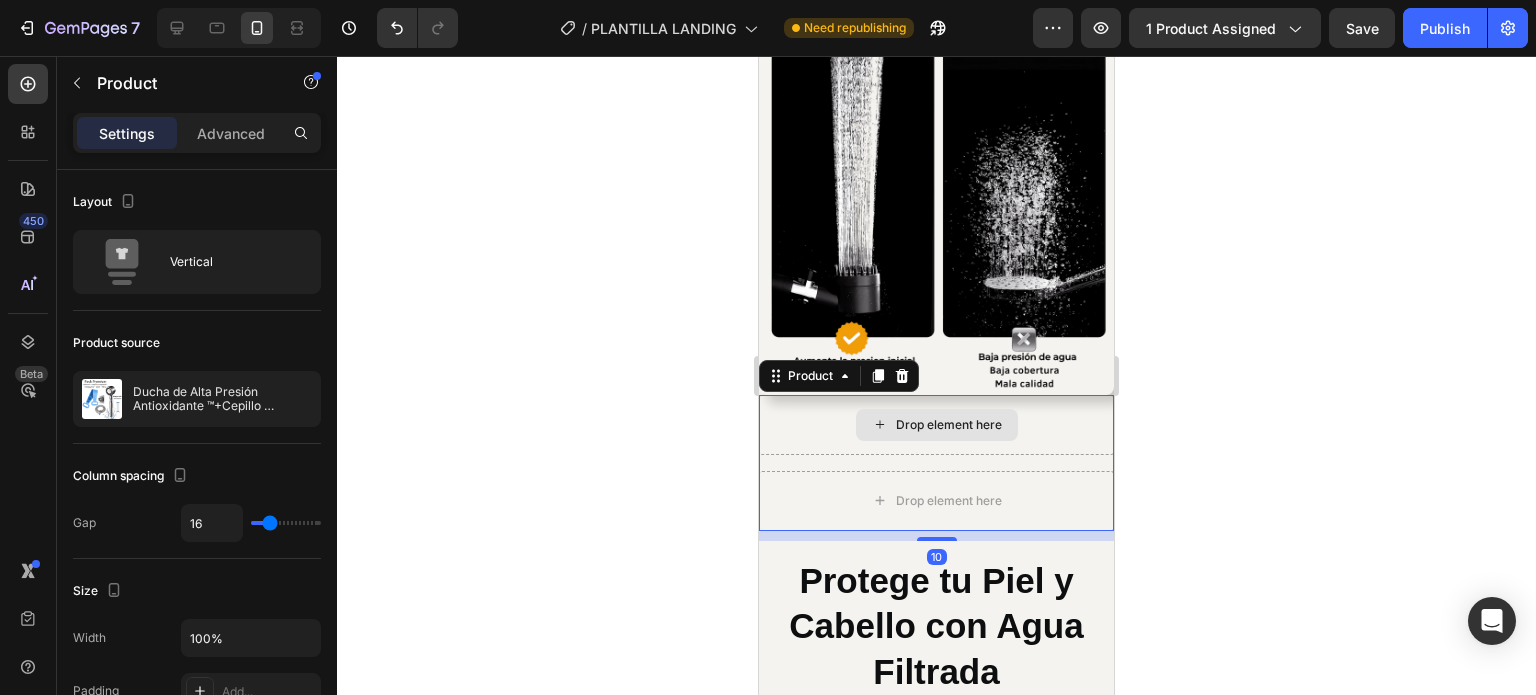click on "Drop element here" at bounding box center [936, 425] 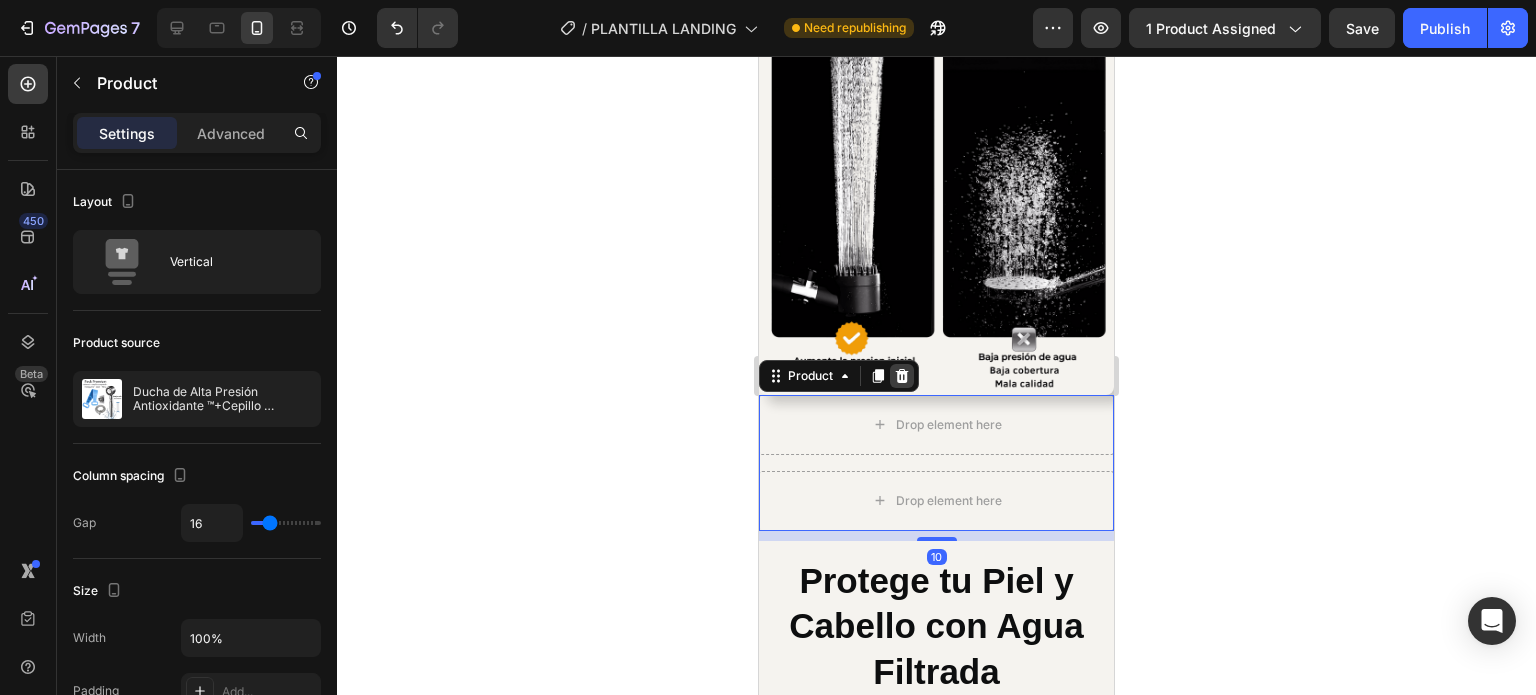 click 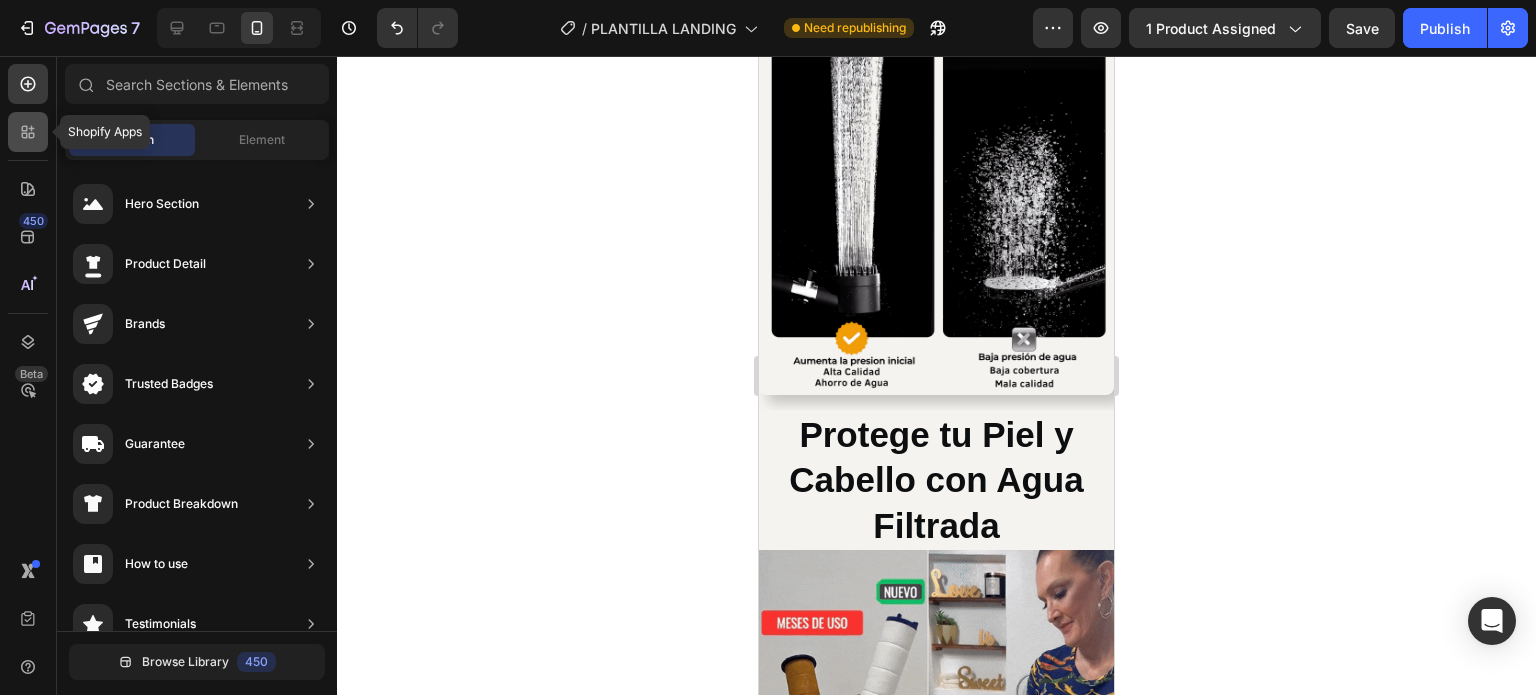 click 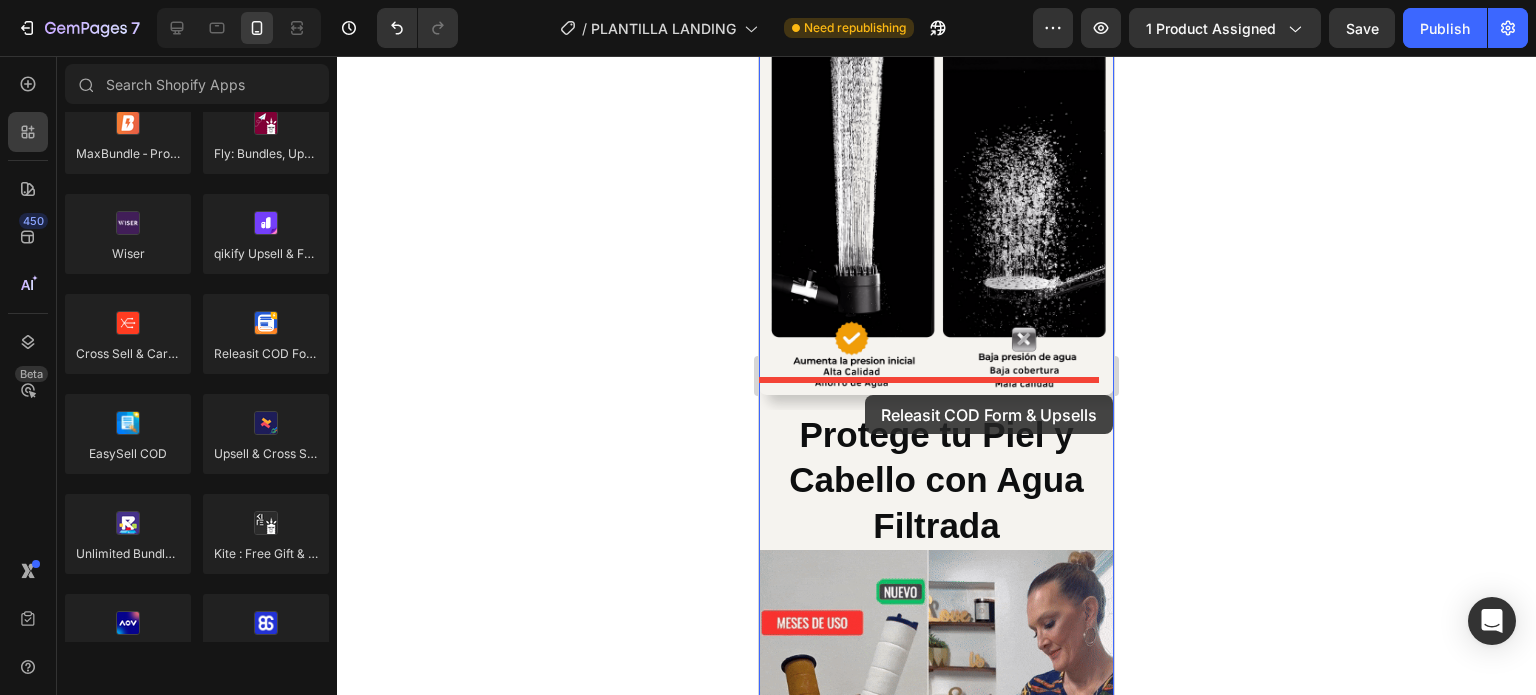 drag, startPoint x: 1031, startPoint y: 389, endPoint x: 865, endPoint y: 395, distance: 166.1084 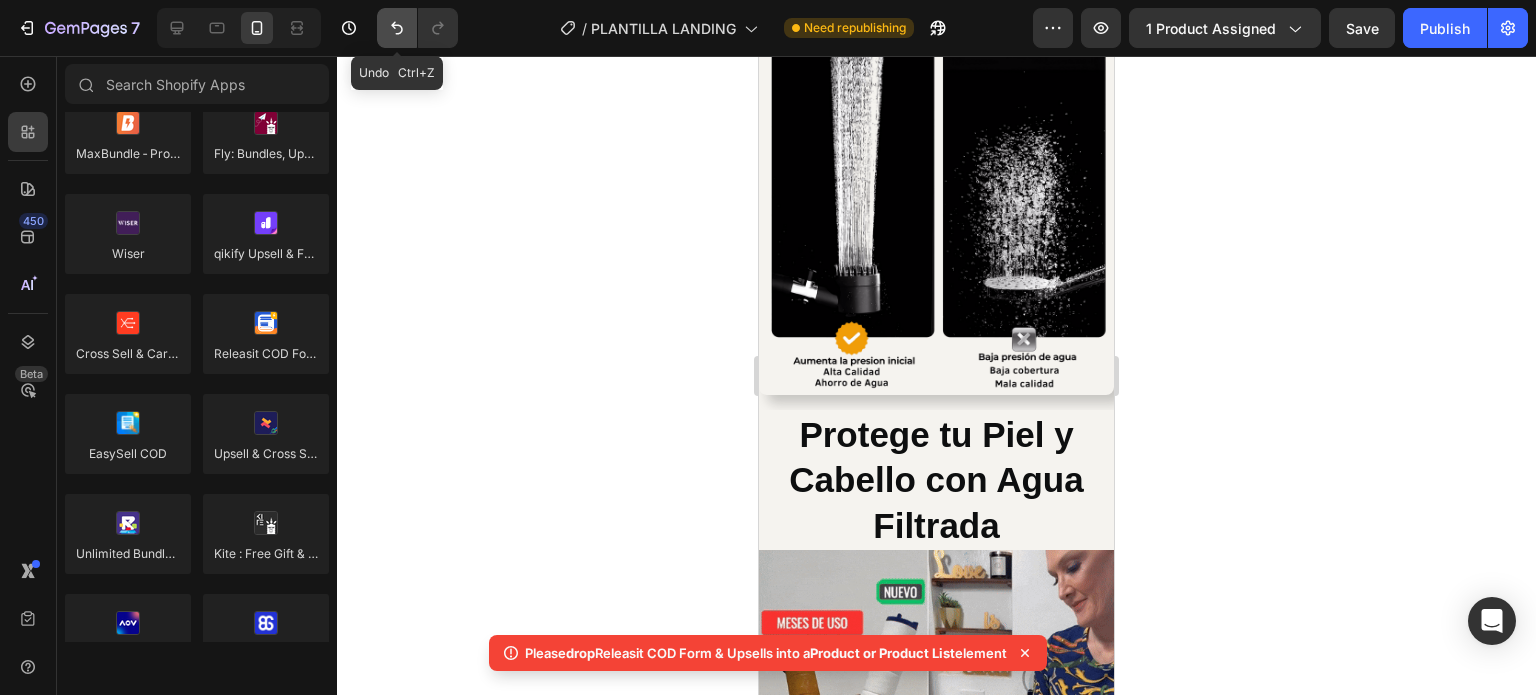click 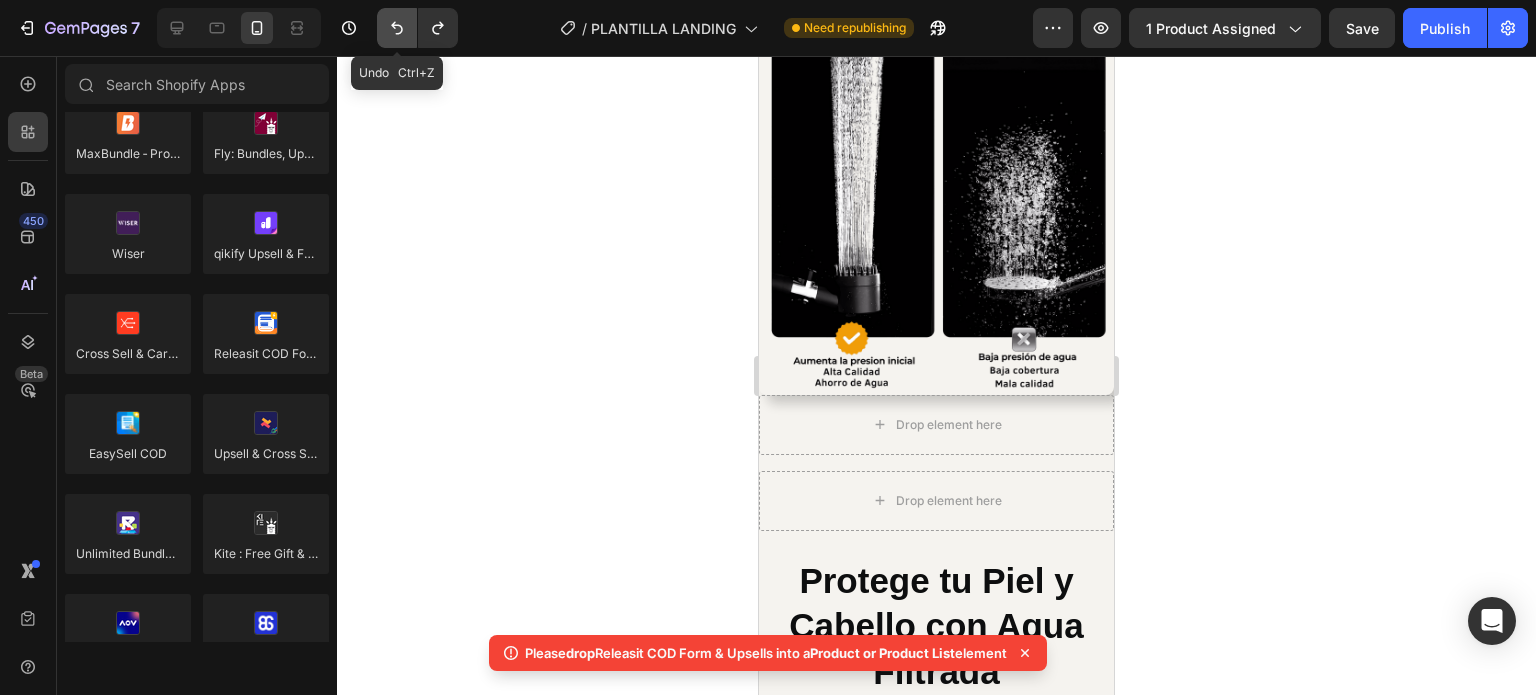 click 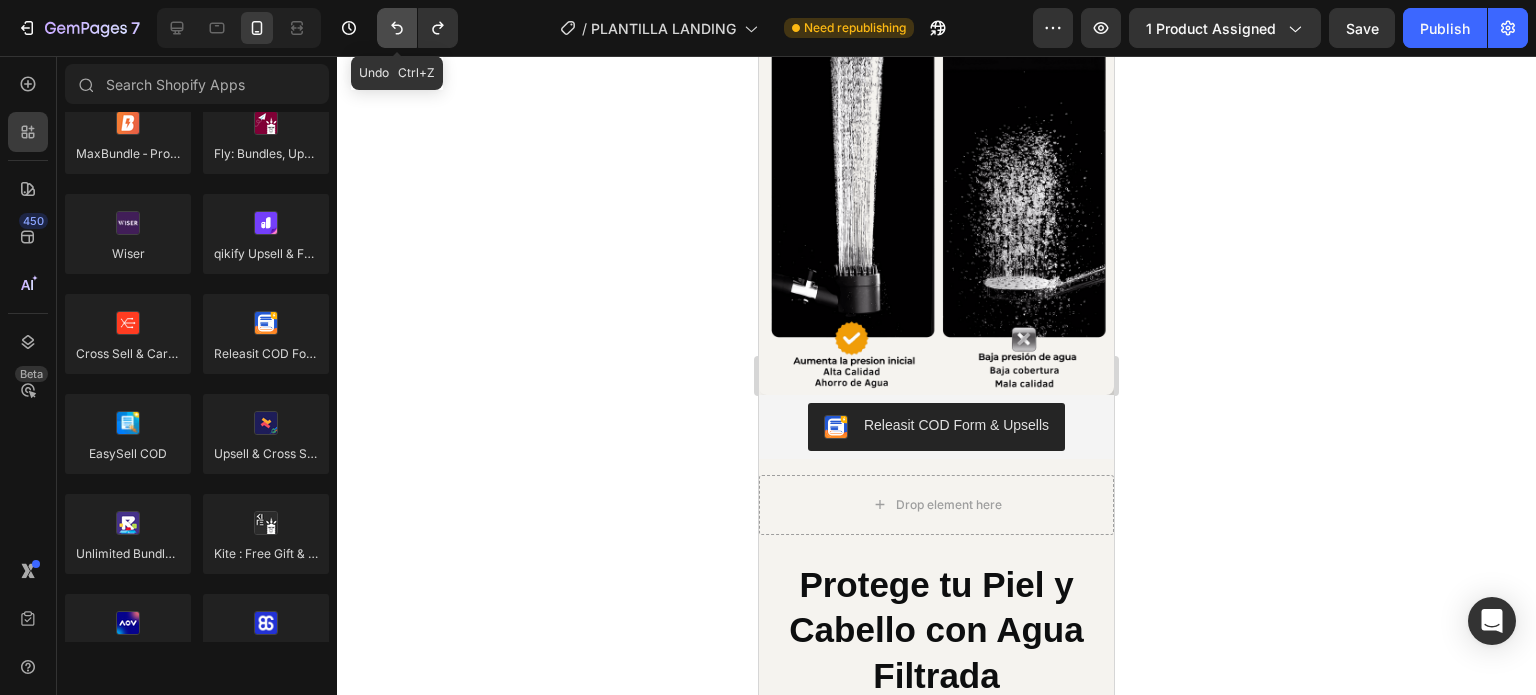 click 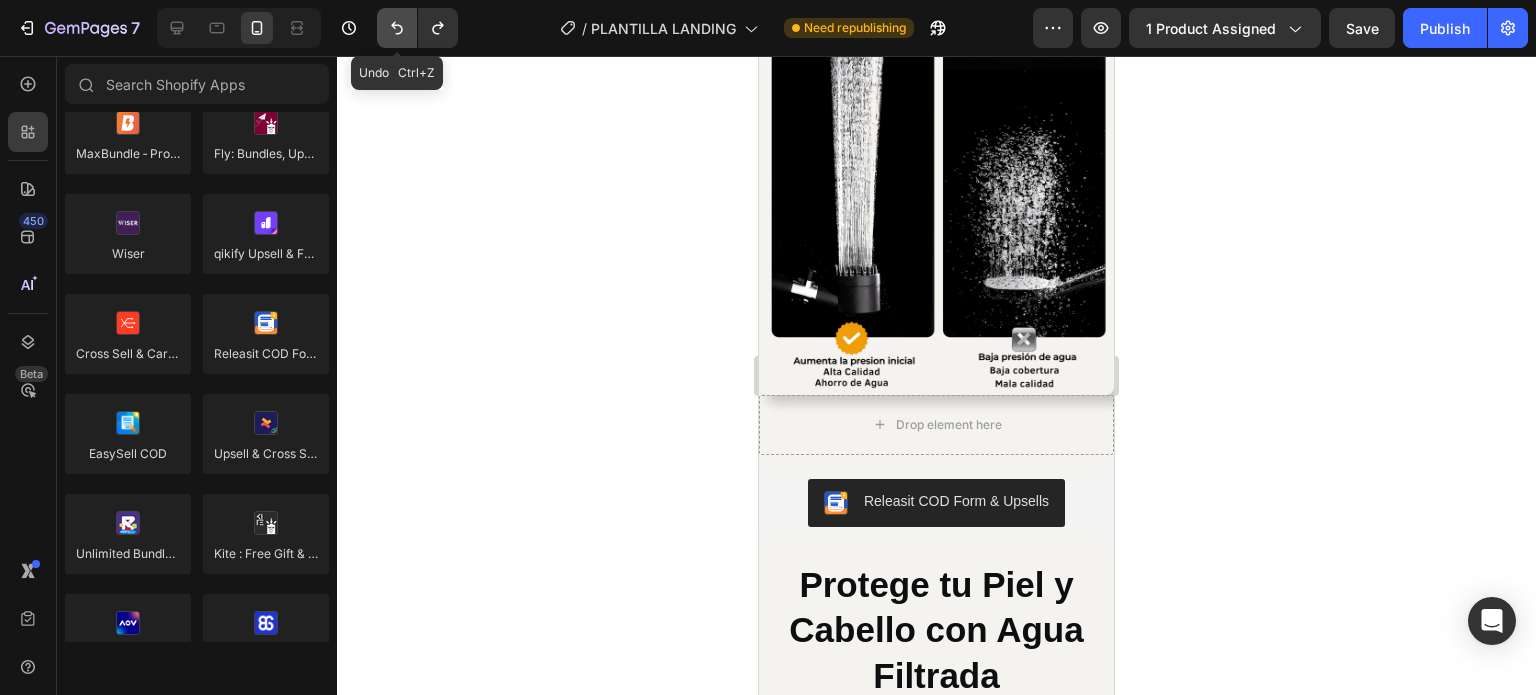 click 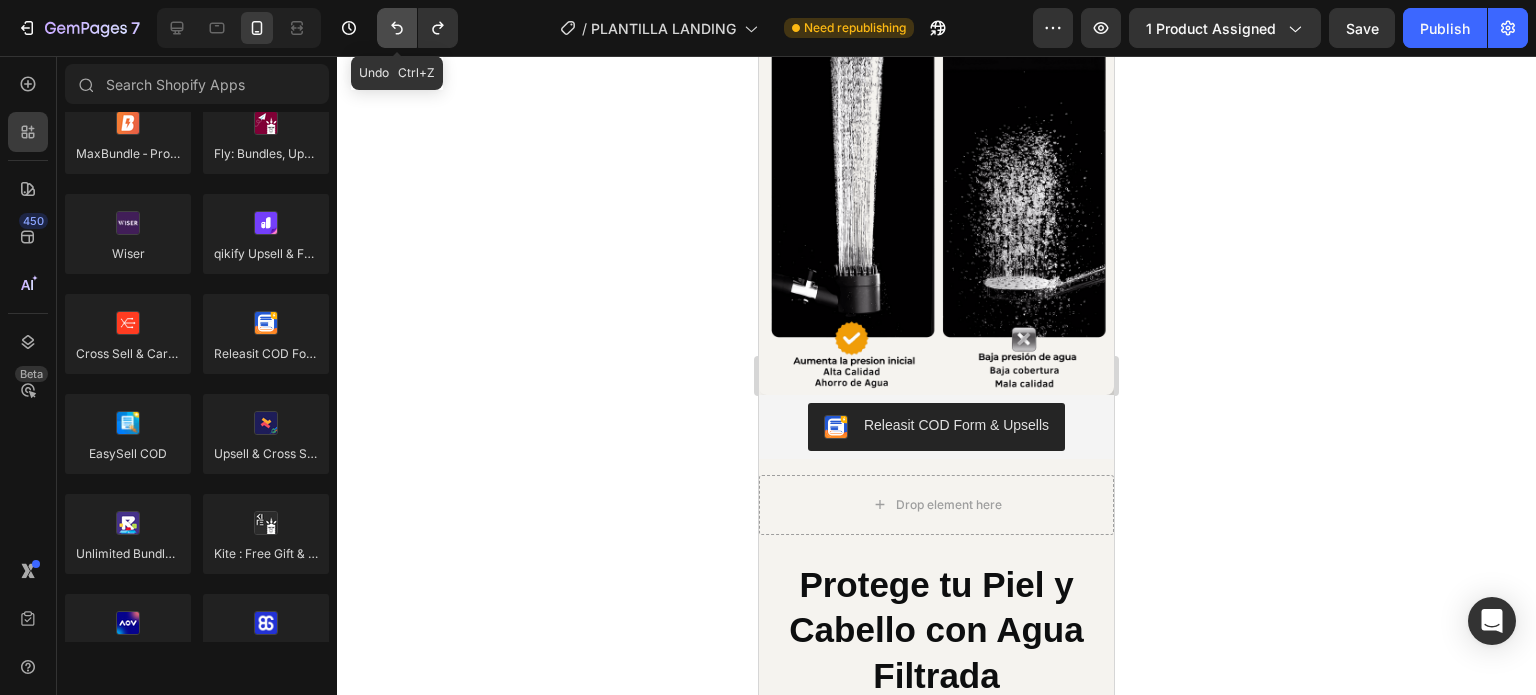 click 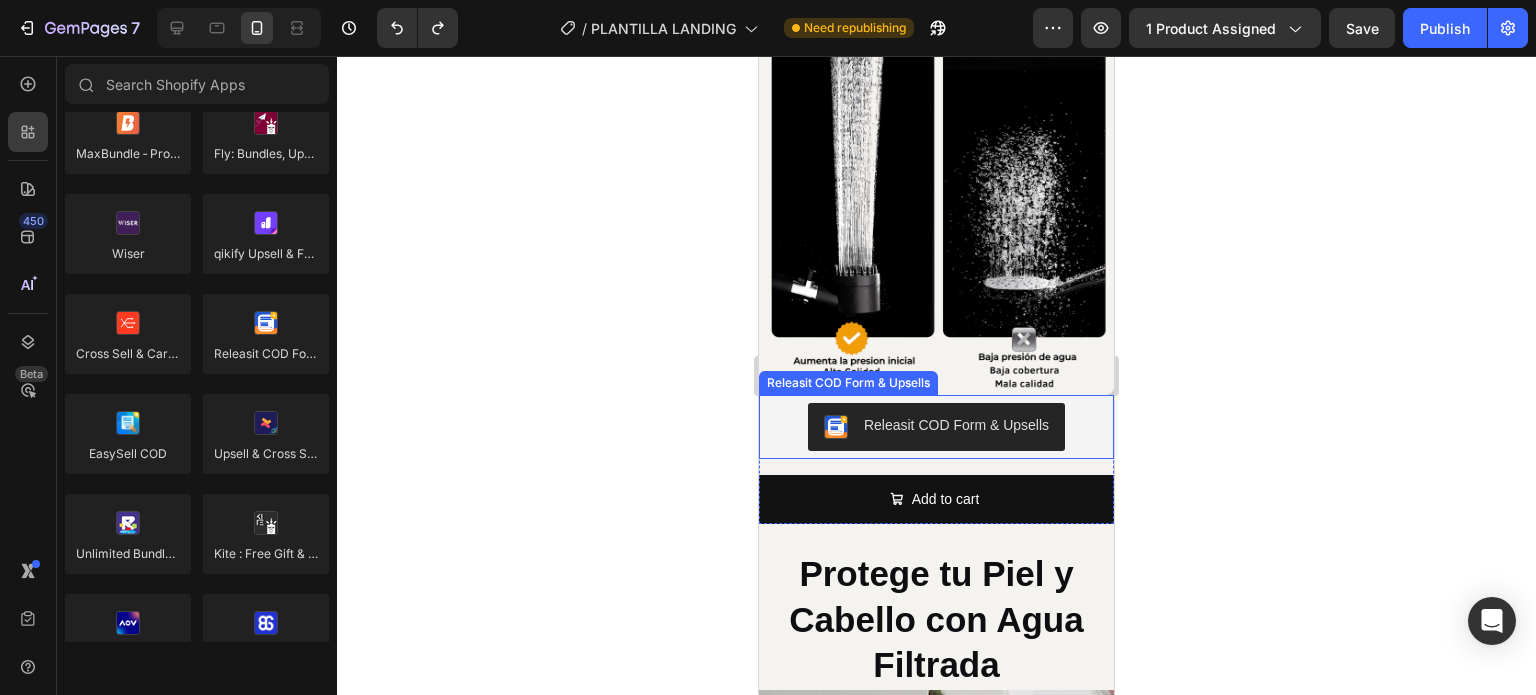 click on "Releasit COD Form & Upsells" at bounding box center [936, 427] 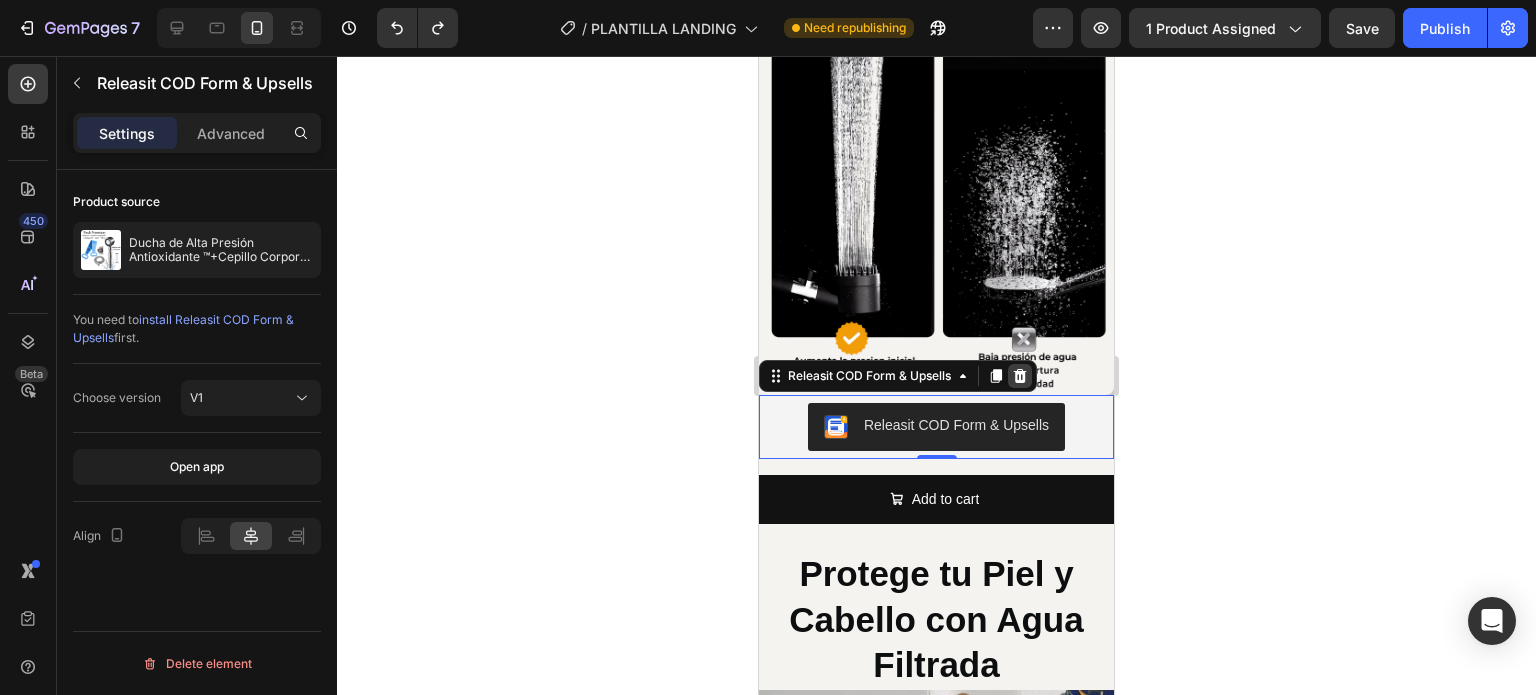 click 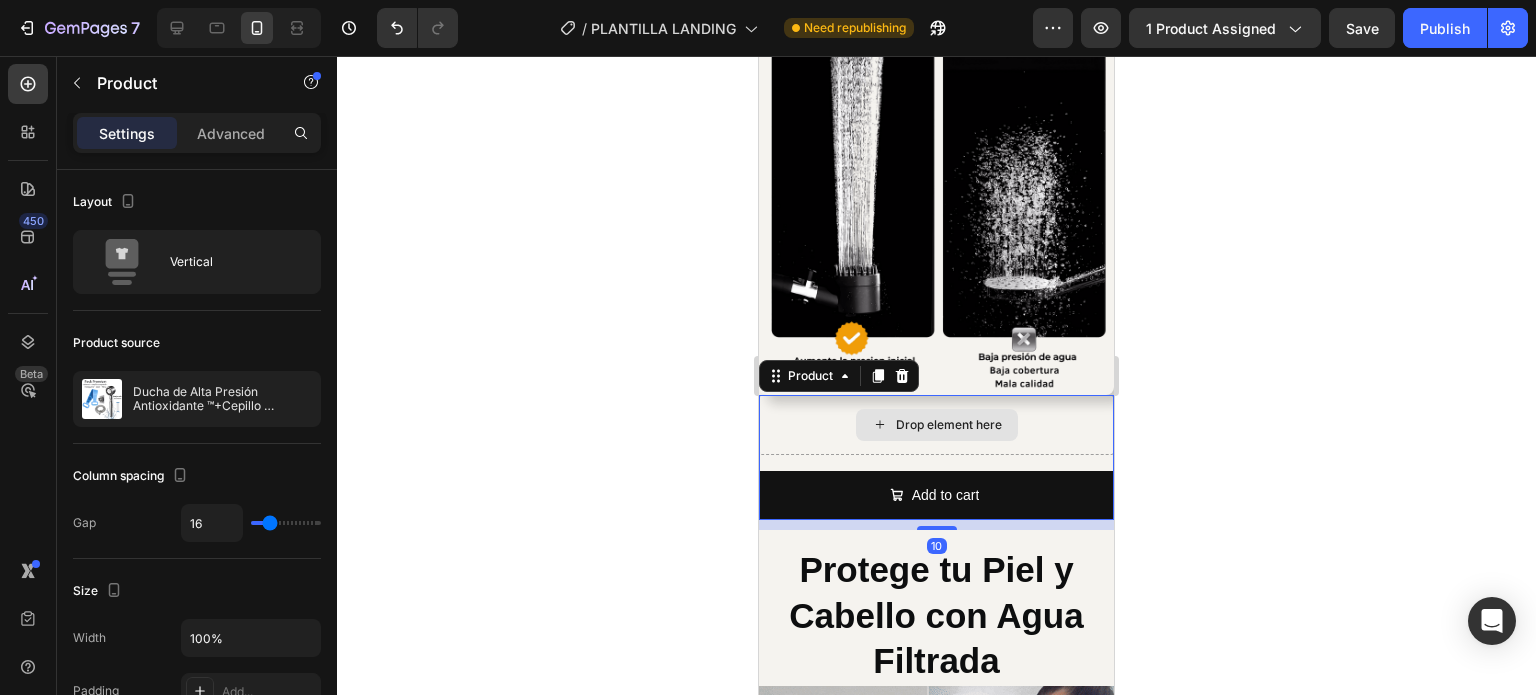 click on "Drop element here" at bounding box center (936, 425) 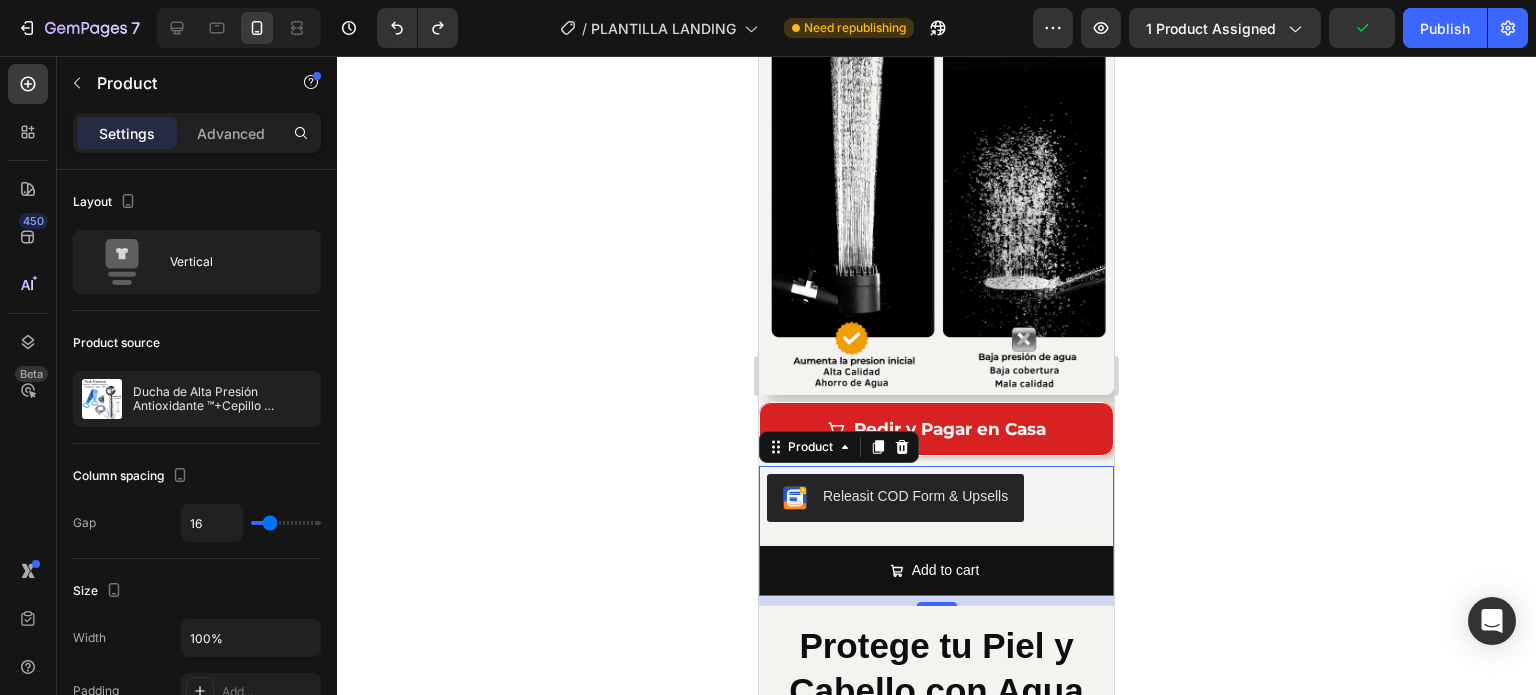 click 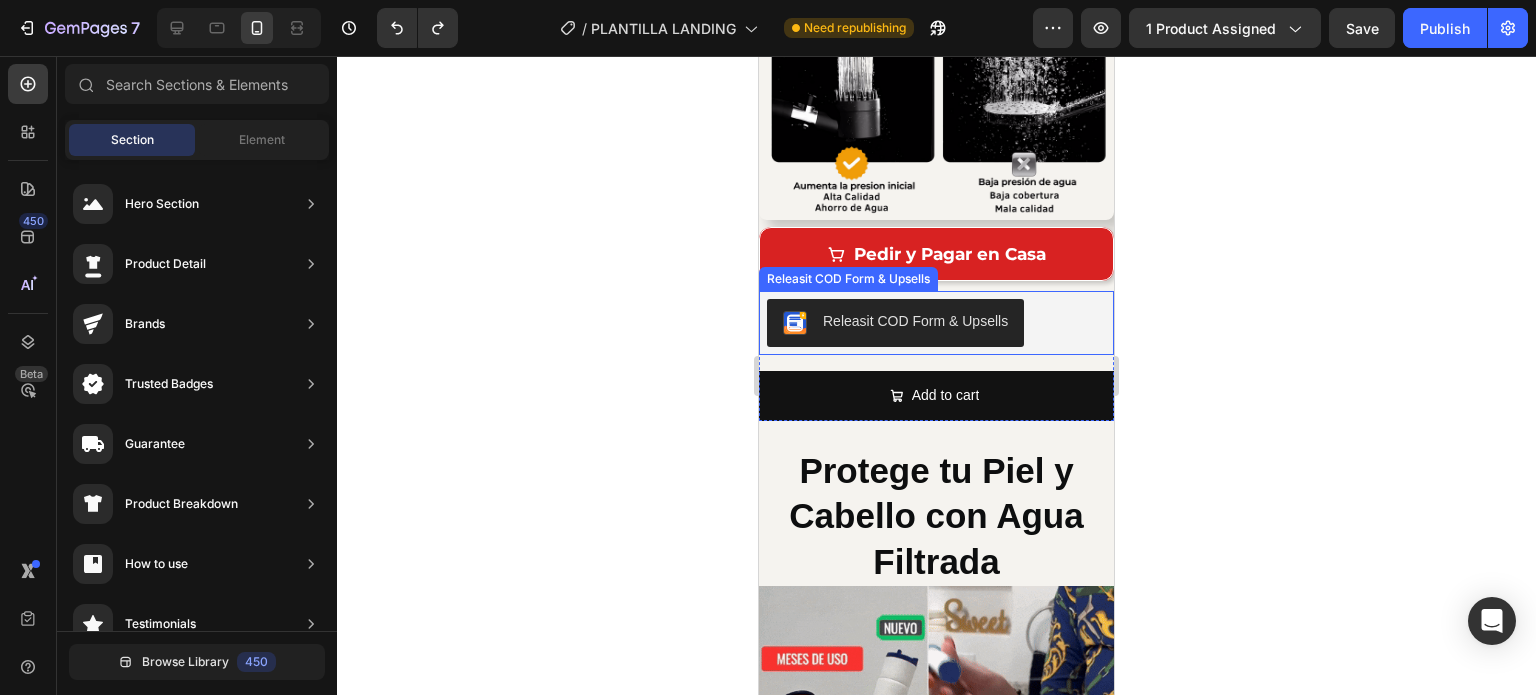 scroll, scrollTop: 1635, scrollLeft: 0, axis: vertical 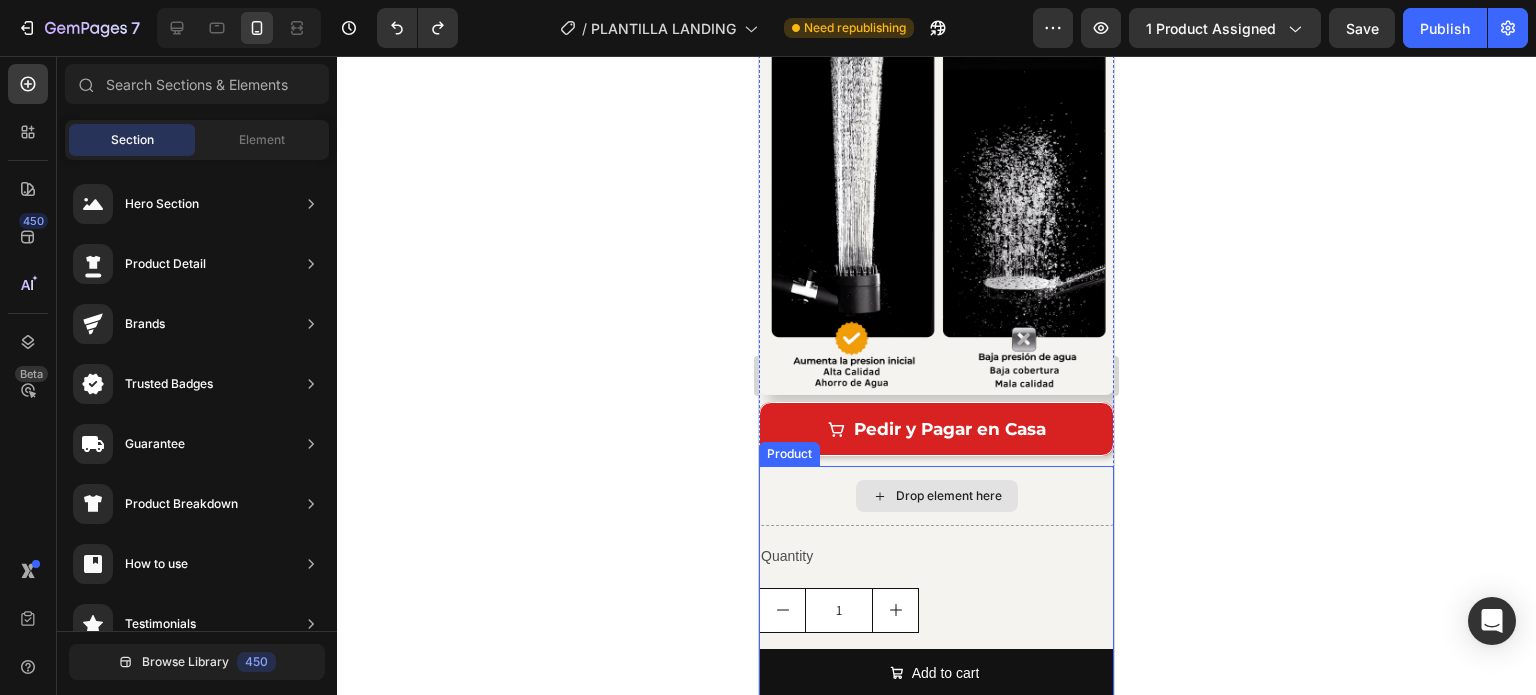 click on "Drop element here" at bounding box center [936, 496] 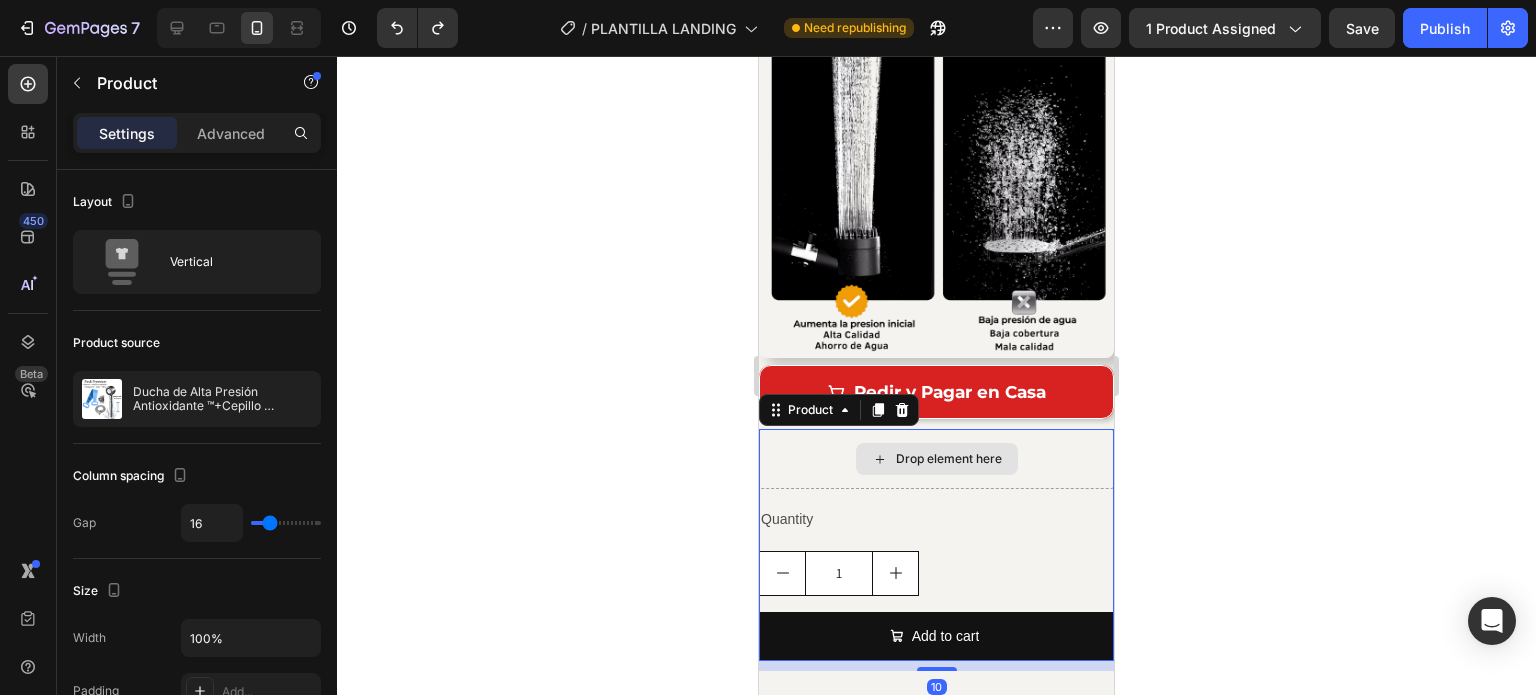 scroll, scrollTop: 1735, scrollLeft: 0, axis: vertical 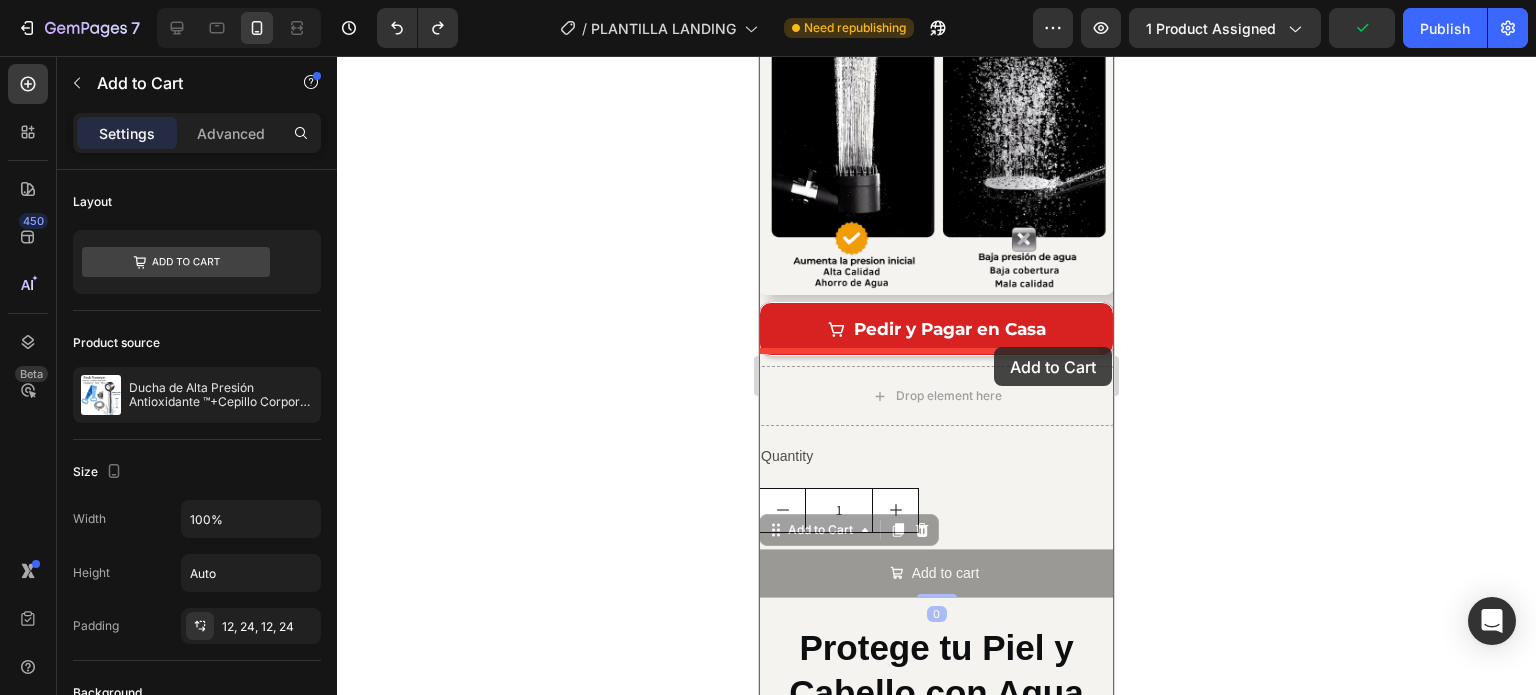 drag, startPoint x: 980, startPoint y: 564, endPoint x: 994, endPoint y: 347, distance: 217.45114 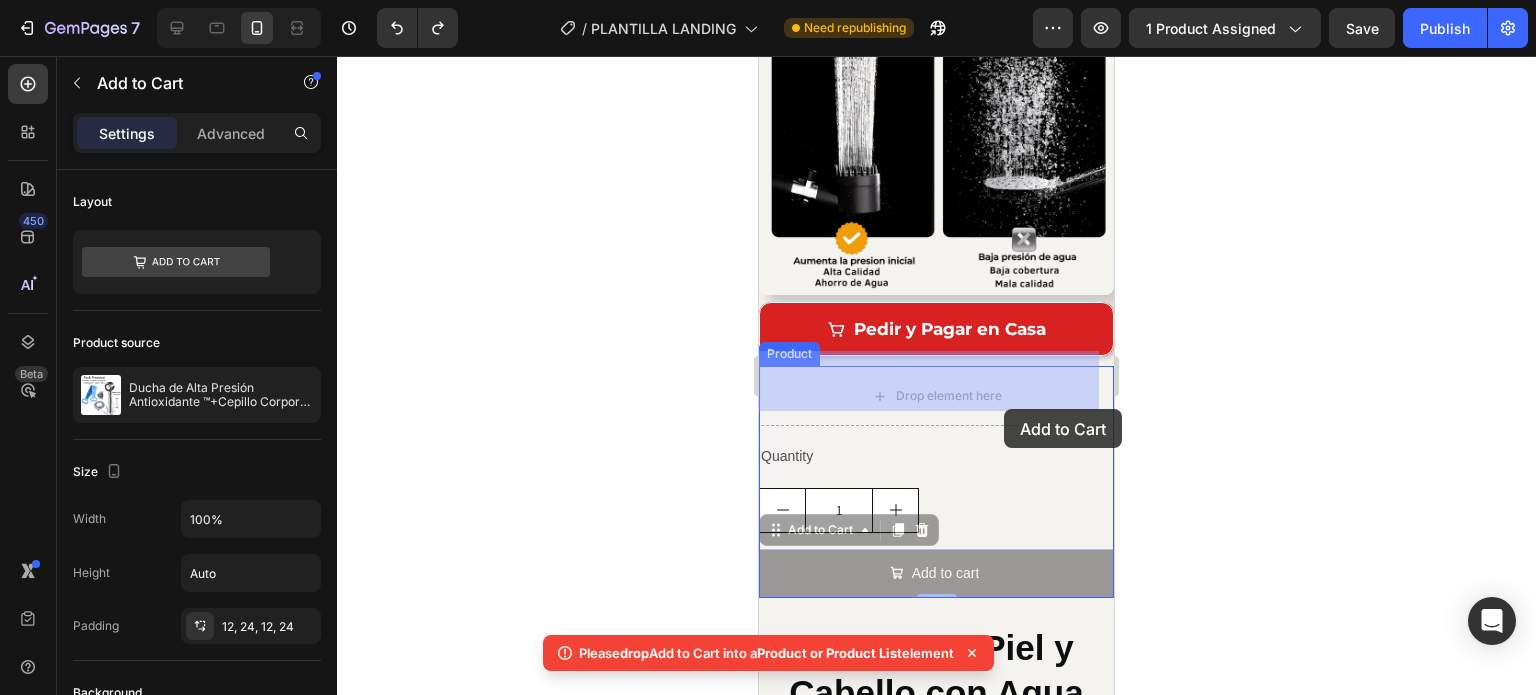 drag, startPoint x: 1033, startPoint y: 558, endPoint x: 1004, endPoint y: 409, distance: 151.79591 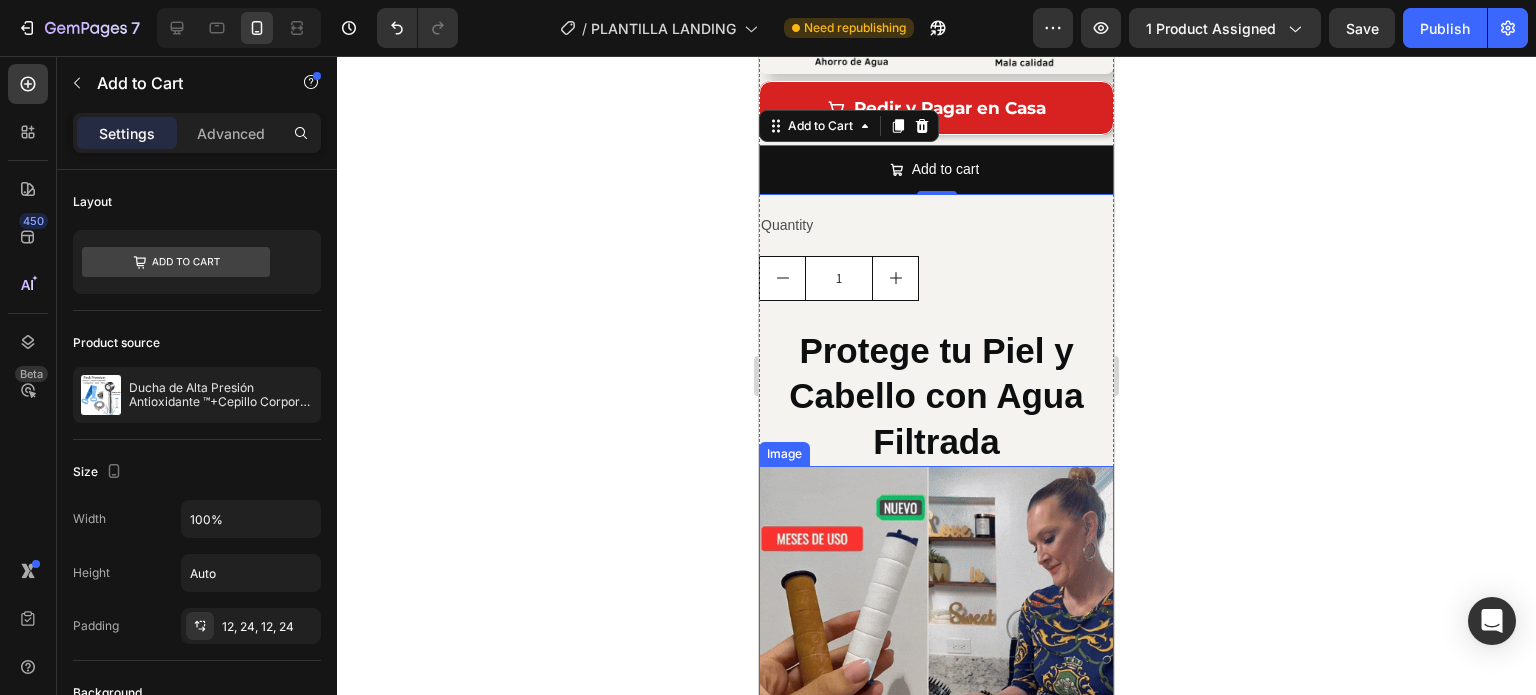 scroll, scrollTop: 1835, scrollLeft: 0, axis: vertical 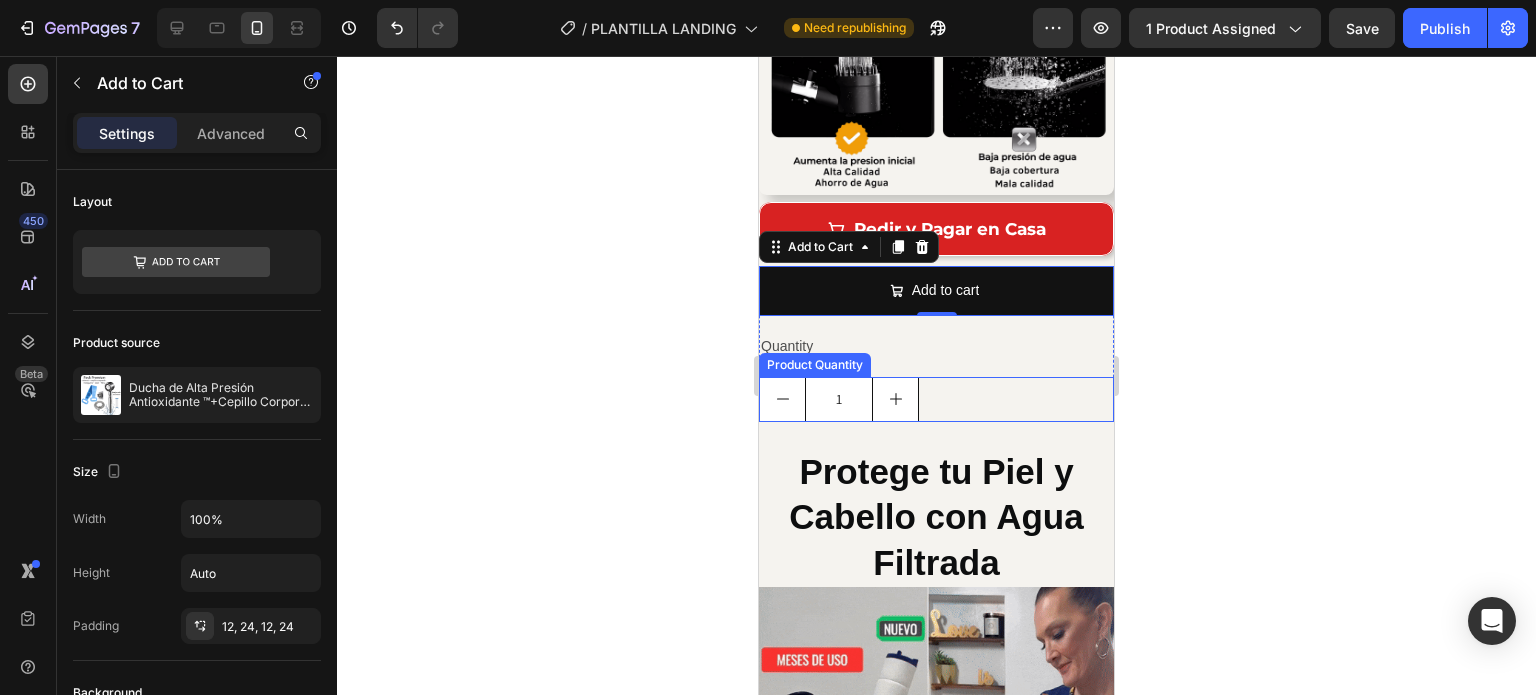 click on "1" at bounding box center [936, 399] 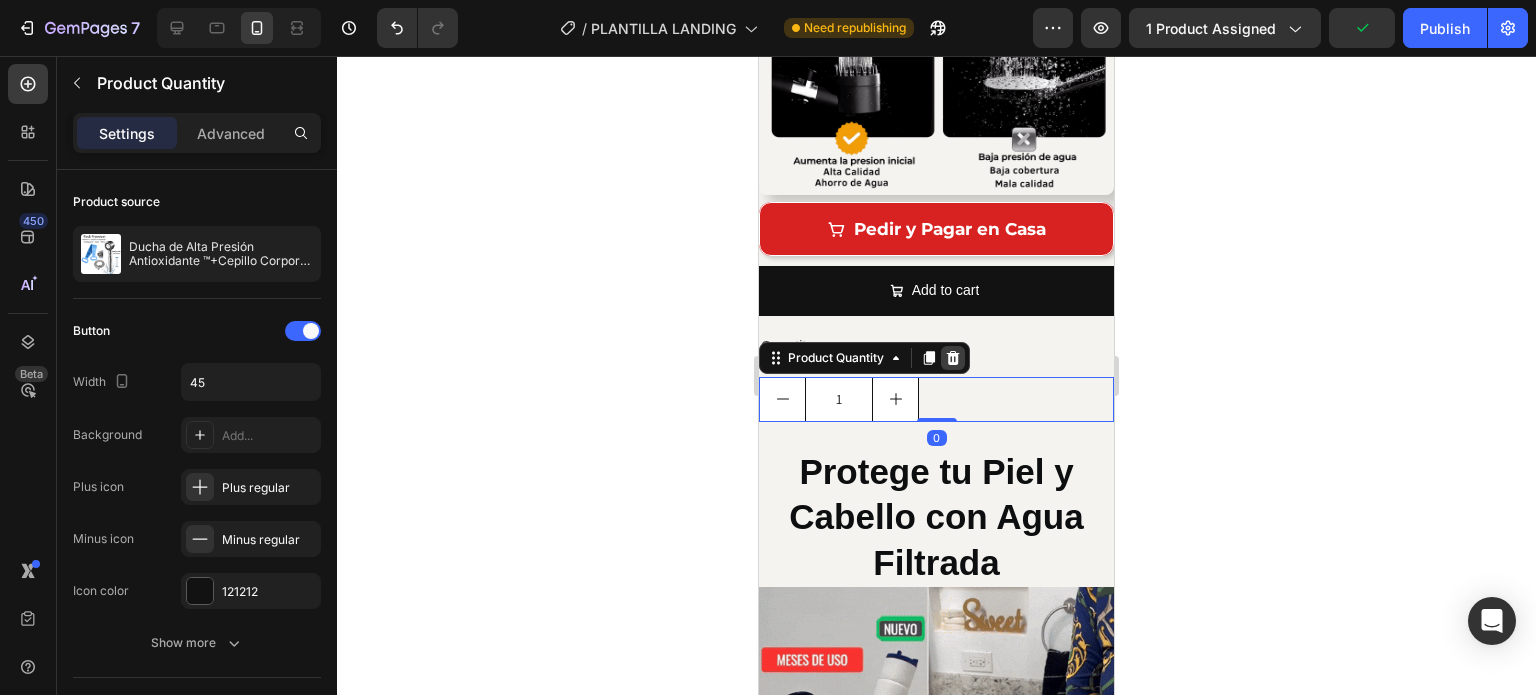 click 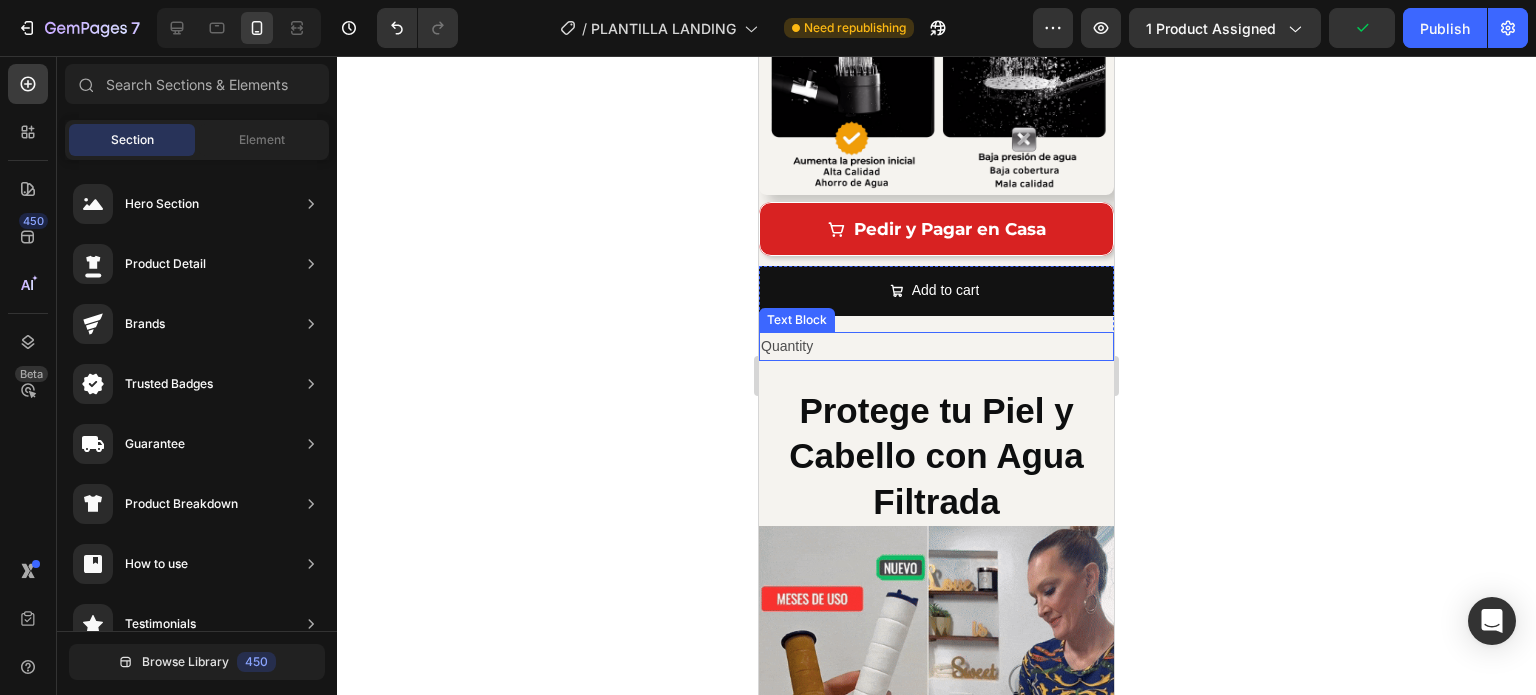 click on "Quantity" at bounding box center (936, 346) 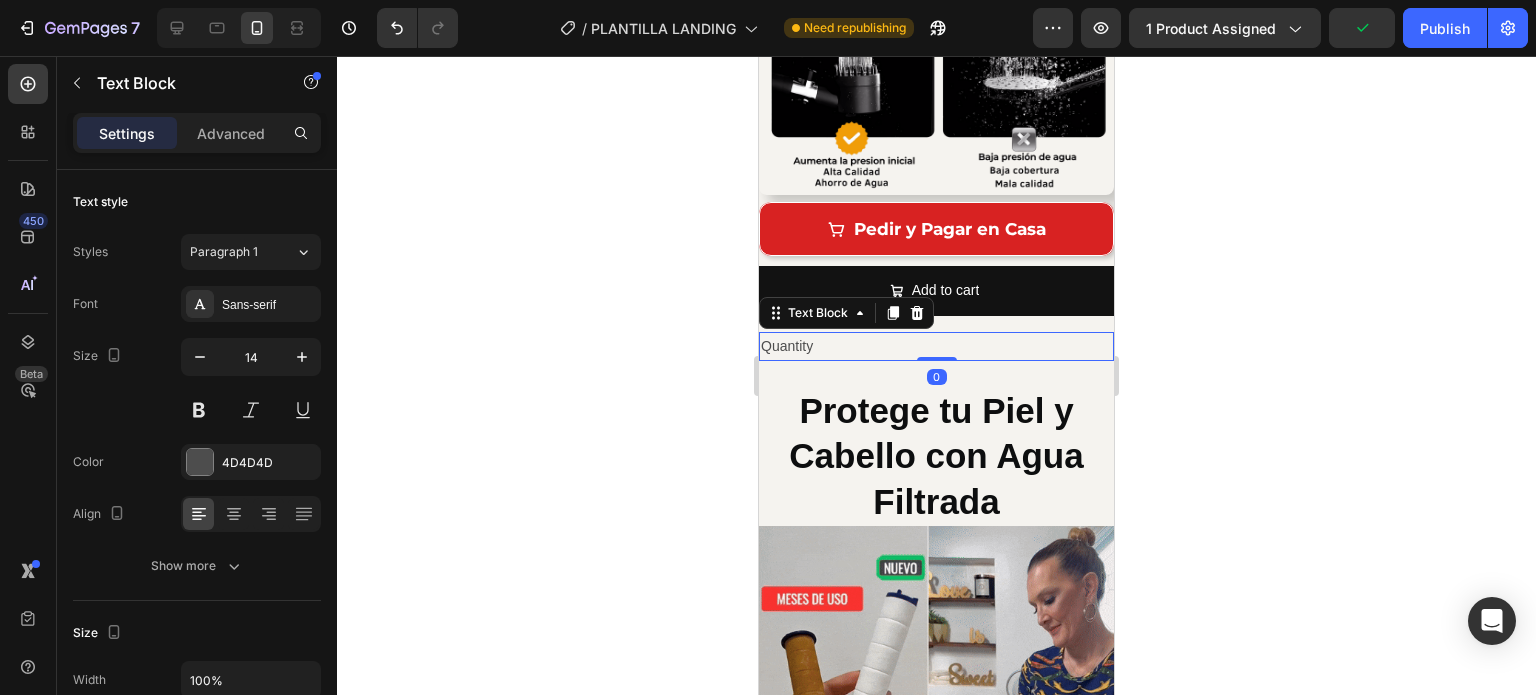 click on "Quantity" at bounding box center (936, 346) 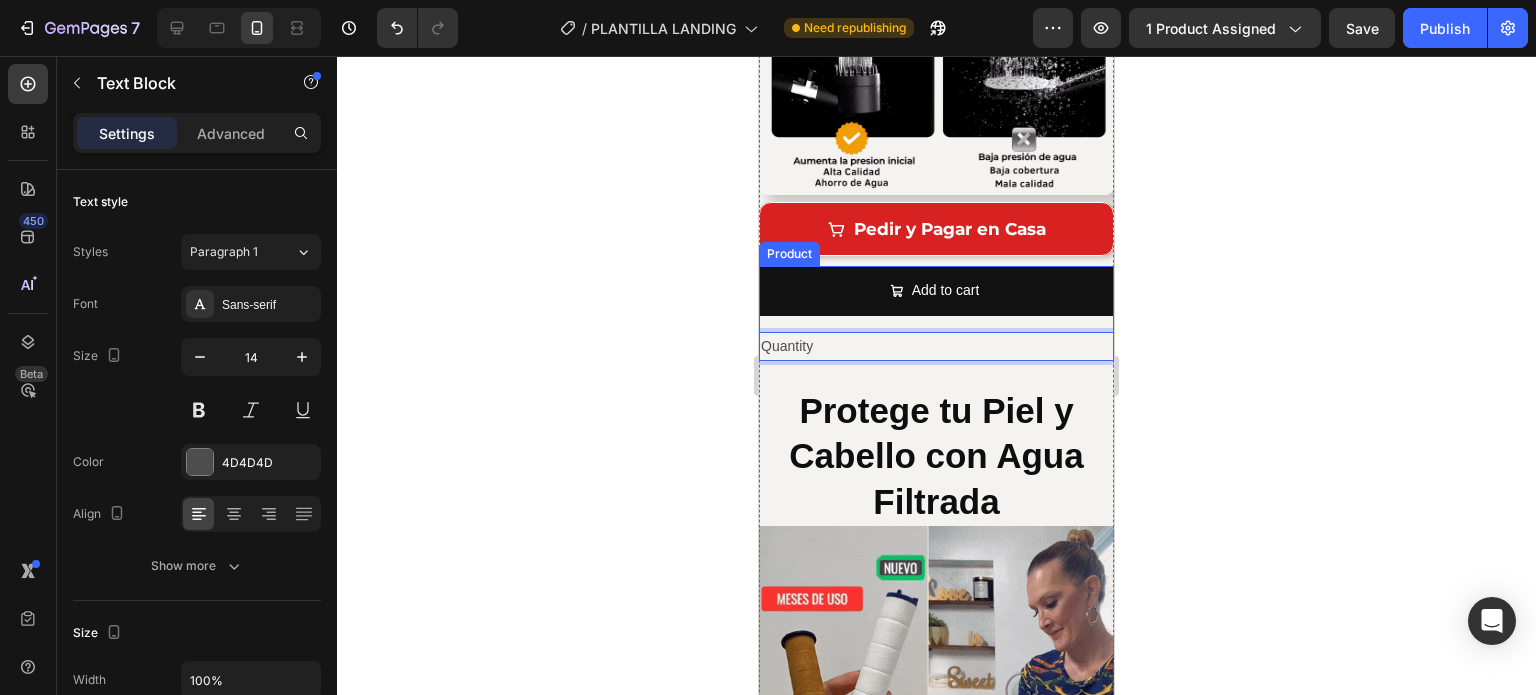 click on "Add to cart Add to Cart Quantity Text Block   0 Product" at bounding box center (936, 313) 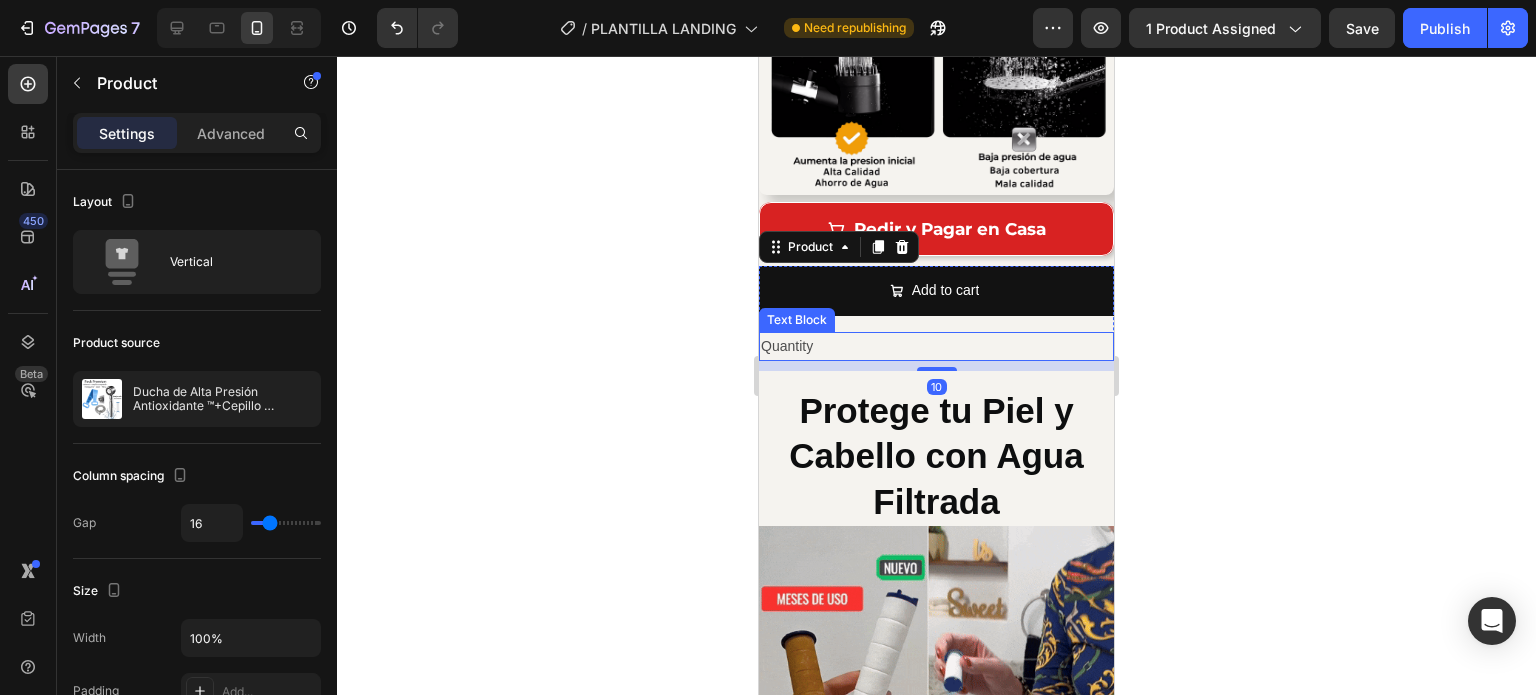 click on "Quantity" at bounding box center (936, 346) 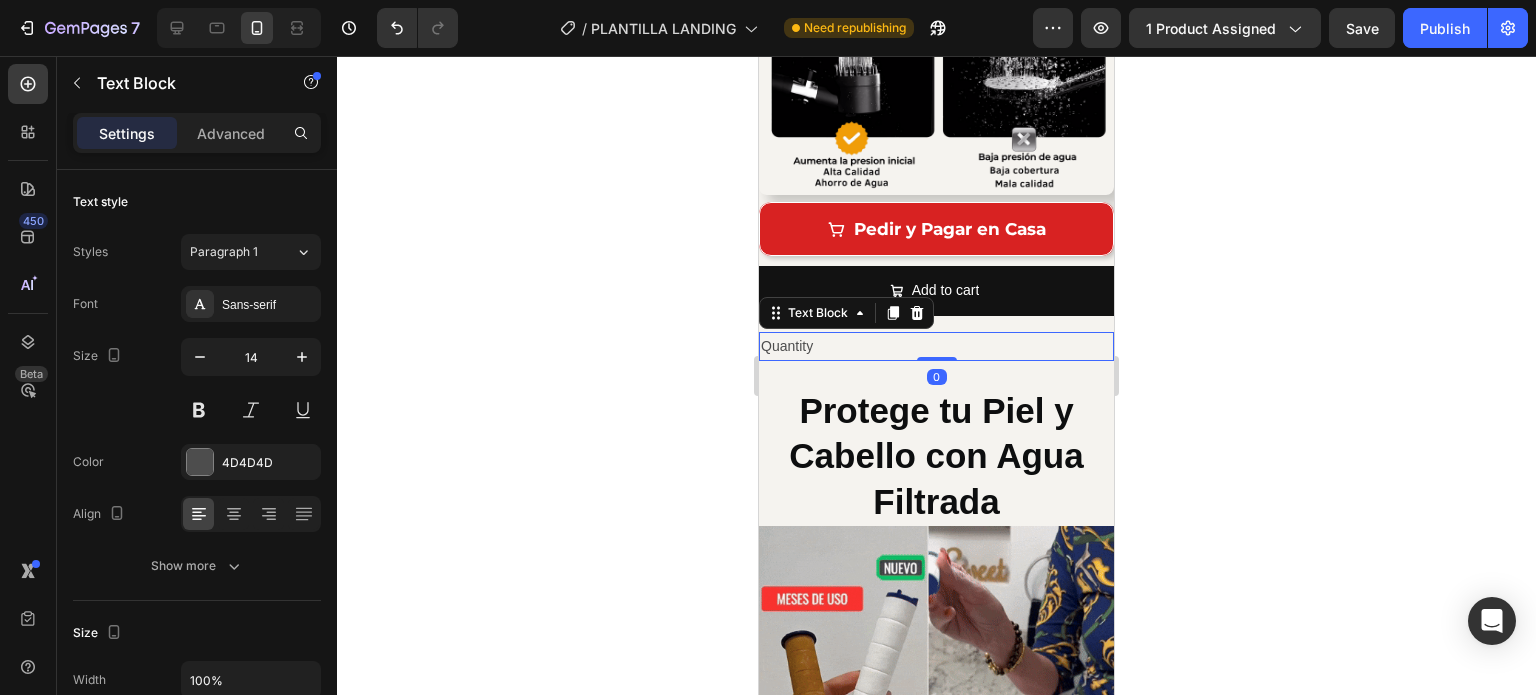 click 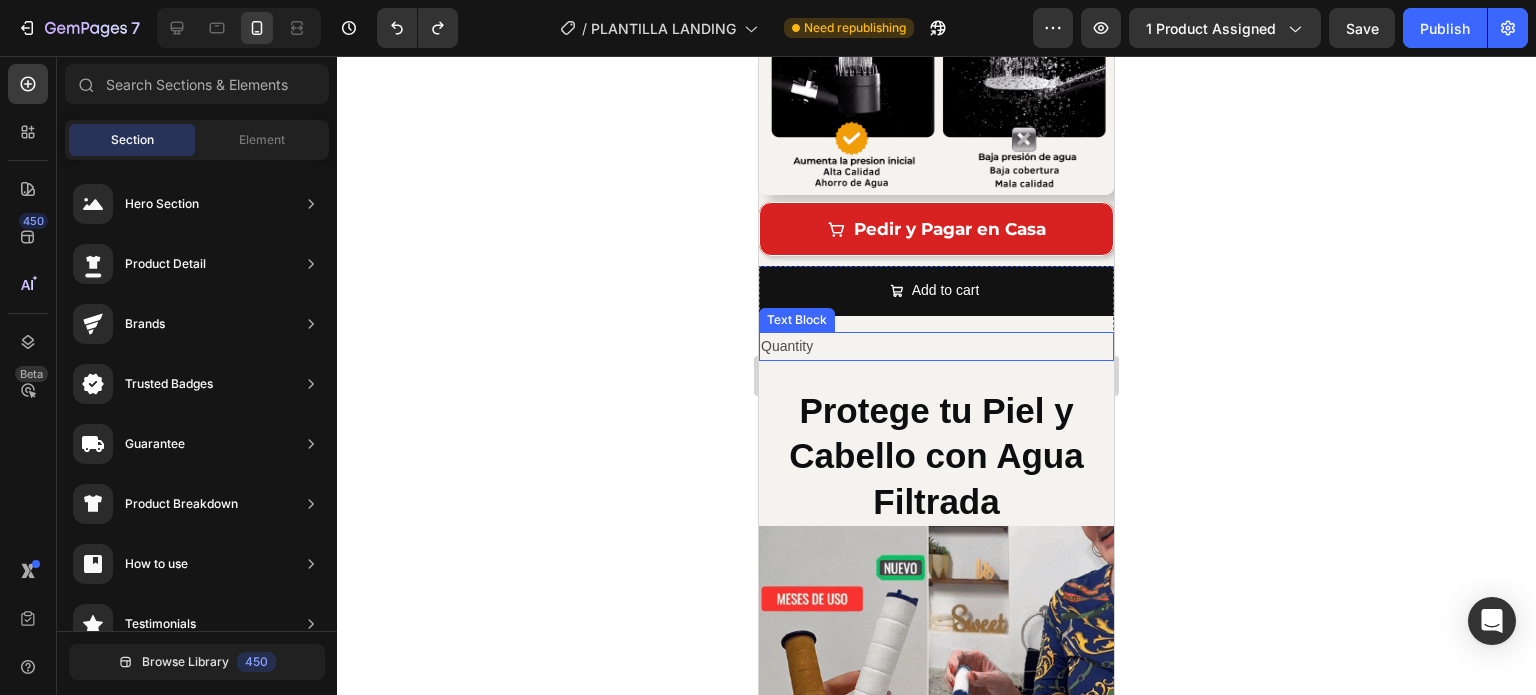 click on "Quantity" at bounding box center [936, 346] 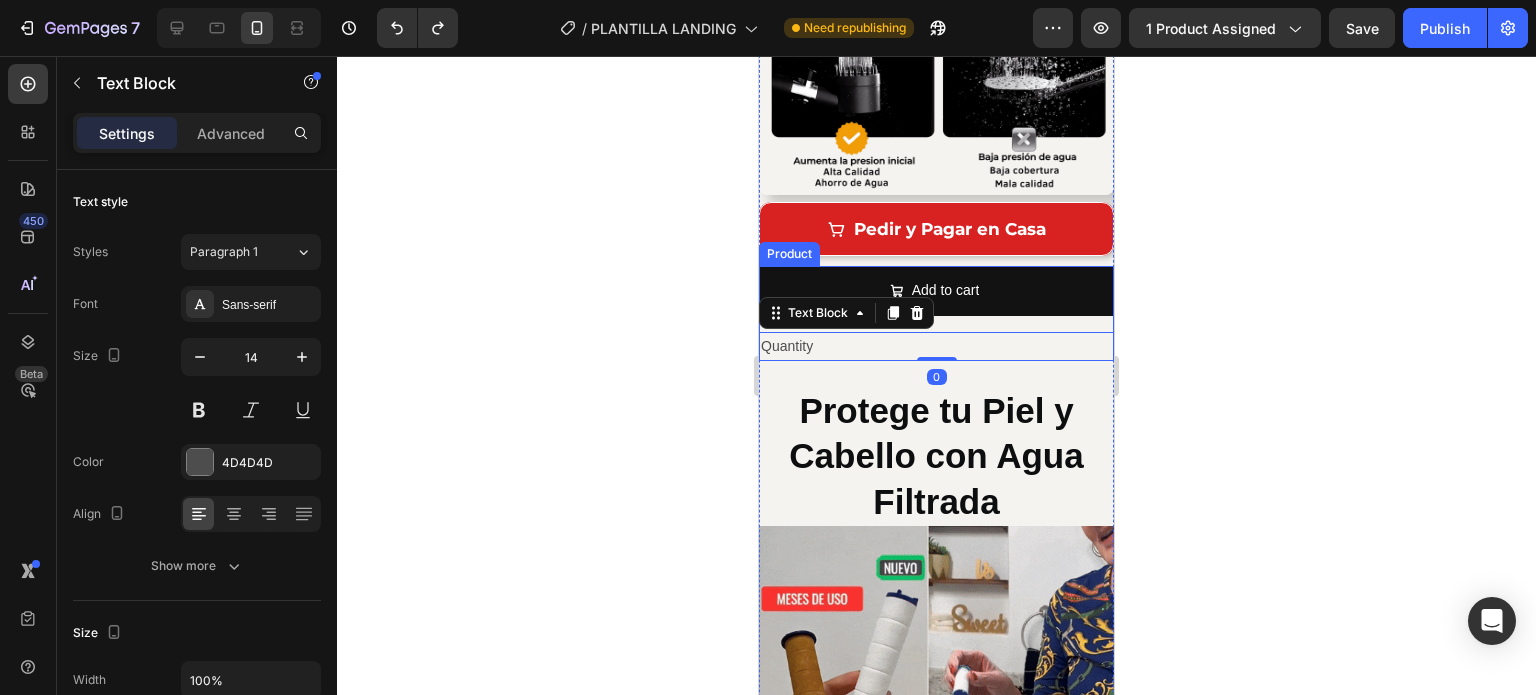click on "Add to cart Add to Cart Quantity Text Block   0 Product" at bounding box center [936, 313] 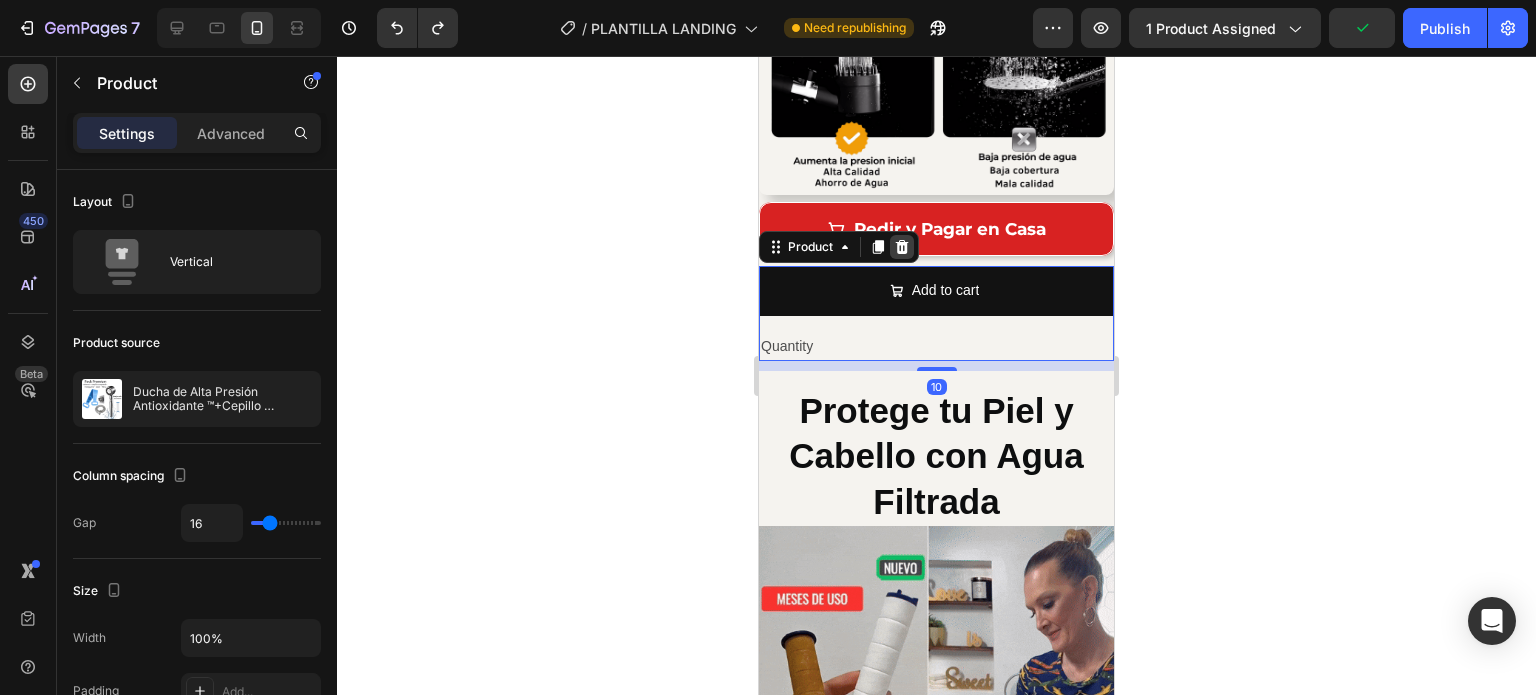 click 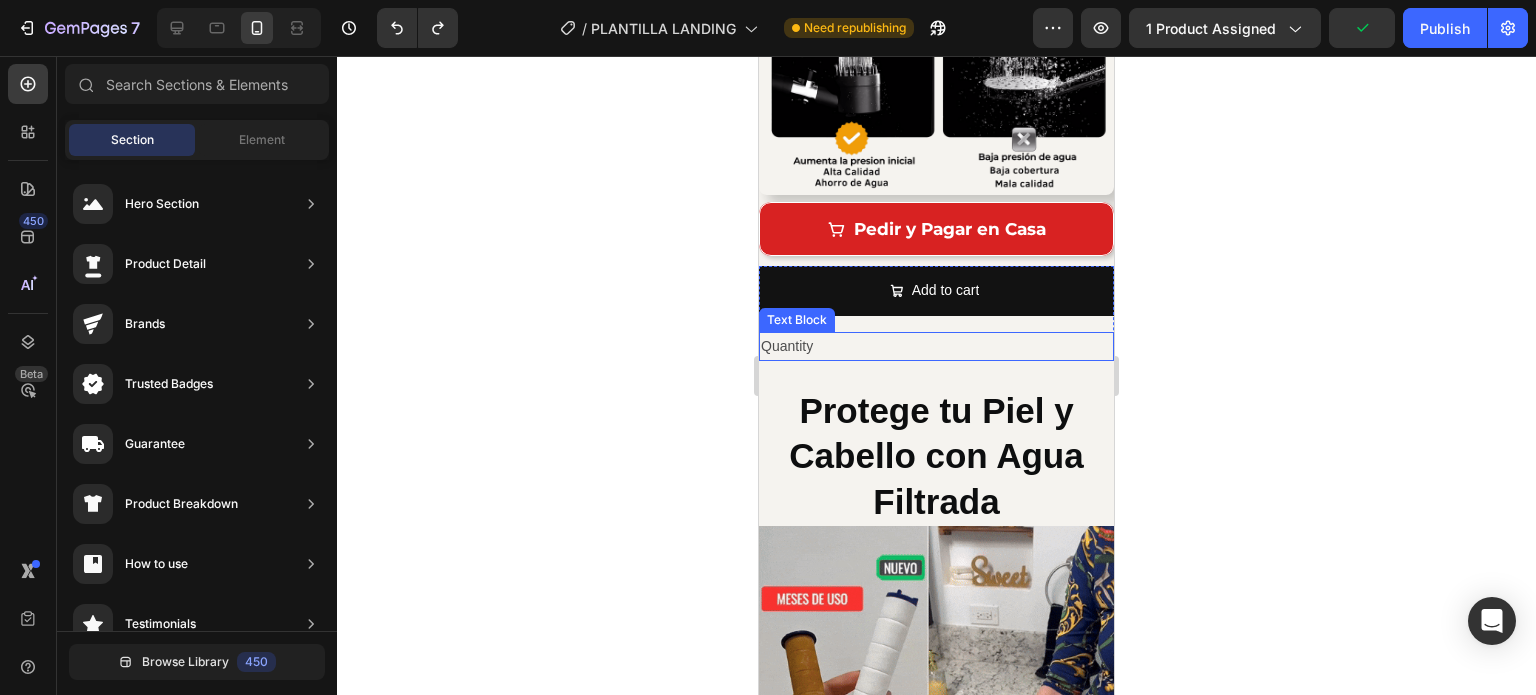 click on "Quantity" at bounding box center (936, 346) 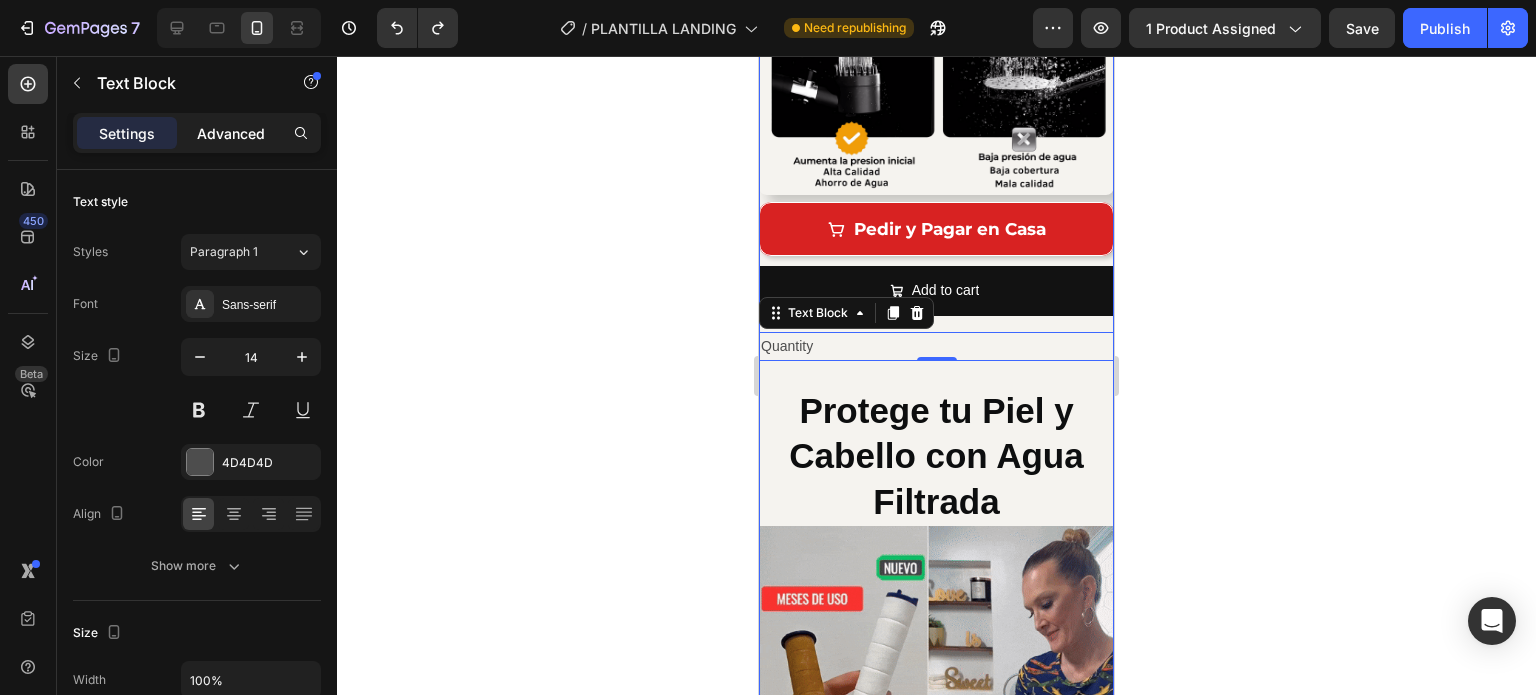 click on "Advanced" at bounding box center [231, 133] 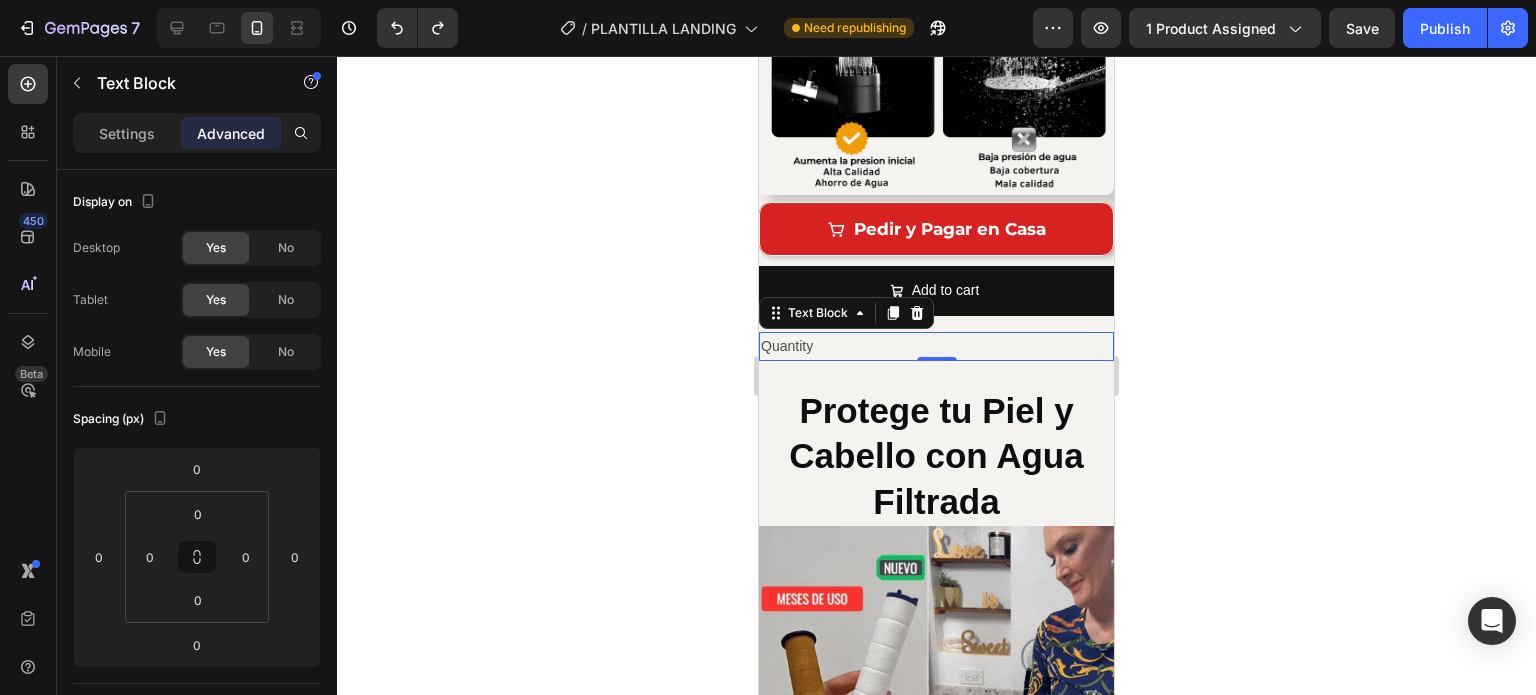 click on "Quantity" at bounding box center [936, 346] 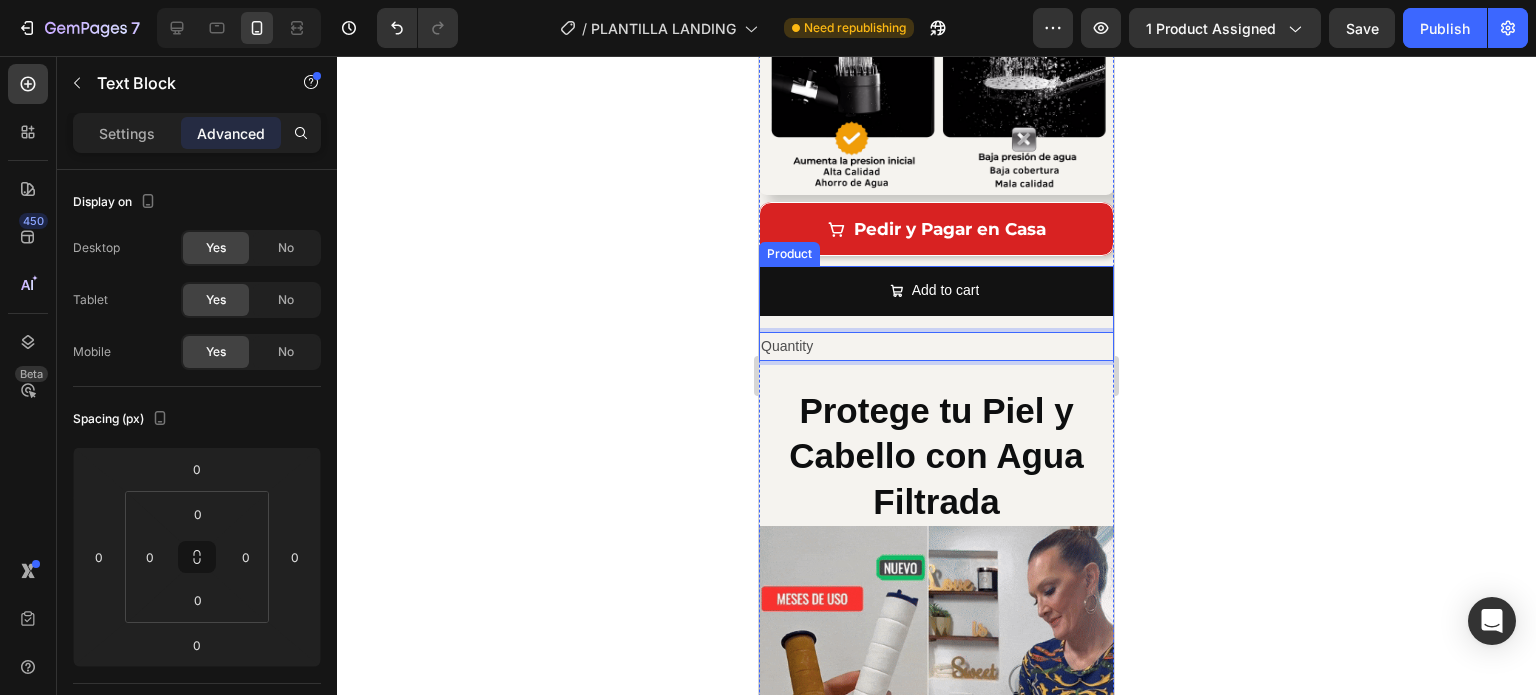 click on "Quantity" at bounding box center (936, 346) 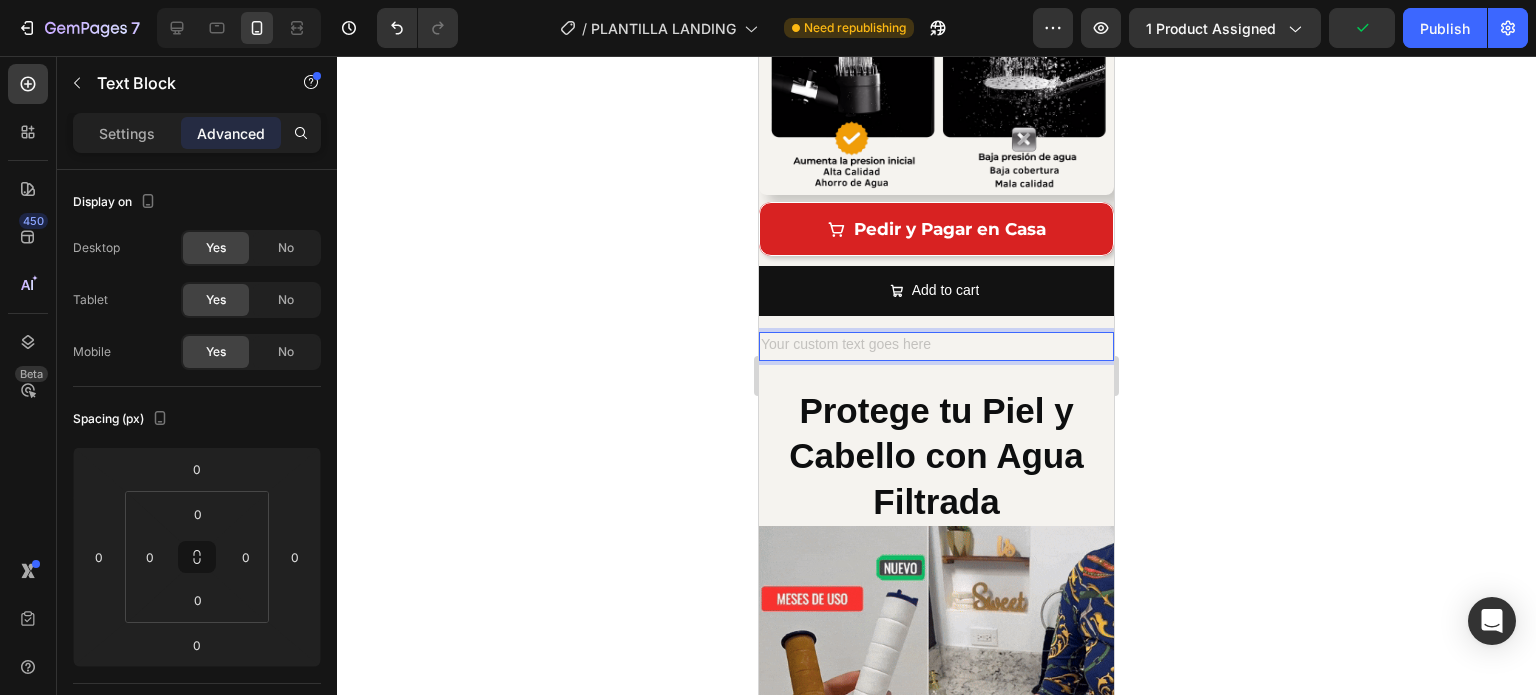 click 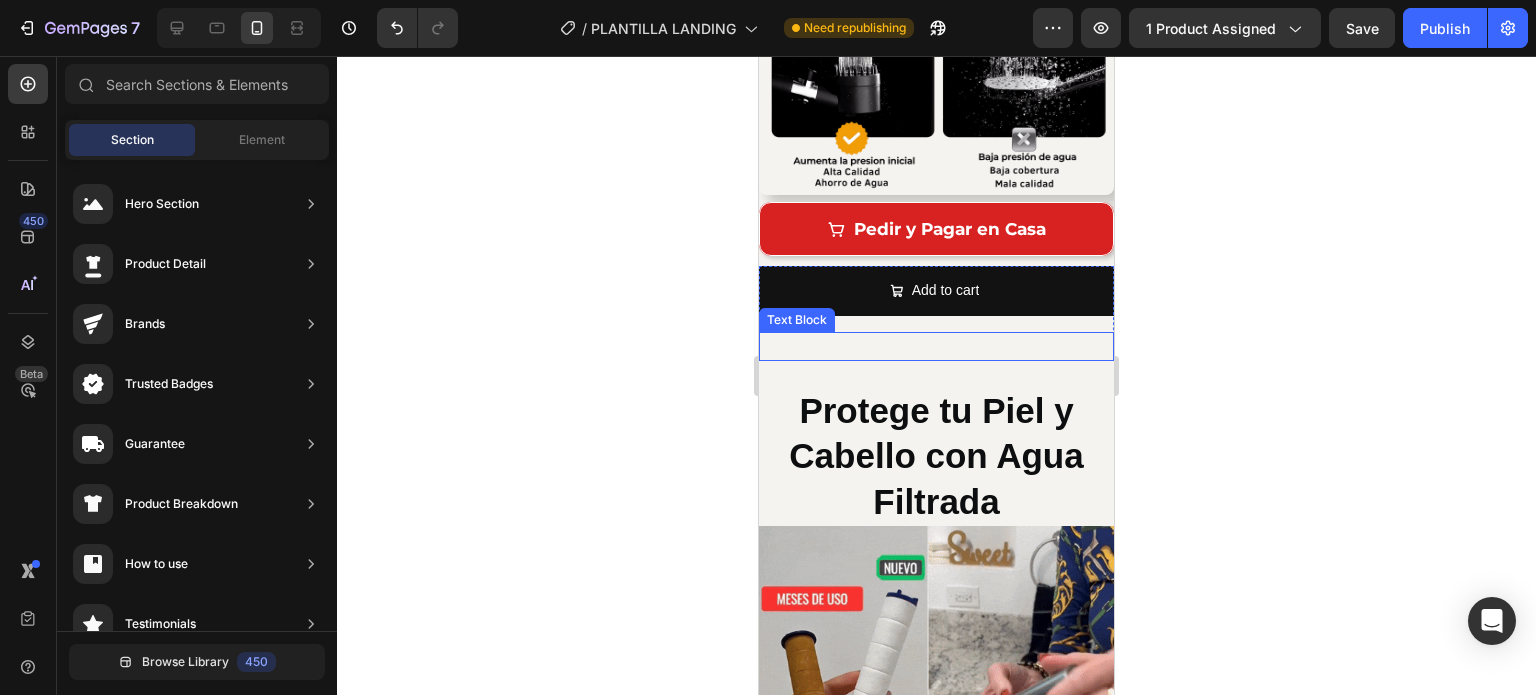 click at bounding box center [936, 346] 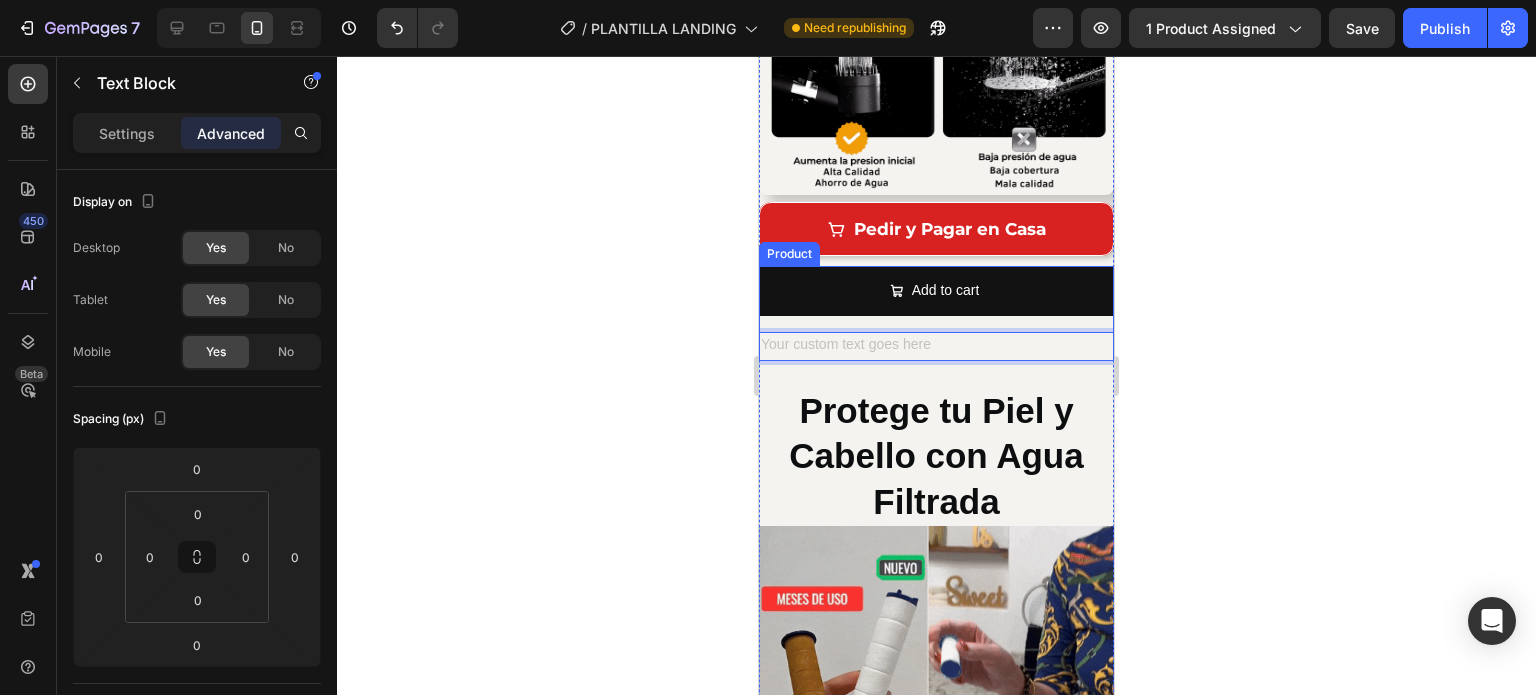 click on "Add to cart Add to Cart Text Block   0 Product" at bounding box center (936, 313) 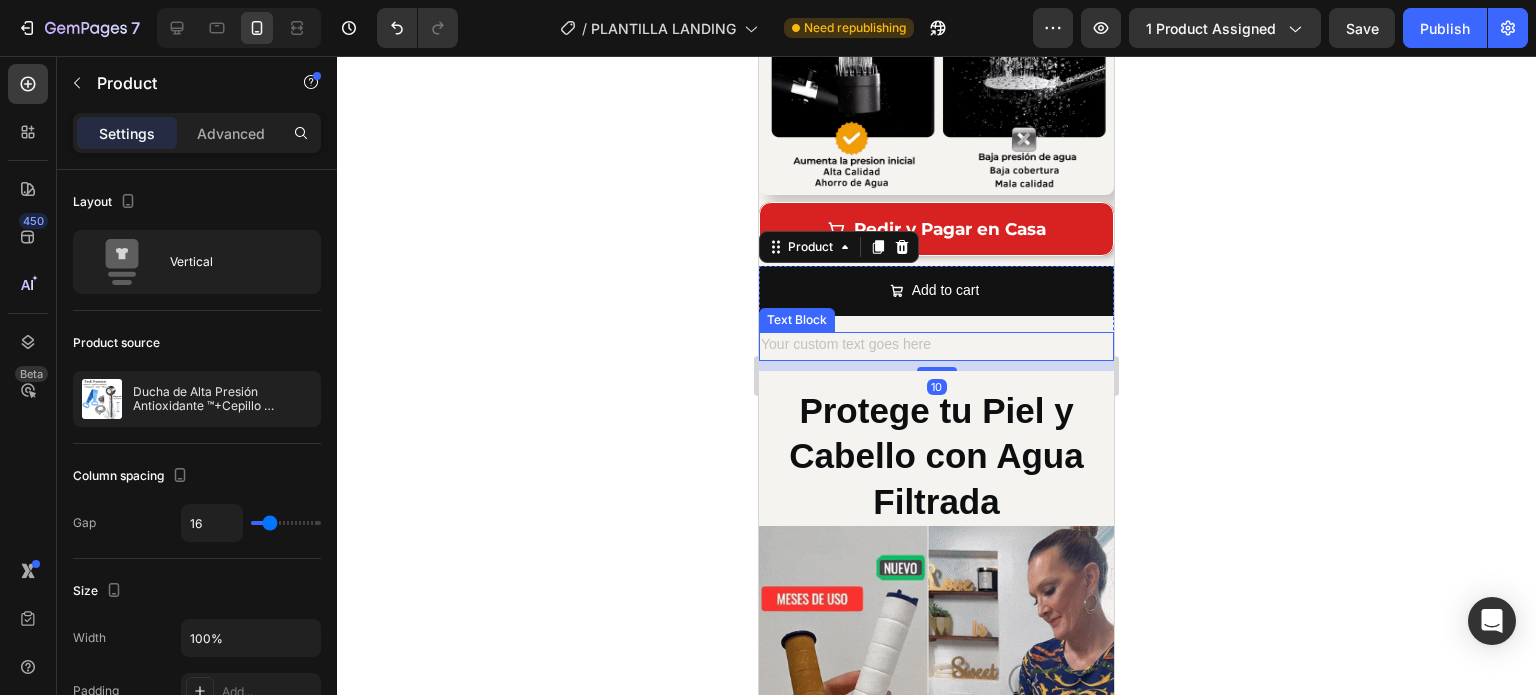 click at bounding box center [936, 346] 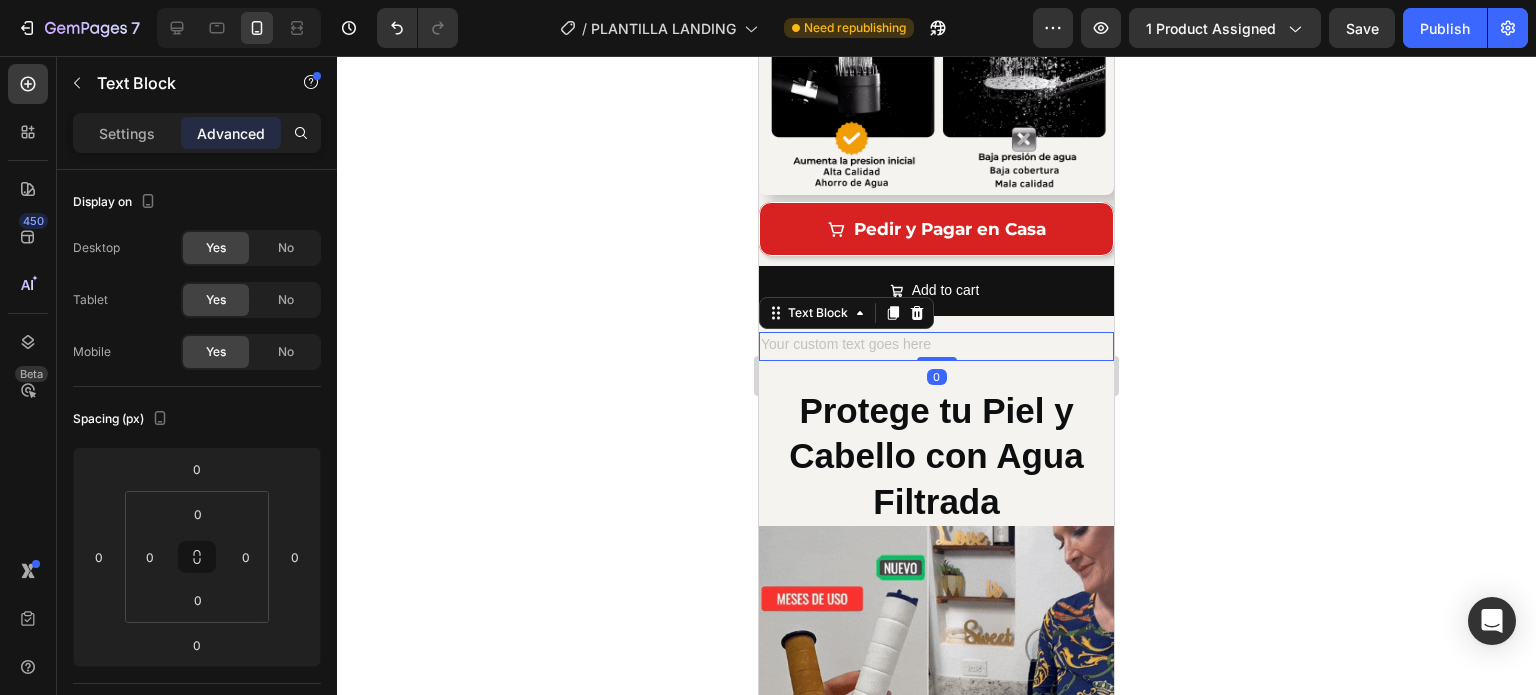 click on "Text Block" at bounding box center (846, 313) 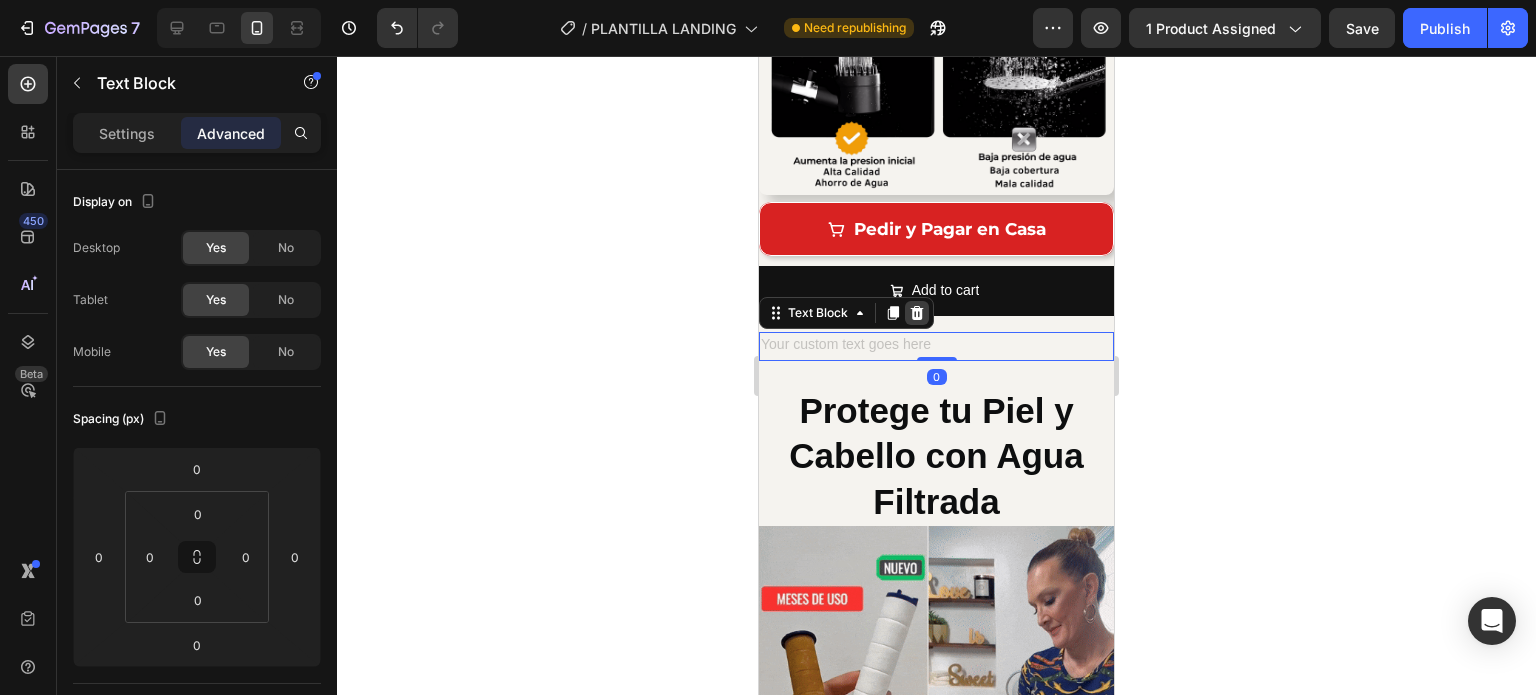 click 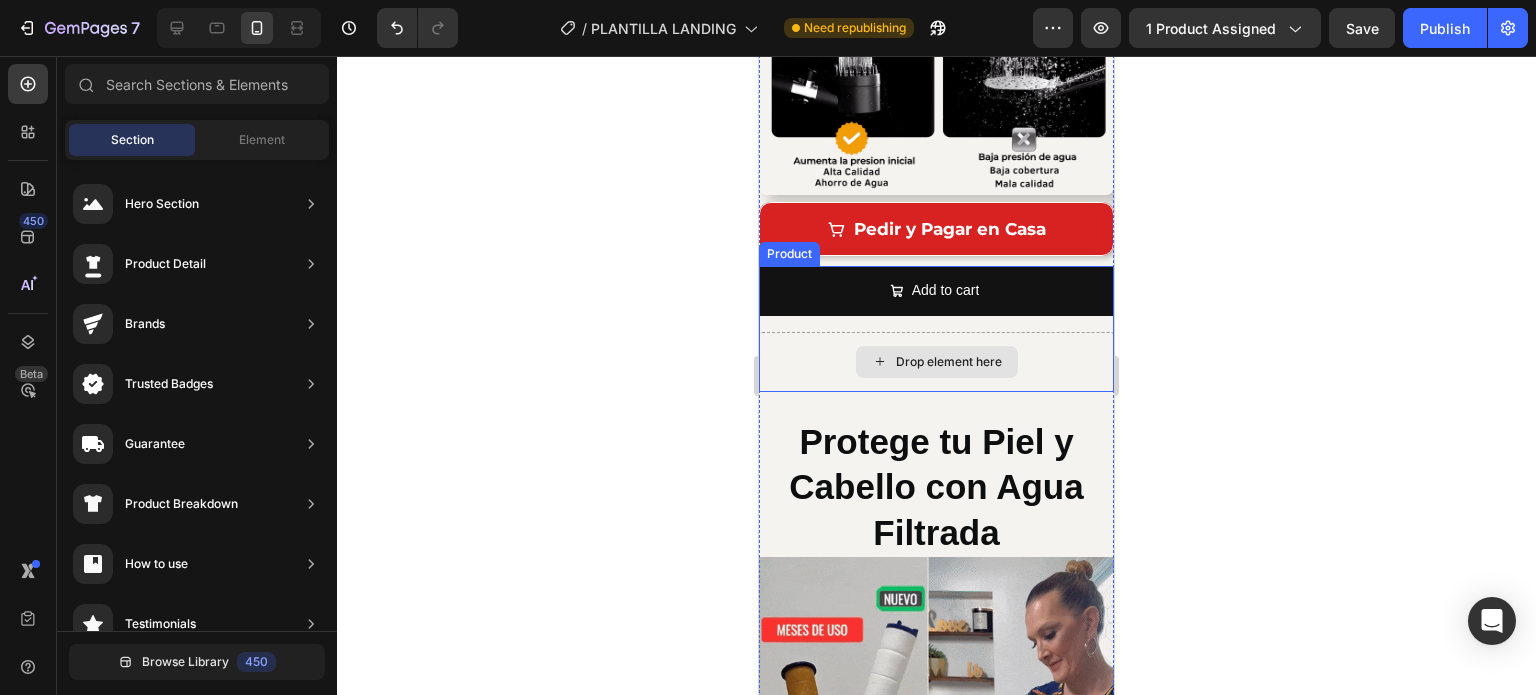 click on "Drop element here" at bounding box center [936, 362] 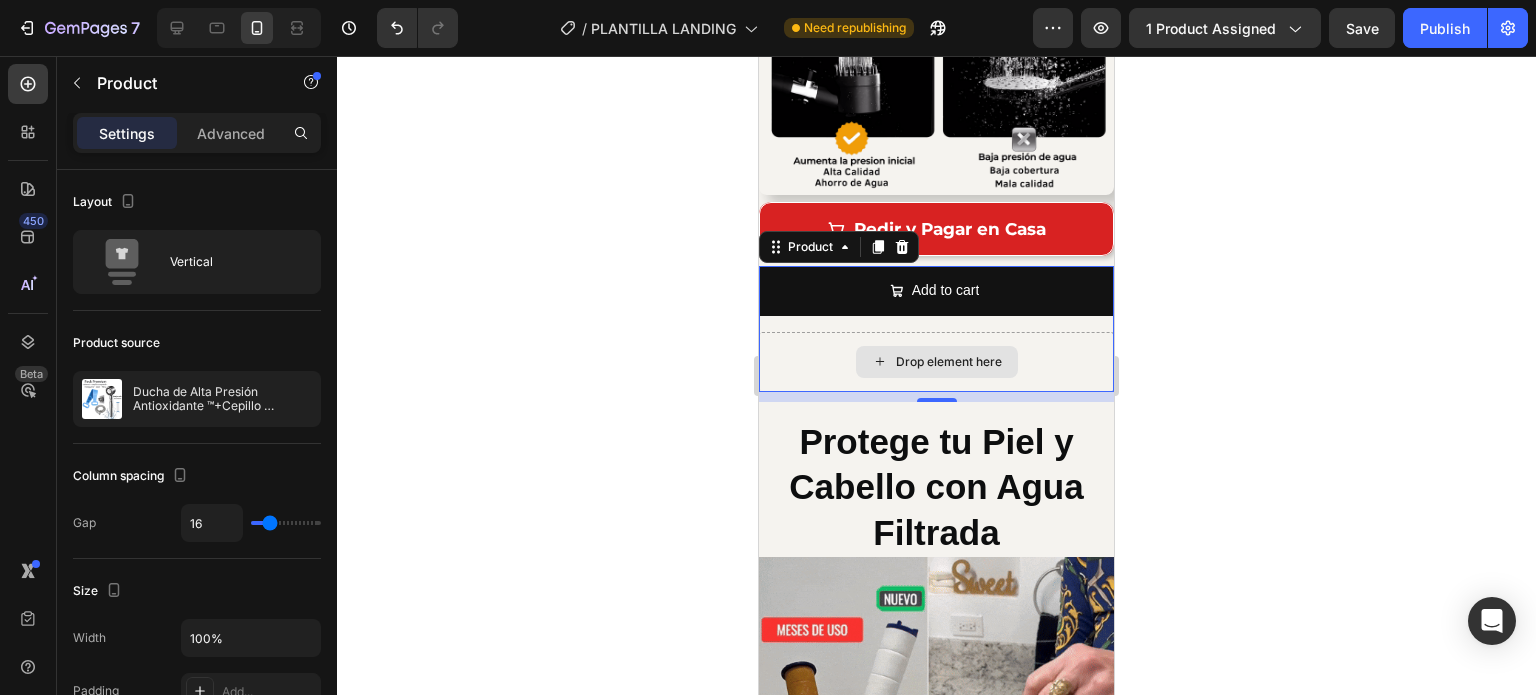 click on "Drop element here" at bounding box center [936, 362] 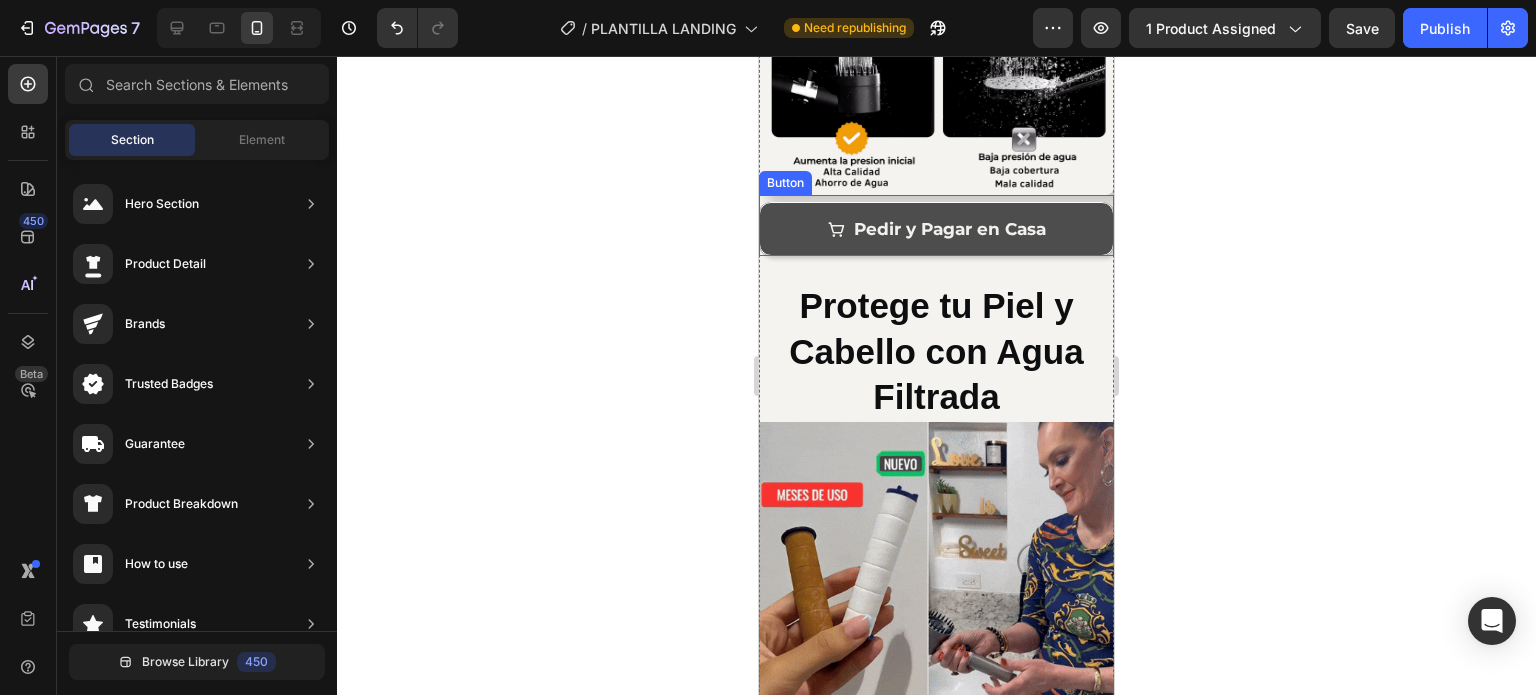 click on "Pedir y Pagar en Casa" at bounding box center (936, 229) 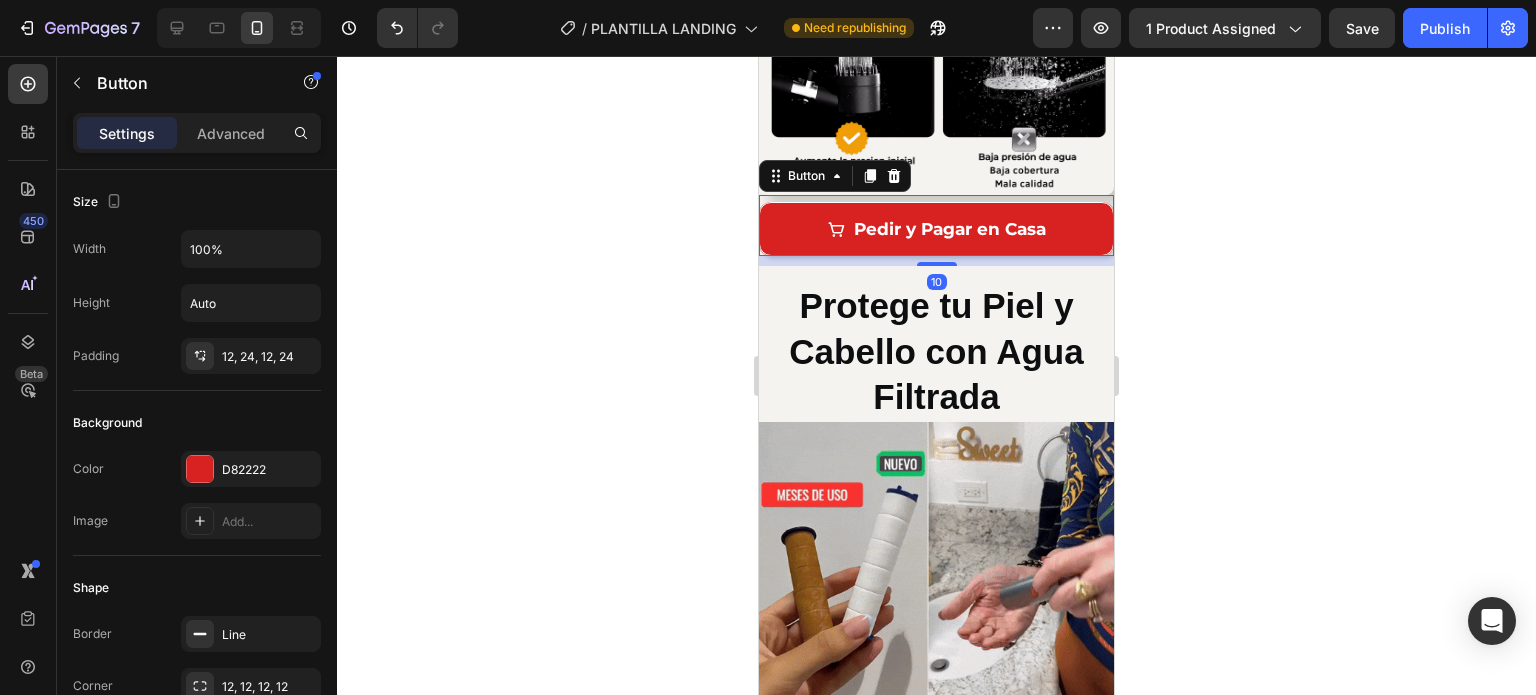 click 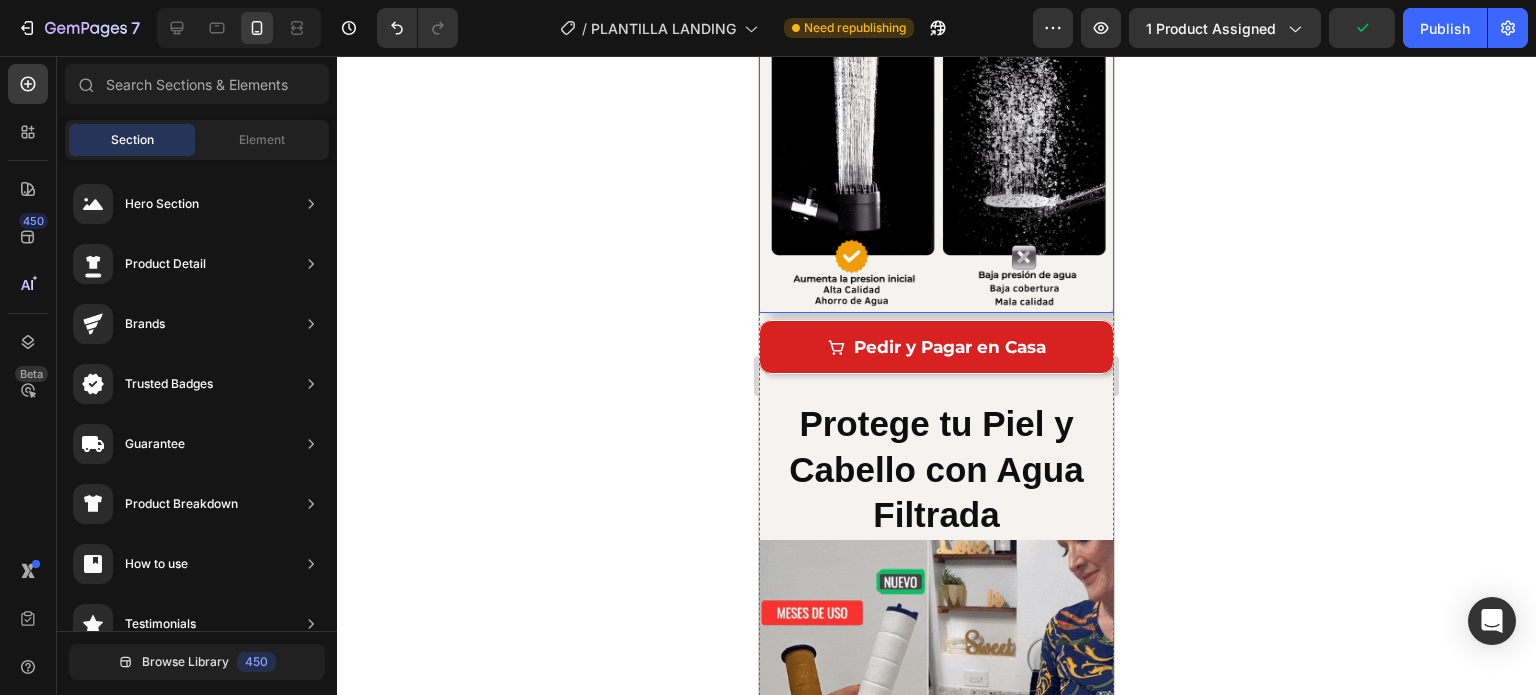 scroll, scrollTop: 1800, scrollLeft: 0, axis: vertical 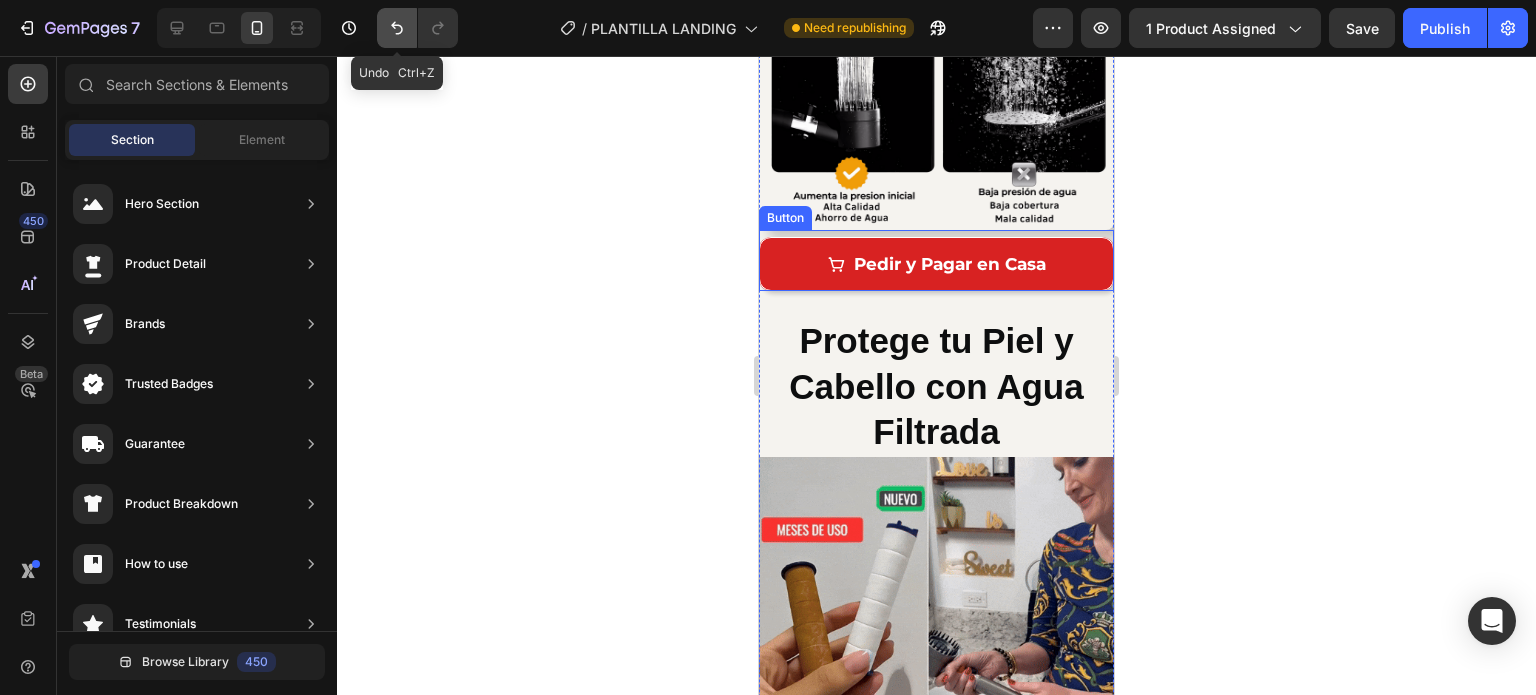 click 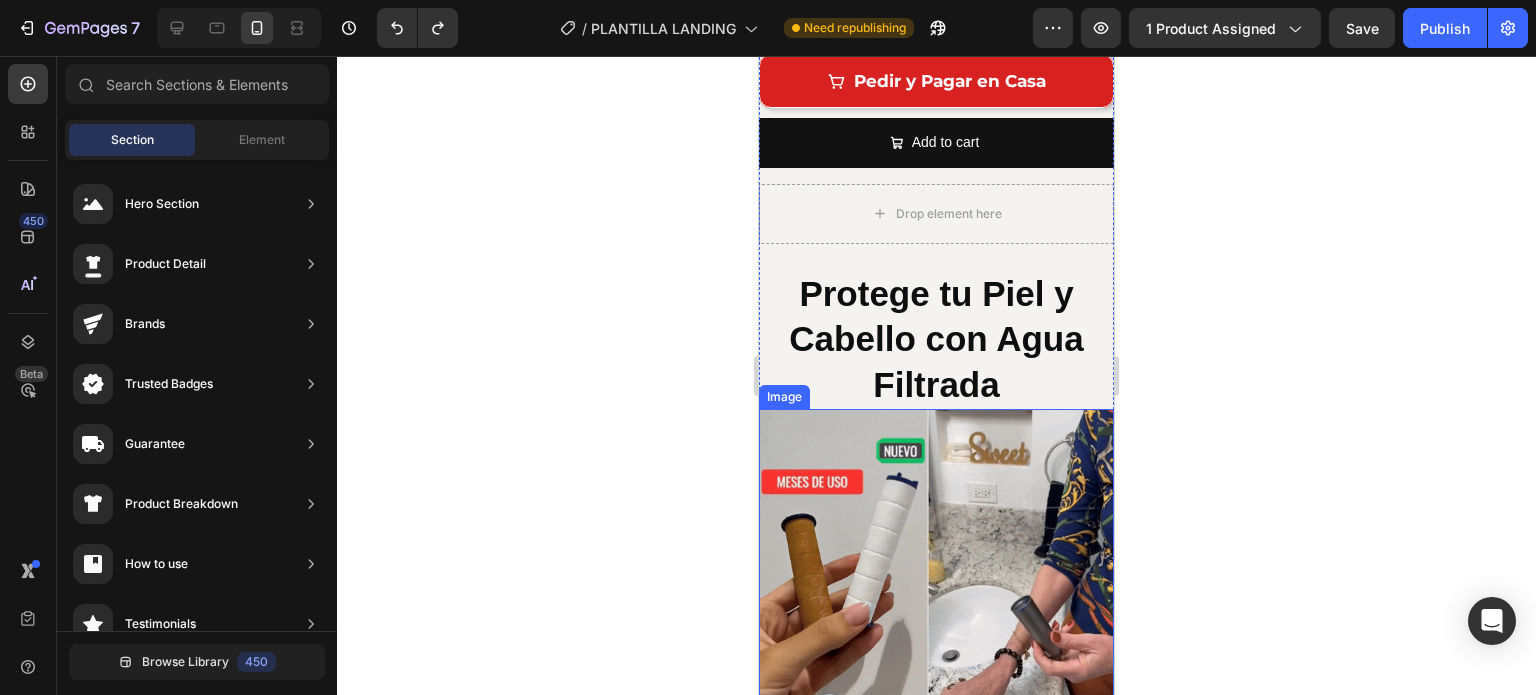 scroll, scrollTop: 1800, scrollLeft: 0, axis: vertical 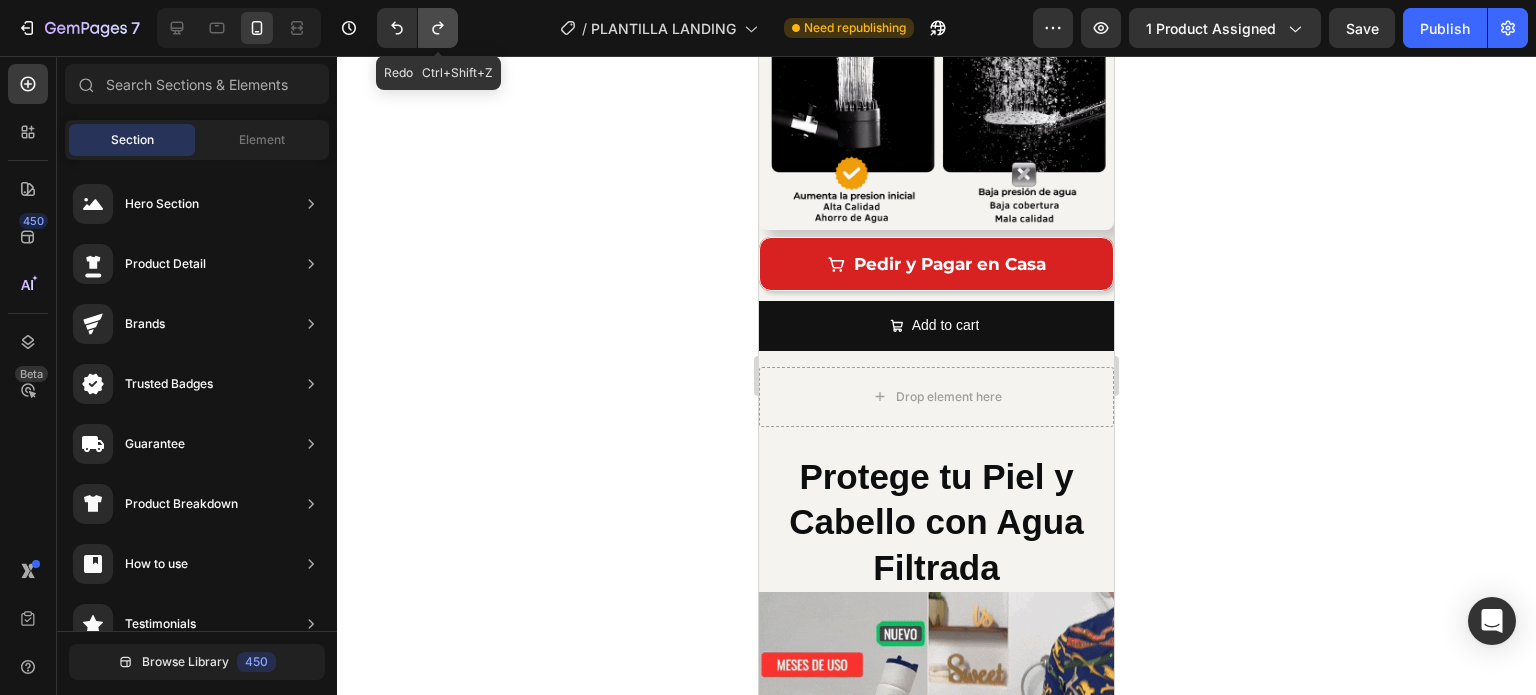 click 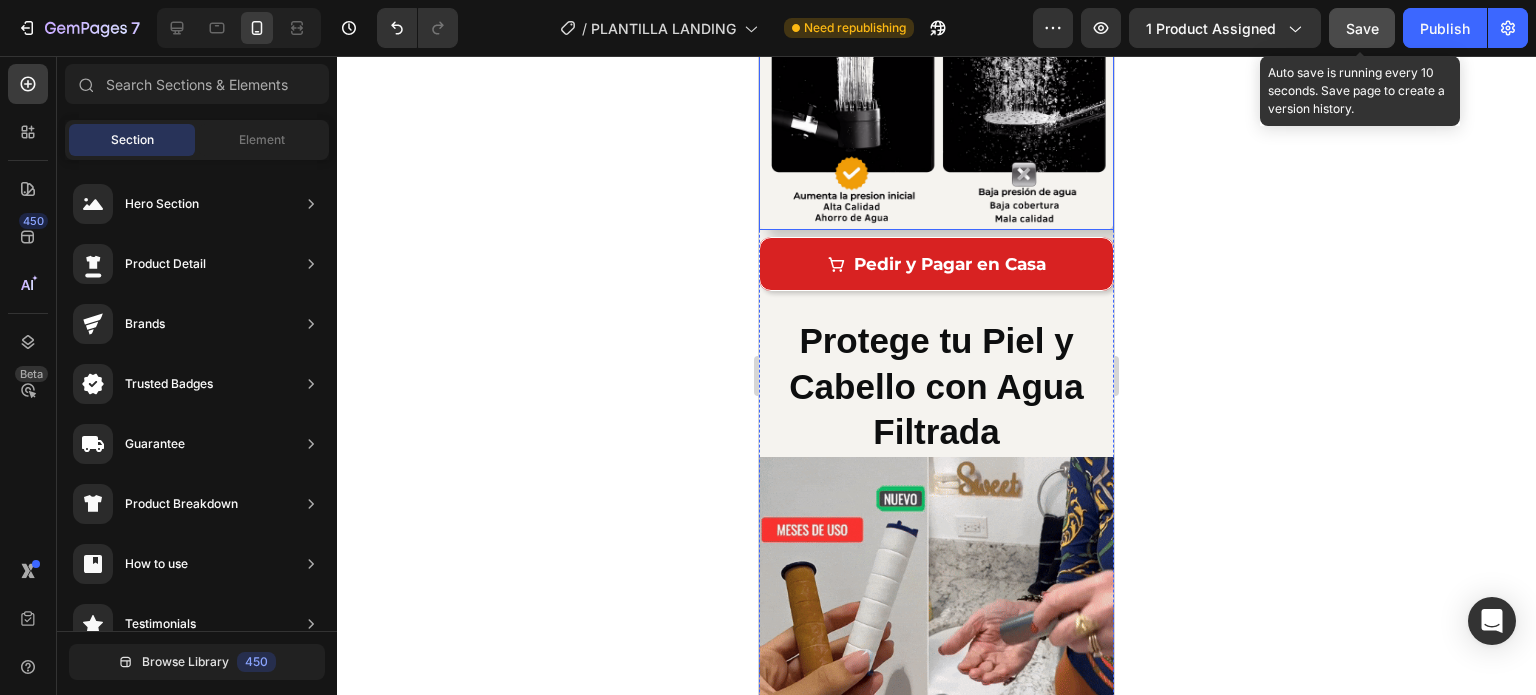 click on "Save" 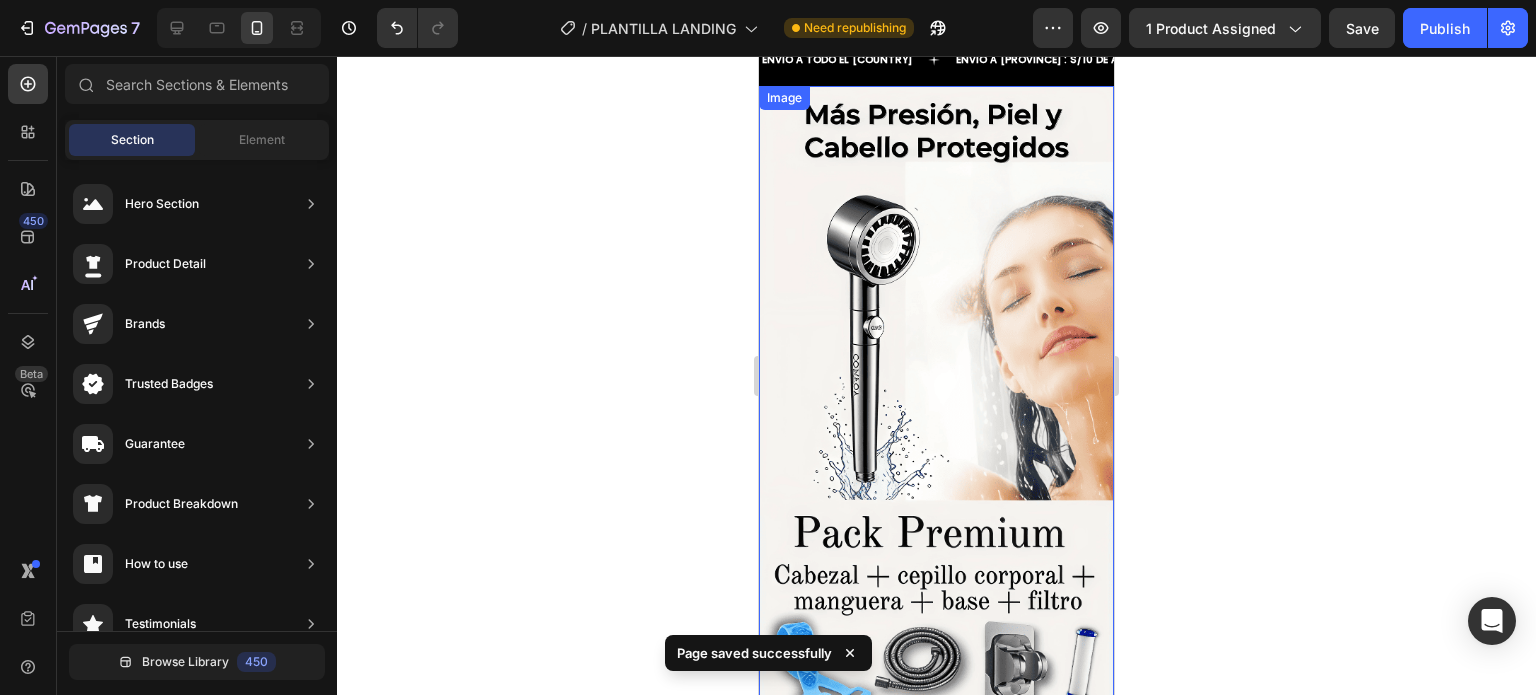 scroll, scrollTop: 0, scrollLeft: 0, axis: both 